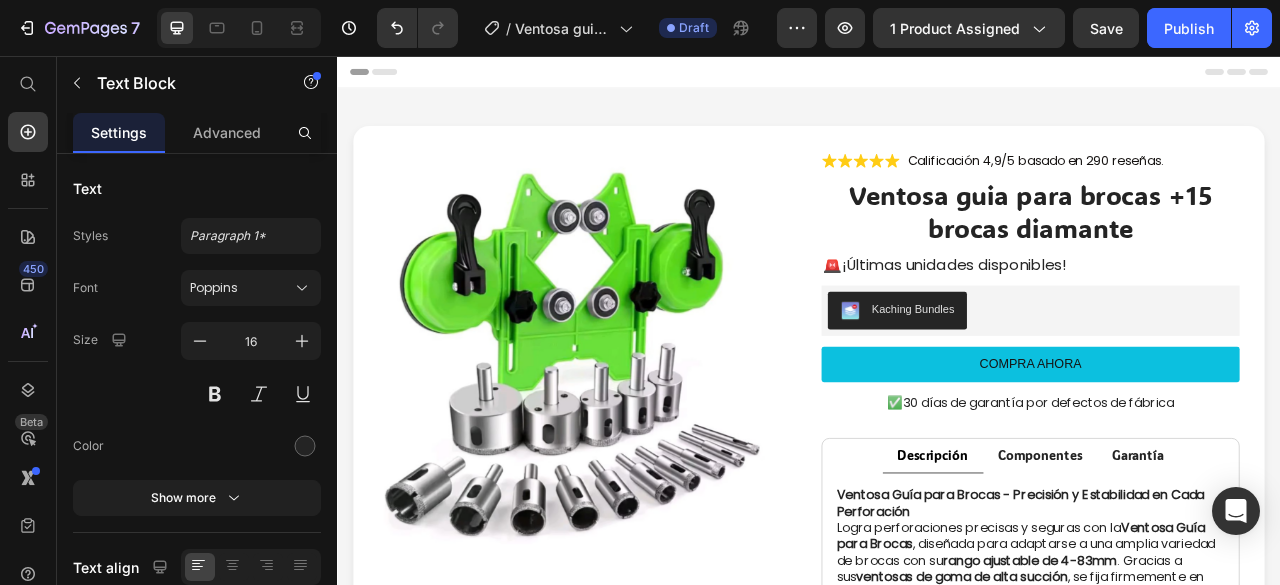 scroll, scrollTop: 1405, scrollLeft: 0, axis: vertical 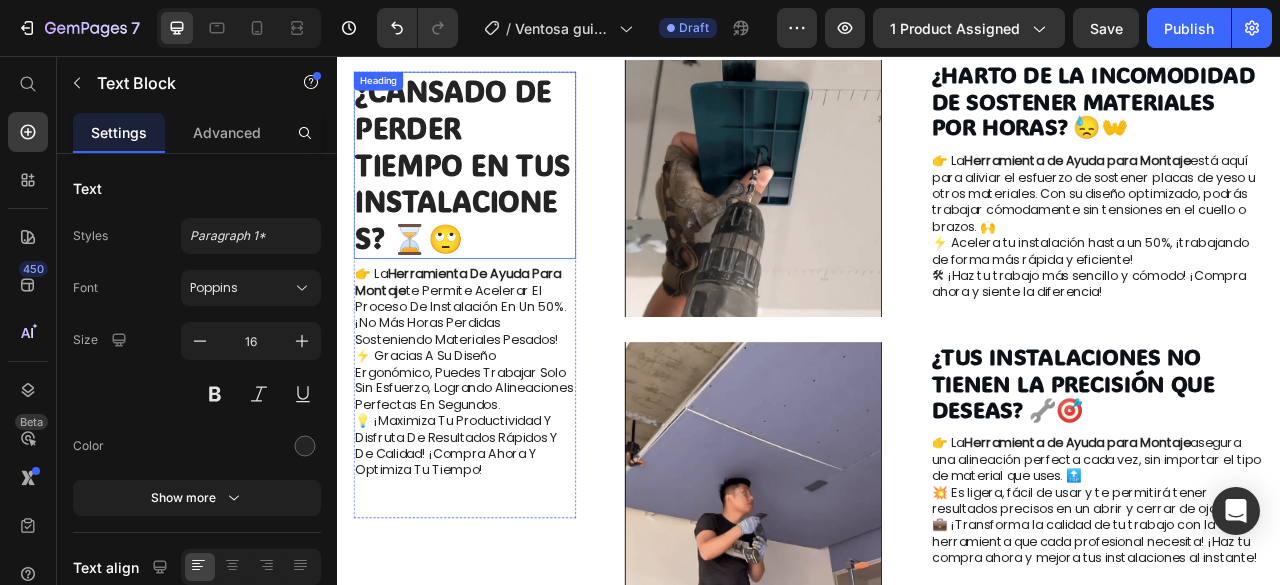 click on "¿Cansado de perder tiempo en tus instalaciones? ⏳🙄" at bounding box center [496, 194] 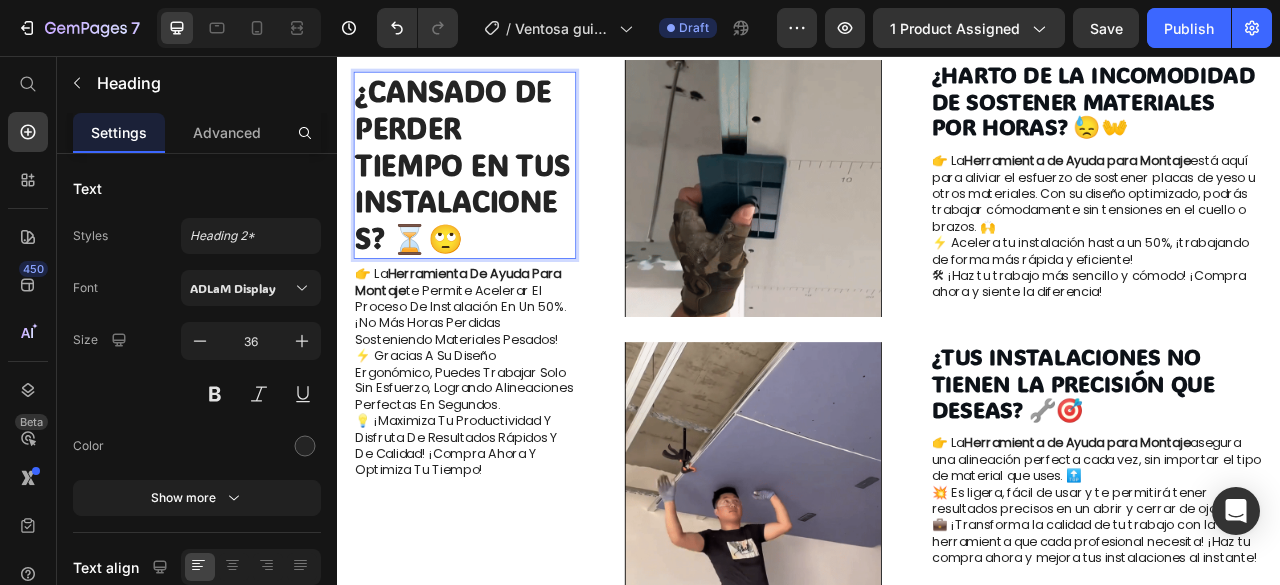 click on "¿Cansado de perder tiempo en tus instalaciones? ⏳🙄" at bounding box center (498, 195) 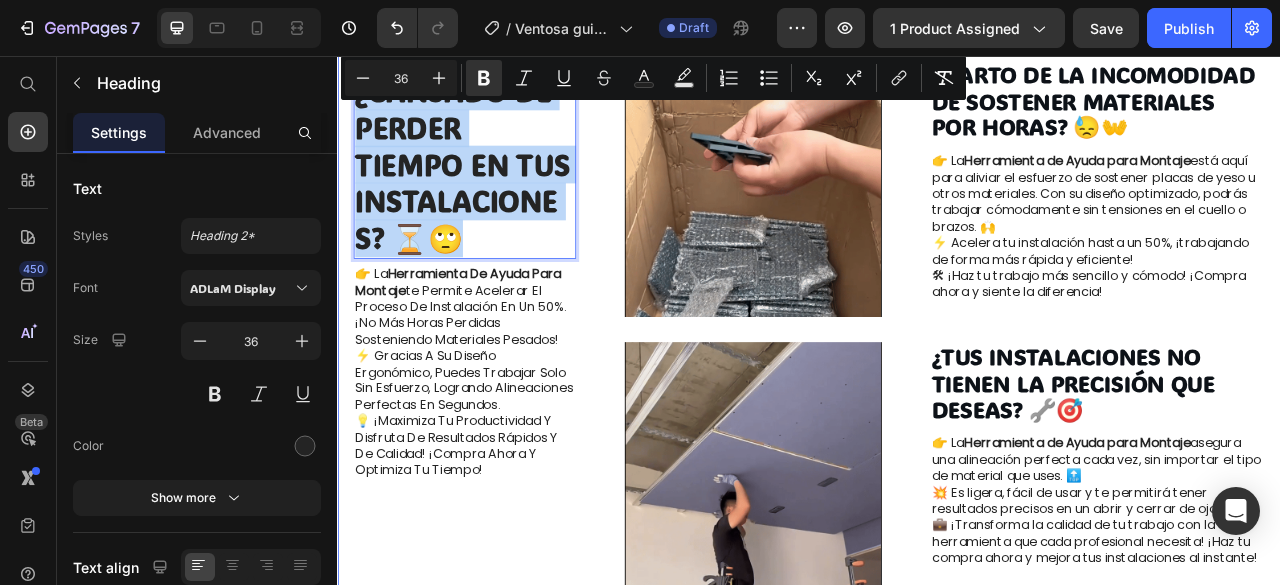 drag, startPoint x: 515, startPoint y: 285, endPoint x: 683, endPoint y: 145, distance: 218.687 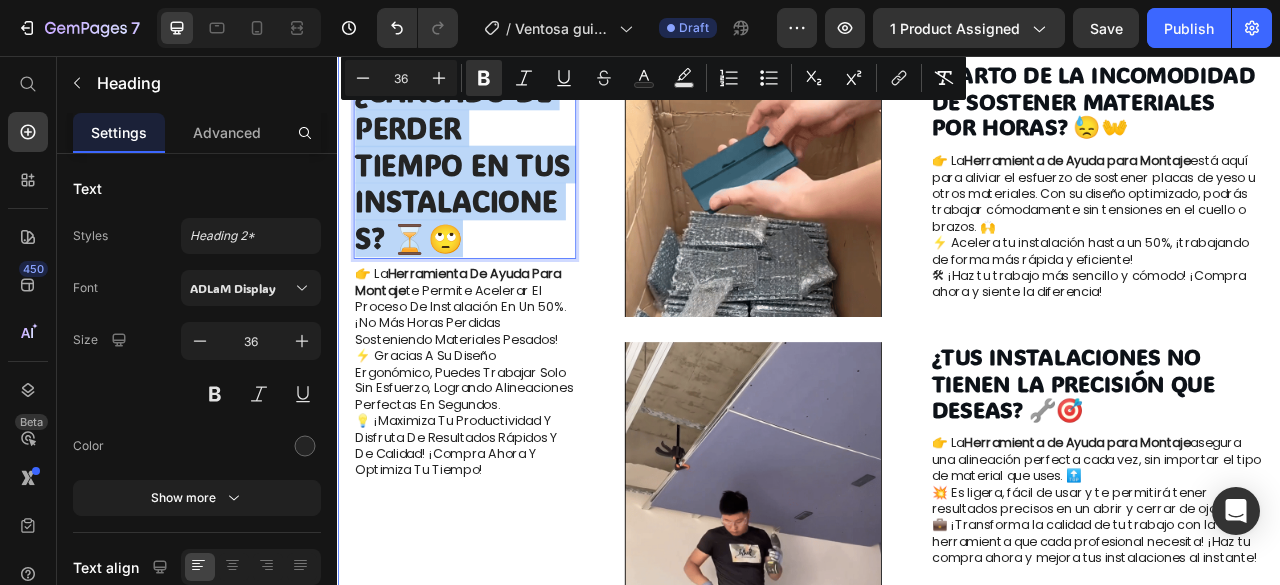 click on "¿Cansado de perder tiempo en tus instalaciones? ⏳🙄 Heading   8 👉 La  Herramienta de Ayuda para Montaje  te permite acelerar el proceso de instalación en un 50%. ¡No más horas perdidas sosteniendo materiales pesados! ⚡ Gracias a su diseño ergonómico, puedes trabajar solo sin esfuerzo, logrando alineaciones perfectas en segundos. 💡 ¡Maximiza tu productividad y disfruta de resultados rápidos y de calidad! ¡Compra ahora y optimiza tu tiempo! Text Block Row Image ¿Te cuesta alinear con precisión en tus instalaciones? 🤔🔩 Heading 👉 Con la  Herramienta de Ayuda para Montaje , podrás asegurar una alineación precisa antes de fijar cualquier material. 📏✨ 💪 El diseño ligero y robusto facilita la operación con una sola persona, eliminando la necesidad de asistencia extra. 🚀 ¡Dile adiós a los errores de alineación y haz de cada instalación un trabajo profesional! ¡Haz tu pedido [DATE]! Text Block Row Row Image Heading 👉 La  Herramienta de Ayuda para Montaje Text Block" at bounding box center [937, 404] 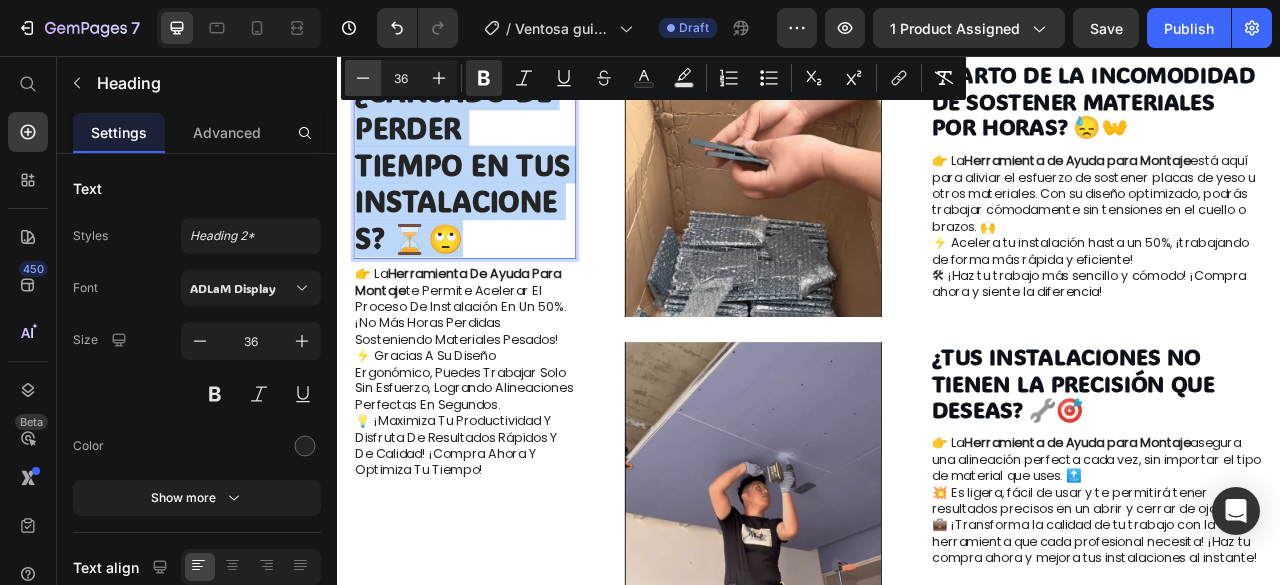 copy on "¿Cansado de perder tiempo en tus instalaciones? ⏳🙄" 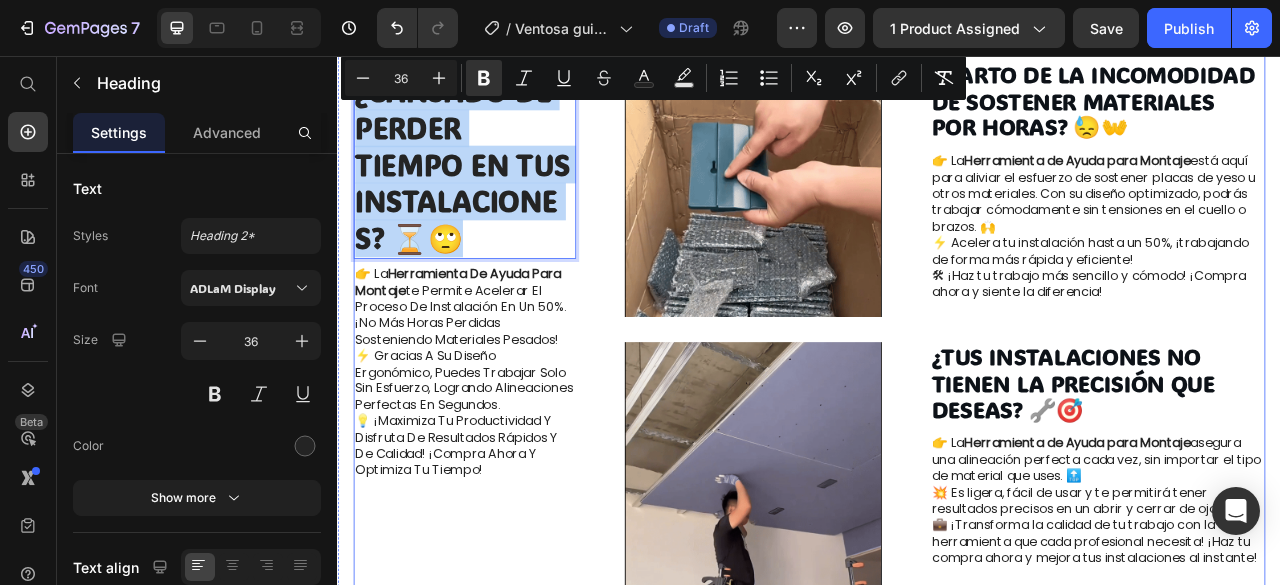 click on "👉 La  Herramienta de Ayuda para Montaje  te permite acelerar el proceso de instalación en un 50%. ¡No más horas perdidas sosteniendo materiales pesados! ⚡ Gracias a su diseño ergonómico, puedes trabajar solo sin esfuerzo, logrando alineaciones perfectas en segundos. 💡 ¡Maximiza tu productividad y disfruta de resultados rápidos y de calidad! ¡Compra ahora y optimiza tu tiempo!" at bounding box center (498, 459) 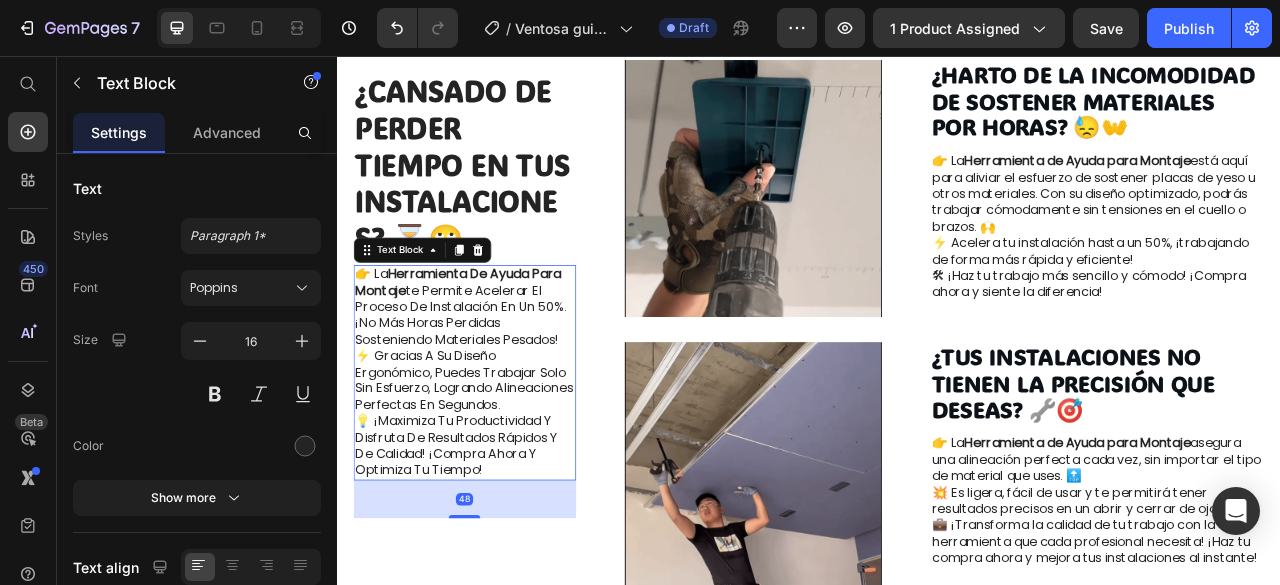 click on "👉 La  Herramienta de Ayuda para Montaje  te permite acelerar el proceso de instalación en un 50%. ¡No más horas perdidas sosteniendo materiales pesados! ⚡ Gracias a su diseño ergonómico, puedes trabajar solo sin esfuerzo, logrando alineaciones perfectas en segundos. 💡 ¡Maximiza tu productividad y disfruta de resultados rápidos y de calidad! ¡Compra ahora y optimiza tu tiempo!" at bounding box center (498, 459) 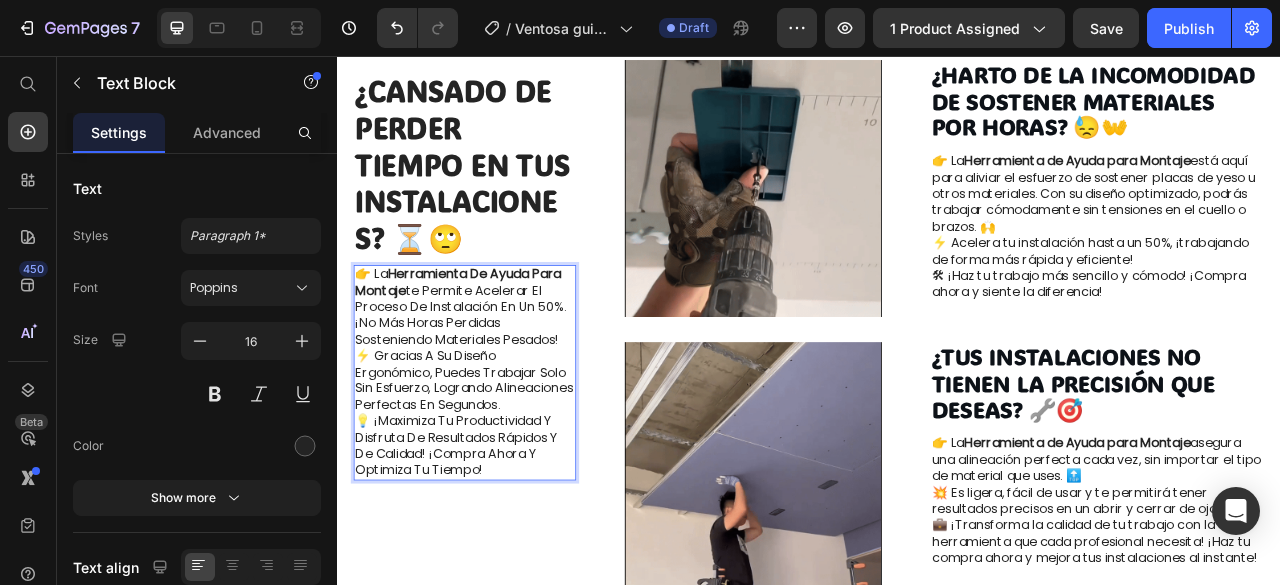 click on "👉 La  Herramienta de Ayuda para Montaje  te permite acelerar el proceso de instalación en un 50%. ¡No más horas perdidas sosteniendo materiales pesados! ⚡ Gracias a su diseño ergonómico, puedes trabajar solo sin esfuerzo, logrando alineaciones perfectas en segundos. 💡 ¡Maximiza tu productividad y disfruta de resultados rápidos y de calidad! ¡Compra ahora y optimiza tu tiempo!" at bounding box center (498, 459) 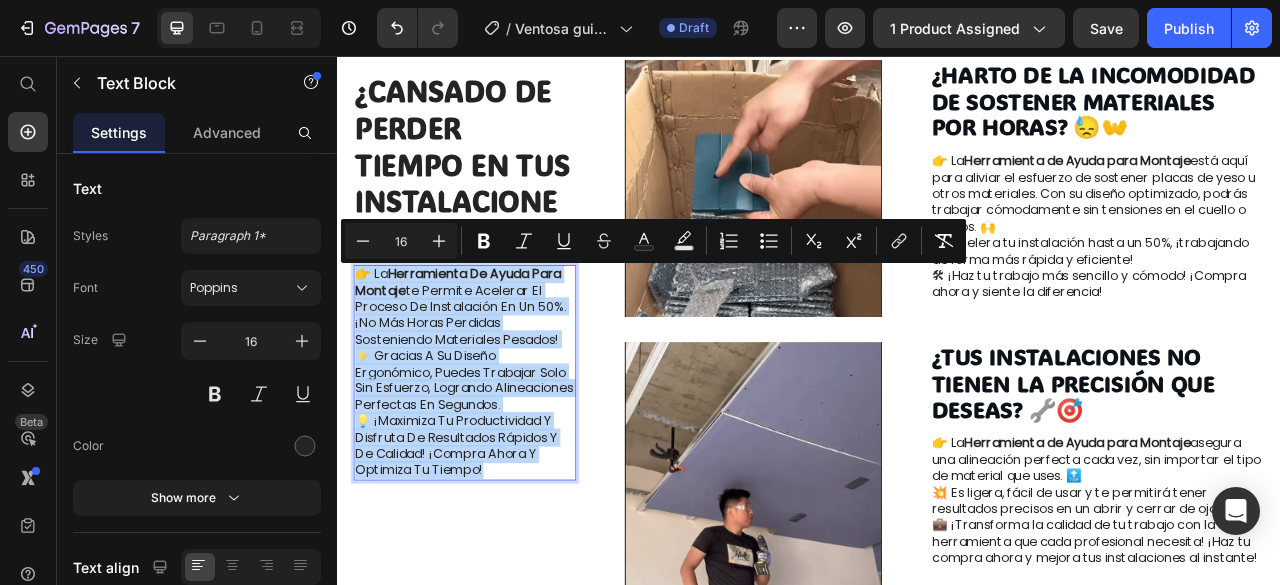 drag, startPoint x: 542, startPoint y: 604, endPoint x: 362, endPoint y: 344, distance: 316.22775 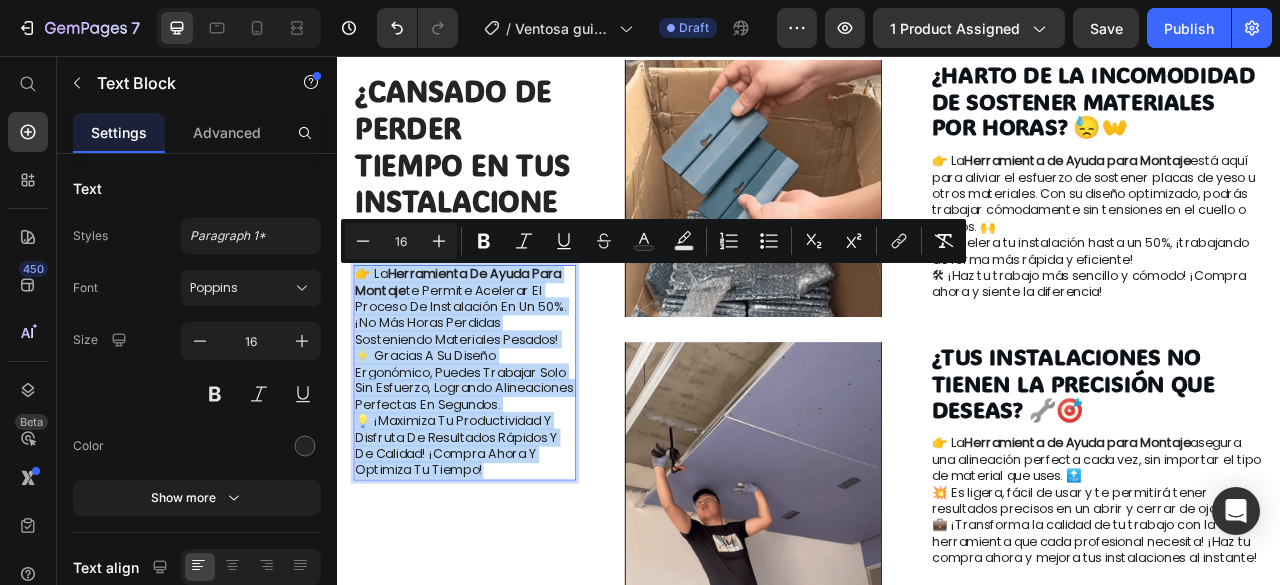 click on "👉 La  Herramienta de Ayuda para Montaje  te permite acelerar el proceso de instalación en un 50%. ¡No más horas perdidas sosteniendo materiales pesados! ⚡ Gracias a su diseño ergonómico, puedes trabajar solo sin esfuerzo, logrando alineaciones perfectas en segundos. 💡 ¡Maximiza tu productividad y disfruta de resultados rápidos y de calidad! ¡Compra ahora y optimiza tu tiempo!" at bounding box center (498, 459) 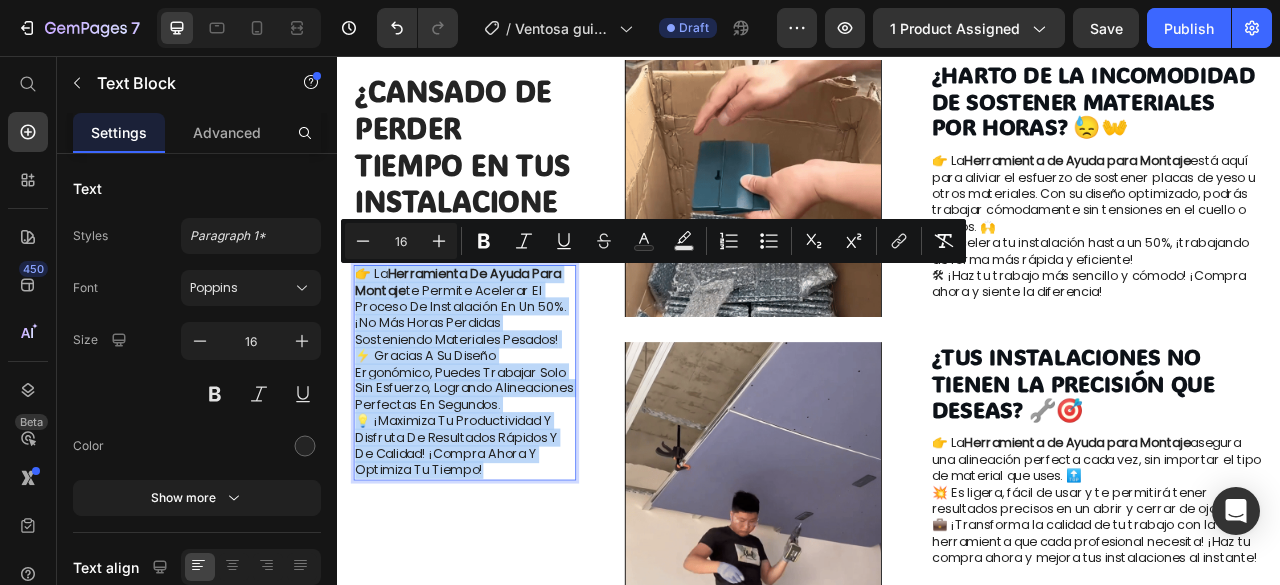 copy on "👉 La  Herramienta de Ayuda para Montaje  te permite acelerar el proceso de instalación en un 50%. ¡No más horas perdidas sosteniendo materiales pesados! ⚡ Gracias a su diseño ergonómico, puedes trabajar solo sin esfuerzo, logrando alineaciones perfectas en segundos. 💡 ¡Maximiza tu productividad y disfruta de resultados rápidos y de calidad! ¡Compra ahora y optimiza tu tiempo!" 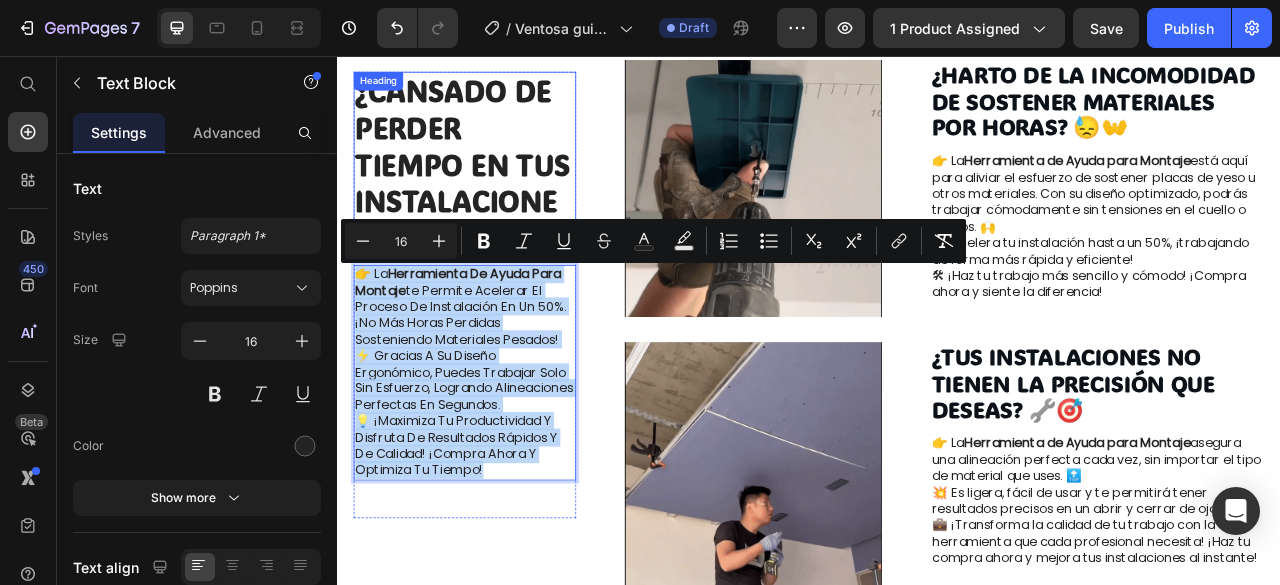 click on "¿Cansado de perder tiempo en tus instalaciones? ⏳🙄" at bounding box center [496, 194] 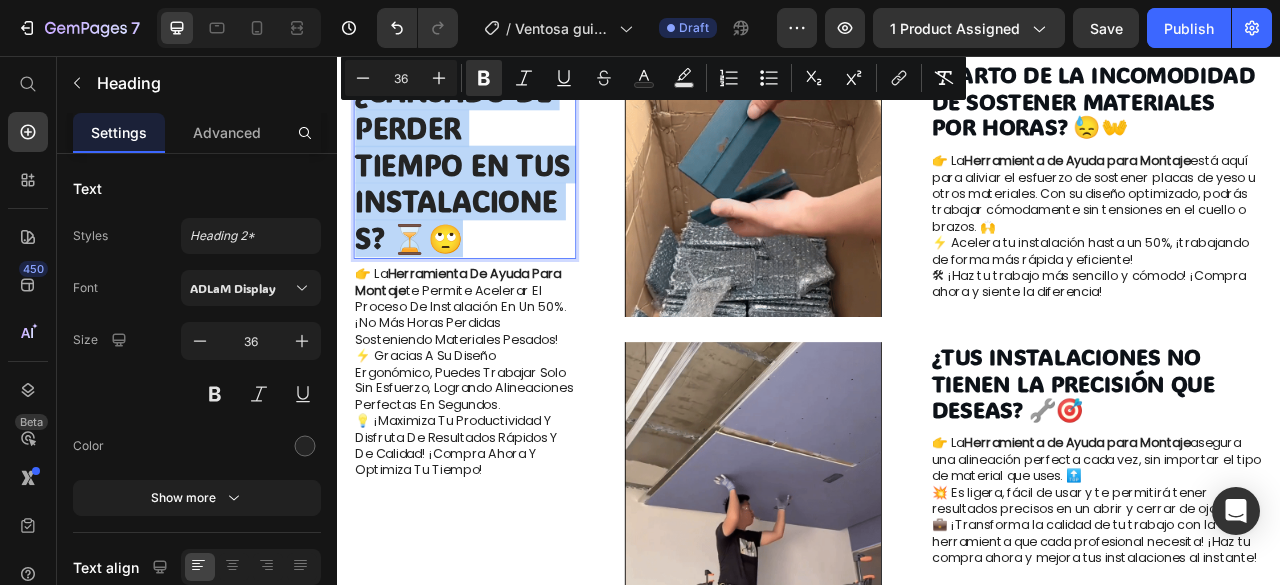 drag, startPoint x: 516, startPoint y: 279, endPoint x: 365, endPoint y: 108, distance: 228.12715 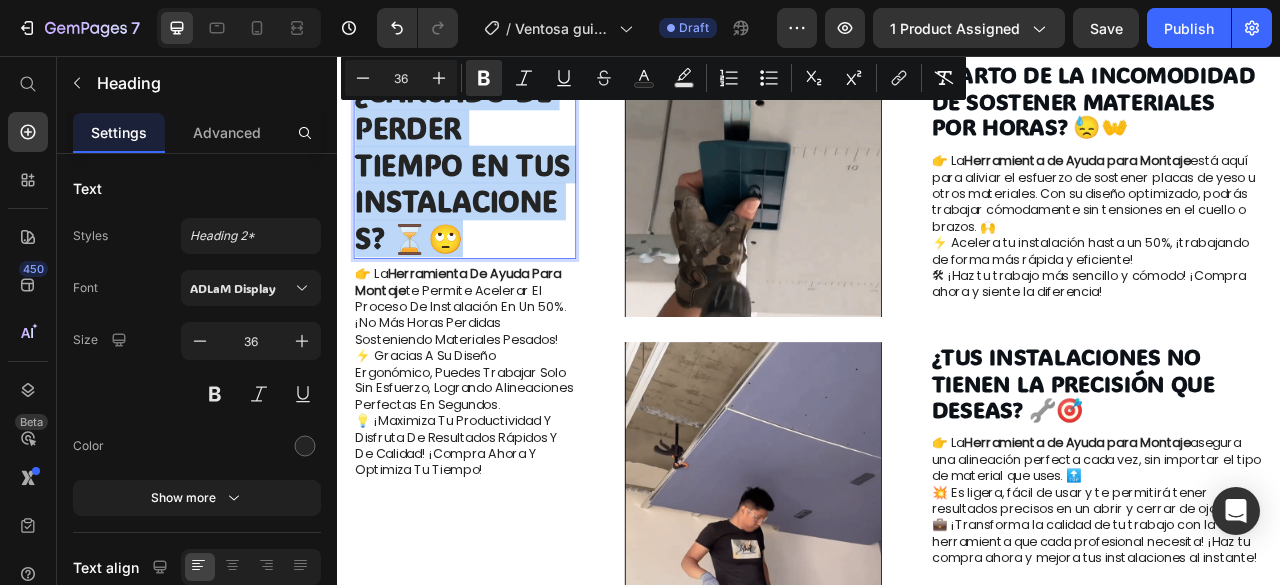 click on "¿Cansado de perder tiempo en tus instalaciones? ⏳🙄" at bounding box center (498, 195) 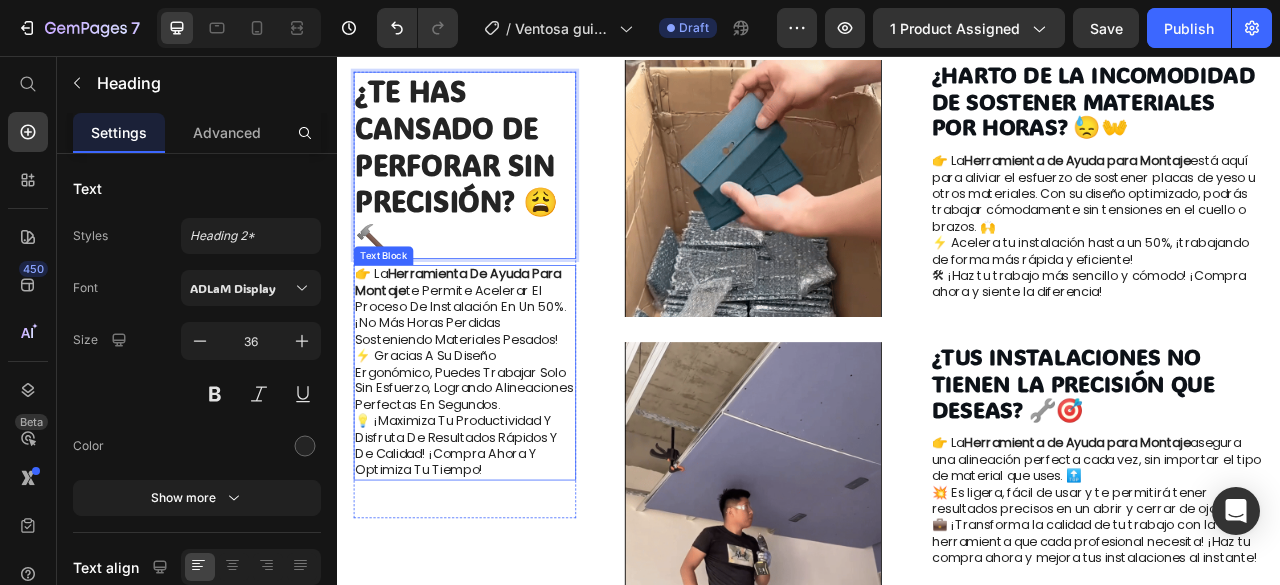 click on "👉 La  Herramienta de Ayuda para Montaje  te permite acelerar el proceso de instalación en un 50%. ¡No más horas perdidas sosteniendo materiales pesados! ⚡ Gracias a su diseño ergonómico, puedes trabajar solo sin esfuerzo, logrando alineaciones perfectas en segundos. 💡 ¡Maximiza tu productividad y disfruta de resultados rápidos y de calidad! ¡Compra ahora y optimiza tu tiempo!" at bounding box center [498, 459] 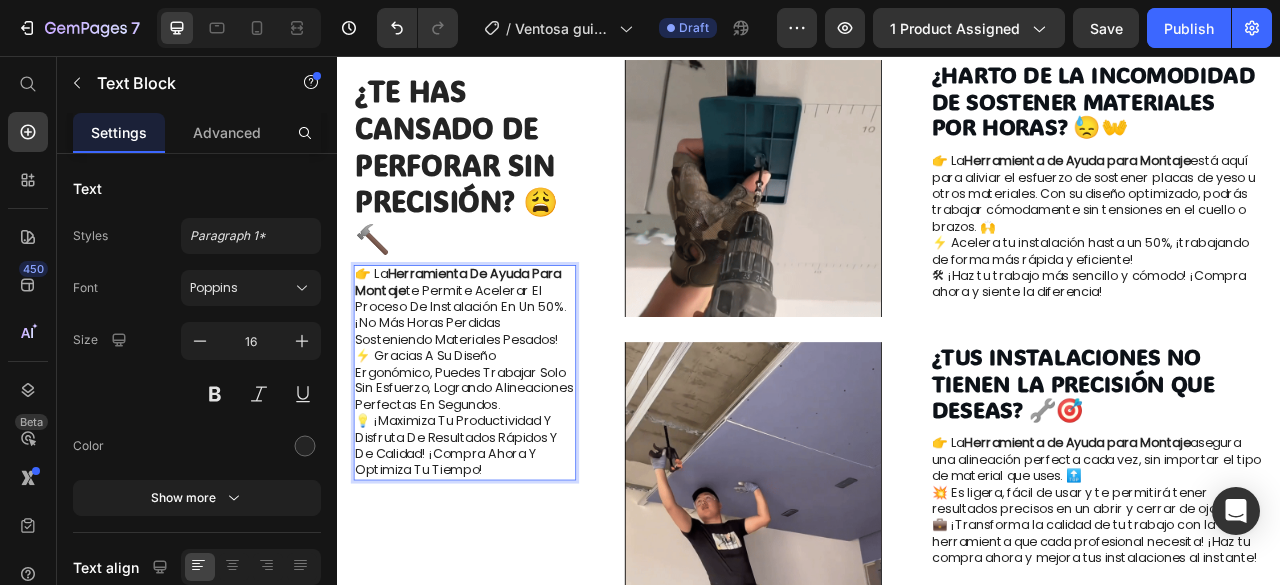 click on "👉 La  Herramienta de Ayuda para Montaje  te permite acelerar el proceso de instalación en un 50%. ¡No más horas perdidas sosteniendo materiales pesados! ⚡ Gracias a su diseño ergonómico, puedes trabajar solo sin esfuerzo, logrando alineaciones perfectas en segundos. 💡 ¡Maximiza tu productividad y disfruta de resultados rápidos y de calidad! ¡Compra ahora y optimiza tu tiempo!" at bounding box center [498, 459] 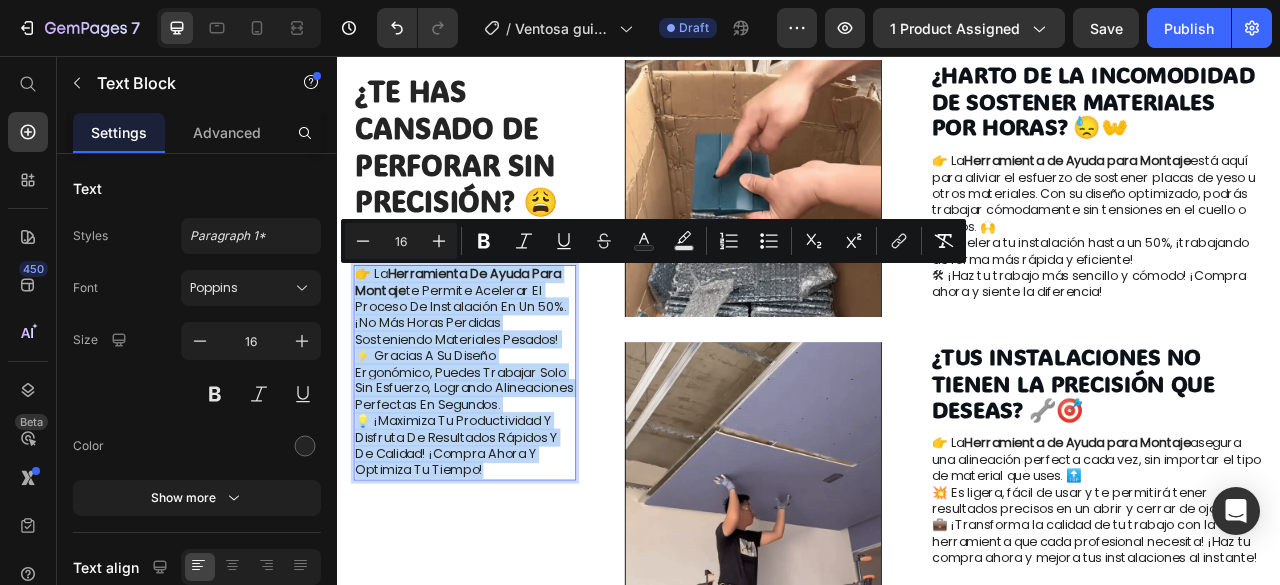 drag, startPoint x: 543, startPoint y: 601, endPoint x: 367, endPoint y: 344, distance: 311.48837 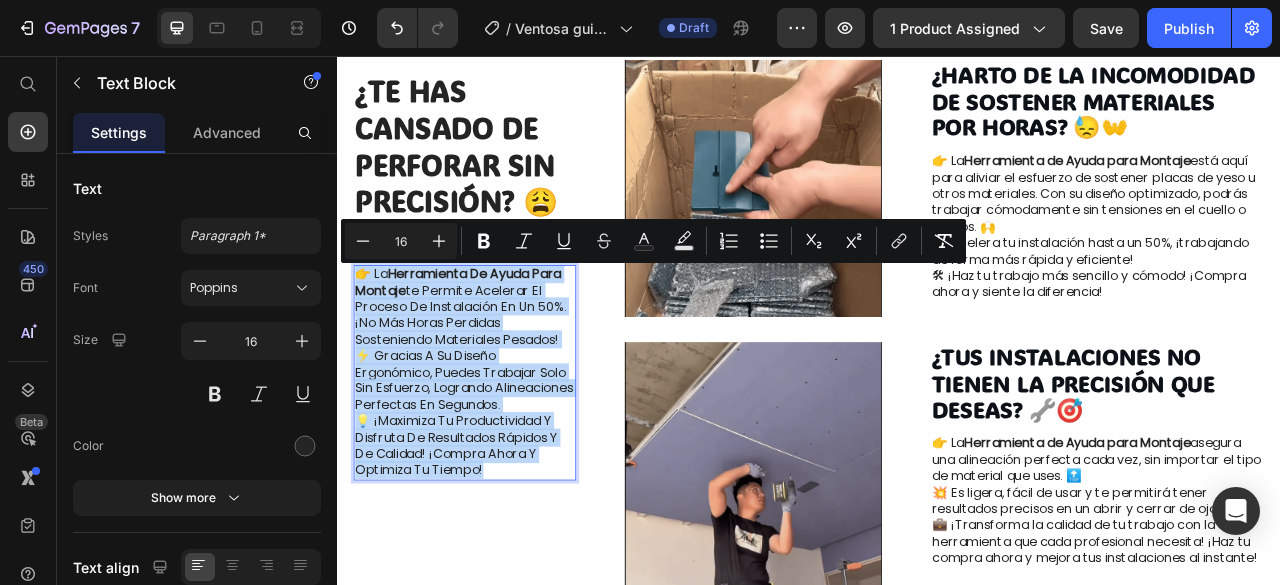click on "👉 La  Herramienta de Ayuda para Montaje  te permite acelerar el proceso de instalación en un 50%. ¡No más horas perdidas sosteniendo materiales pesados! ⚡ Gracias a su diseño ergonómico, puedes trabajar solo sin esfuerzo, logrando alineaciones perfectas en segundos. 💡 ¡Maximiza tu productividad y disfruta de resultados rápidos y de calidad! ¡Compra ahora y optimiza tu tiempo!" at bounding box center (498, 459) 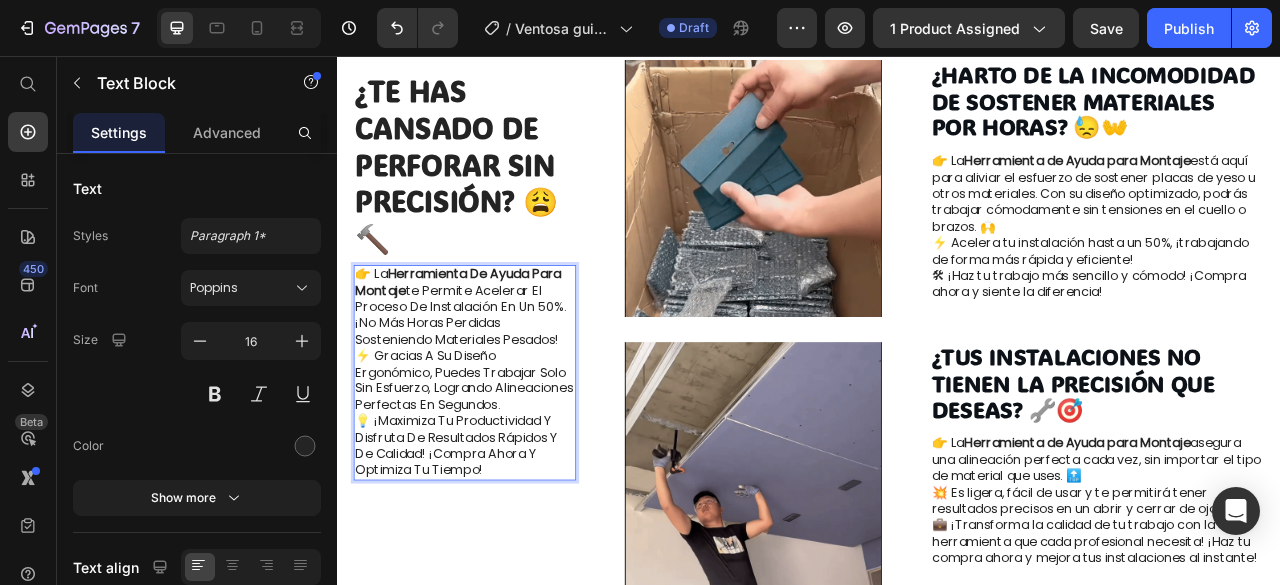 scroll, scrollTop: 9, scrollLeft: 0, axis: vertical 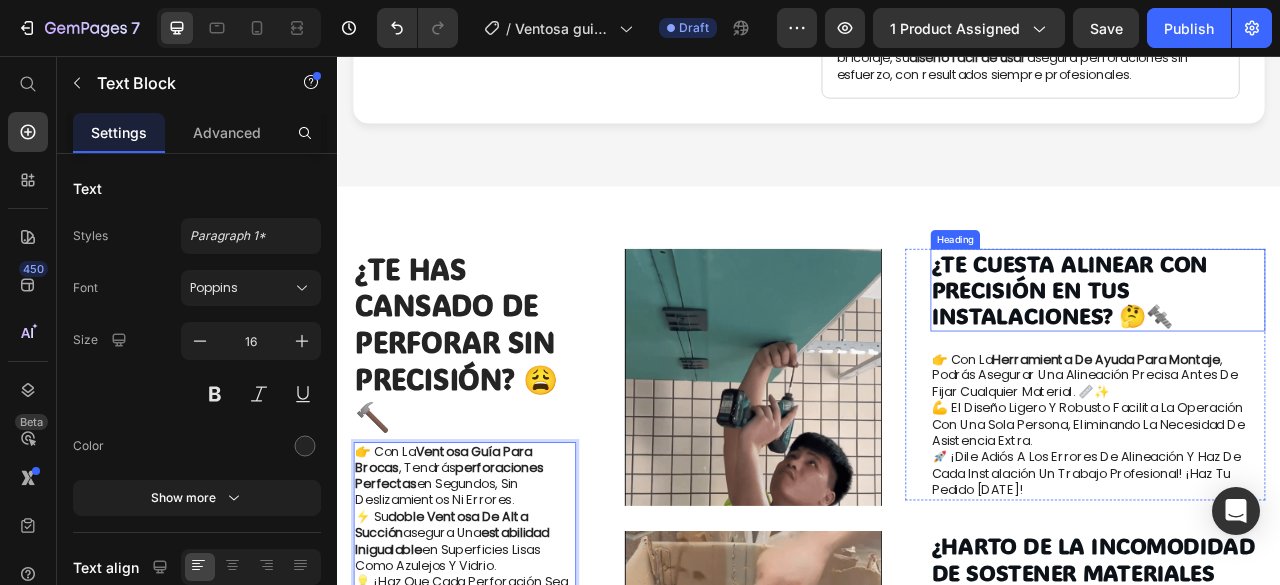 click on "¿Te cuesta alinear con precisión en tus instalaciones? 🤔🔩" at bounding box center (1304, 354) 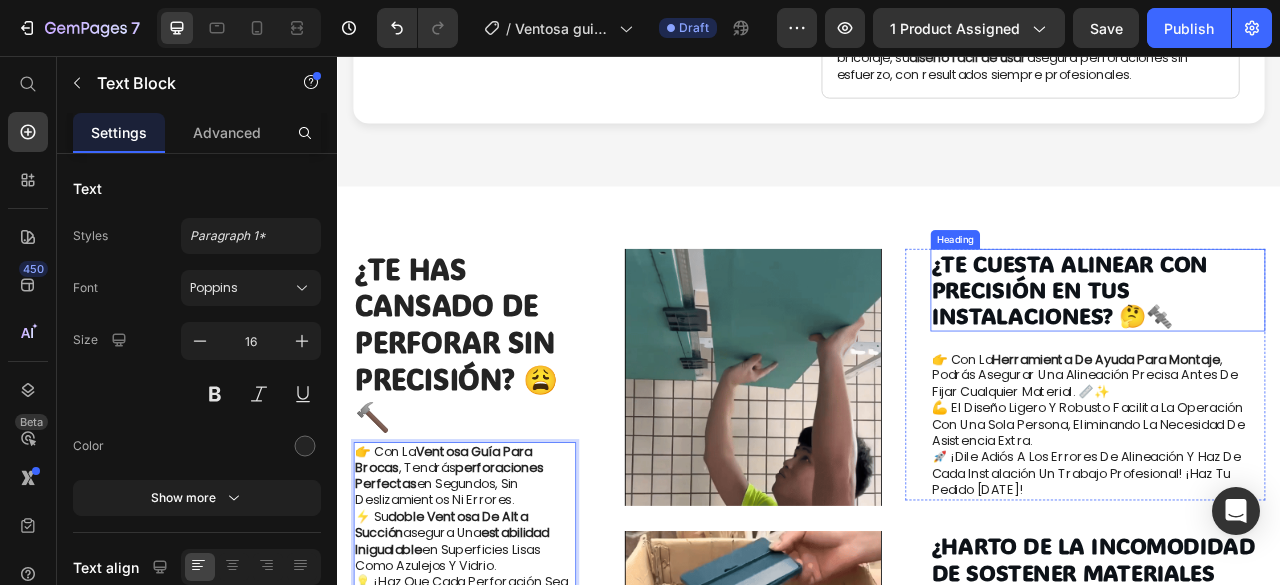 scroll, scrollTop: 0, scrollLeft: 0, axis: both 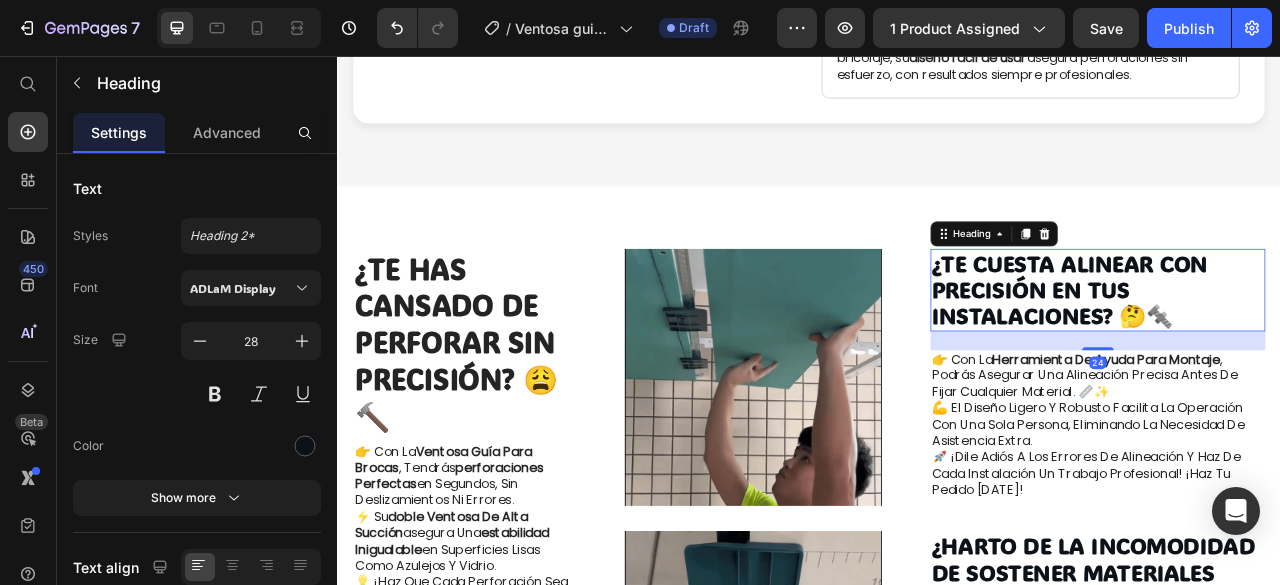 click on "¿Te cuesta alinear con precisión en tus instalaciones? 🤔🔩" at bounding box center [1304, 354] 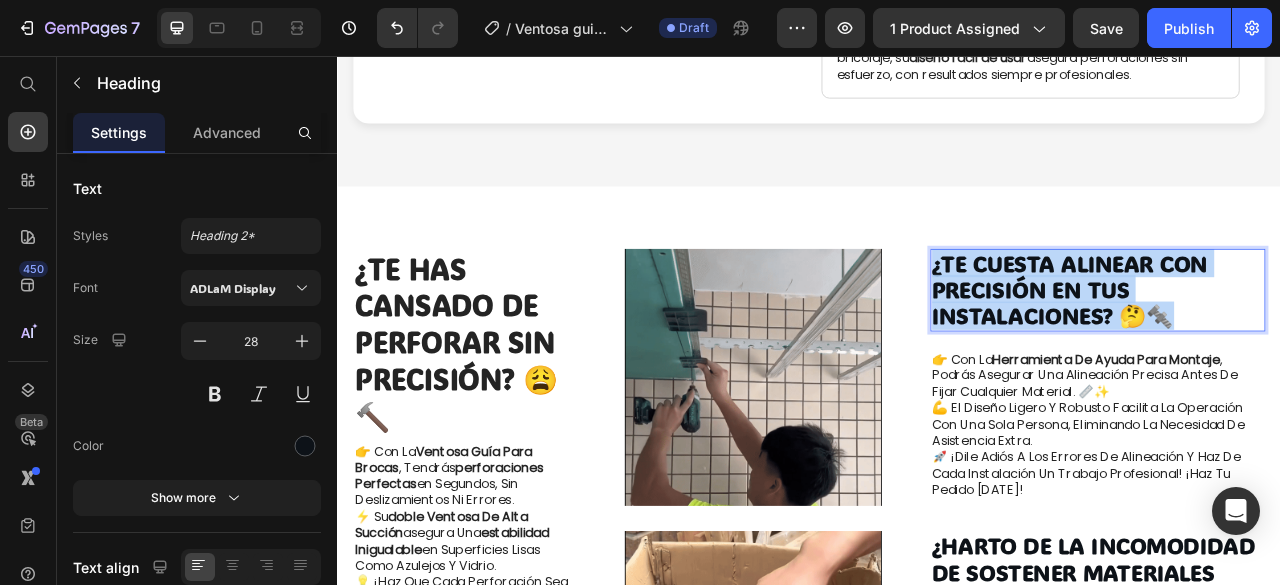 drag, startPoint x: 1413, startPoint y: 405, endPoint x: 1083, endPoint y: 337, distance: 336.93323 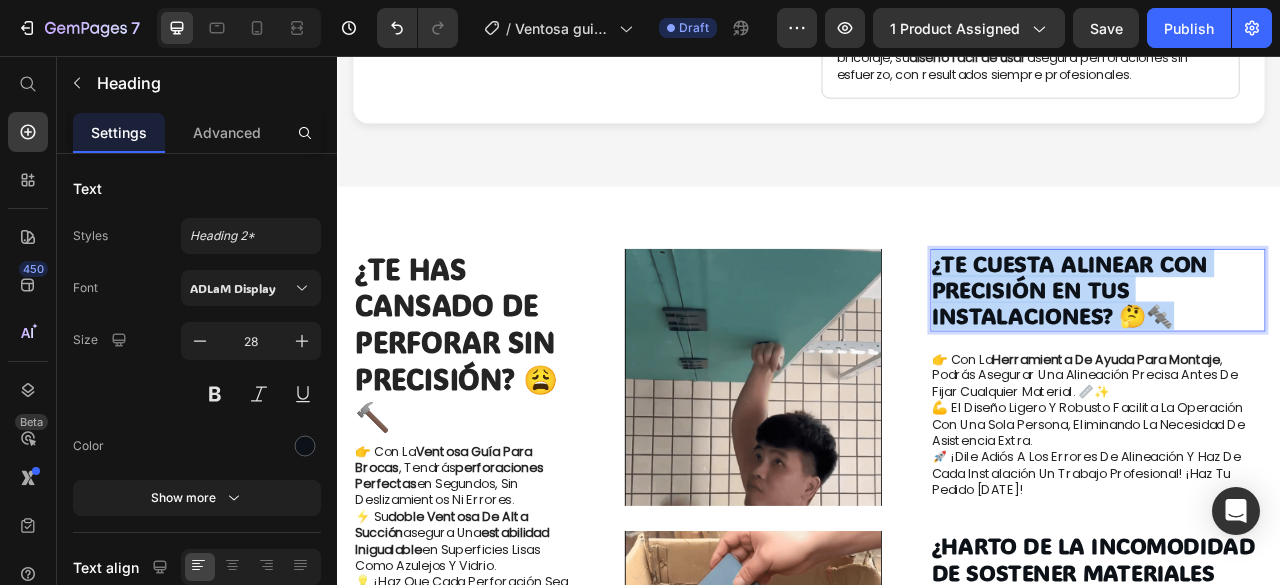click on "¿Te cuesta alinear con precisión en tus instalaciones? 🤔🔩" at bounding box center (1304, 354) 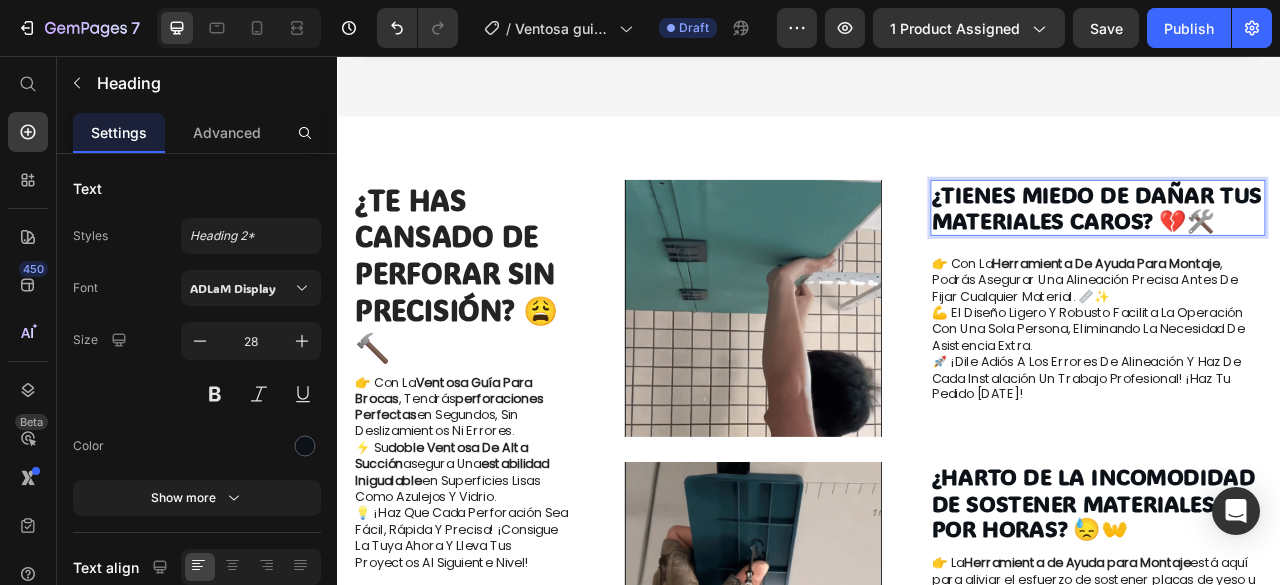 scroll, scrollTop: 1005, scrollLeft: 0, axis: vertical 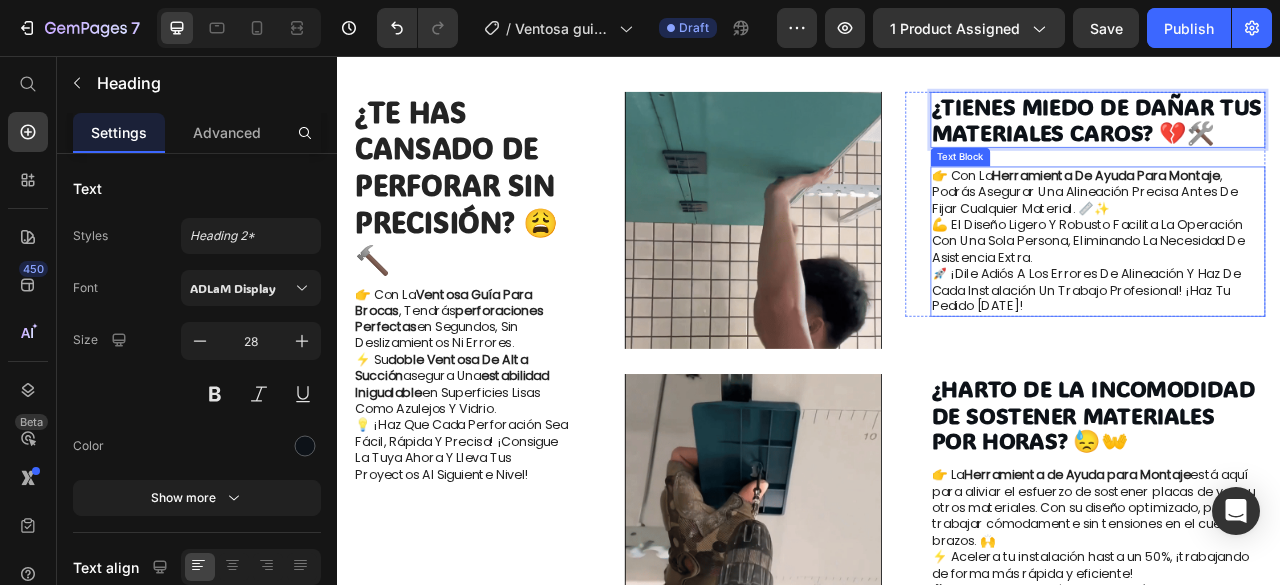 click on "👉 Con la  Herramienta de Ayuda para Montaje , podrás asegurar una alineación precisa antes de fijar cualquier material. 📏✨ 💪 El diseño ligero y robusto facilita la operación con una sola persona, eliminando la necesidad de asistencia extra. 🚀 ¡Dile adiós a los errores de alineación y haz de cada instalación un trabajo profesional! ¡Haz tu pedido [DATE]!" at bounding box center [1304, 292] 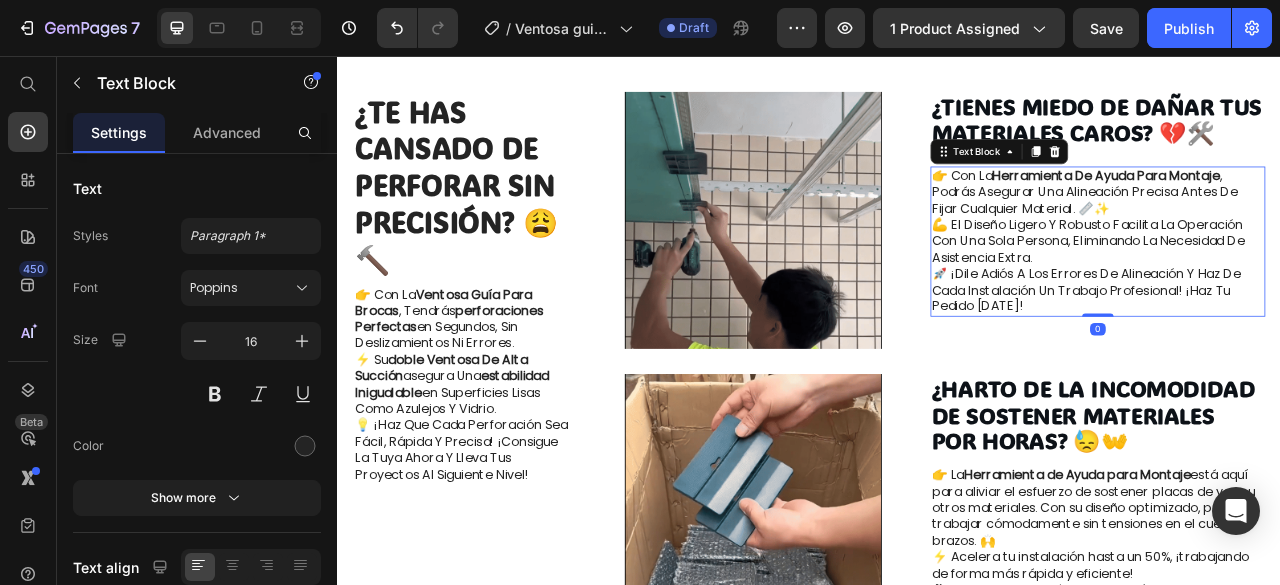 click on "👉 Con la  Herramienta de Ayuda para Montaje , podrás asegurar una alineación precisa antes de fijar cualquier material. 📏✨ 💪 El diseño ligero y robusto facilita la operación con una sola persona, eliminando la necesidad de asistencia extra. 🚀 ¡Dile adiós a los errores de alineación y haz de cada instalación un trabajo profesional! ¡Haz tu pedido [DATE]!" at bounding box center (1304, 292) 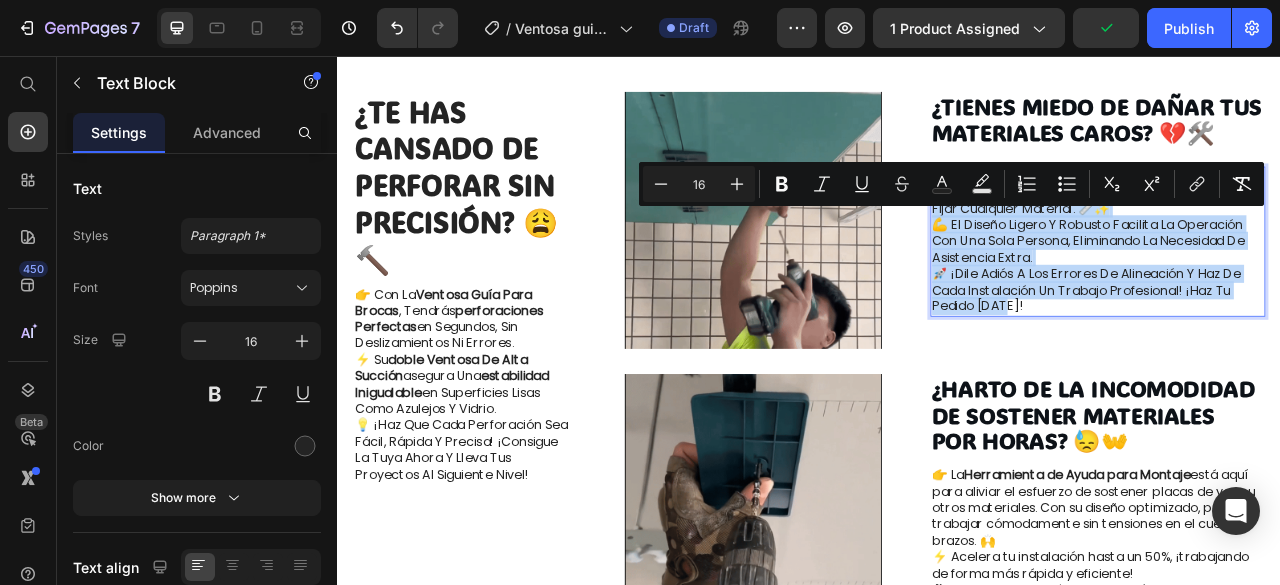 drag, startPoint x: 1191, startPoint y: 424, endPoint x: 1095, endPoint y: 265, distance: 185.73367 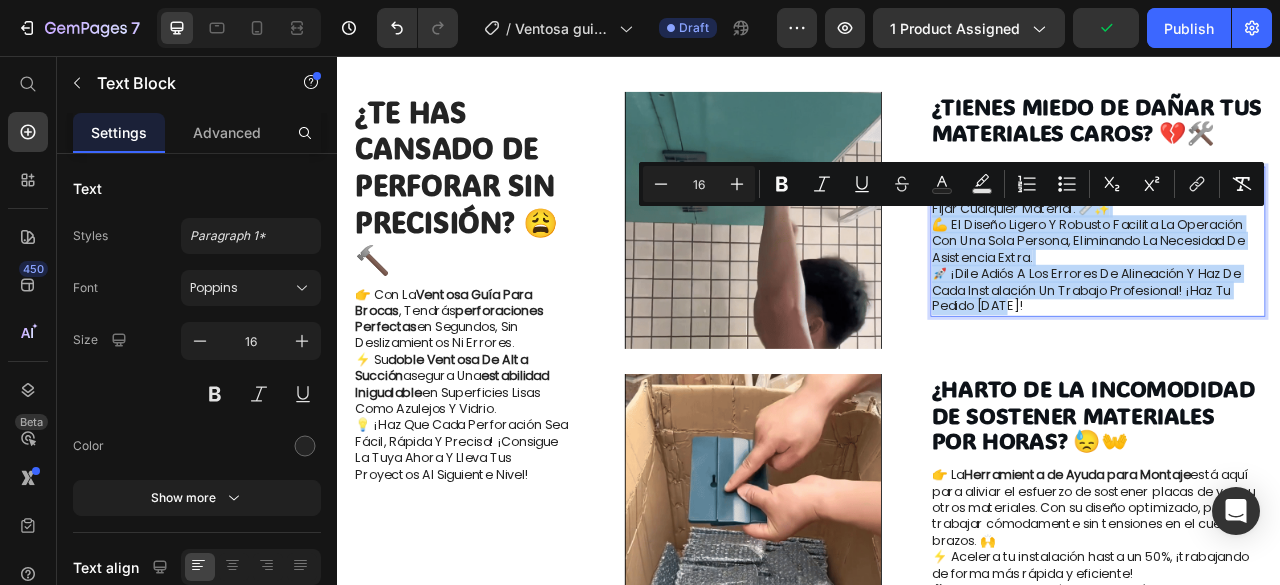 click on "👉 Con la  Herramienta de Ayuda para Montaje , podrás asegurar una alineación precisa antes de fijar cualquier material. 📏✨ 💪 El diseño ligero y robusto facilita la operación con una sola persona, eliminando la necesidad de asistencia extra. 🚀 ¡Dile adiós a los errores de alineación y haz de cada instalación un trabajo profesional! ¡Haz tu pedido [DATE]!" at bounding box center (1304, 292) 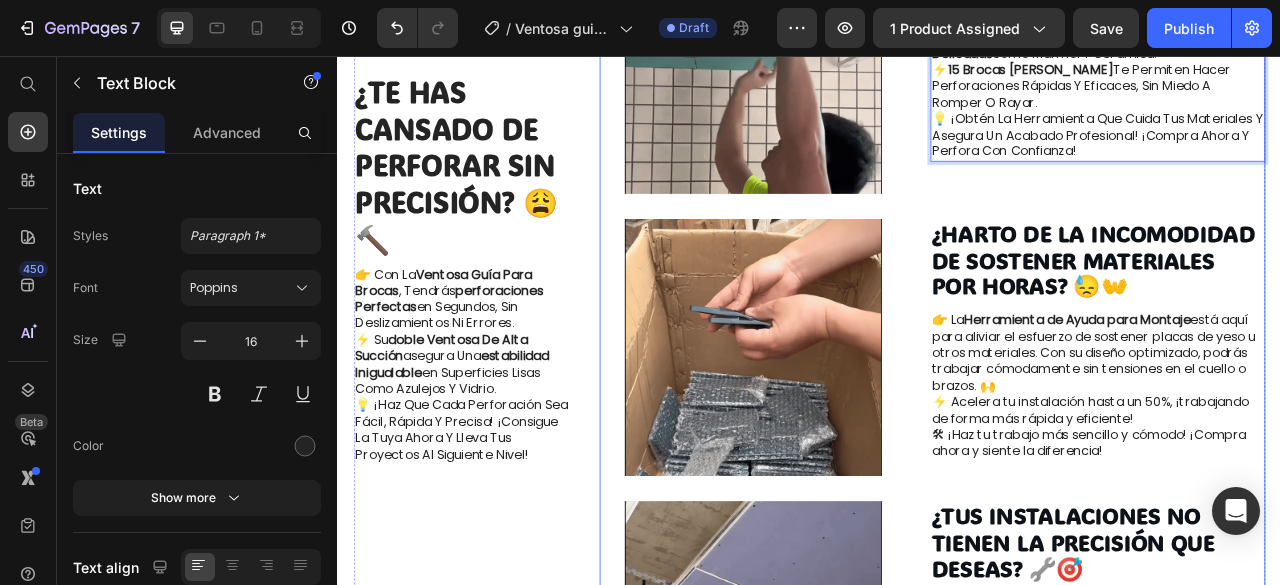 scroll, scrollTop: 1205, scrollLeft: 0, axis: vertical 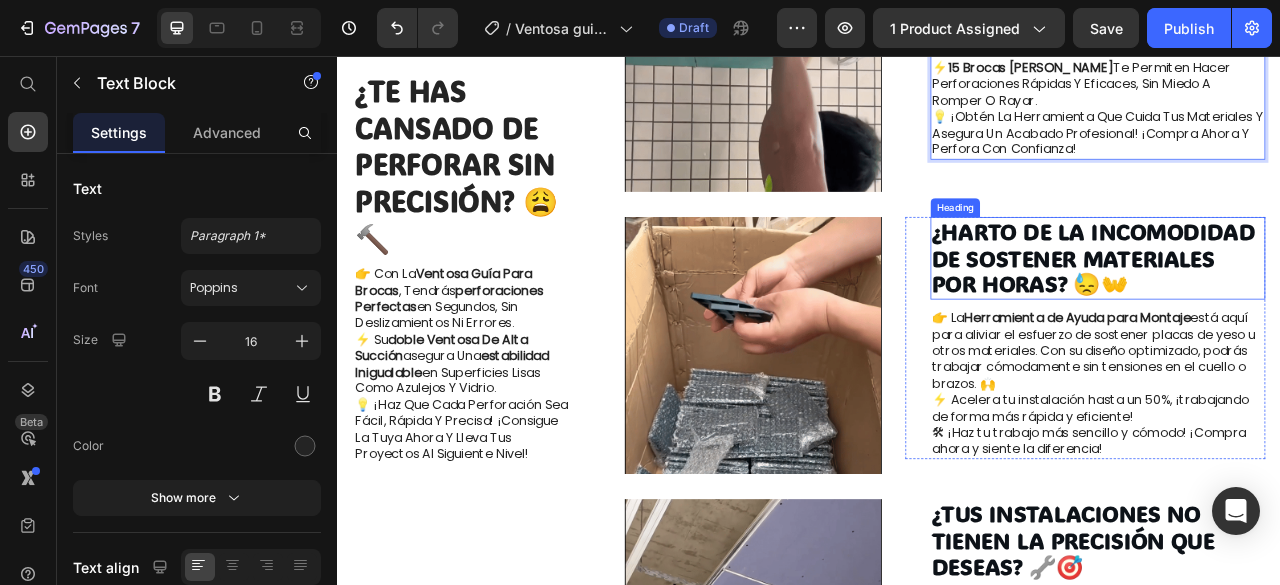 click on "¿Harto de la incomodidad de sostener materiales por horas? 😓👐" at bounding box center [1299, 312] 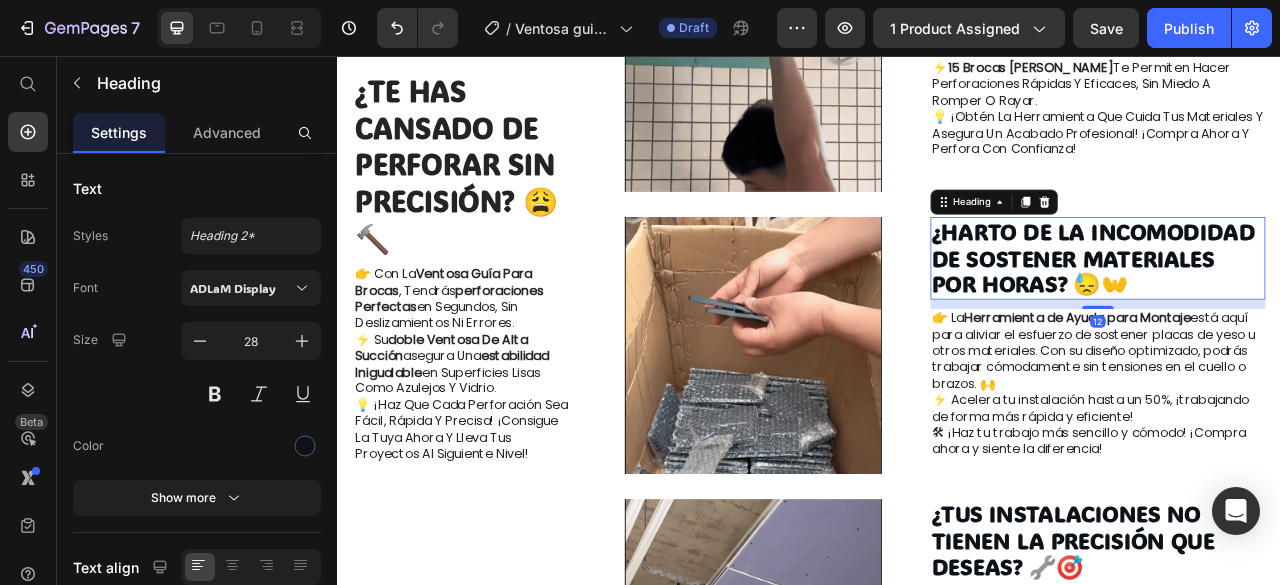 click on "¿Harto de la incomodidad de sostener materiales por horas? 😓👐" at bounding box center [1304, 313] 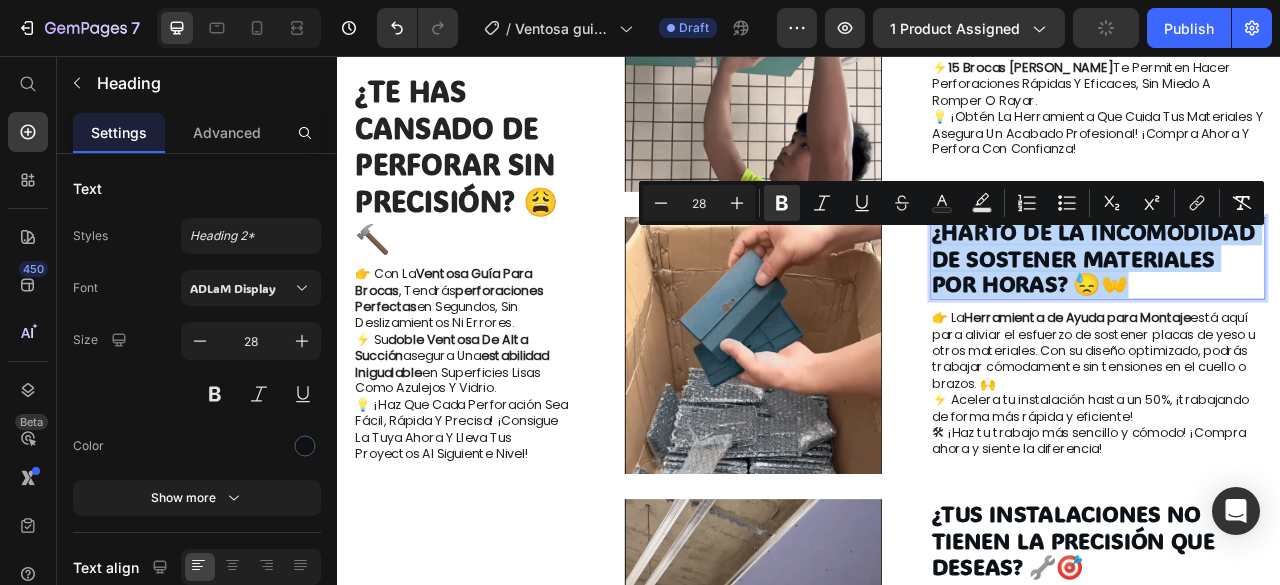 drag, startPoint x: 1347, startPoint y: 361, endPoint x: 1088, endPoint y: 287, distance: 269.36407 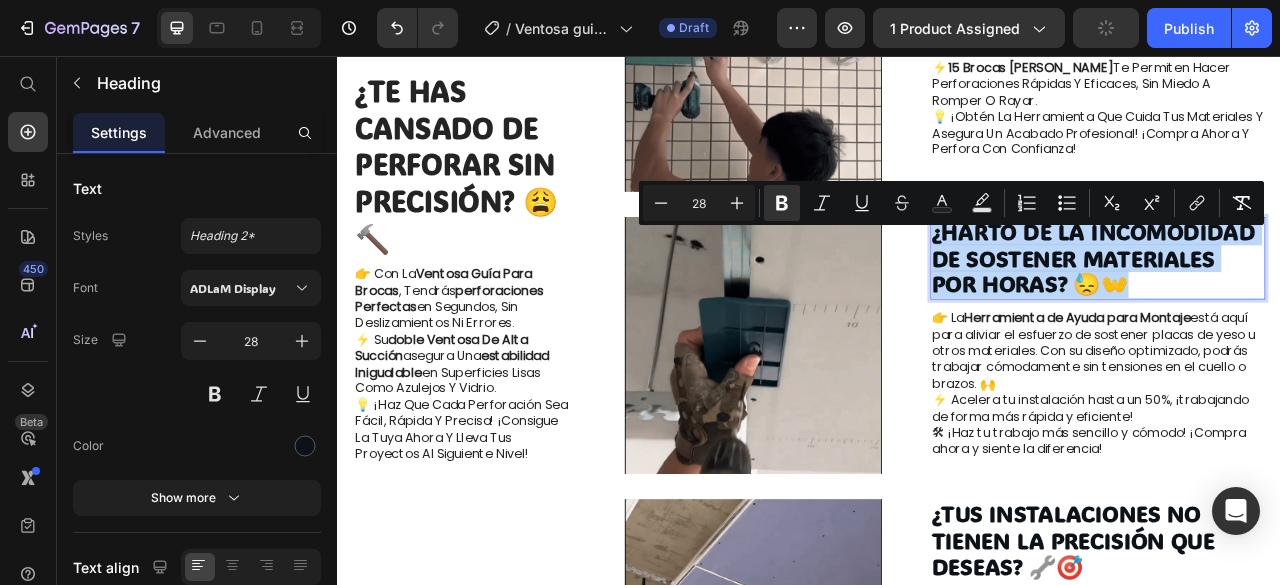click on "¿Harto de la incomodidad de sostener materiales por horas? 😓👐" at bounding box center [1304, 313] 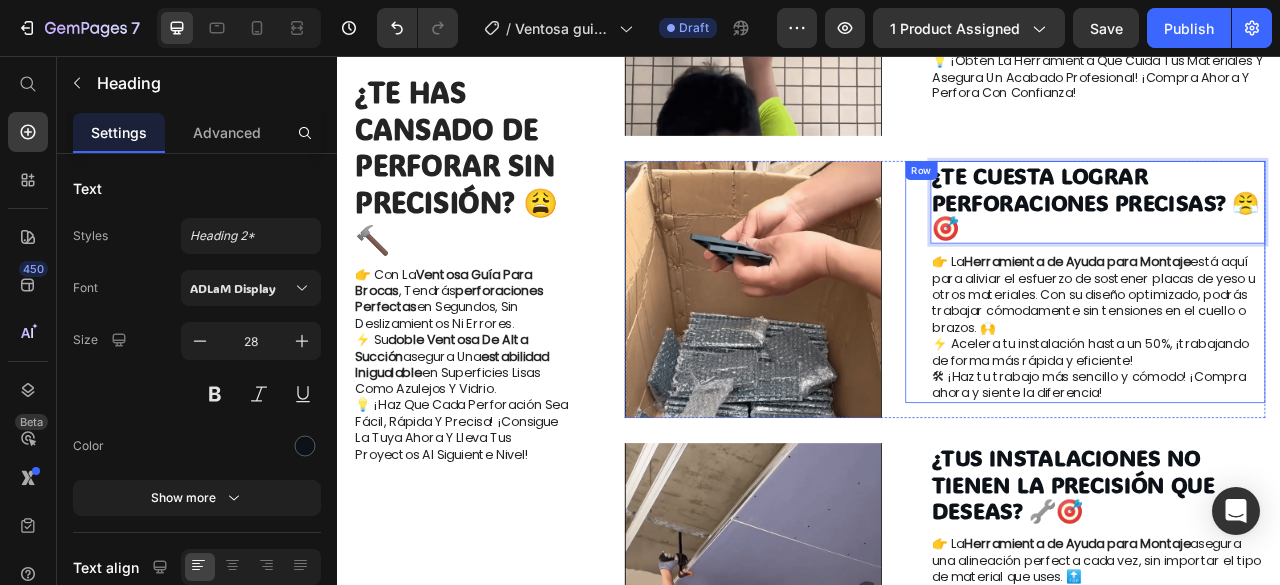 scroll, scrollTop: 1405, scrollLeft: 0, axis: vertical 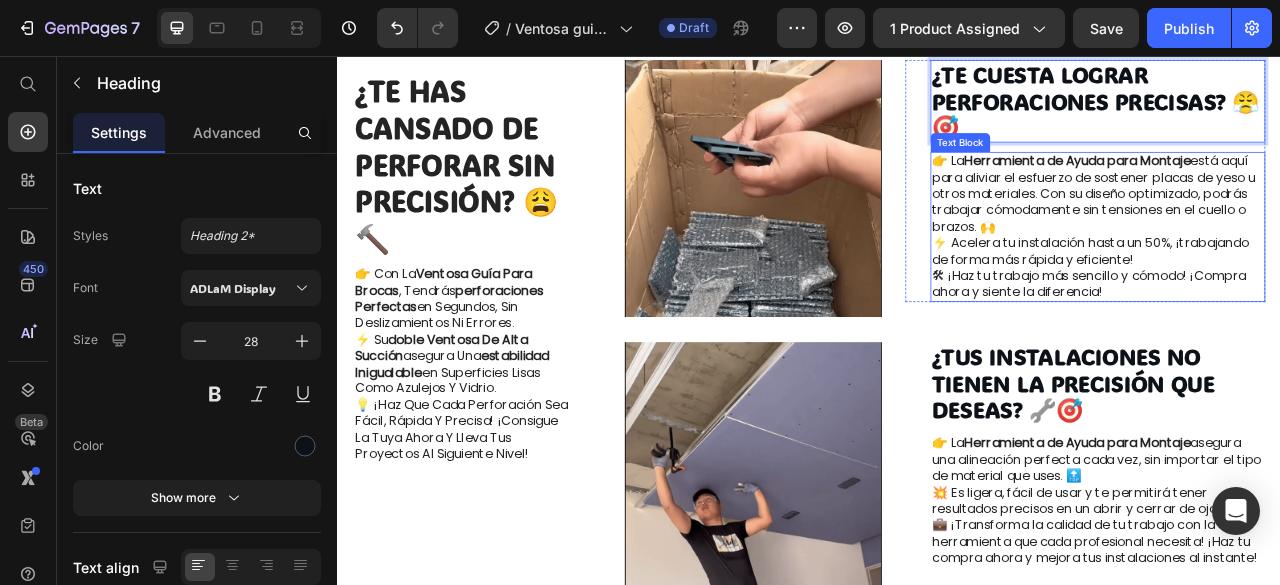 click on "👉 La  Herramienta de Ayuda para Montaje  está aquí para aliviar el esfuerzo de sostener placas de yeso u otros materiales. Con su diseño optimizado, podrás trabajar cómodamente sin tensiones en el cuello o brazos. 🙌 ⚡ Acelera tu instalación hasta un 50%, ¡trabajando de forma más rápida y eficiente! 🛠 ¡Haz tu trabajo más sencillo y cómodo! ¡Compra ahora y siente la diferencia!" at bounding box center [1304, 273] 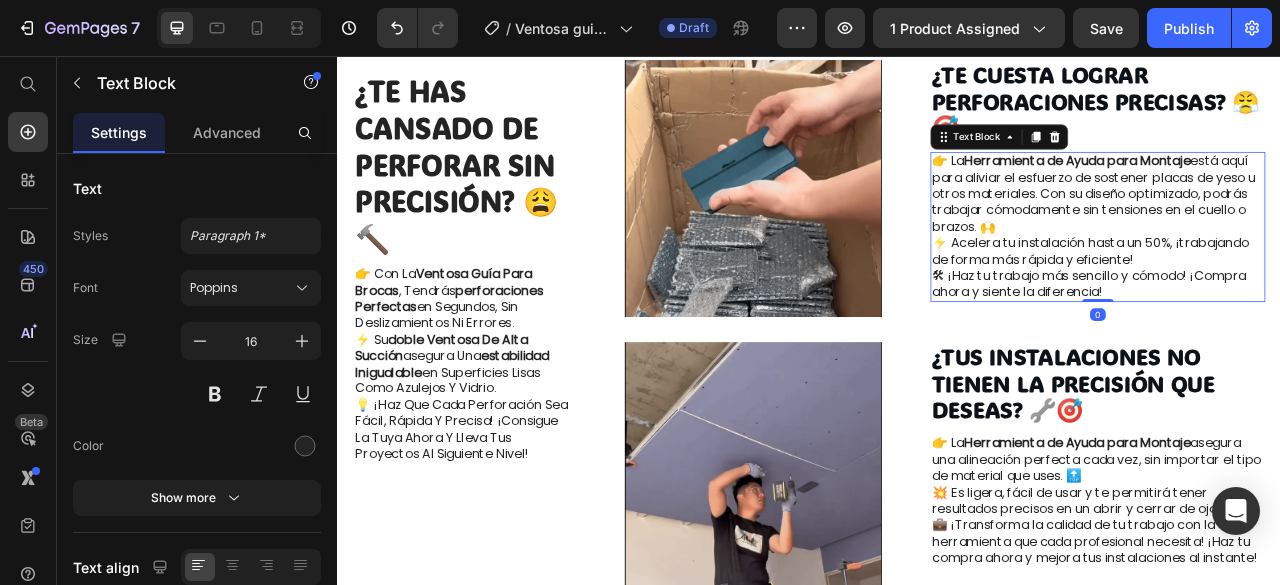 click on "👉 La  Herramienta de Ayuda para Montaje  está aquí para aliviar el esfuerzo de sostener placas de yeso u otros materiales. Con su diseño optimizado, podrás trabajar cómodamente sin tensiones en el cuello o brazos. 🙌 ⚡ Acelera tu instalación hasta un 50%, ¡trabajando de forma más rápida y eficiente! 🛠 ¡Haz tu trabajo más sencillo y cómodo! ¡Compra ahora y siente la diferencia!" at bounding box center (1304, 273) 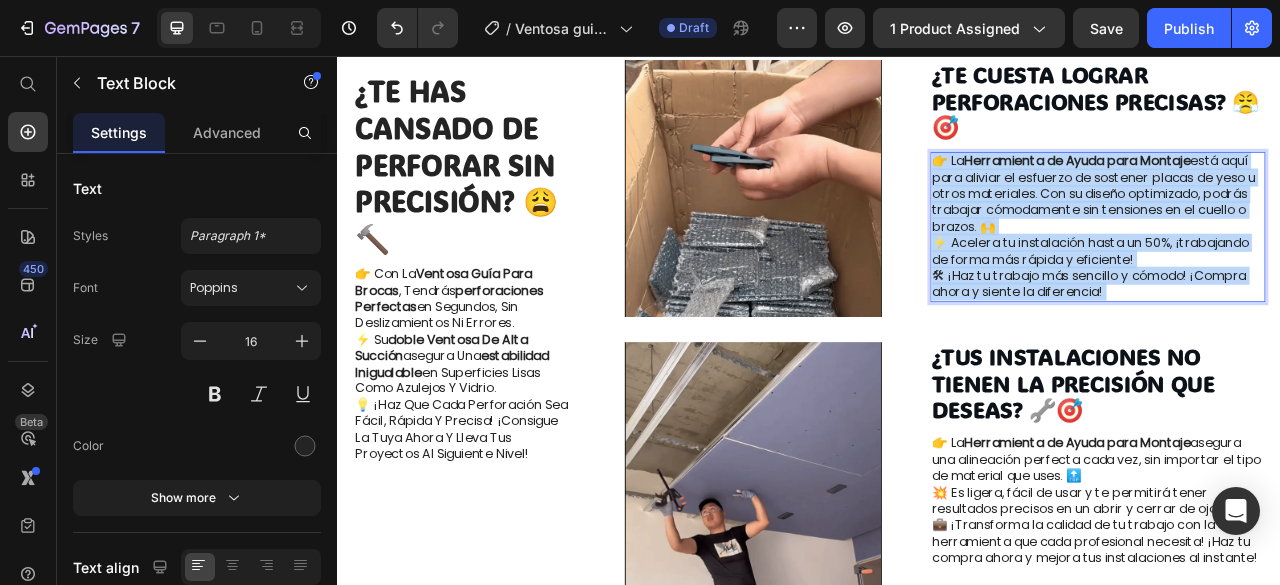 drag, startPoint x: 1290, startPoint y: 353, endPoint x: 1167, endPoint y: 300, distance: 133.93282 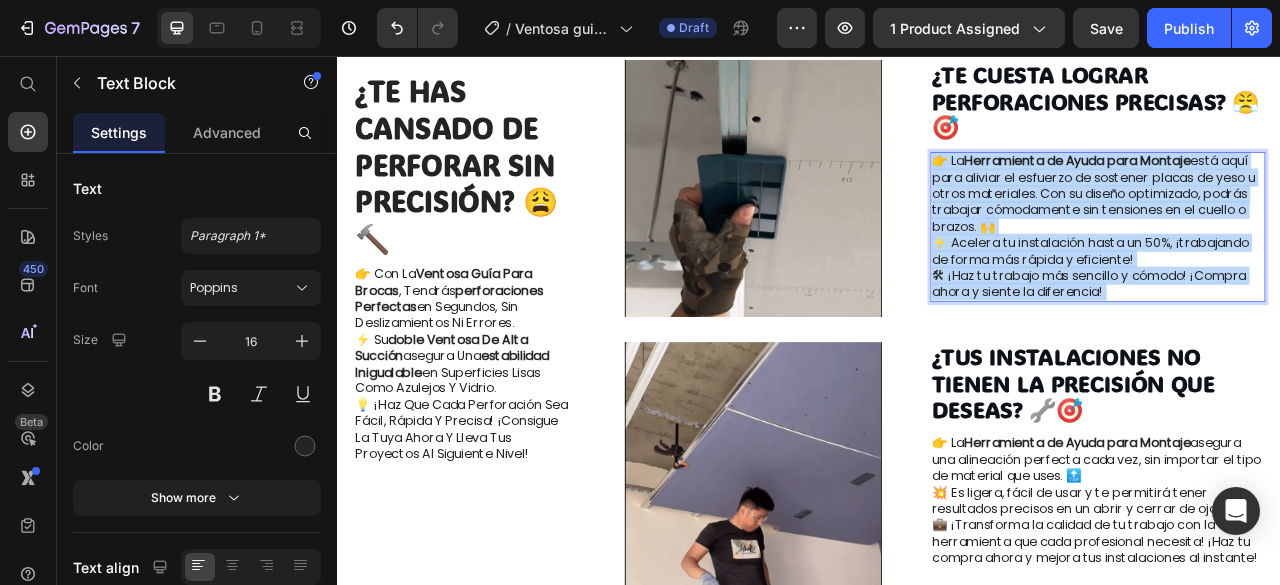 click on "👉 La  Herramienta de Ayuda para Montaje  está aquí para aliviar el esfuerzo de sostener placas de yeso u otros materiales. Con su diseño optimizado, podrás trabajar cómodamente sin tensiones en el cuello o brazos. 🙌 ⚡ Acelera tu instalación hasta un 50%, ¡trabajando de forma más rápida y eficiente! 🛠 ¡Haz tu trabajo más sencillo y cómodo! ¡Compra ahora y siente la diferencia!" at bounding box center (1304, 273) 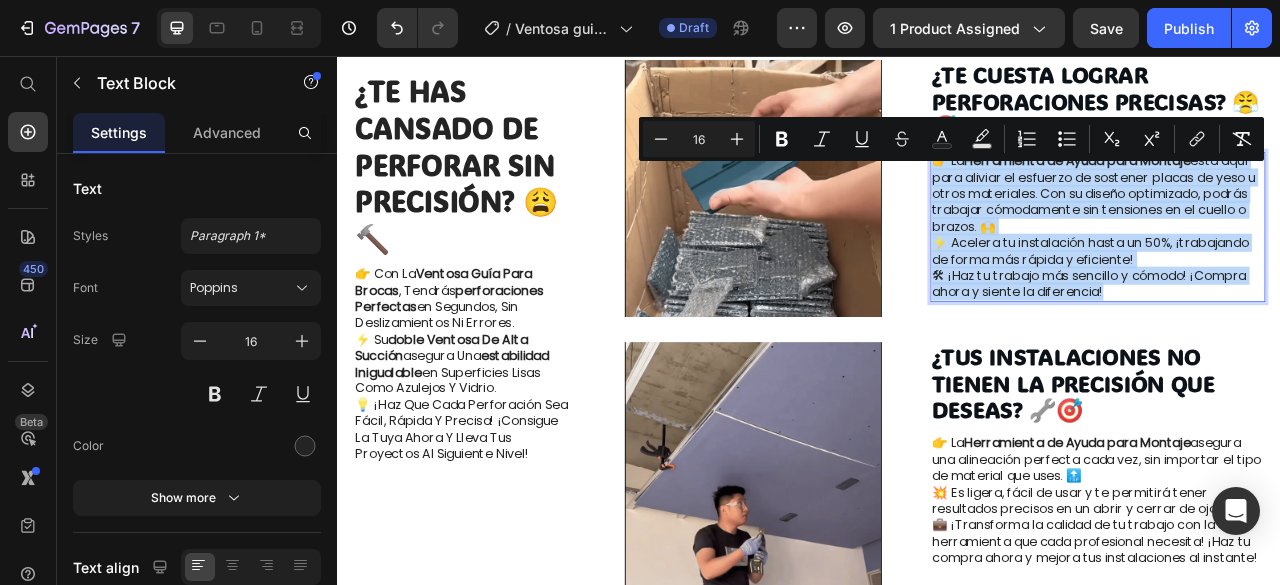 drag, startPoint x: 1322, startPoint y: 370, endPoint x: 1083, endPoint y: 198, distance: 294.45712 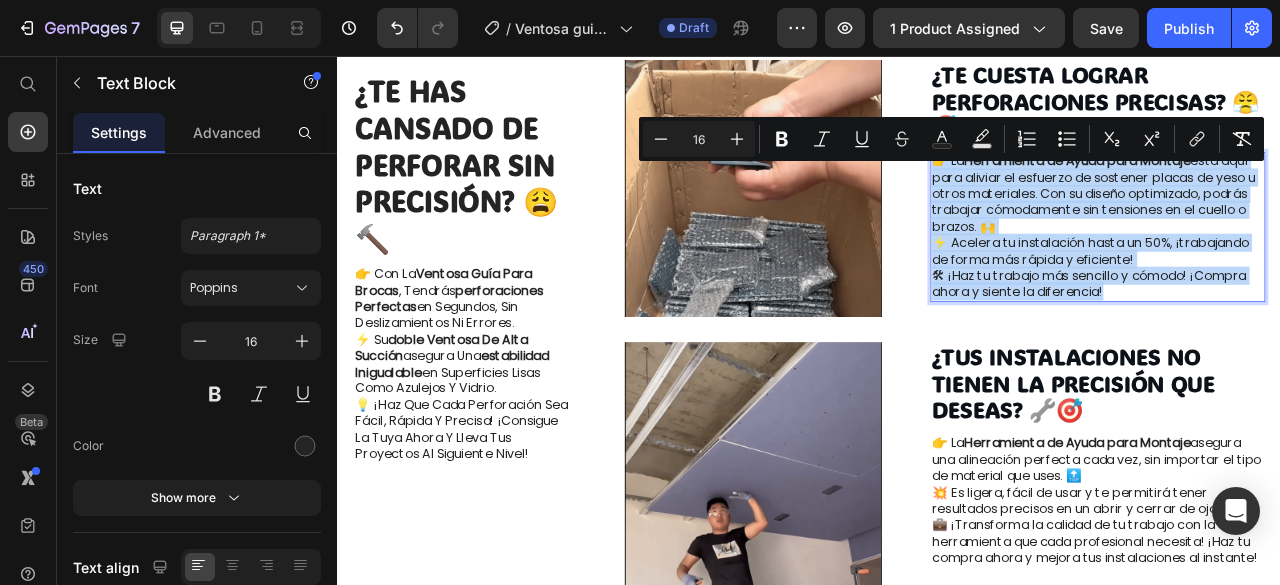 click on "👉 La  Herramienta de Ayuda para Montaje  está aquí para aliviar el esfuerzo de sostener placas de yeso u otros materiales. Con su diseño optimizado, podrás trabajar cómodamente sin tensiones en el cuello o brazos. 🙌 ⚡ Acelera tu instalación hasta un 50%, ¡trabajando de forma más rápida y eficiente! 🛠 ¡Haz tu trabajo más sencillo y cómodo! ¡Compra ahora y siente la diferencia!" at bounding box center (1304, 273) 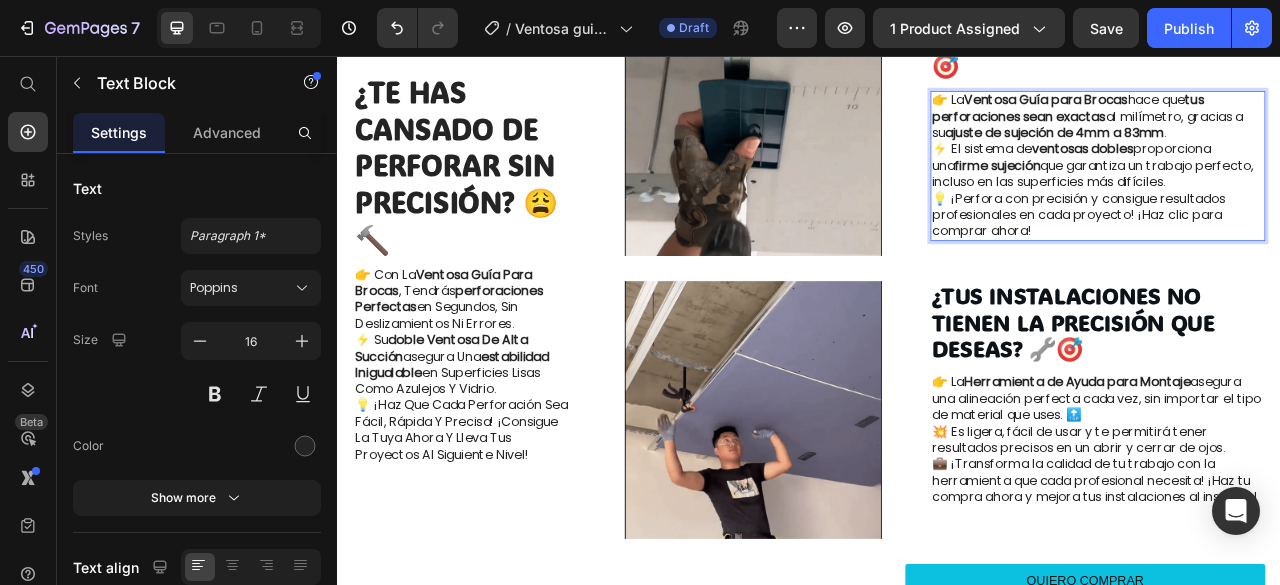 scroll, scrollTop: 1605, scrollLeft: 0, axis: vertical 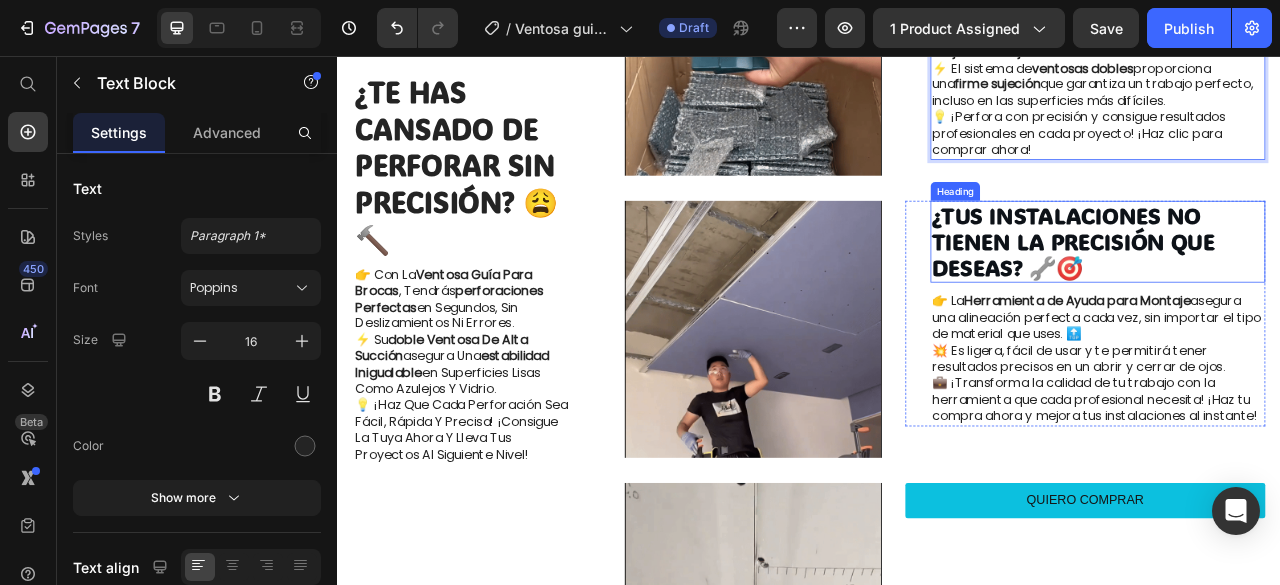 click on "¿Tus instalaciones no tienen la precisión que deseas? 🔧🎯" at bounding box center (1304, 292) 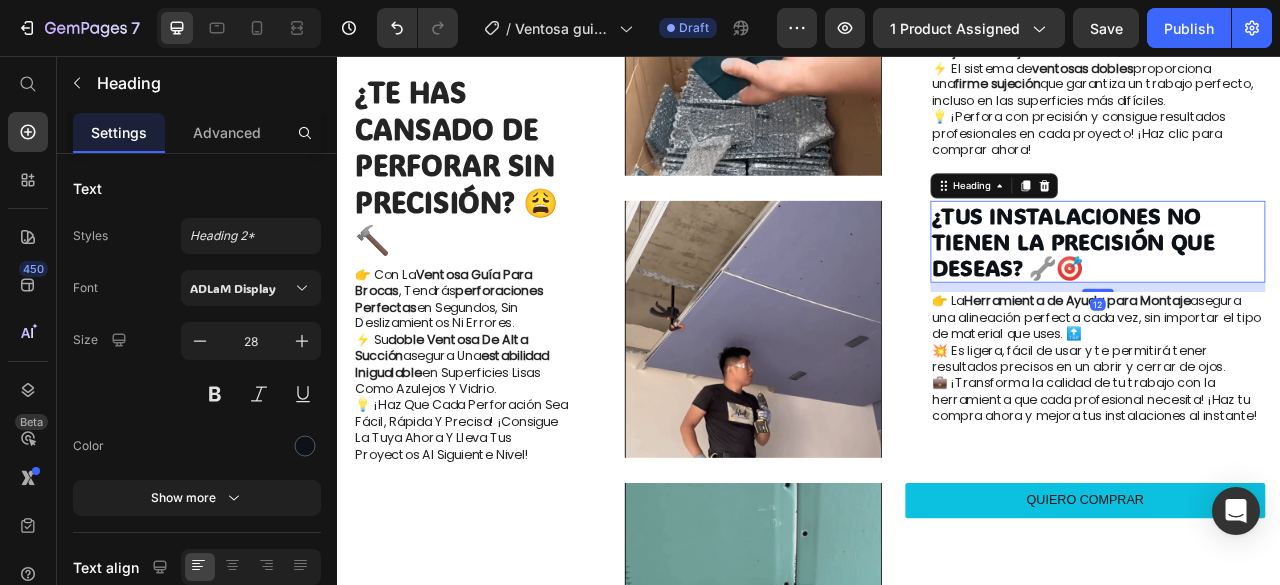 click on "¿Tus instalaciones no tienen la precisión que deseas? 🔧🎯" at bounding box center [1304, 292] 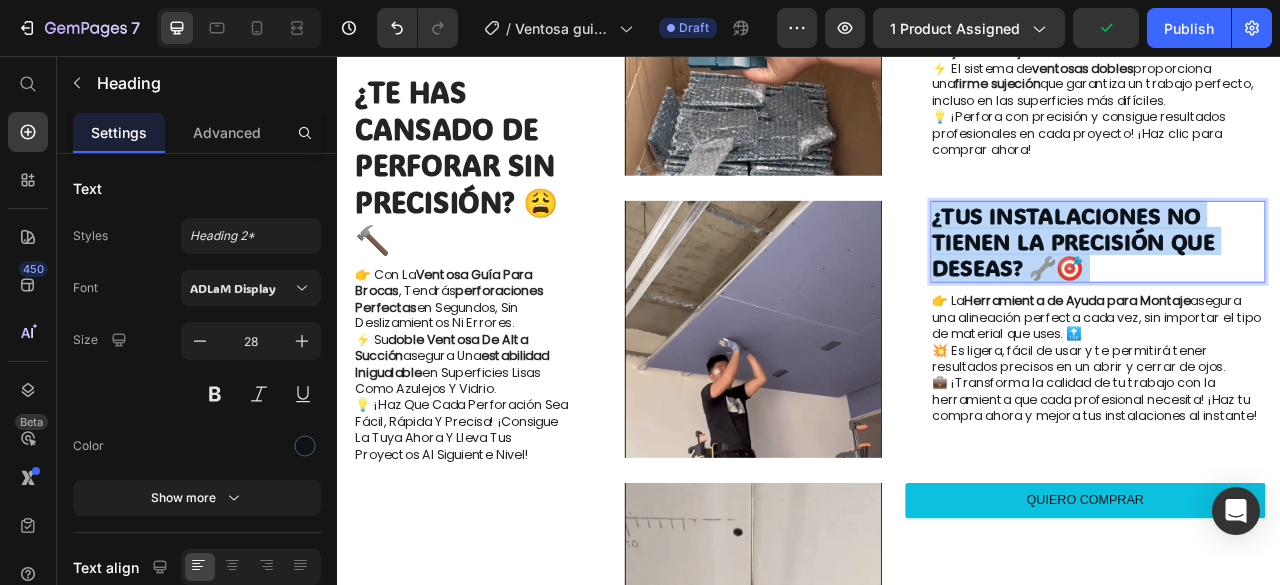 drag, startPoint x: 1297, startPoint y: 306, endPoint x: 1139, endPoint y: 279, distance: 160.29036 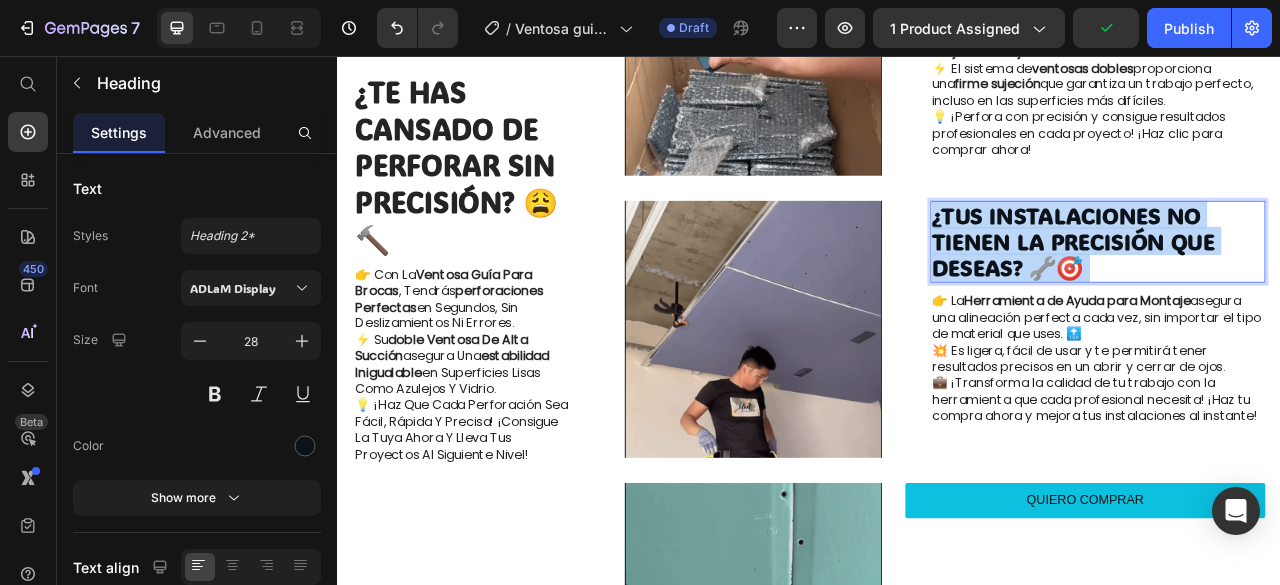 click on "¿Tus instalaciones no tienen la precisión que deseas? 🔧🎯" at bounding box center [1304, 292] 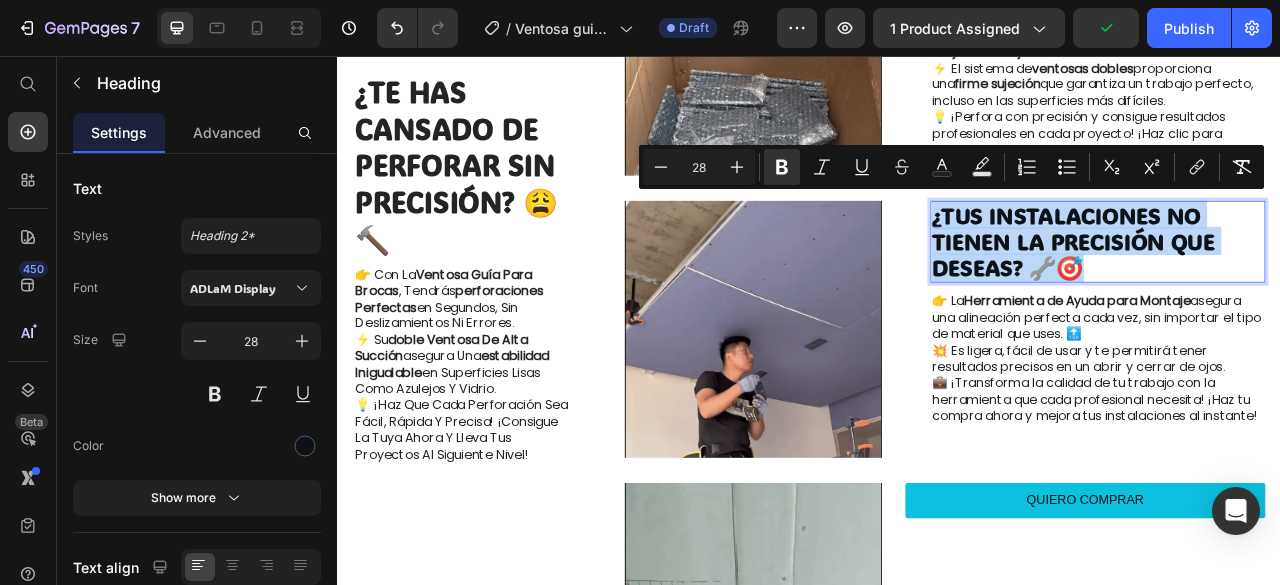 drag, startPoint x: 1285, startPoint y: 309, endPoint x: 1083, endPoint y: 249, distance: 210.72256 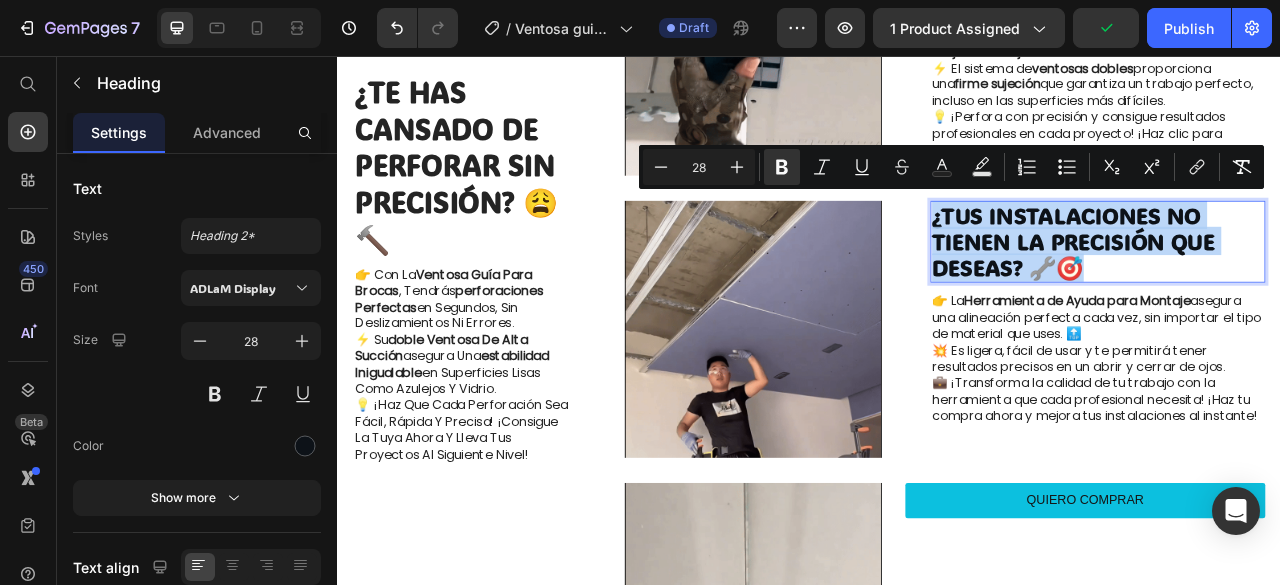 click on "¿Tus instalaciones no tienen la precisión que deseas? 🔧🎯" at bounding box center [1304, 292] 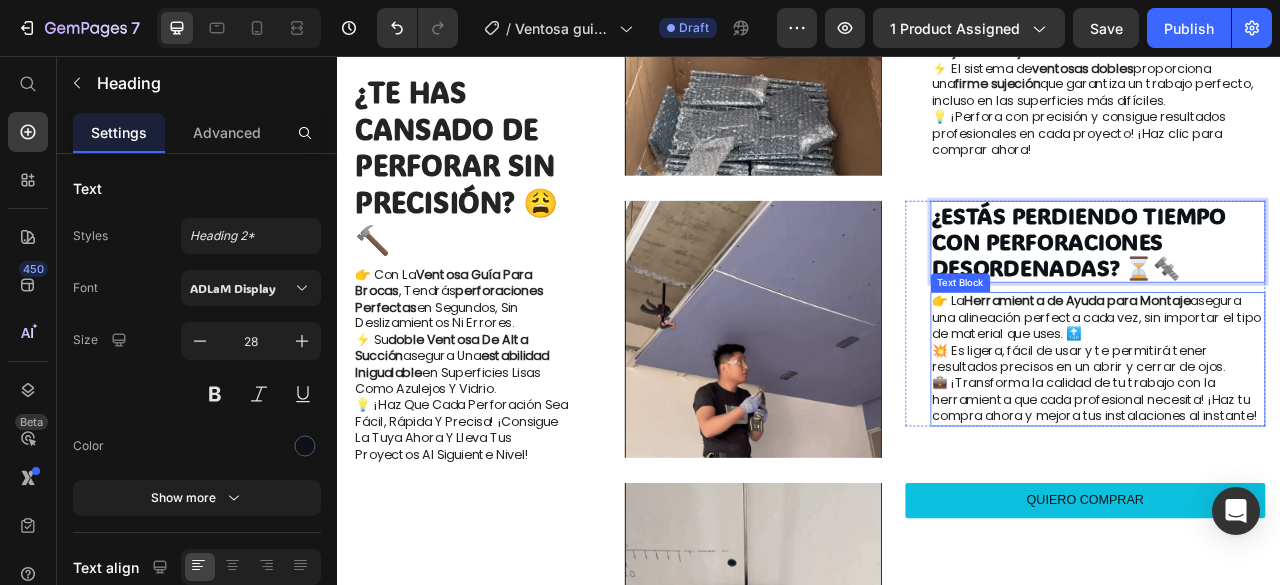 click on "👉 La  Herramienta de Ayuda para Montaje  asegura una alineación perfecta cada vez, sin importar el tipo de material que uses. 🔝 💥 Es ligera, fácil de usar y te permitirá tener resultados precisos en un abrir y cerrar de ojos. 💼 ¡Transforma la calidad de tu trabajo con la herramienta que cada profesional necesita! ¡Haz tu compra ahora y mejora tus instalaciones al instante!" at bounding box center [1304, 441] 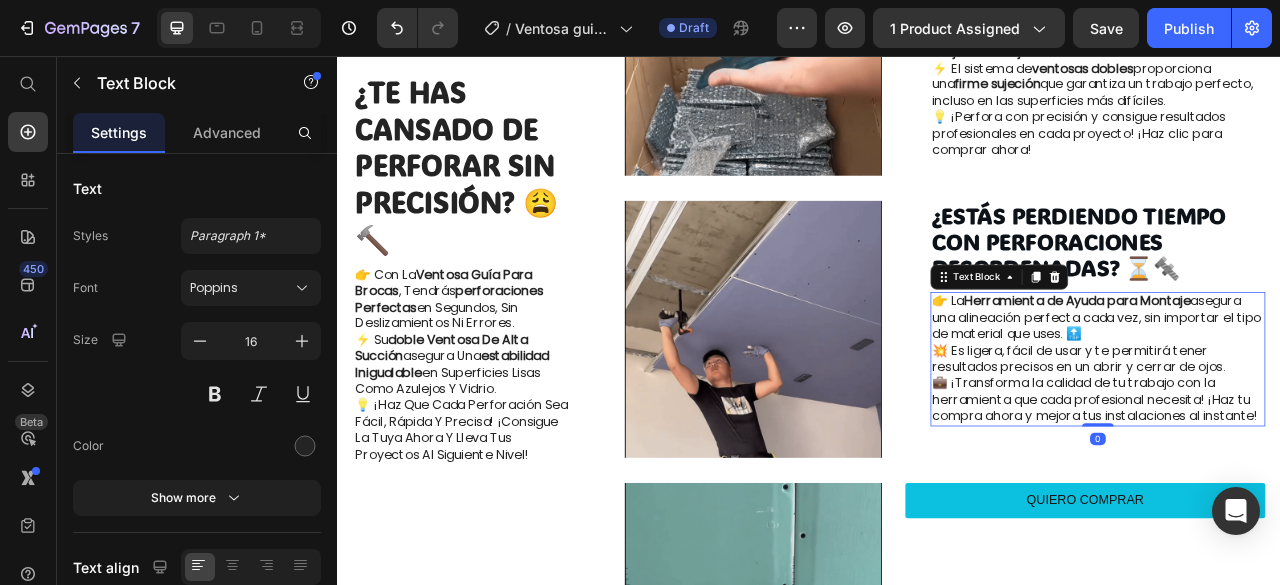 click on "👉 La  Herramienta de Ayuda para Montaje  asegura una alineación perfecta cada vez, sin importar el tipo de material que uses. 🔝 💥 Es ligera, fácil de usar y te permitirá tener resultados precisos en un abrir y cerrar de ojos. 💼 ¡Transforma la calidad de tu trabajo con la herramienta que cada profesional necesita! ¡Haz tu compra ahora y mejora tus instalaciones al instante!" at bounding box center (1304, 441) 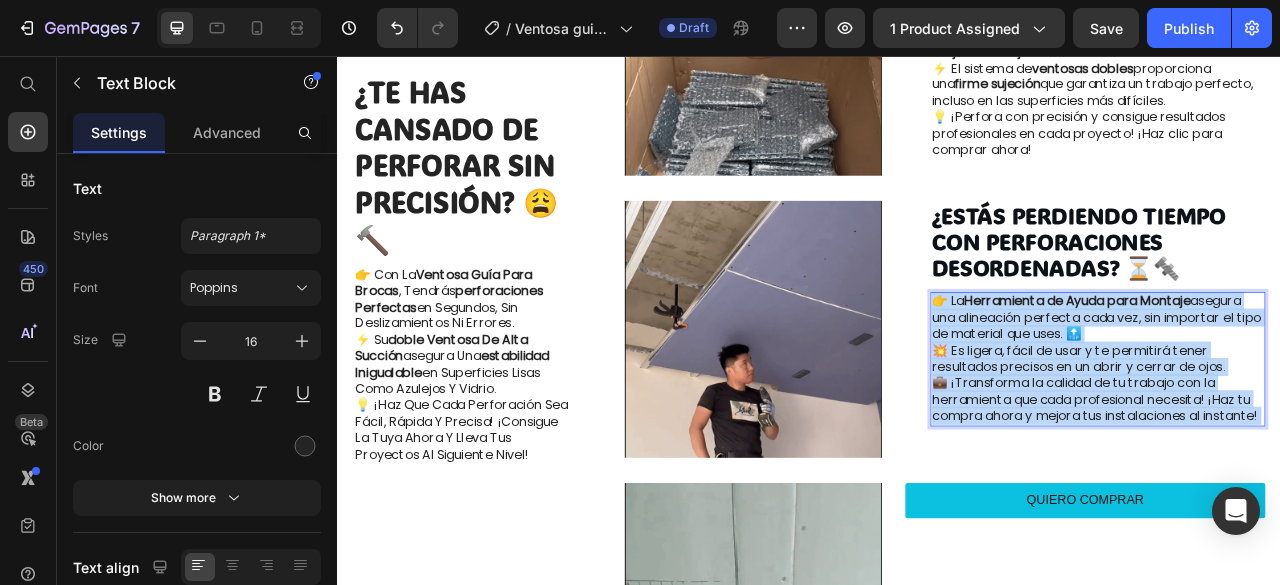 drag, startPoint x: 1184, startPoint y: 522, endPoint x: 1105, endPoint y: 383, distance: 159.88121 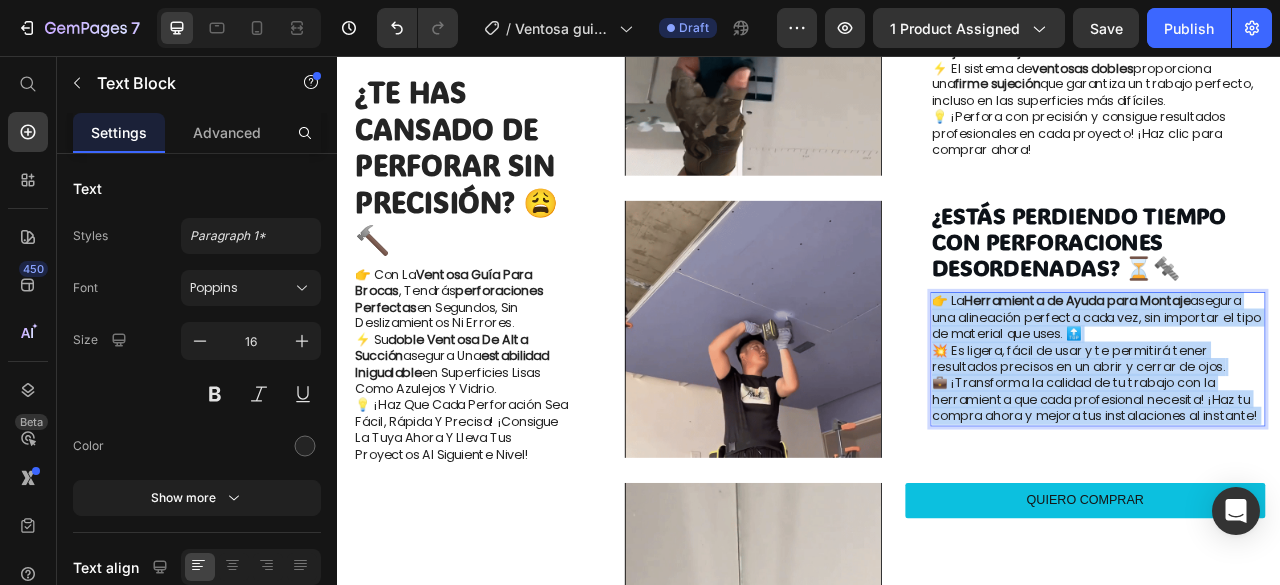 click on "👉 La  Herramienta de Ayuda para Montaje  asegura una alineación perfecta cada vez, sin importar el tipo de material que uses. 🔝 💥 Es ligera, fácil de usar y te permitirá tener resultados precisos en un abrir y cerrar de ojos. 💼 ¡Transforma la calidad de tu trabajo con la herramienta que cada profesional necesita! ¡Haz tu compra ahora y mejora tus instalaciones al instante!" at bounding box center (1304, 441) 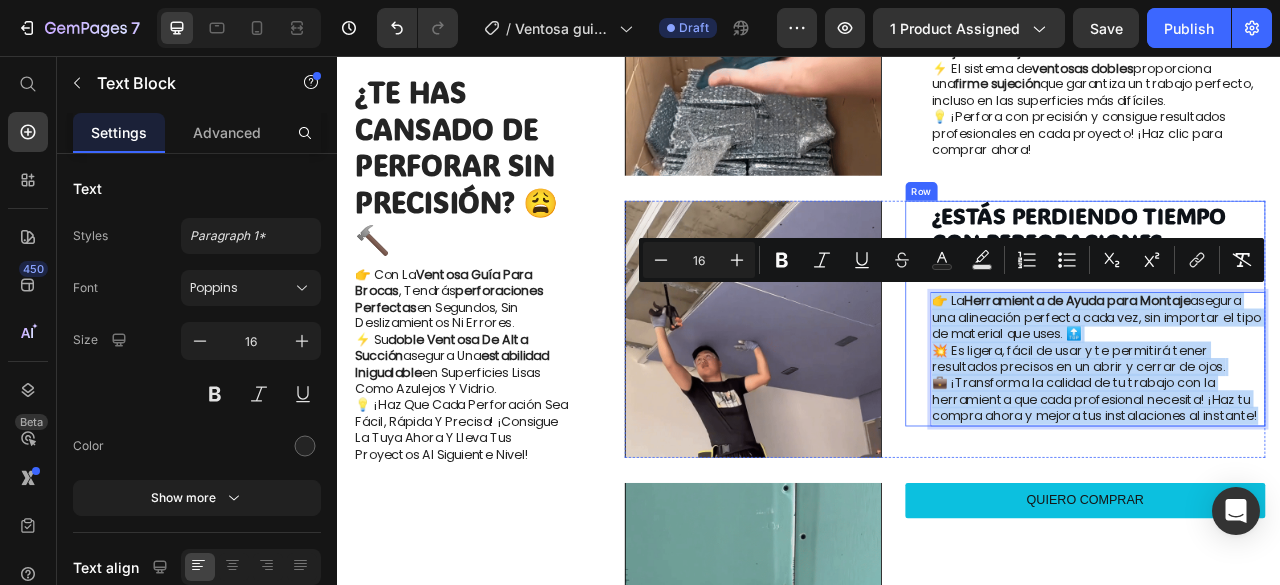 drag, startPoint x: 1169, startPoint y: 517, endPoint x: 1072, endPoint y: 355, distance: 188.82002 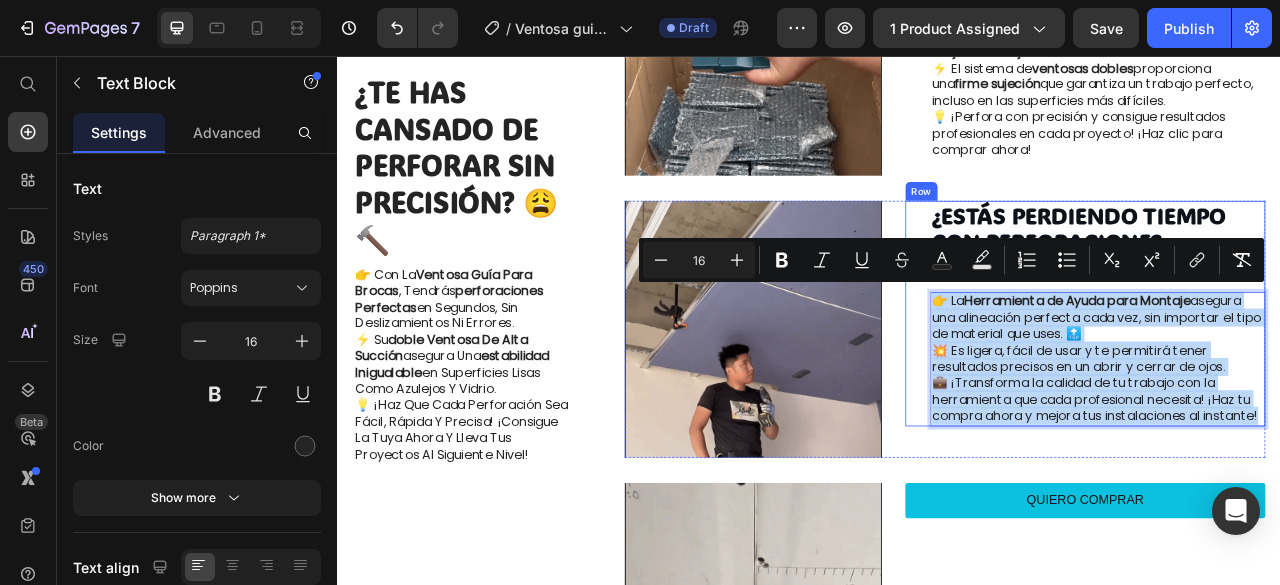 click on "⁠⁠⁠⁠⁠⁠⁠ ¿Estás perdiendo tiempo con perforaciones desordenadas? ⏳🔩 Heading 👉 La  Herramienta de Ayuda para Montaje  asegura una alineación perfecta cada vez, sin importar el tipo de material que uses. 🔝 💥 Es ligera, fácil de usar y te permitirá tener resultados precisos en un abrir y cerrar de ojos. 💼 ¡Transforma la calidad de tu trabajo con la herramienta que cada profesional necesita! ¡Haz tu compra ahora y mejora tus instalaciones al instante! Text Block   0 Row" at bounding box center (1288, 383) 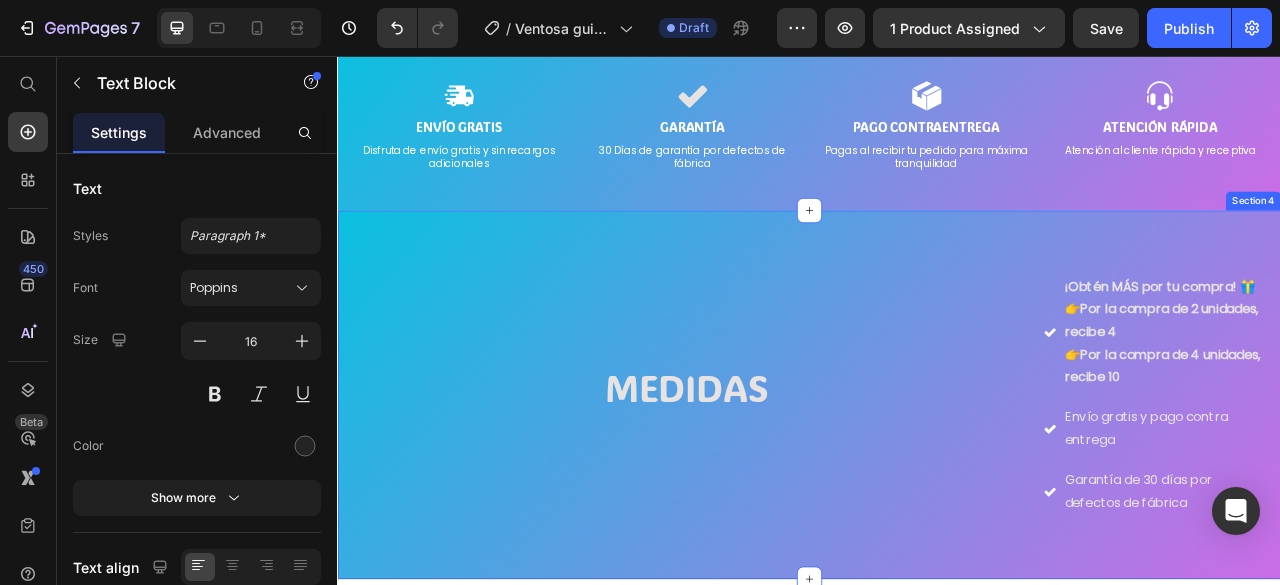 scroll, scrollTop: 2605, scrollLeft: 0, axis: vertical 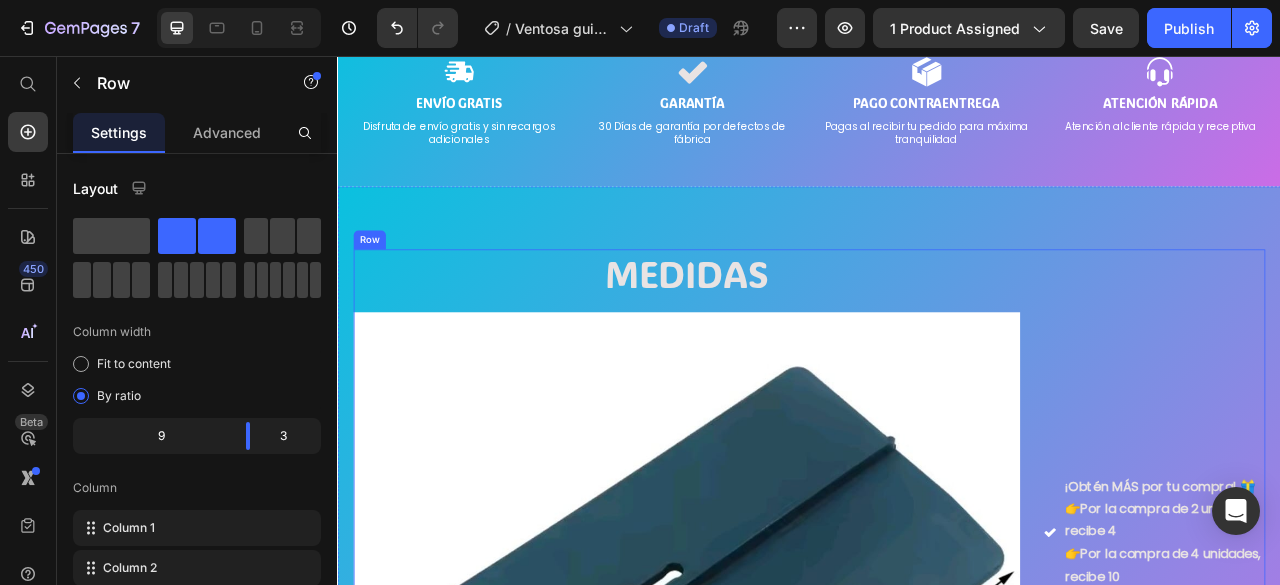 click on "¡Obtén MÁS por tu compra! 🎁 👉  Por la compra de 2 unidades, recibe 4 👉  Por la compra de 4 unidades, recibe 10
Envío gratis y pago contra entrega
Garantía de 30 días por defectos de fábrica Item List" at bounding box center [1376, 741] 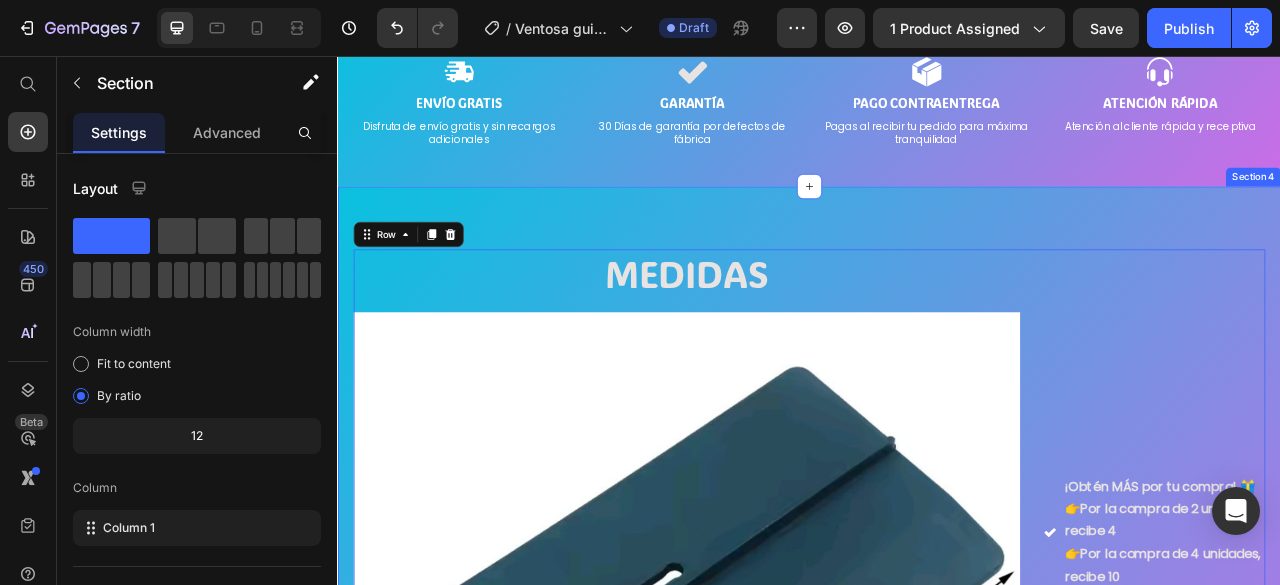 click on "MEDIDAS Heading Image
¡Obtén MÁS por tu compra! 🎁 👉  Por la compra de 2 unidades, recibe 4 👉  Por la compra de 4 unidades, recibe 10
Envío gratis y pago contra entrega
Garantía de 30 días por defectos de fábrica Item List Row   0 Section 4" at bounding box center (937, 741) 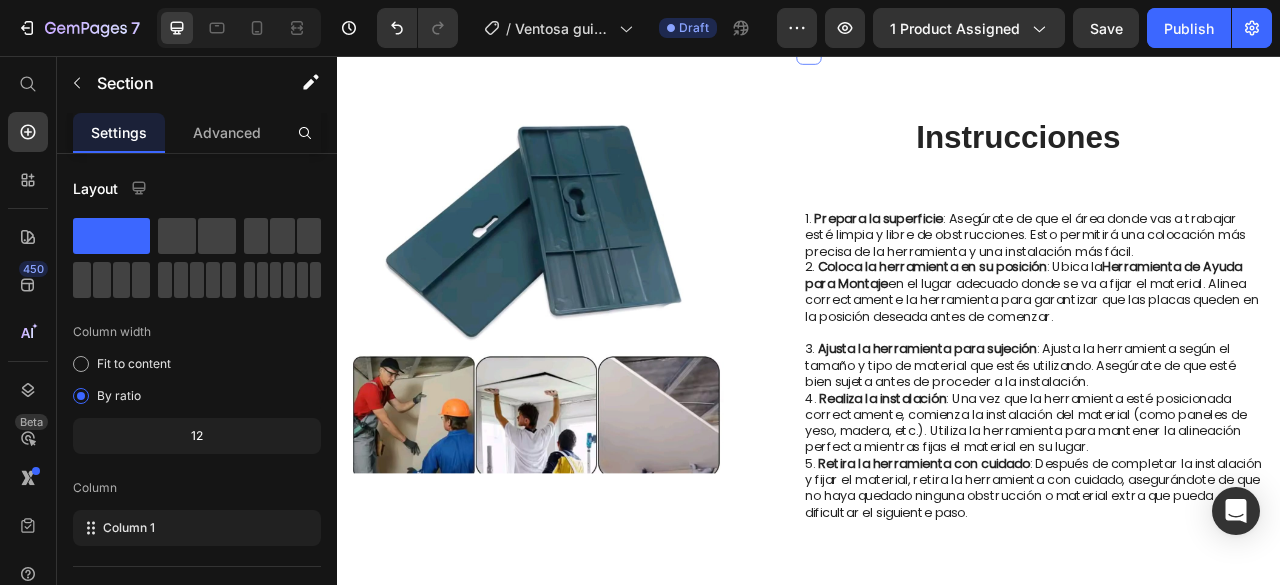 scroll, scrollTop: 3805, scrollLeft: 0, axis: vertical 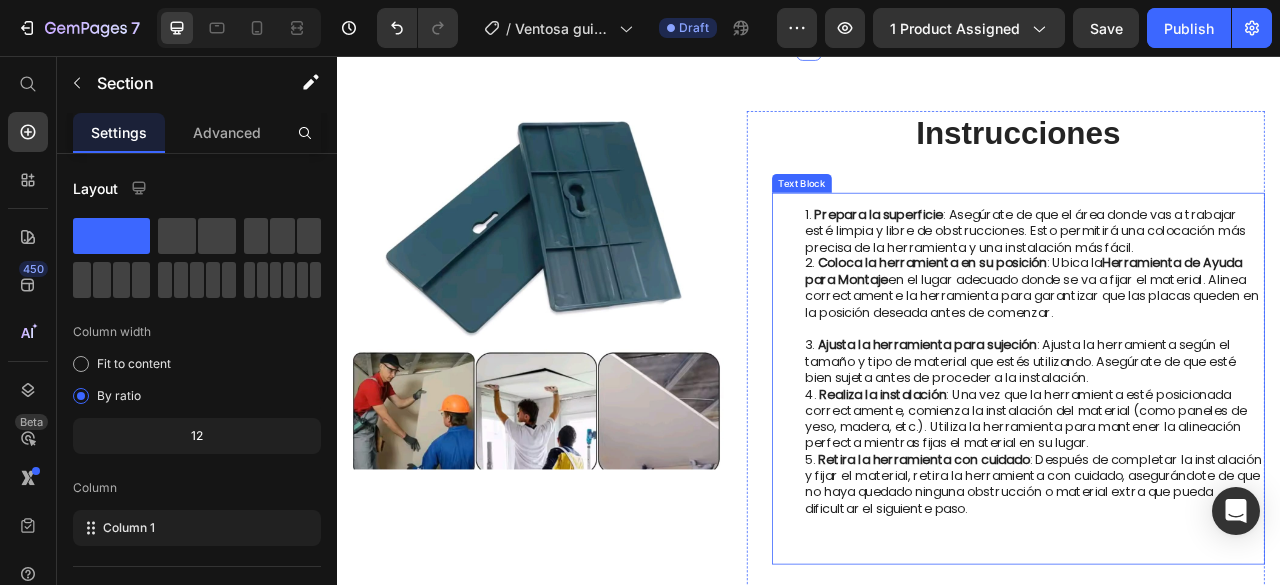 click on "Prepara la superficie : Asegúrate de que el área donde vas a trabajar esté limpia y libre de obstrucciones. Esto permitirá una colocación más precisa de la herramienta y una instalación más fácil." at bounding box center [1223, 279] 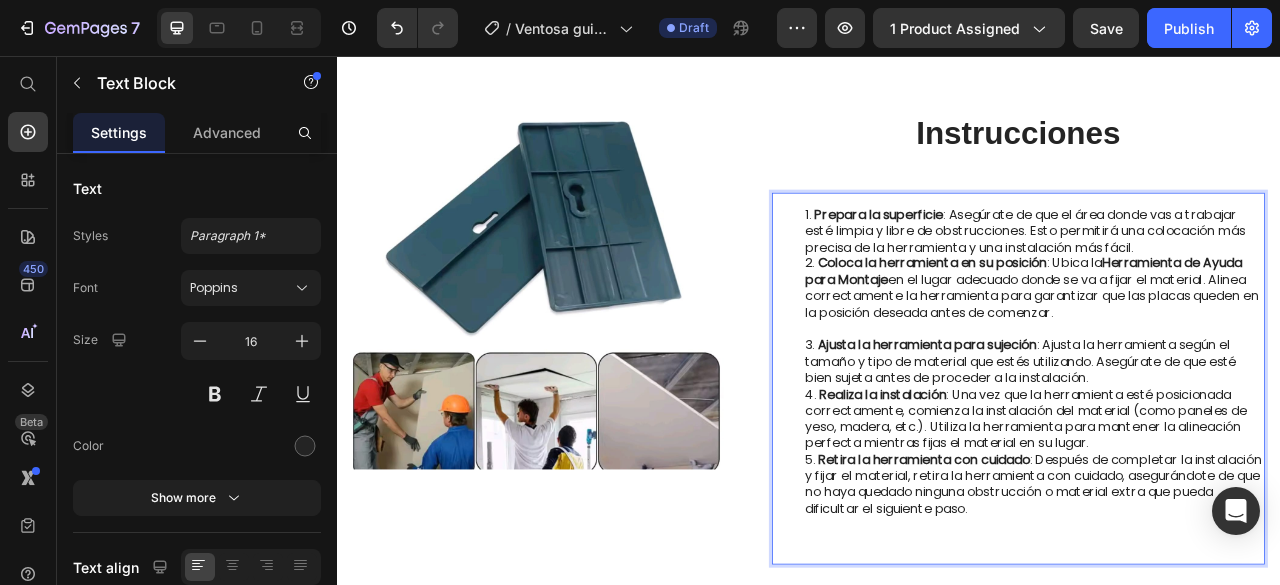 click on "Prepara la superficie : Asegúrate de que el área donde vas a trabajar esté limpia y libre de obstrucciones. Esto permitirá una colocación más precisa de la herramienta y una instalación más fácil." at bounding box center (1223, 279) 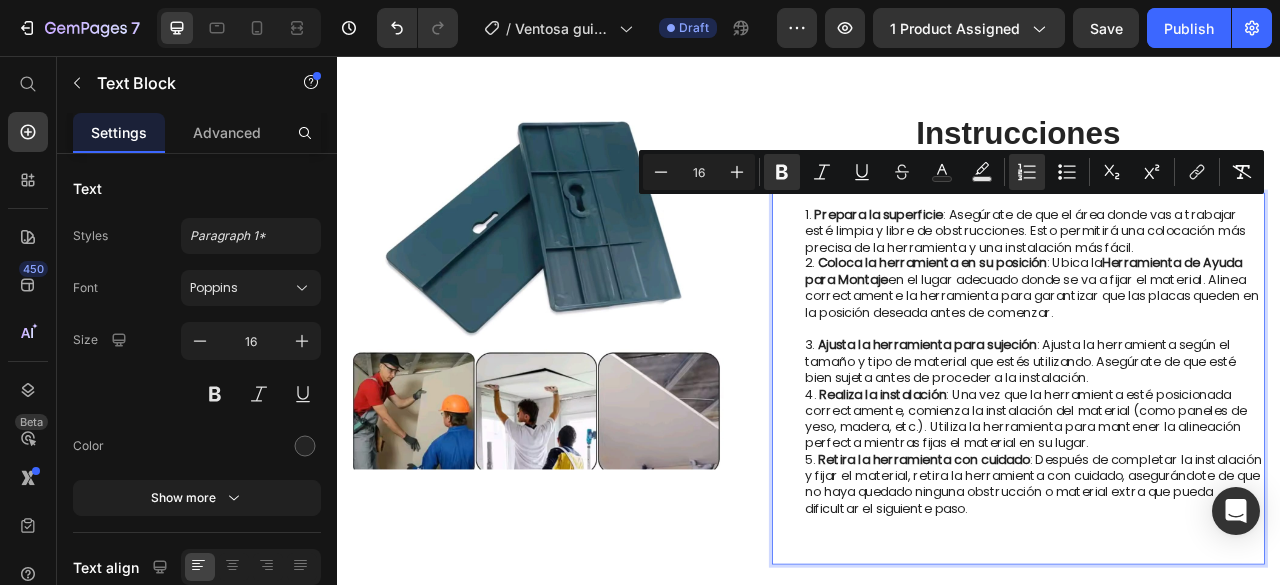 drag, startPoint x: 1359, startPoint y: 295, endPoint x: 938, endPoint y: 254, distance: 422.99173 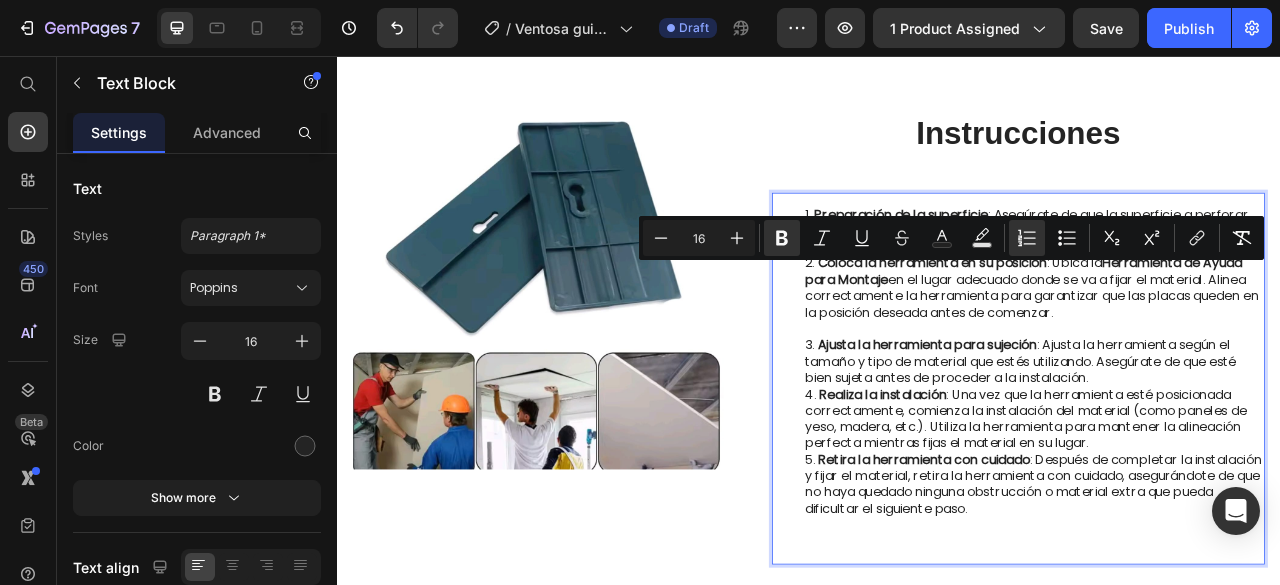 drag, startPoint x: 1402, startPoint y: 398, endPoint x: 943, endPoint y: 329, distance: 464.1573 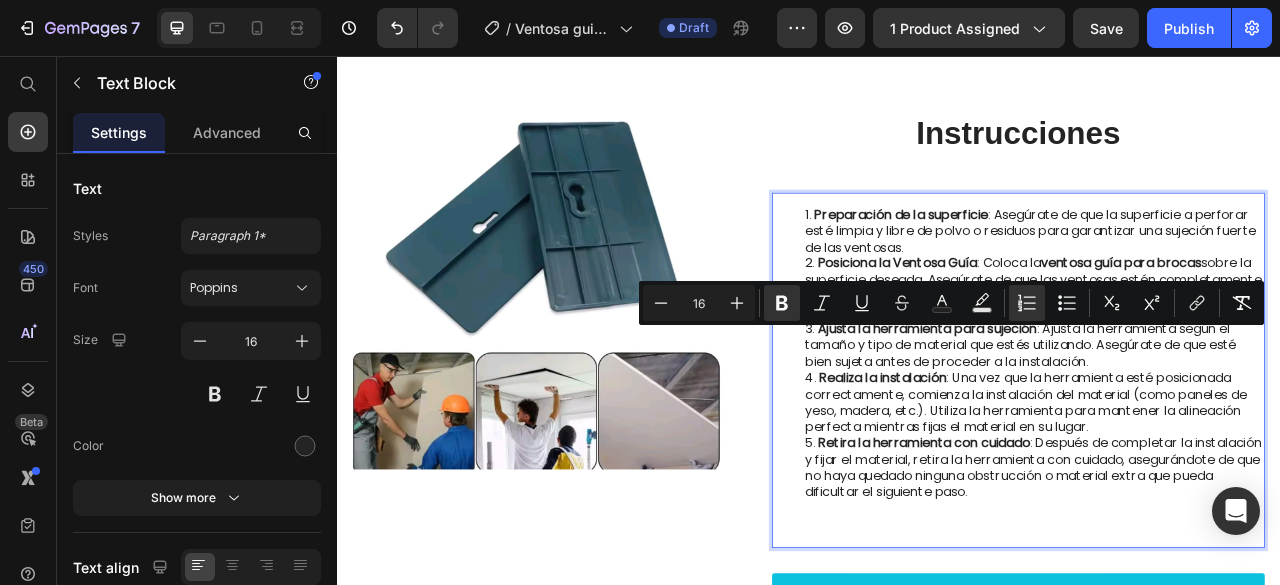 drag, startPoint x: 1300, startPoint y: 456, endPoint x: 947, endPoint y: 410, distance: 355.98456 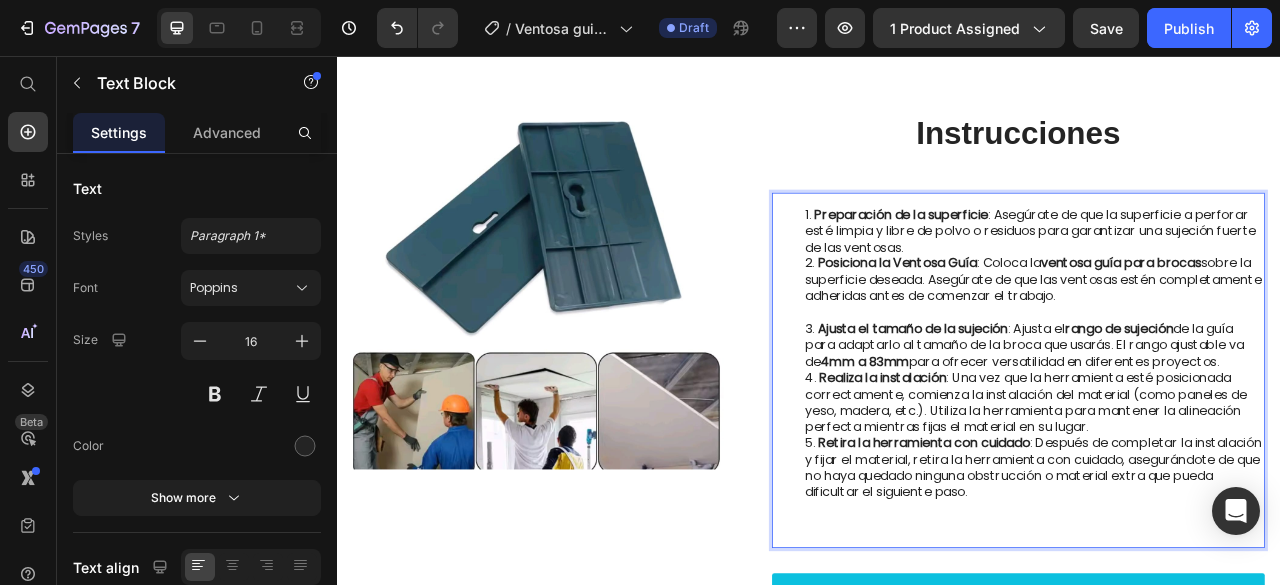 scroll, scrollTop: 3905, scrollLeft: 0, axis: vertical 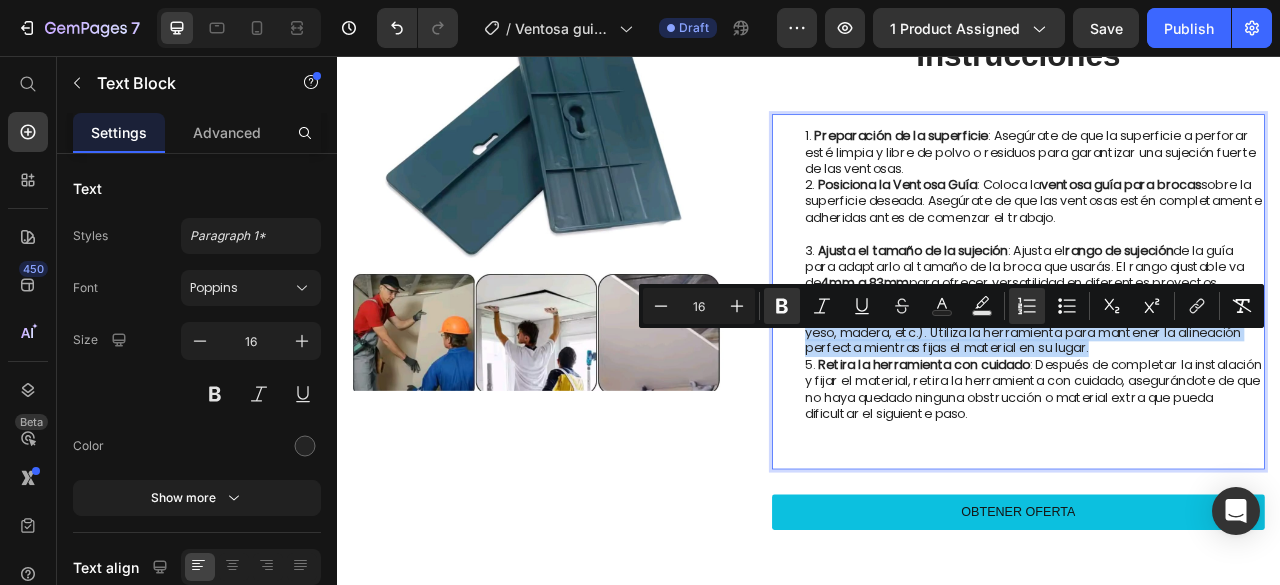 drag, startPoint x: 1292, startPoint y: 485, endPoint x: 946, endPoint y: 425, distance: 351.1638 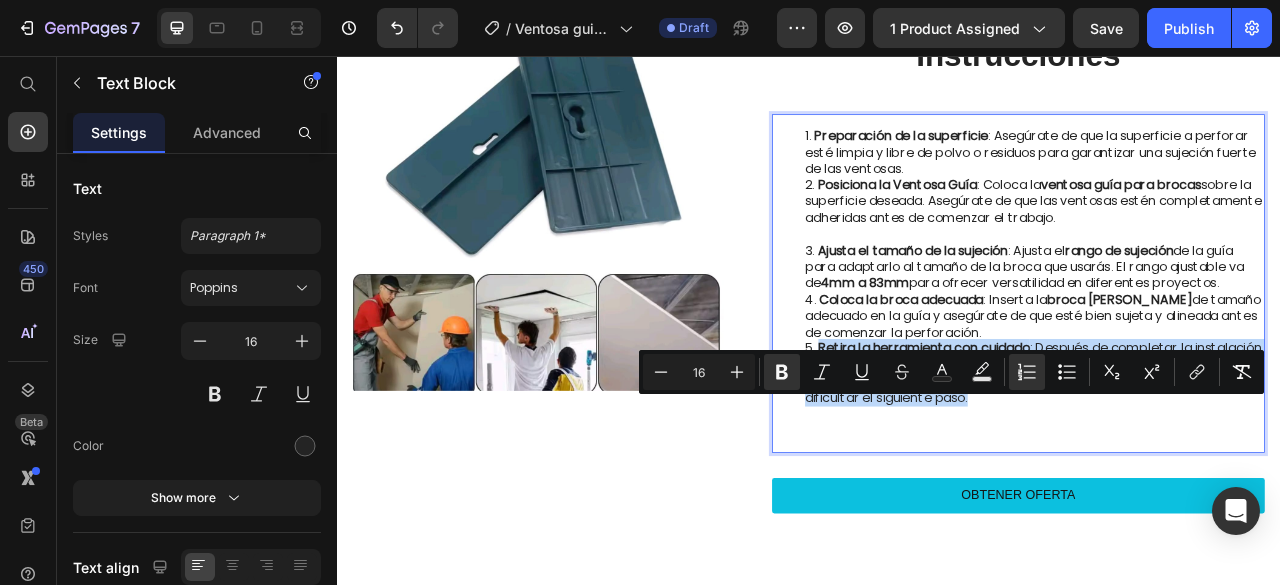 drag, startPoint x: 1355, startPoint y: 571, endPoint x: 942, endPoint y: 509, distance: 417.62784 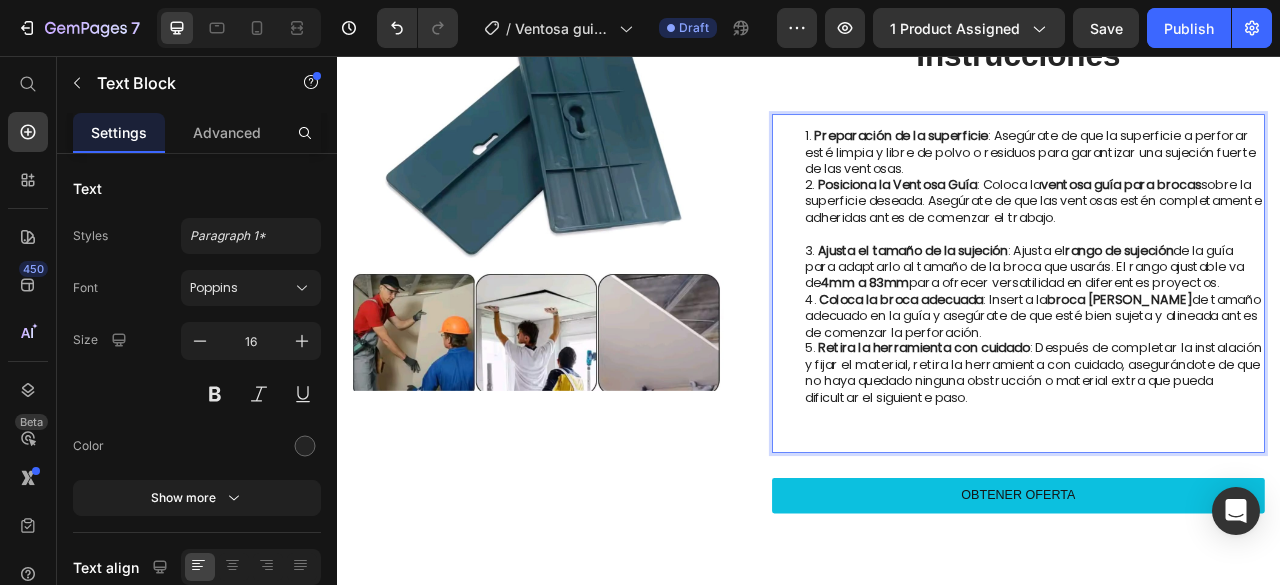 scroll, scrollTop: 8, scrollLeft: 0, axis: vertical 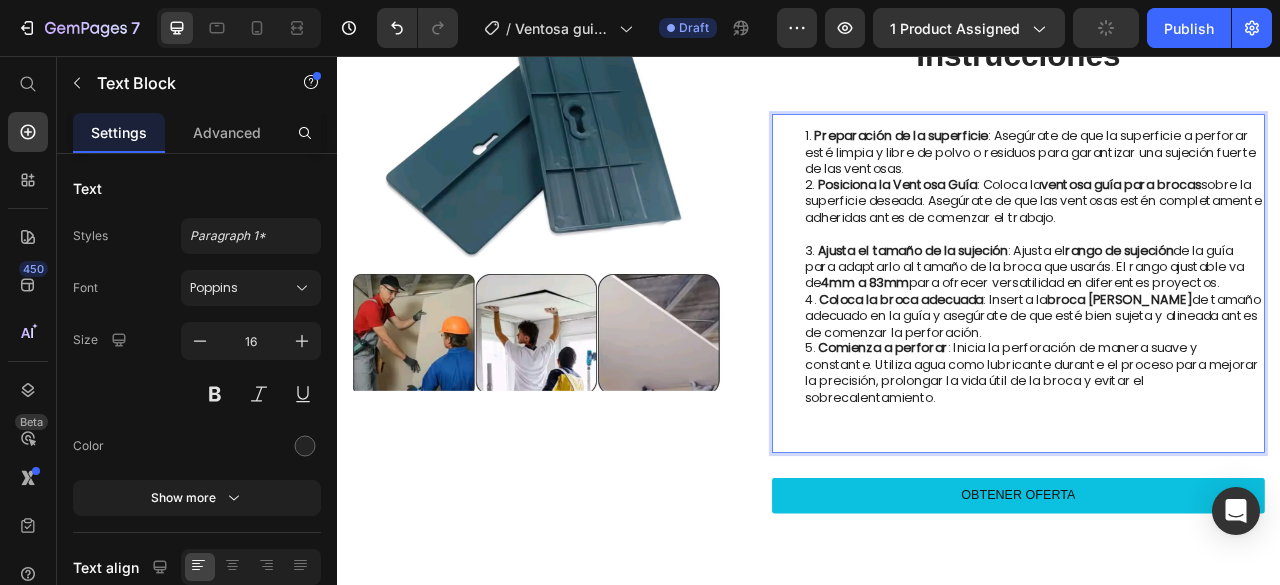 click on "4mm a 83mm" at bounding box center [1008, 344] 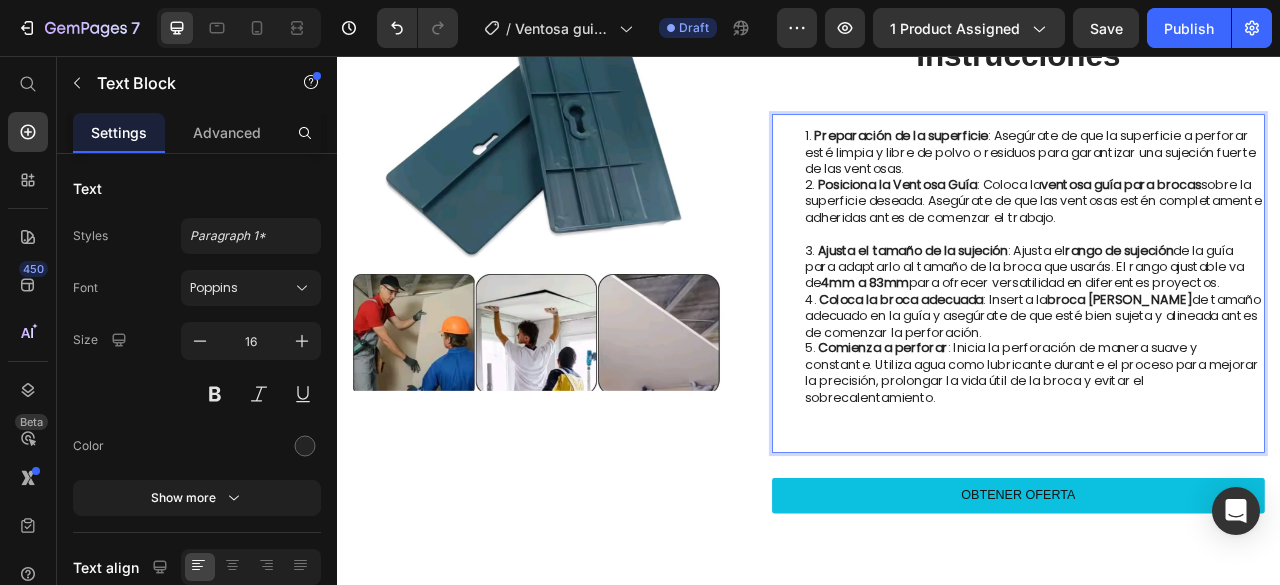 click on "83 mm" 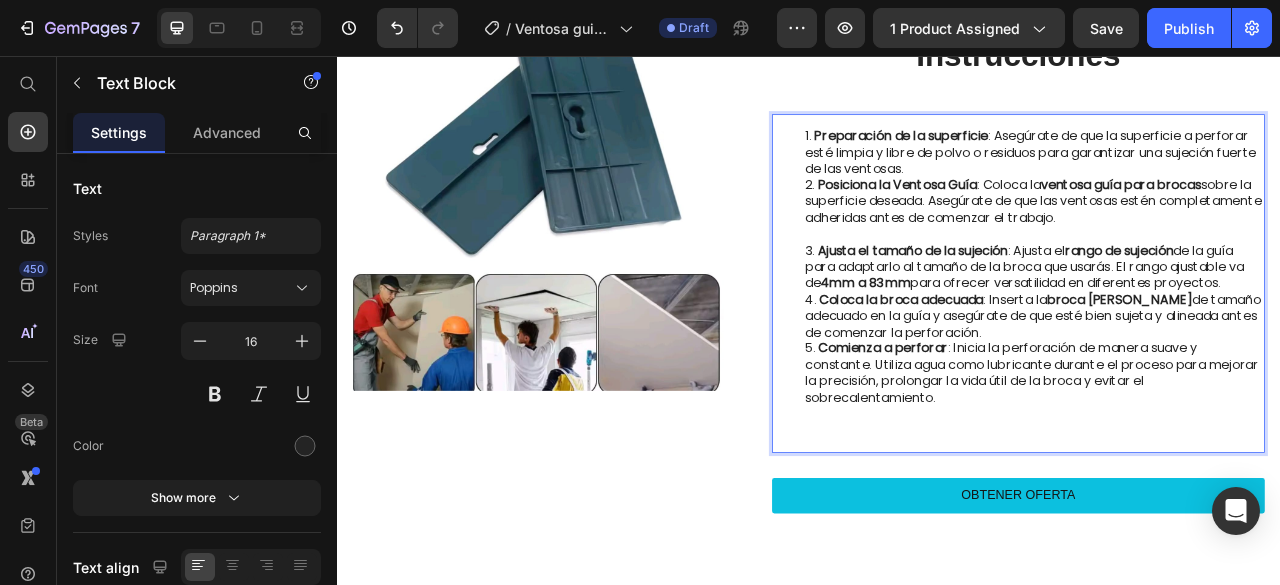 click on "Ajusta el tamaño de la sujeción : Ajusta el  rango de sujeción  de la guía para adaptarlo al tamaño de la broca que usarás. El rango ajustable va de  4mm a 83 mm  para ofrecer versatilidad en diferentes proyectos." at bounding box center [1223, 325] 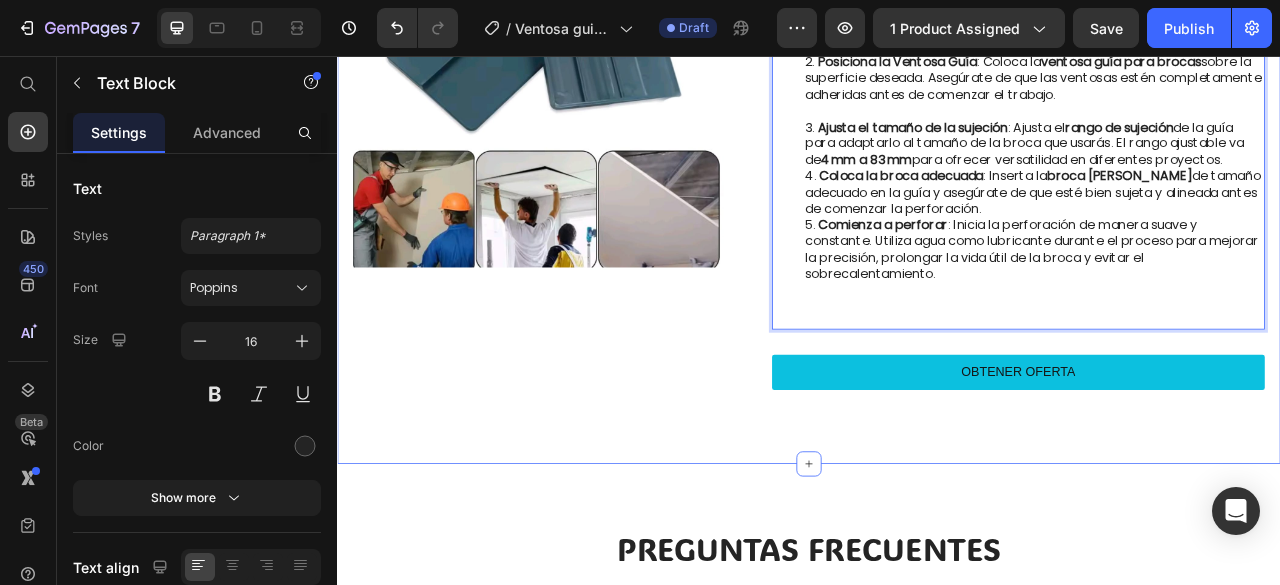 scroll, scrollTop: 4705, scrollLeft: 0, axis: vertical 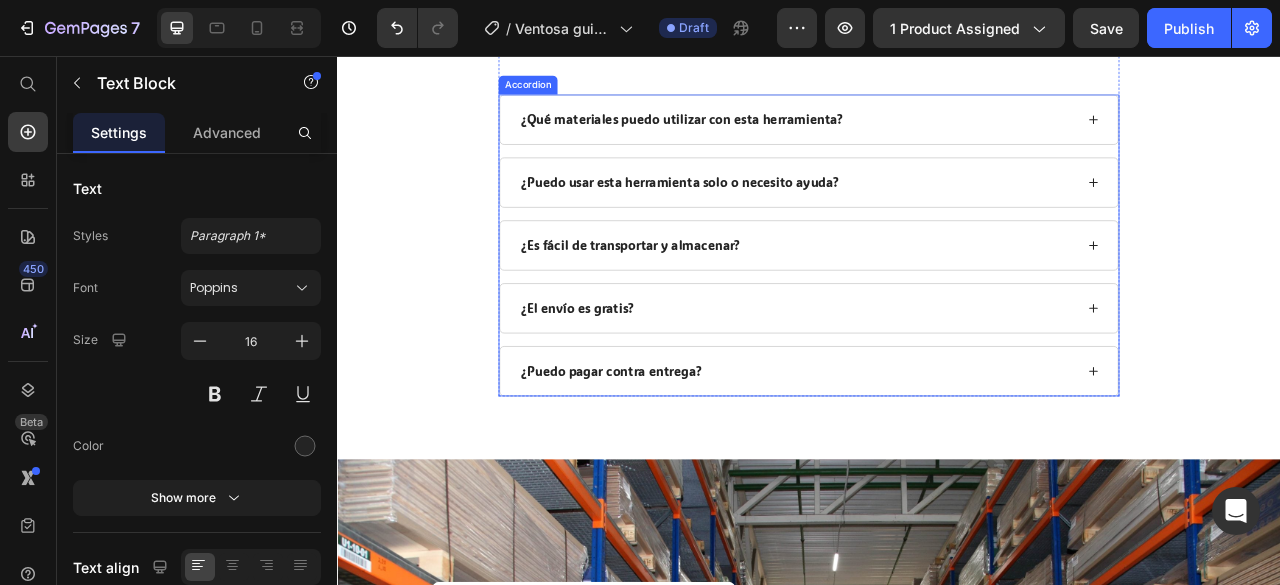 click on "¿Qué materiales puedo utilizar con esta herramienta?" at bounding box center (937, 137) 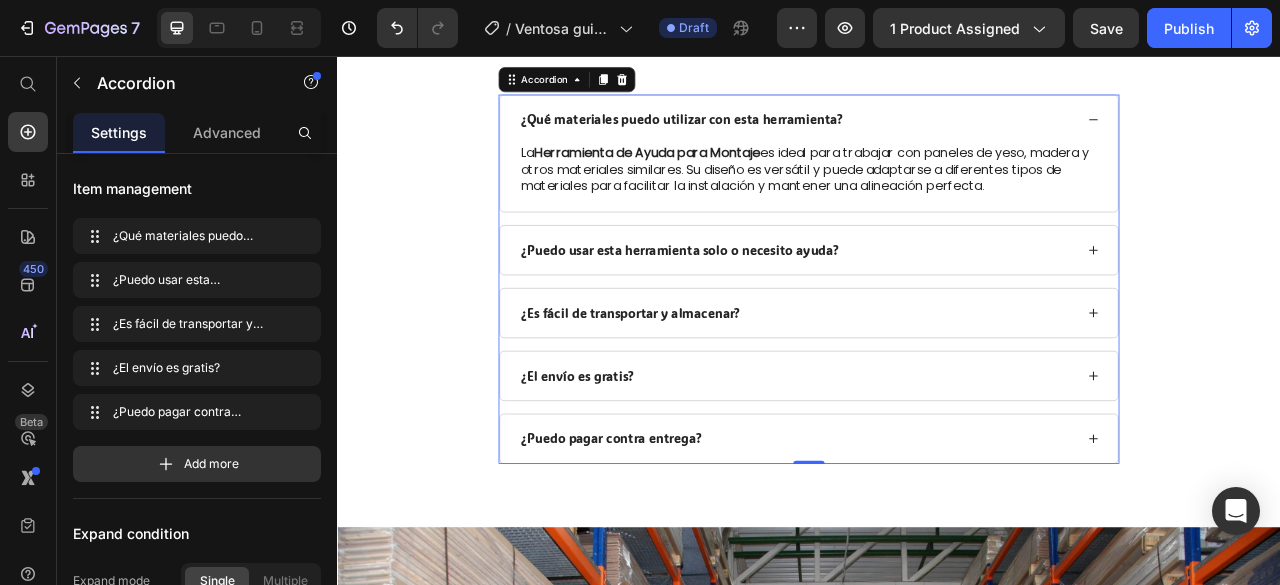 scroll, scrollTop: 0, scrollLeft: 0, axis: both 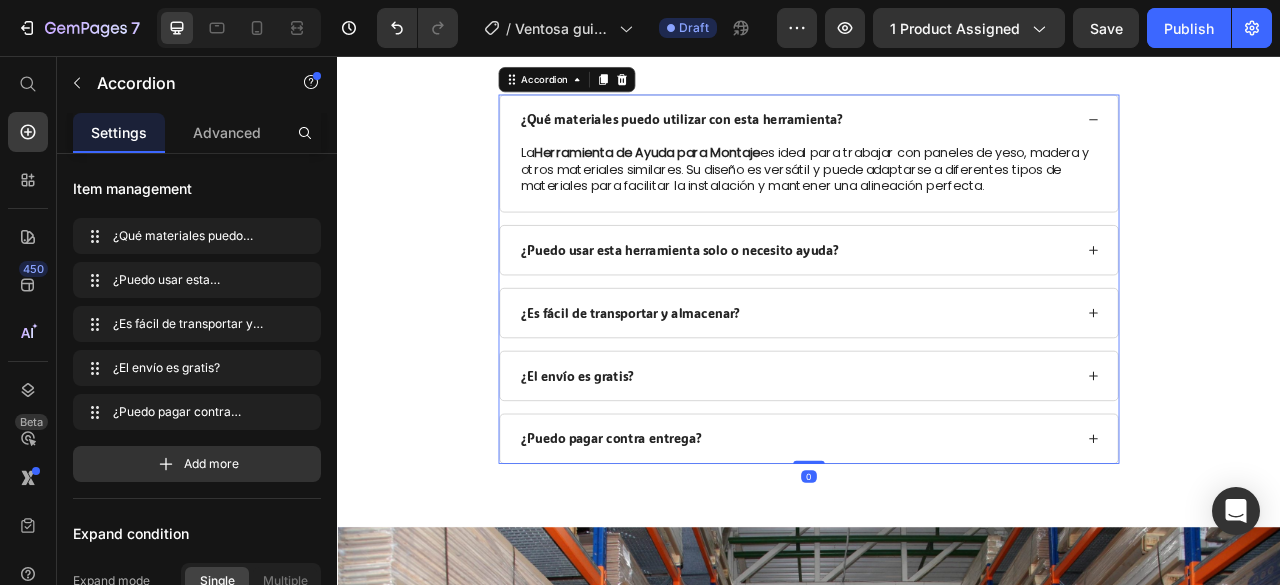 click on "¿Qué materiales puedo utilizar con esta herramienta?" at bounding box center [775, 137] 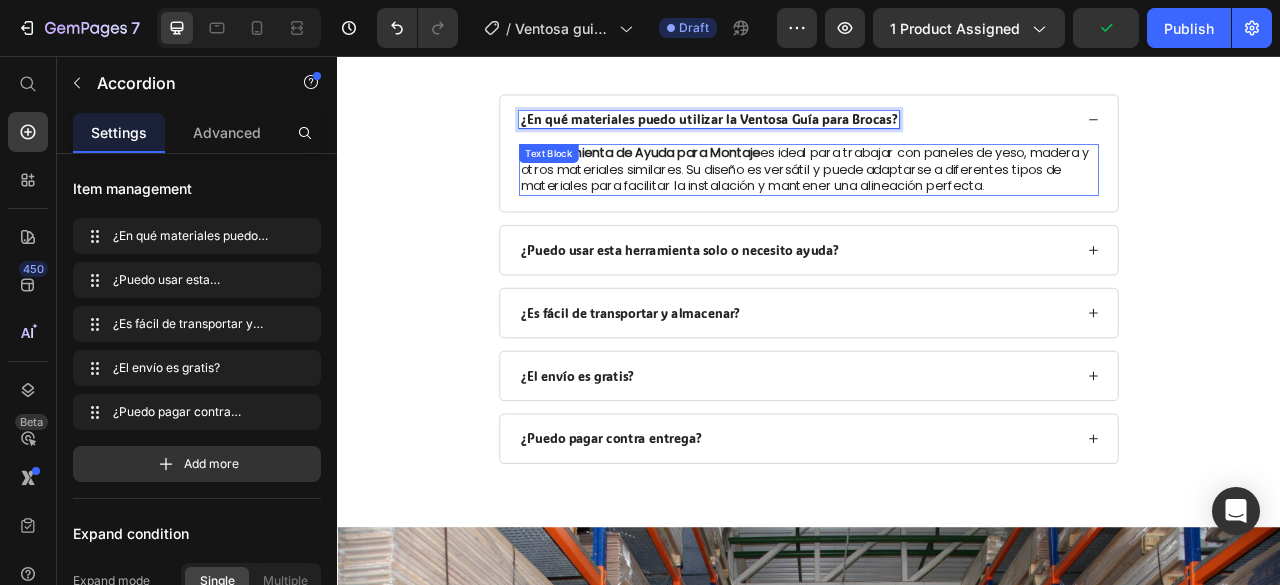 click on "La  Herramienta de Ayuda para Montaje  es ideal para trabajar con paneles de yeso, madera y otros materiales similares. Su diseño es versátil y puede adaptarse a diferentes tipos de materiales para facilitar la instalación y mantener una alineación perfecta." at bounding box center [937, 201] 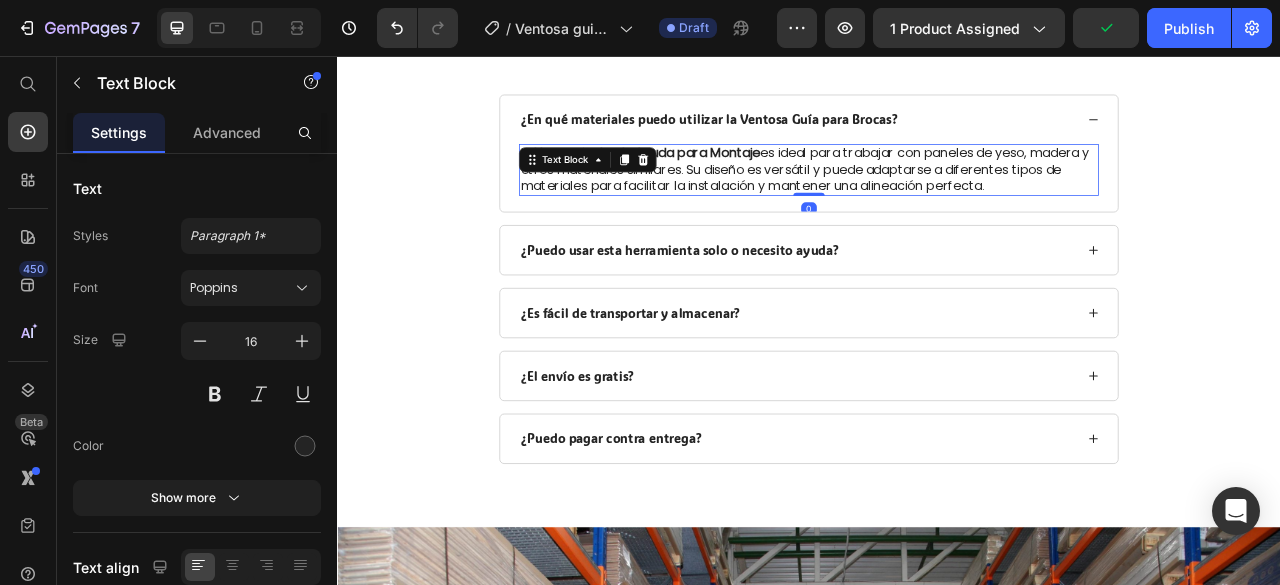 click on "La  Herramienta de Ayuda para Montaje  es ideal para trabajar con paneles de yeso, madera y otros materiales similares. Su diseño es versátil y puede adaptarse a diferentes tipos de materiales para facilitar la instalación y mantener una alineación perfecta." at bounding box center (937, 201) 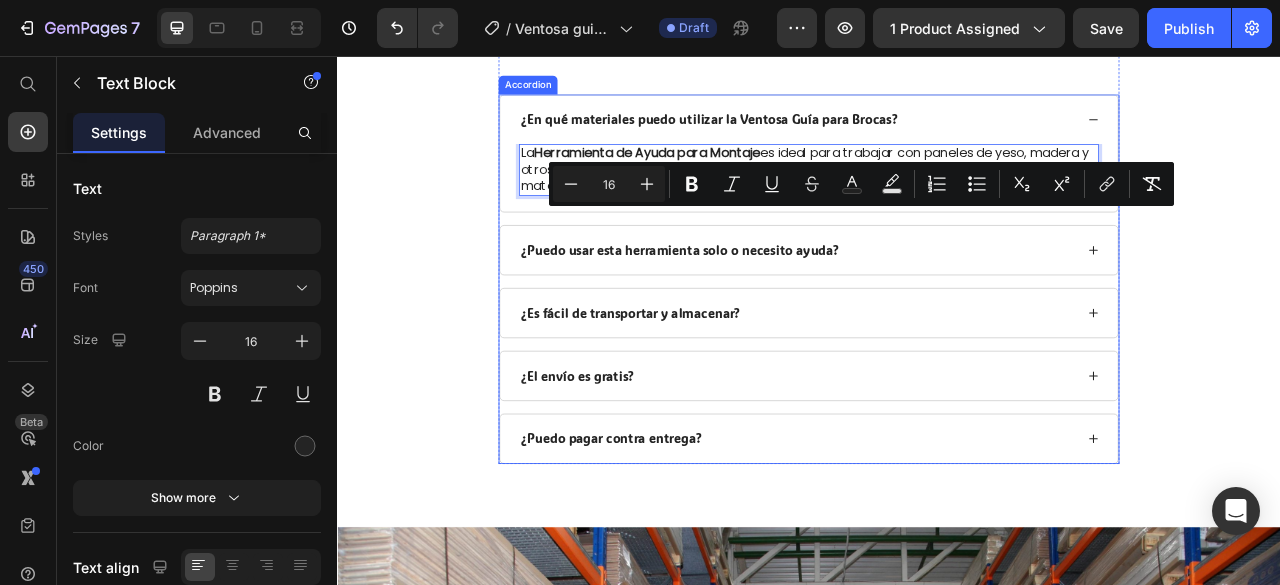 drag, startPoint x: 1238, startPoint y: 306, endPoint x: 551, endPoint y: 256, distance: 688.8171 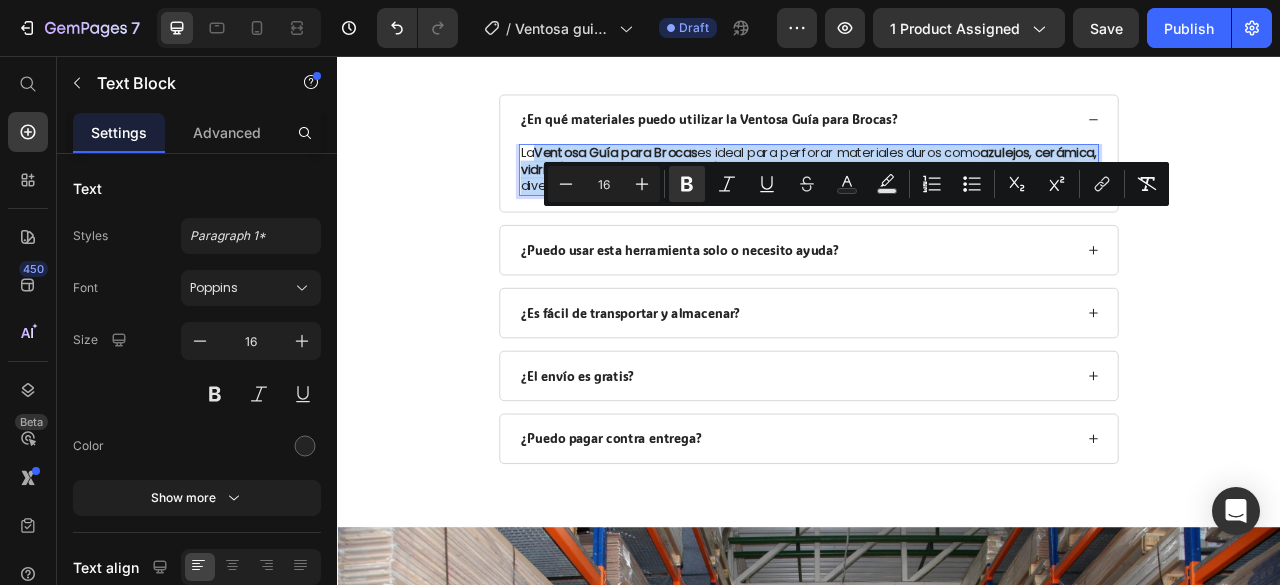 drag, startPoint x: 826, startPoint y: 303, endPoint x: 583, endPoint y: 265, distance: 245.95325 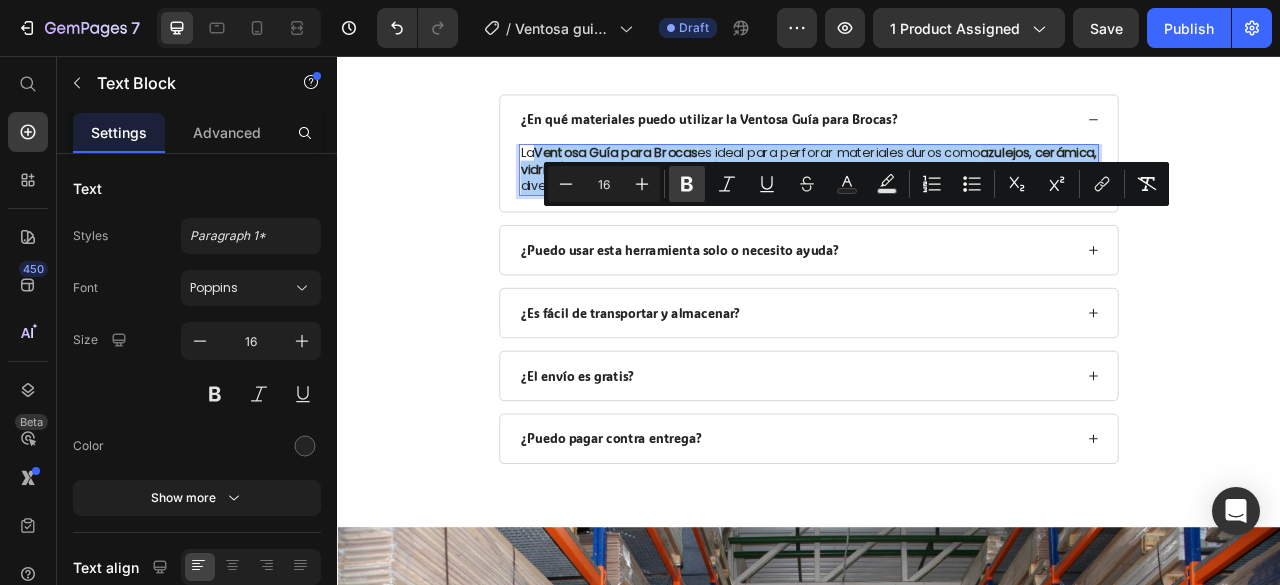 click 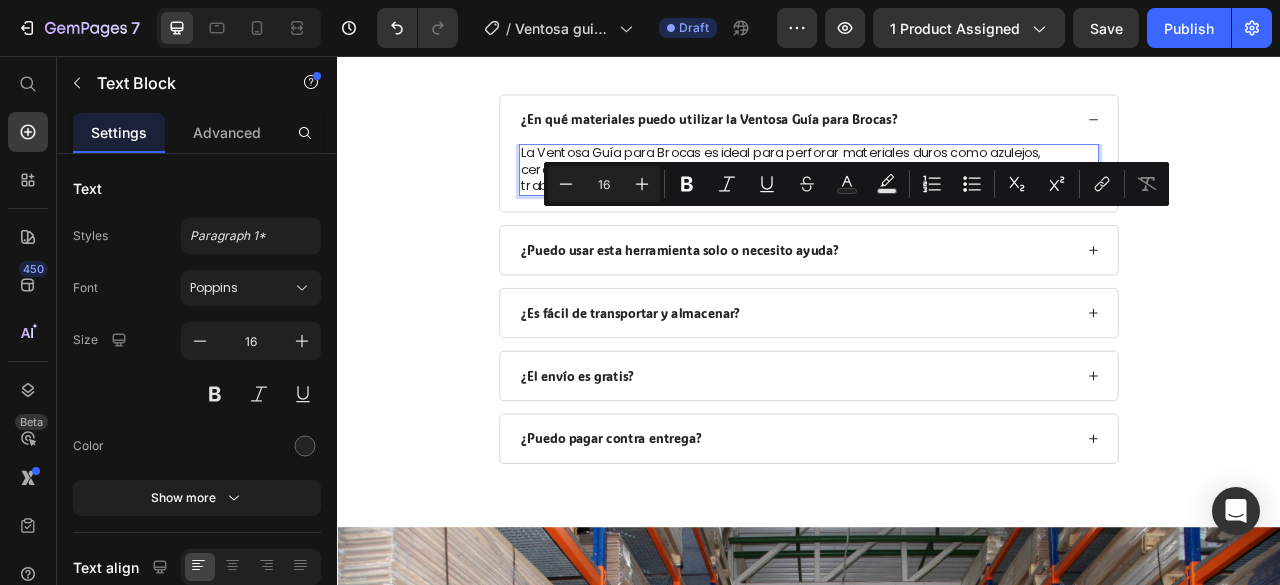 click on "La Ventosa Guía para Brocas es ideal para perforar materiales duros como azulejos, cerámica, vidrio (excepto vidrio templado), mármol y granito. Su diseño versátil permite trabajar en diversas superficies lisas." at bounding box center (937, 201) 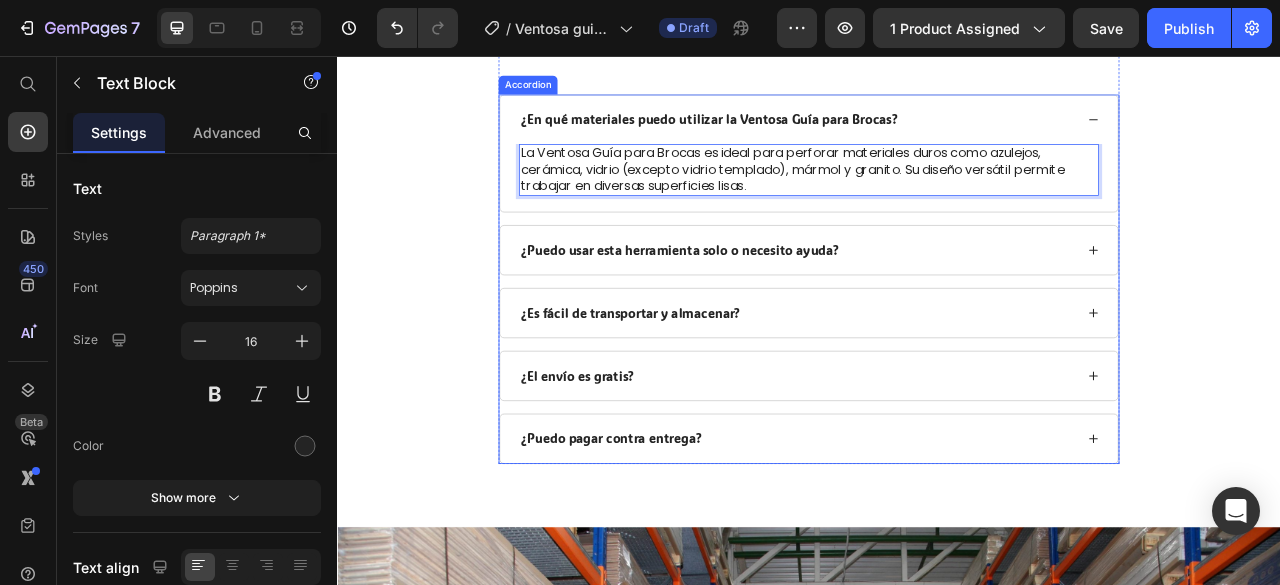 click on "¿Puedo usar esta herramienta solo o necesito ayuda?" at bounding box center (773, 303) 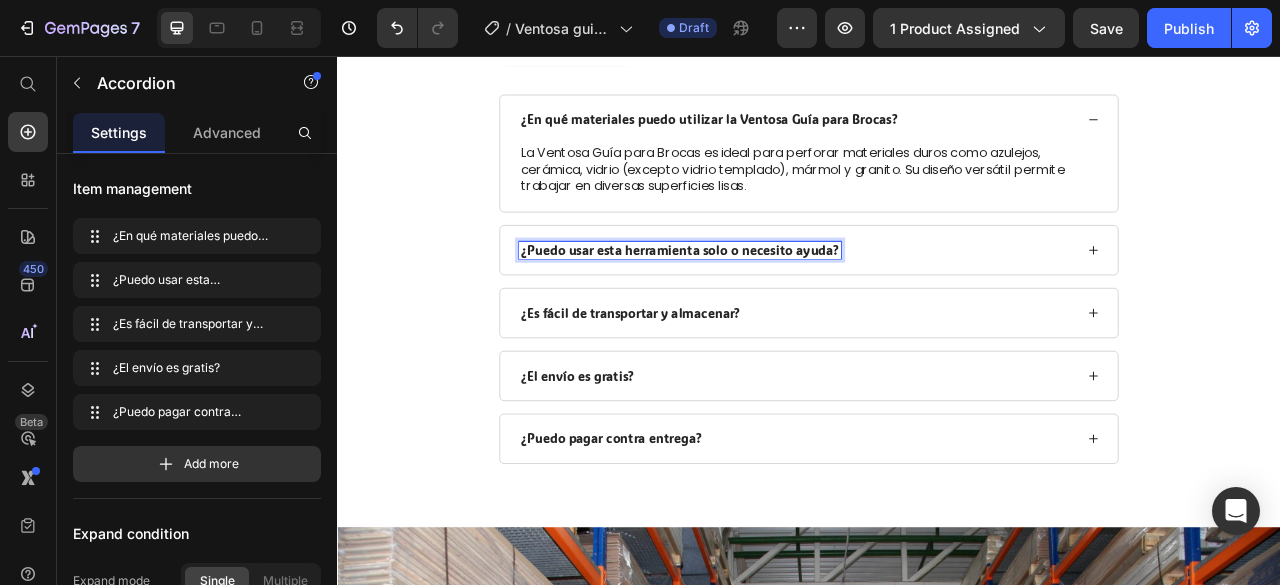 click on "¿Puedo usar esta herramienta solo o necesito ayuda?" at bounding box center [773, 303] 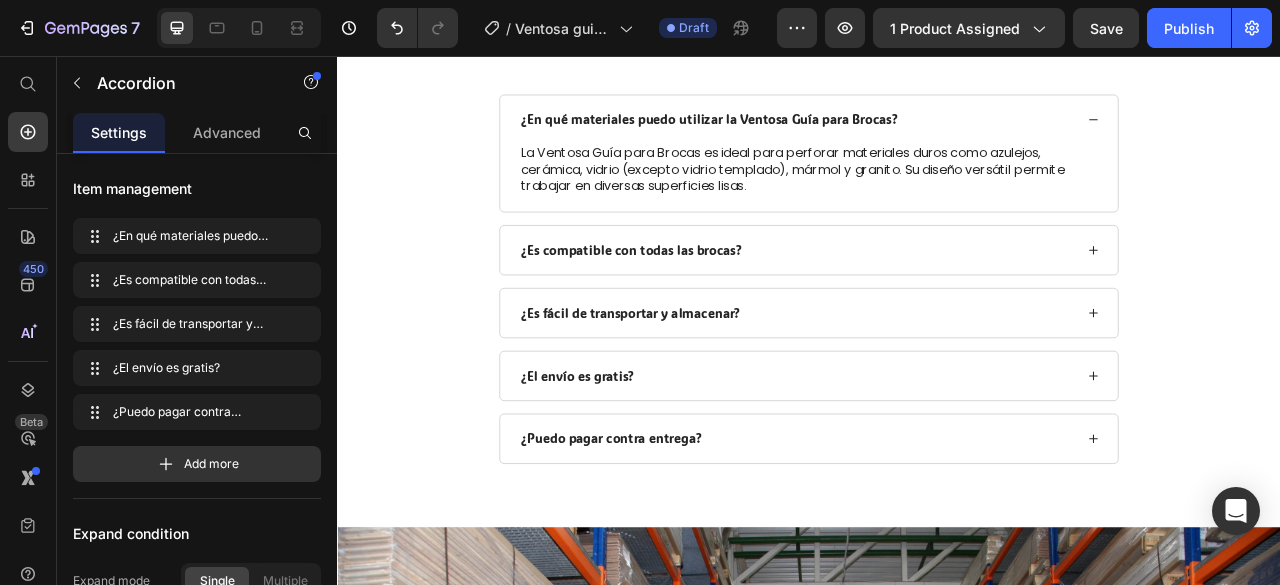 click on "¿Es compatible con todas las brocas?" at bounding box center [937, 303] 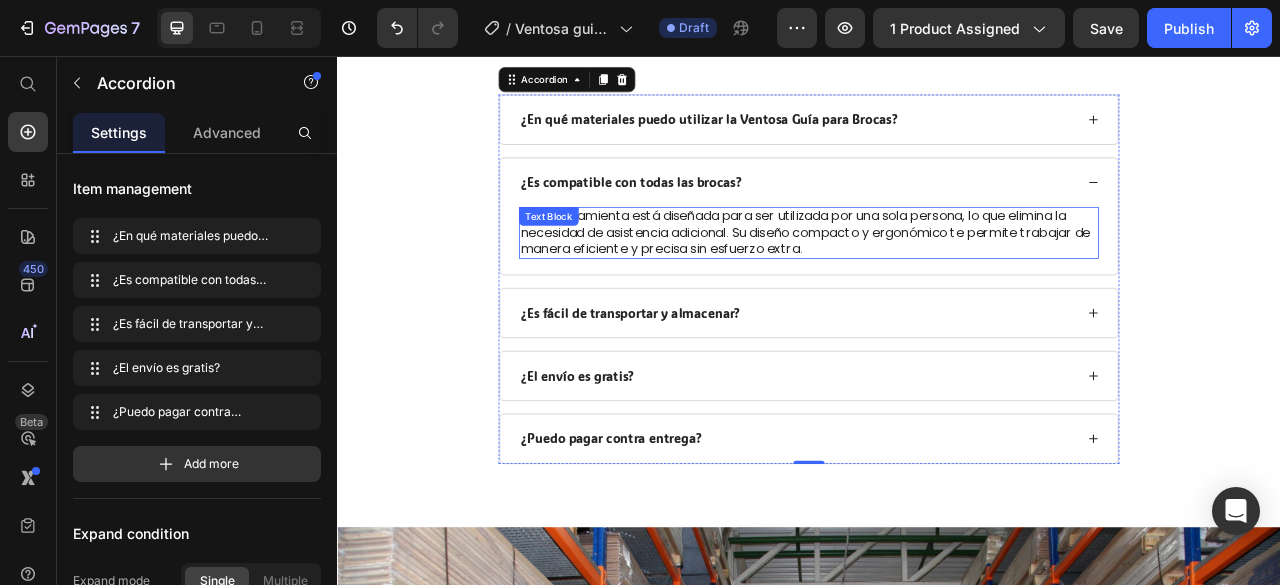click on "Esta herramienta está diseñada para ser utilizada por una sola persona, lo que elimina la necesidad de asistencia adicional. Su diseño compacto y ergonómico te permite trabajar de manera eficiente y precisa sin esfuerzo extra." at bounding box center [937, 281] 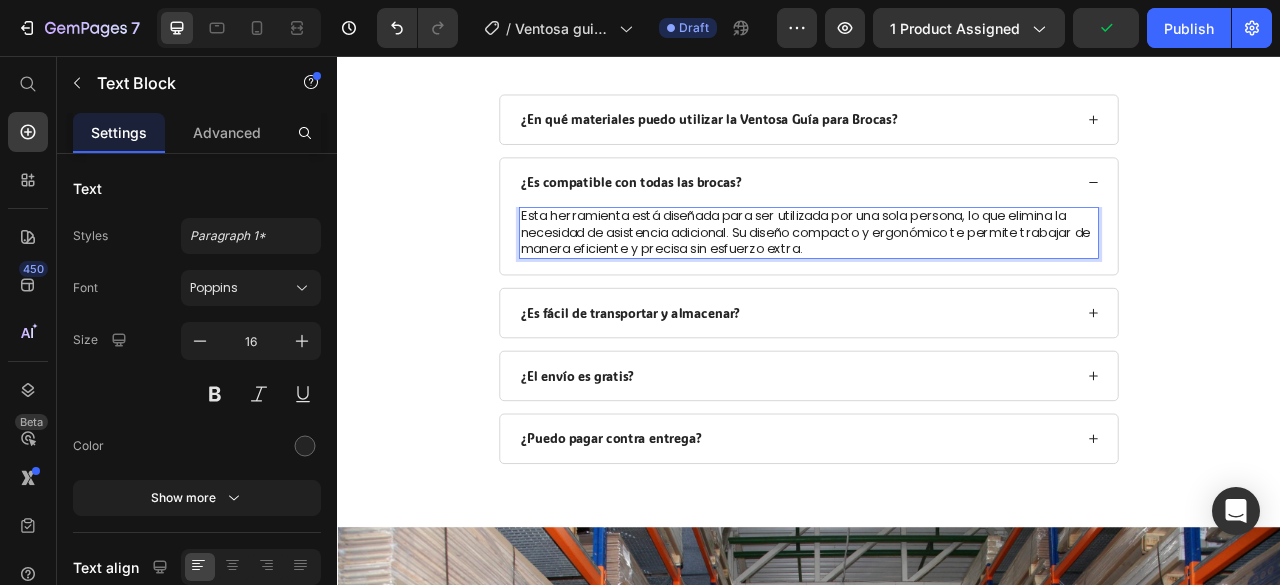 click on "Esta herramienta está diseñada para ser utilizada por una sola persona, lo que elimina la necesidad de asistencia adicional. Su diseño compacto y ergonómico te permite trabajar de manera eficiente y precisa sin esfuerzo extra." at bounding box center [937, 281] 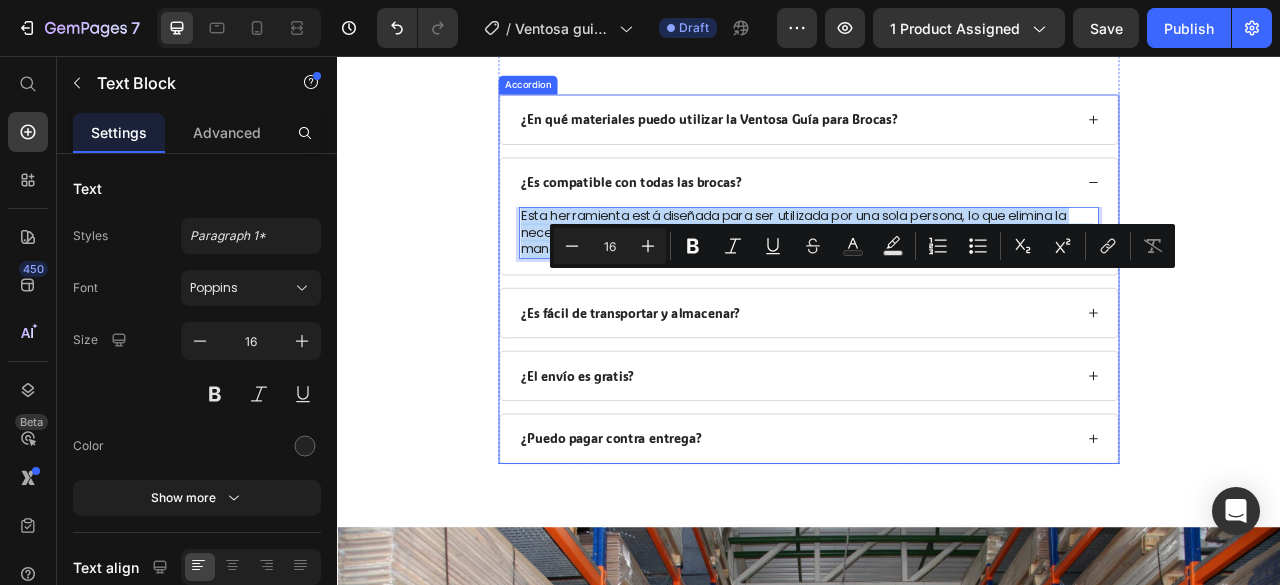 drag, startPoint x: 968, startPoint y: 381, endPoint x: 547, endPoint y: 334, distance: 423.6154 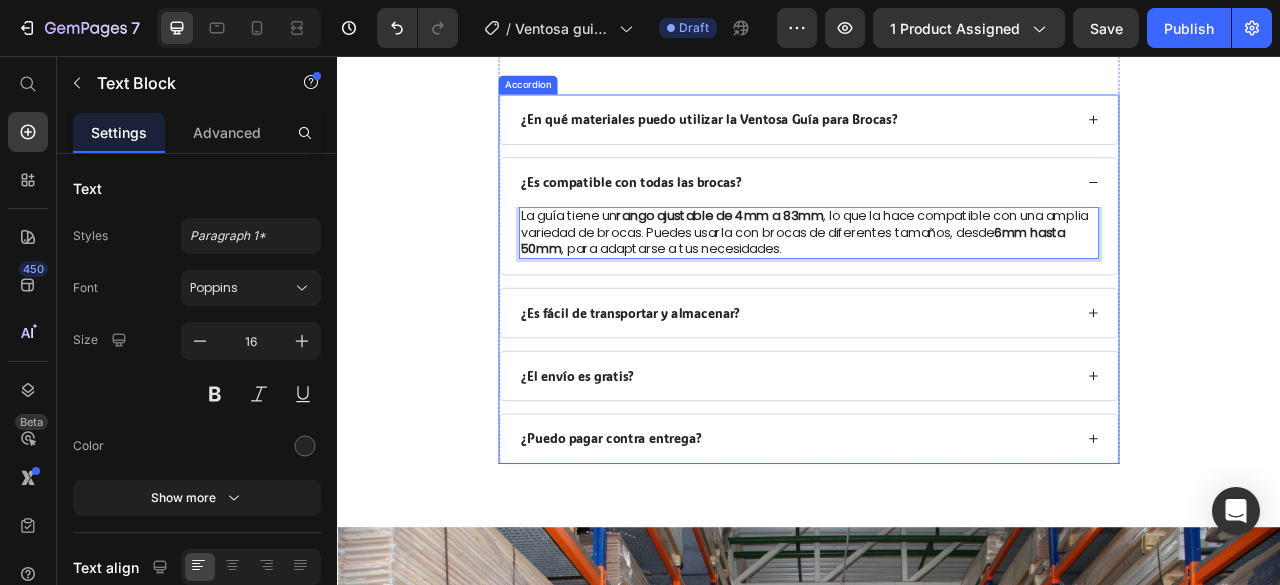 click 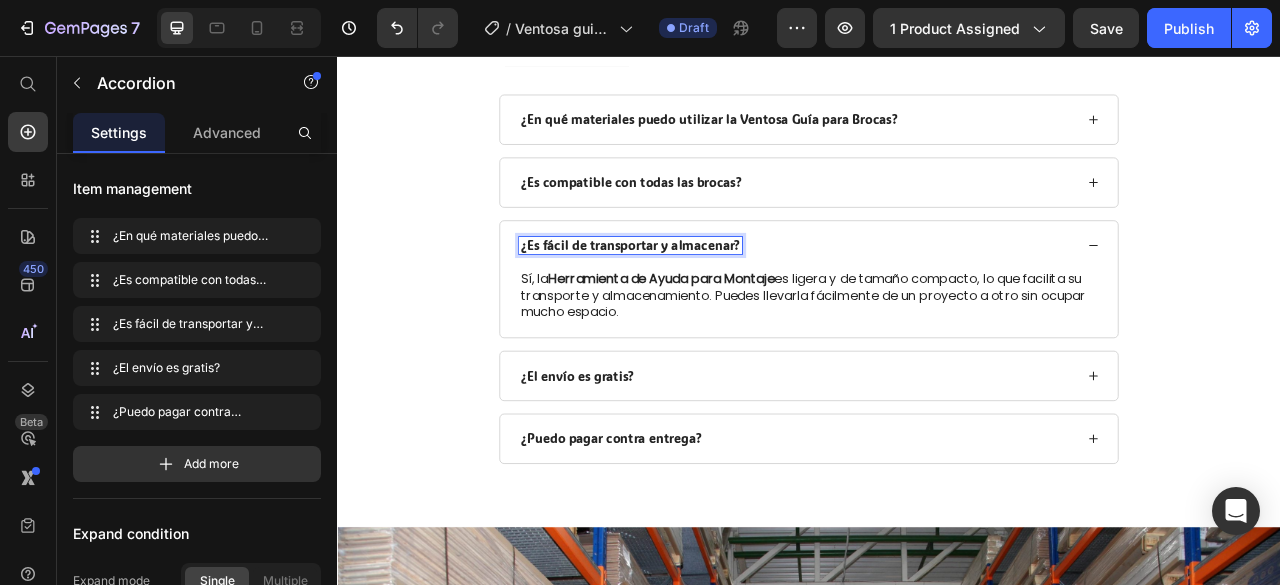 click 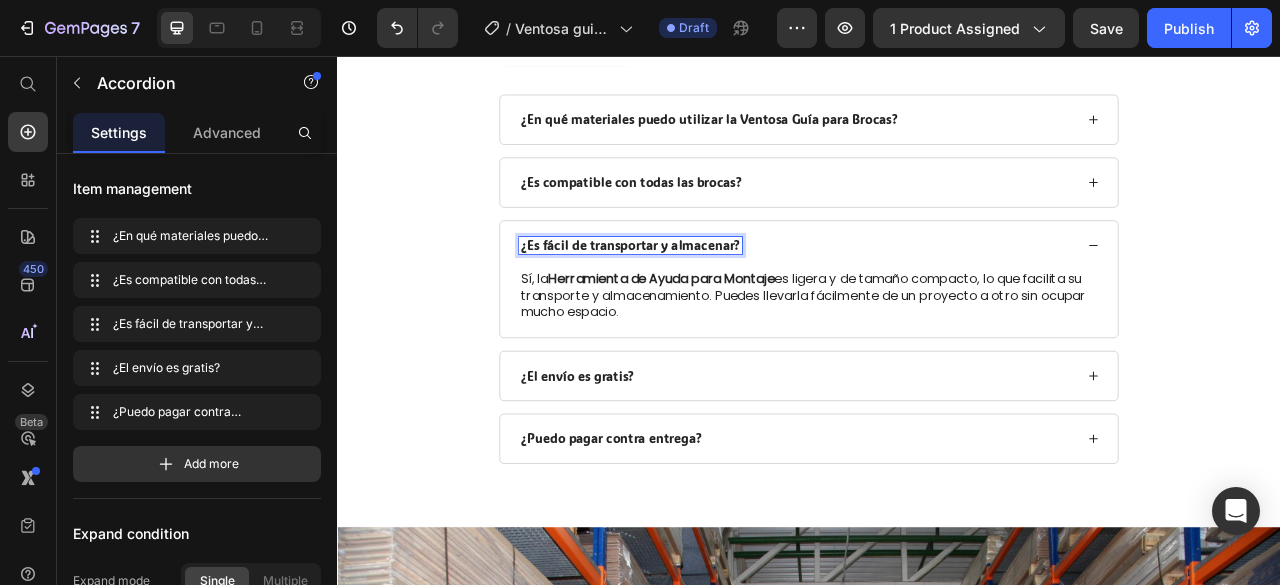 select on "es" 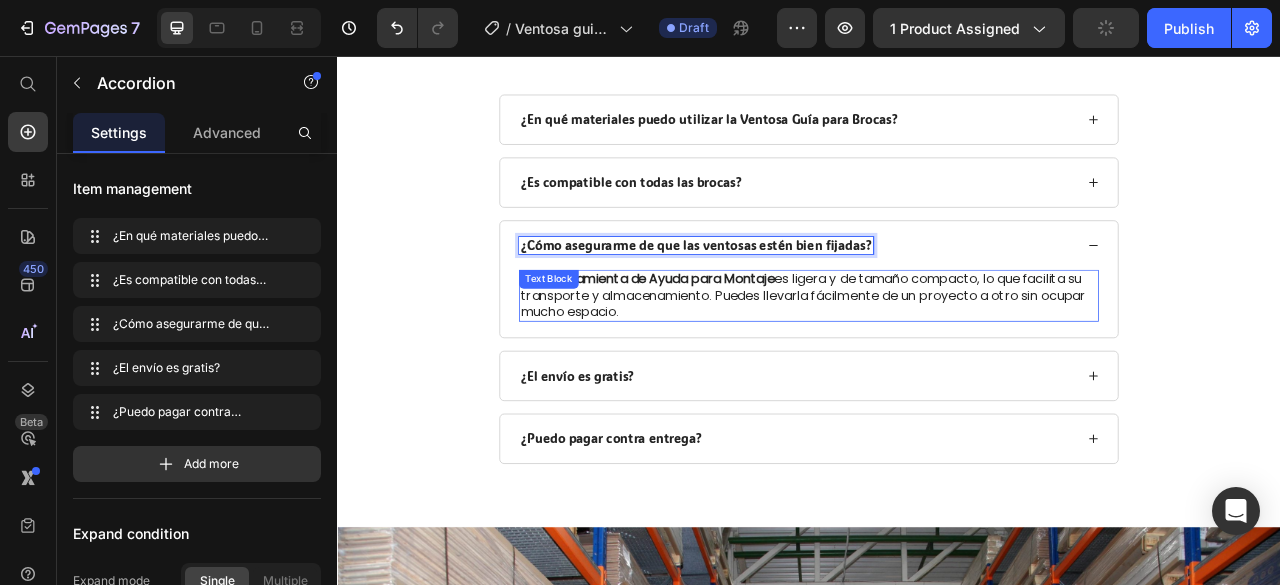 click on "Sí, la  Herramienta de Ayuda para Montaje  es ligera y de tamaño compacto, lo que facilita su transporte y almacenamiento. Puedes llevarla fácilmente de un proyecto a otro sin ocupar mucho espacio." at bounding box center (937, 361) 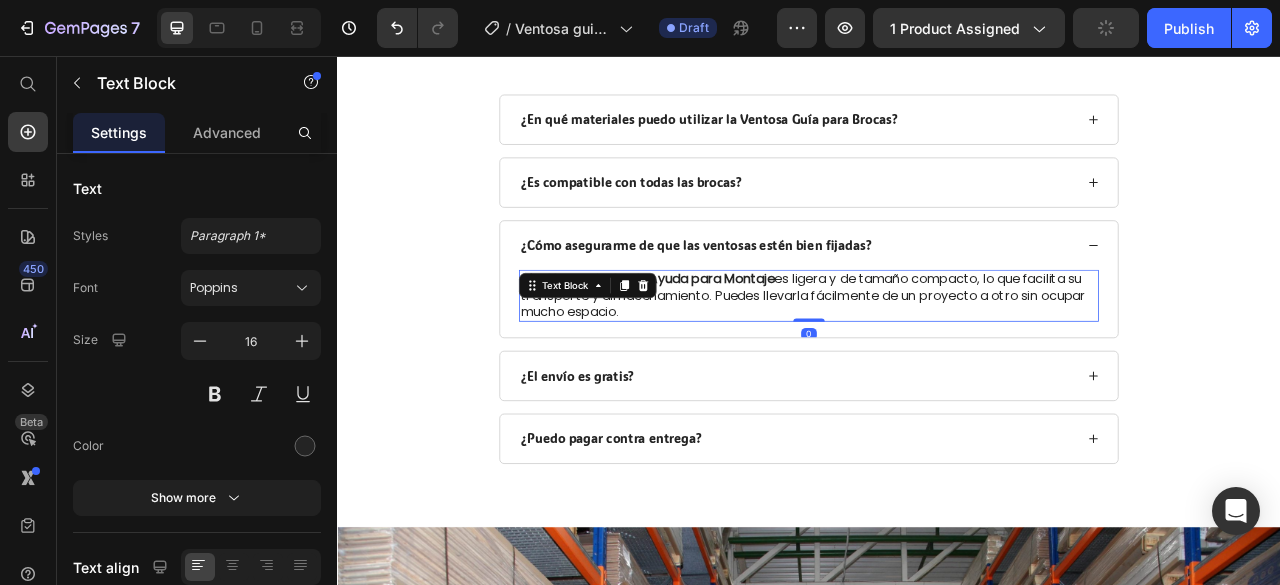 click on "Sí, la  Herramienta de Ayuda para Montaje  es ligera y de tamaño compacto, lo que facilita su transporte y almacenamiento. Puedes llevarla fácilmente de un proyecto a otro sin ocupar mucho espacio." at bounding box center (937, 361) 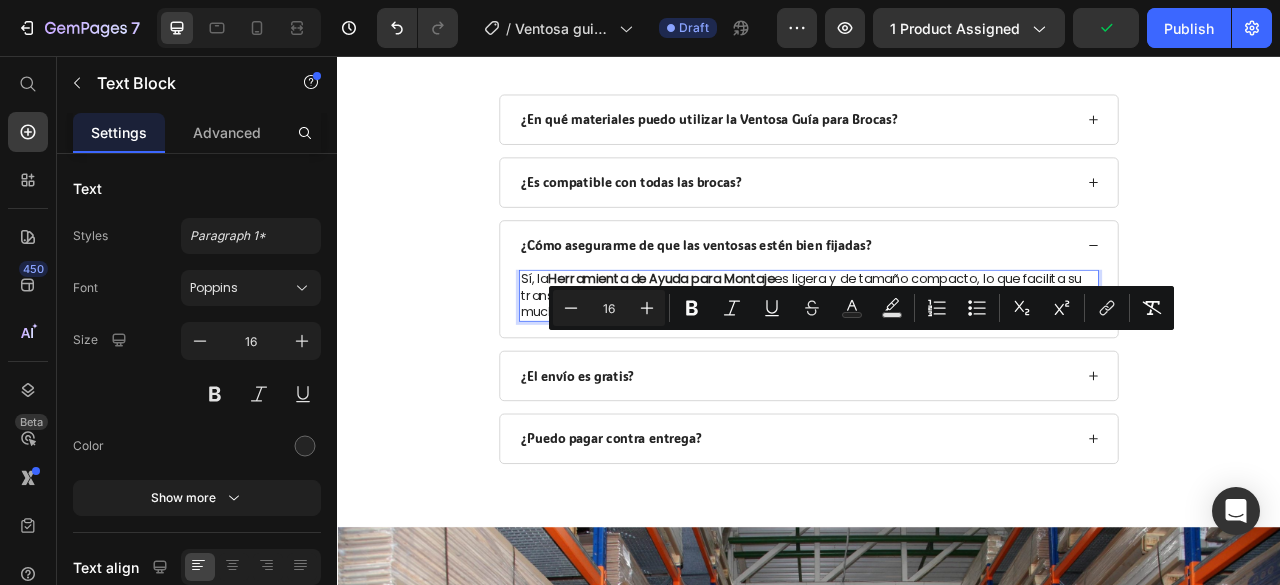 drag, startPoint x: 776, startPoint y: 469, endPoint x: 559, endPoint y: 422, distance: 222.03152 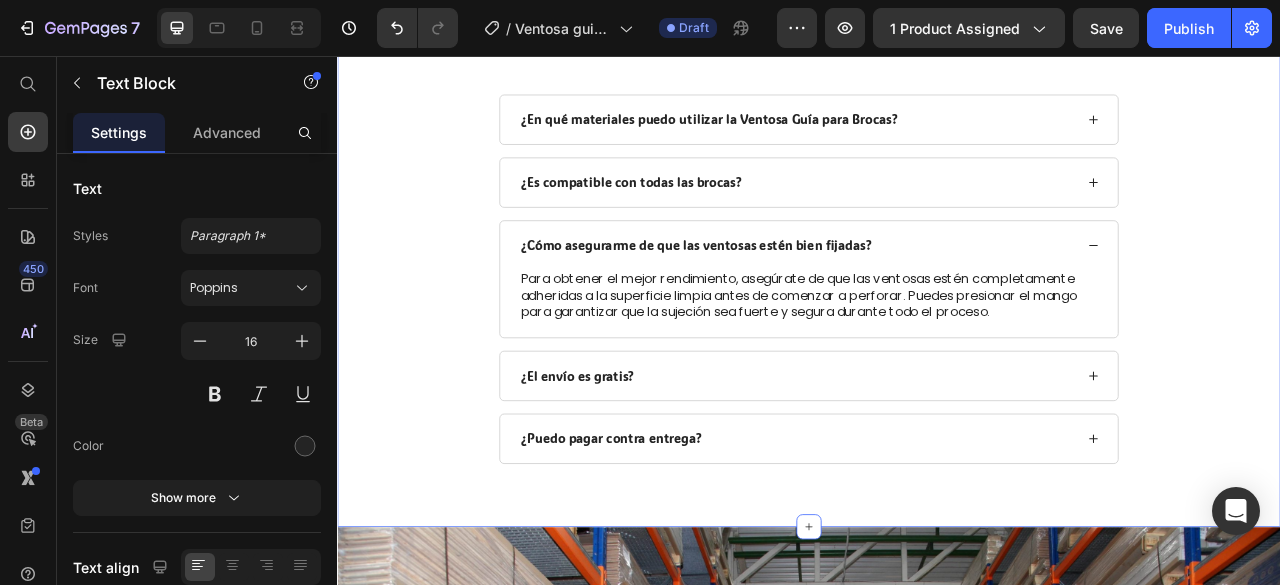 click on "PREGUNTAS FRECUENTES Heading
¿En qué materiales puedo utilizar la Ventosa Guía para Brocas?
¿Es compatible con todas las brocas?
¿Cómo asegurarme de que las ventosas estén bien fijadas? Para obtener el mejor rendimiento, asegúrate de que las ventosas estén completamente adheridas a la superficie limpia antes de comenzar a perforar. Puedes presionar el mango para garantizar que la sujeción sea fuerte y segura durante todo el proceso. Text Block   0
¿El envío es gratis?
¿Puedo pagar contra entrega? Accordion Row" at bounding box center (937, 288) 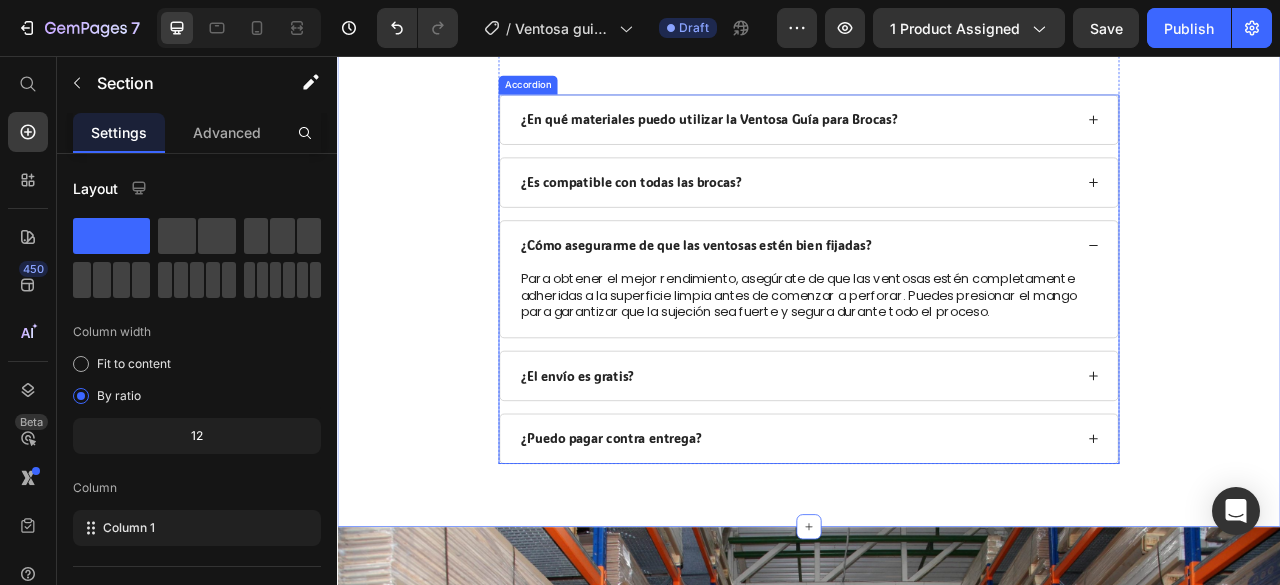click 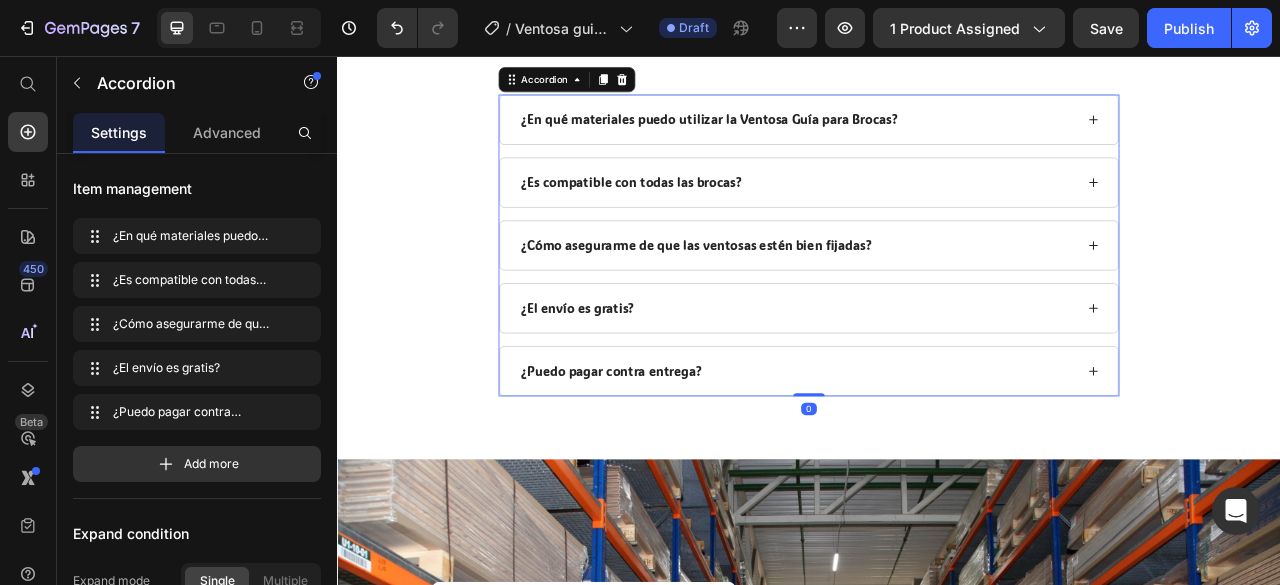 click 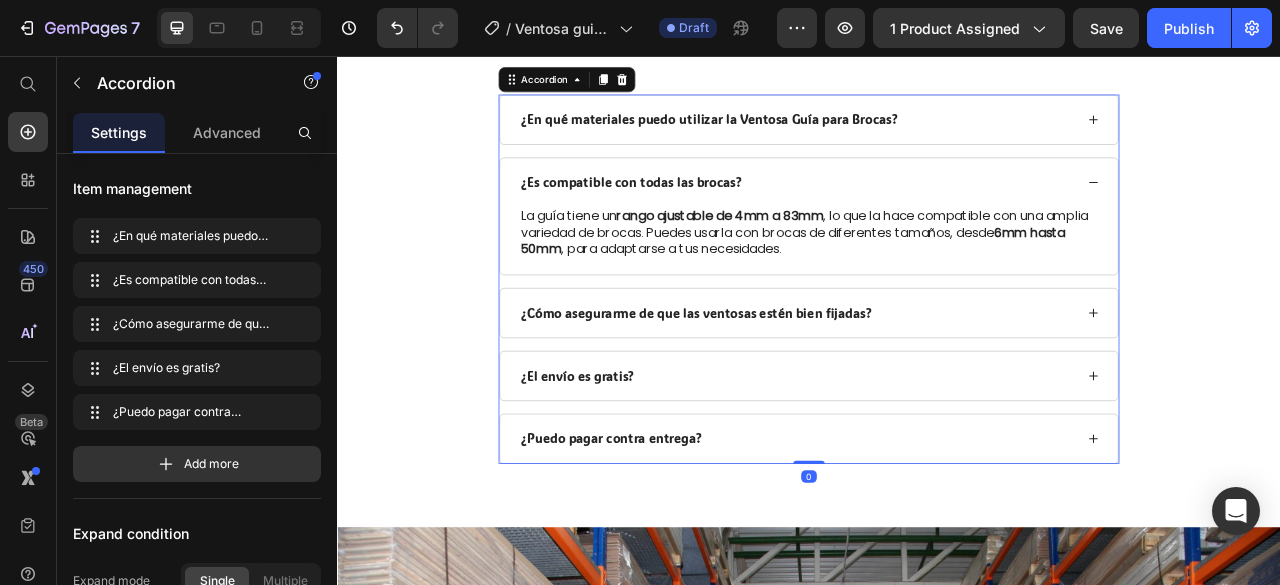 click 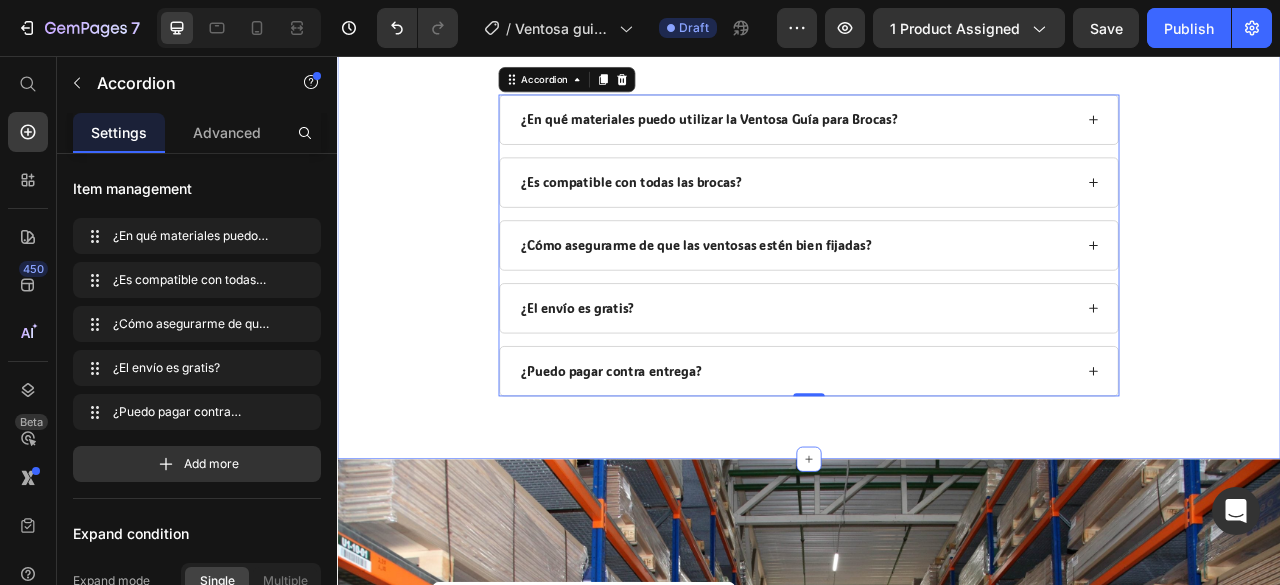 click on "PREGUNTAS FRECUENTES Heading
¿En qué materiales puedo utilizar la Ventosa Guía para Brocas?
¿Es compatible con todas las brocas?
¿Cómo asegurarme de que las ventosas estén bien fijadas?
¿El envío es gratis?
¿Puedo pagar contra entrega? Accordion   0 Row" at bounding box center (937, 245) 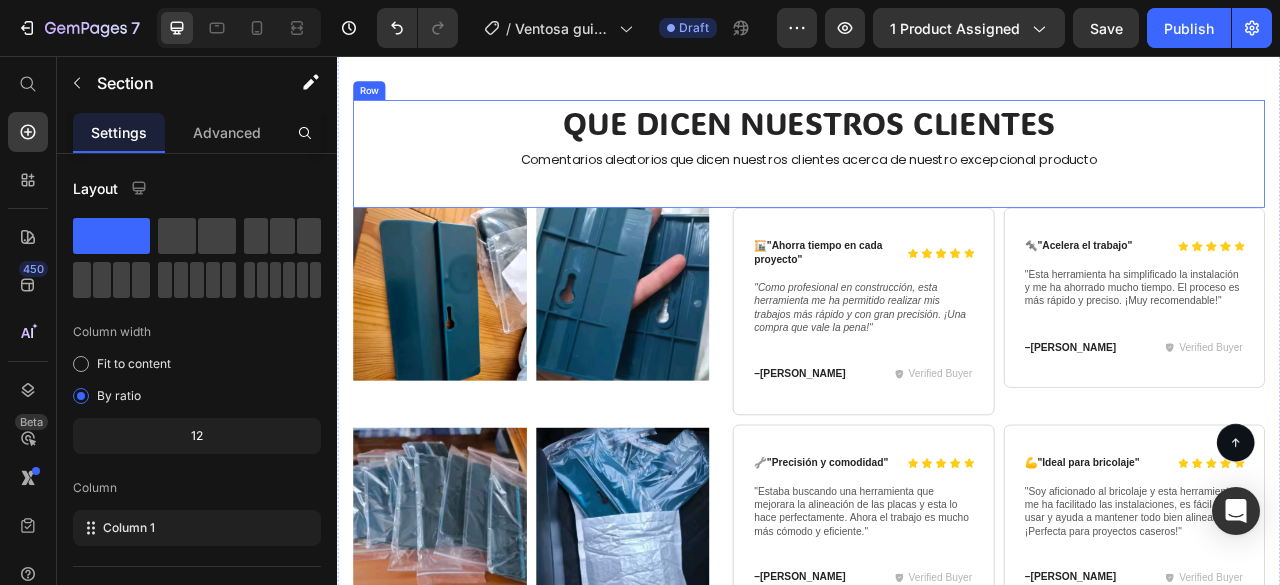 scroll, scrollTop: 6105, scrollLeft: 0, axis: vertical 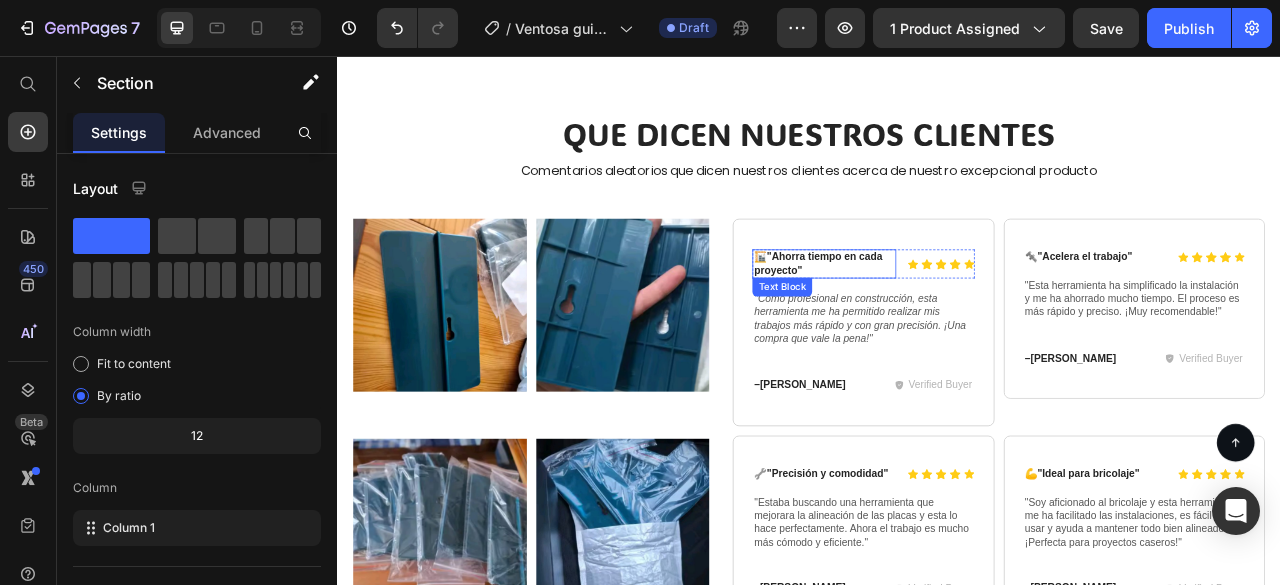 click on "🏗️  "Ahorra tiempo en cada proyecto"" at bounding box center (956, 321) 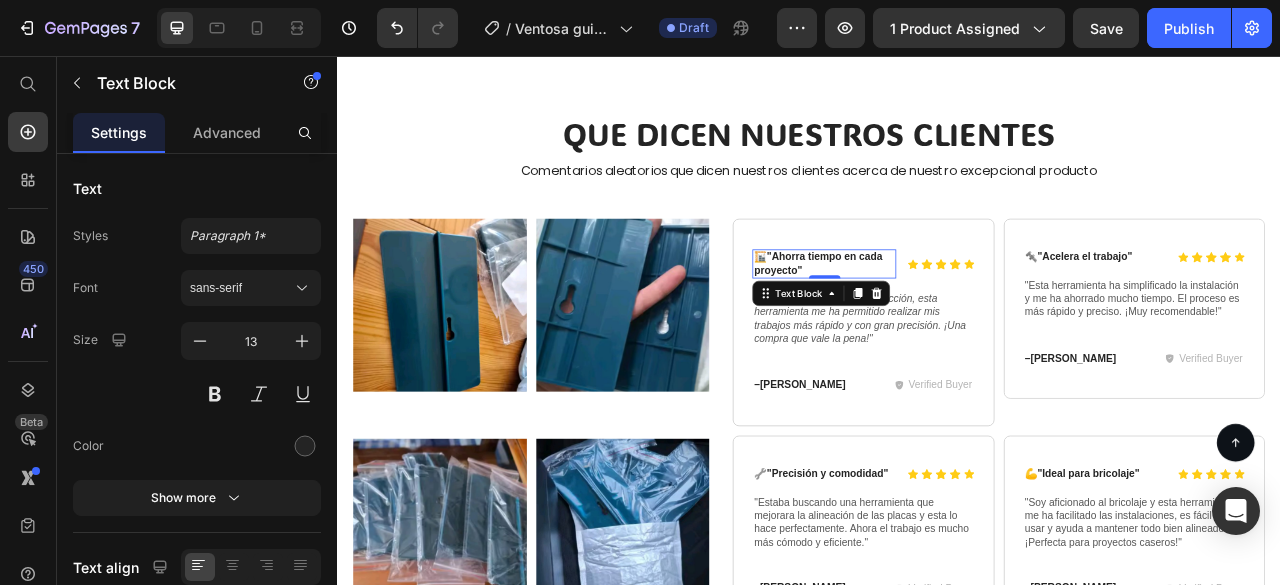 click on "🏗️  "Ahorra tiempo en cada proyecto"" at bounding box center (956, 321) 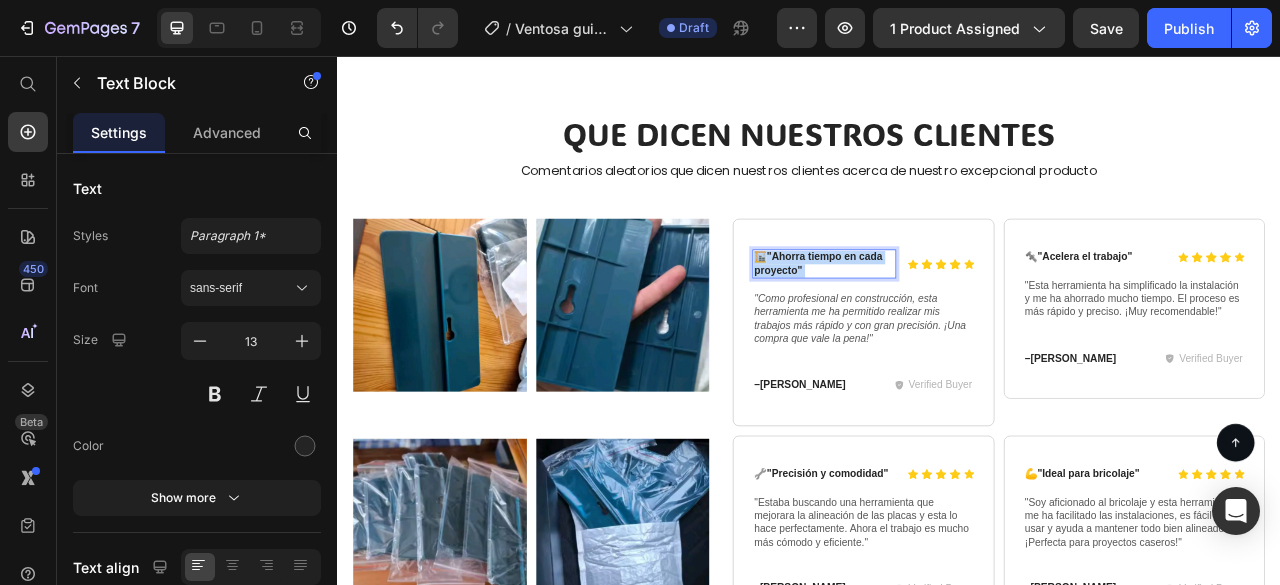 drag, startPoint x: 930, startPoint y: 313, endPoint x: 888, endPoint y: 310, distance: 42.107006 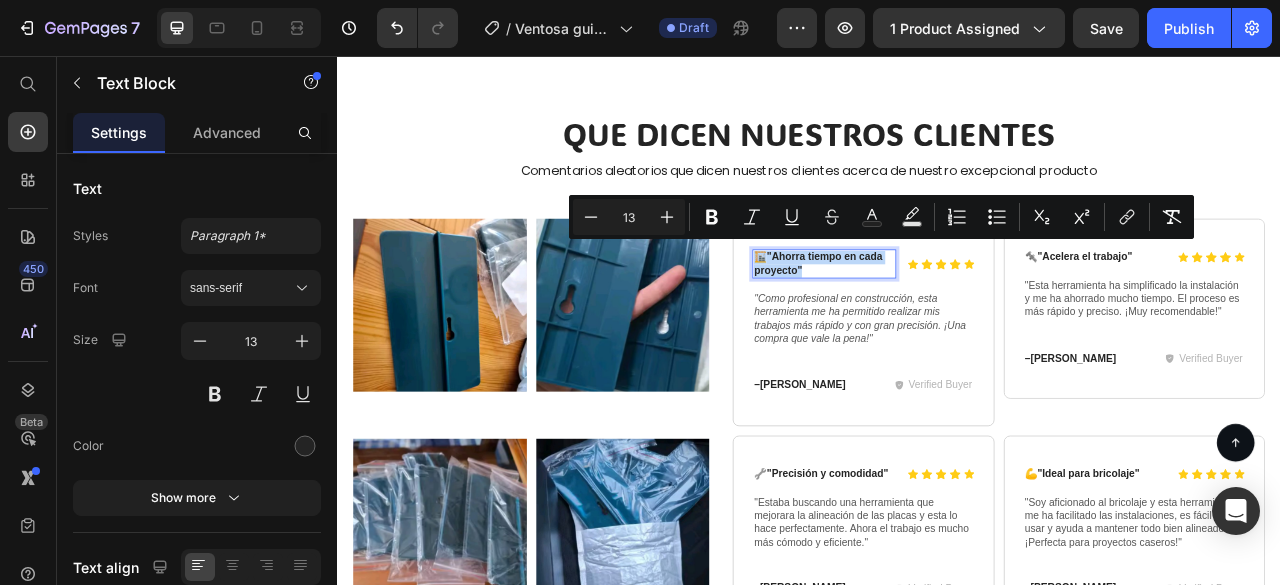 drag, startPoint x: 926, startPoint y: 315, endPoint x: 862, endPoint y: 297, distance: 66.48308 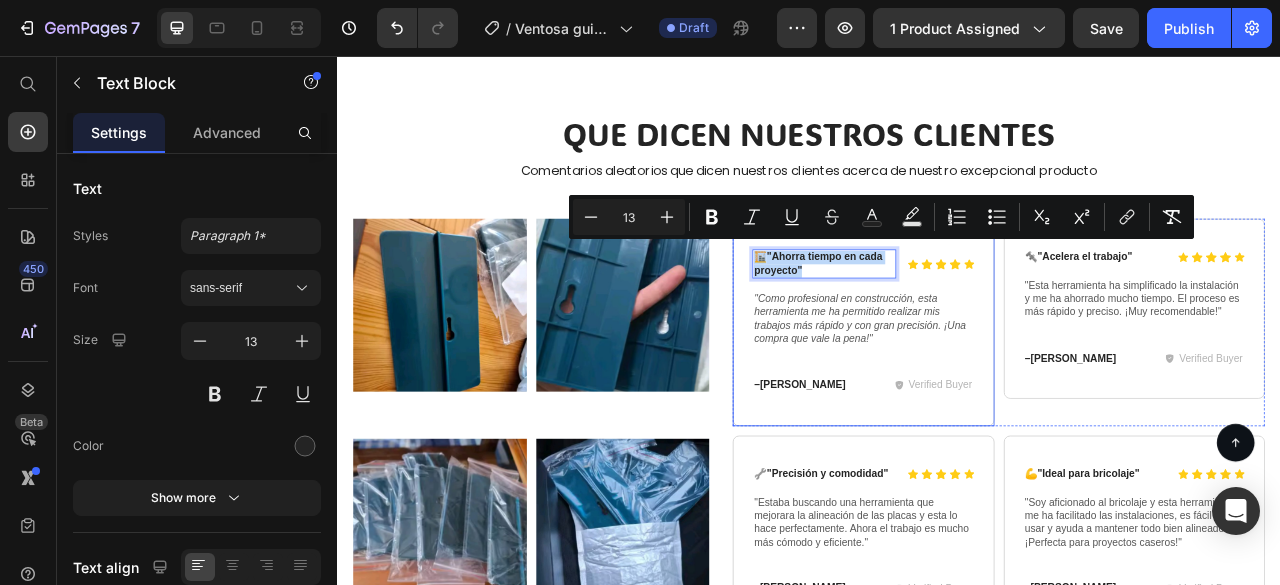 copy on "🏗️  "Ahorra tiempo en cada proyecto"" 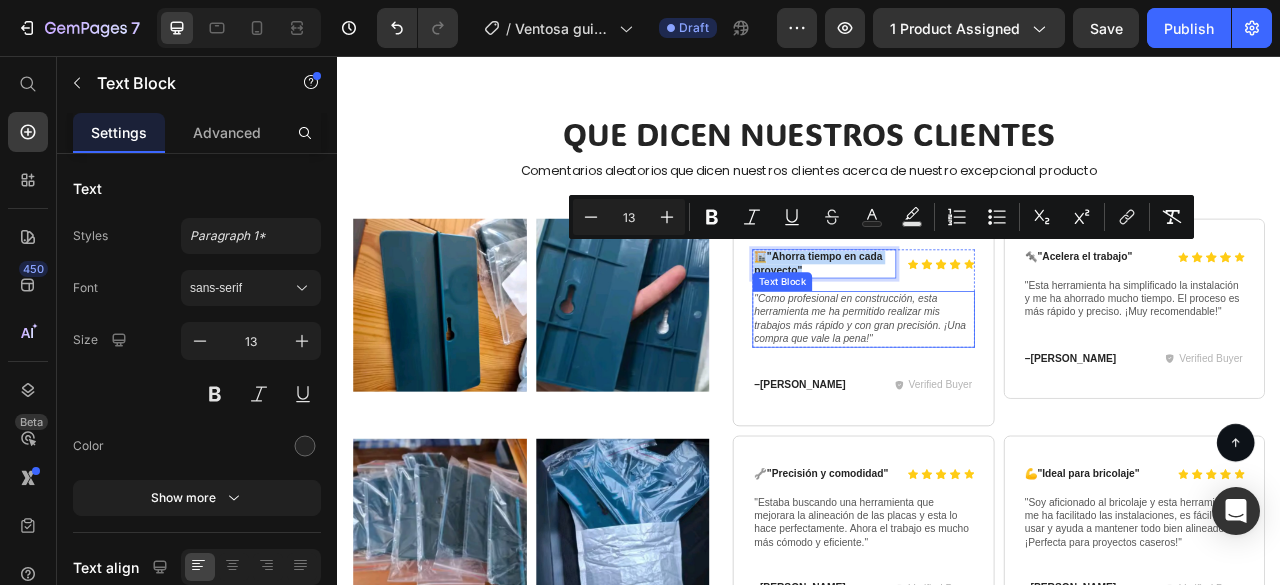 click on ""Como profesional en construcción, esta herramienta me ha permitido realizar mis trabajos más rápido y con gran precisión. ¡Una compra que vale la pena!"" at bounding box center (1006, 391) 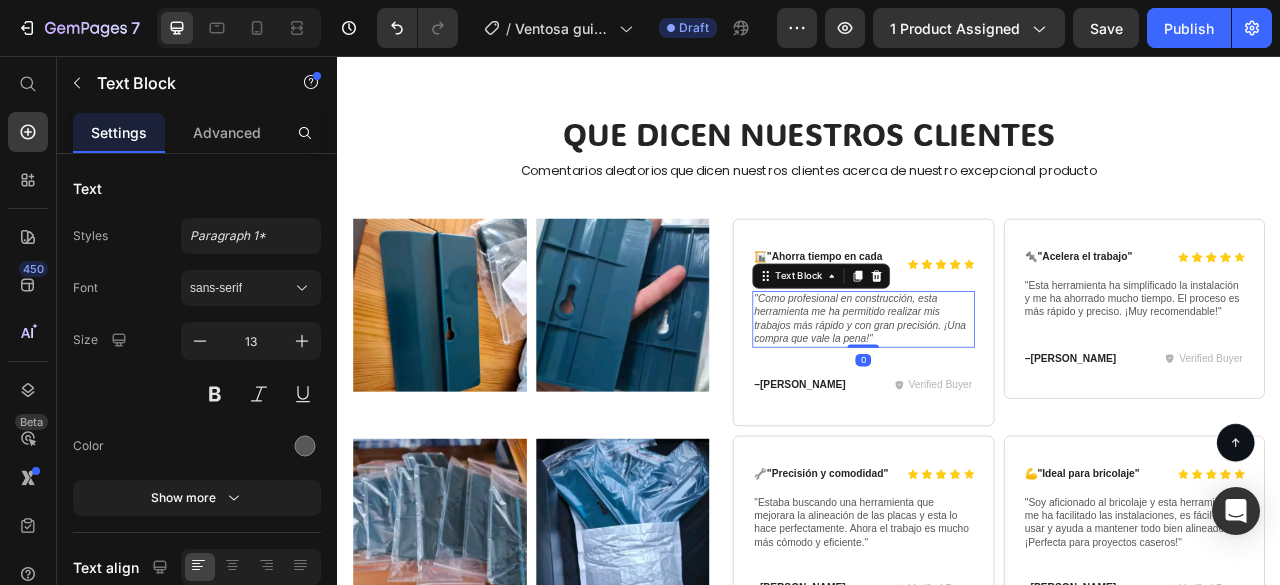 click on ""Como profesional en construcción, esta herramienta me ha permitido realizar mis trabajos más rápido y con gran precisión. ¡Una compra que vale la pena!"" at bounding box center [1006, 391] 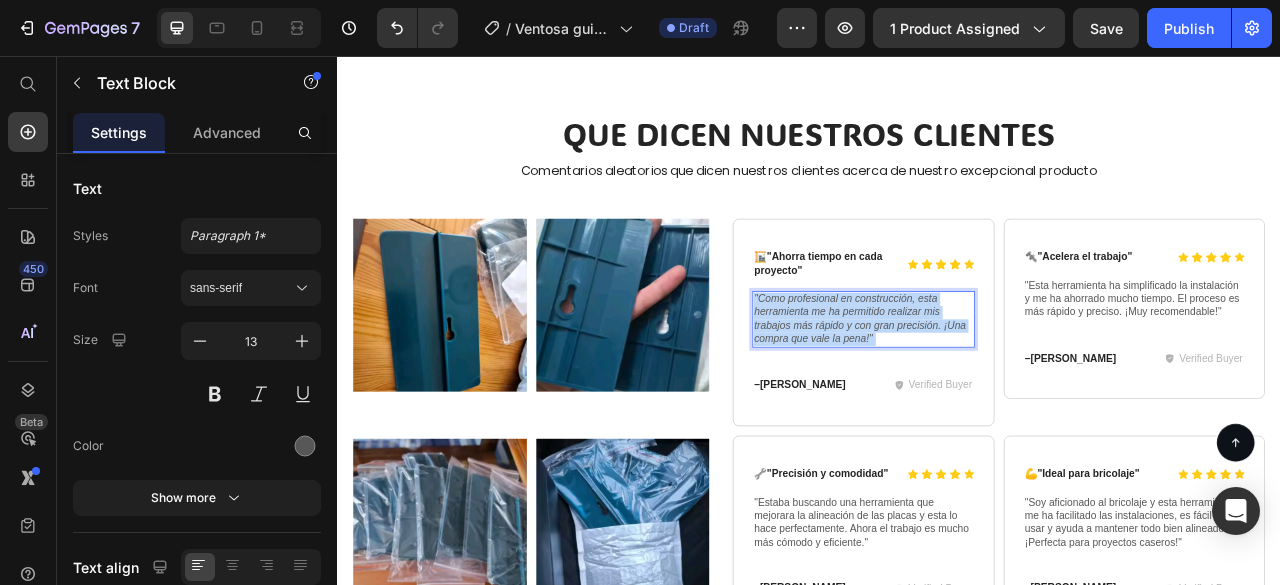 click on ""Como profesional en construcción, esta herramienta me ha permitido realizar mis trabajos más rápido y con gran precisión. ¡Una compra que vale la pena!"" at bounding box center (1006, 391) 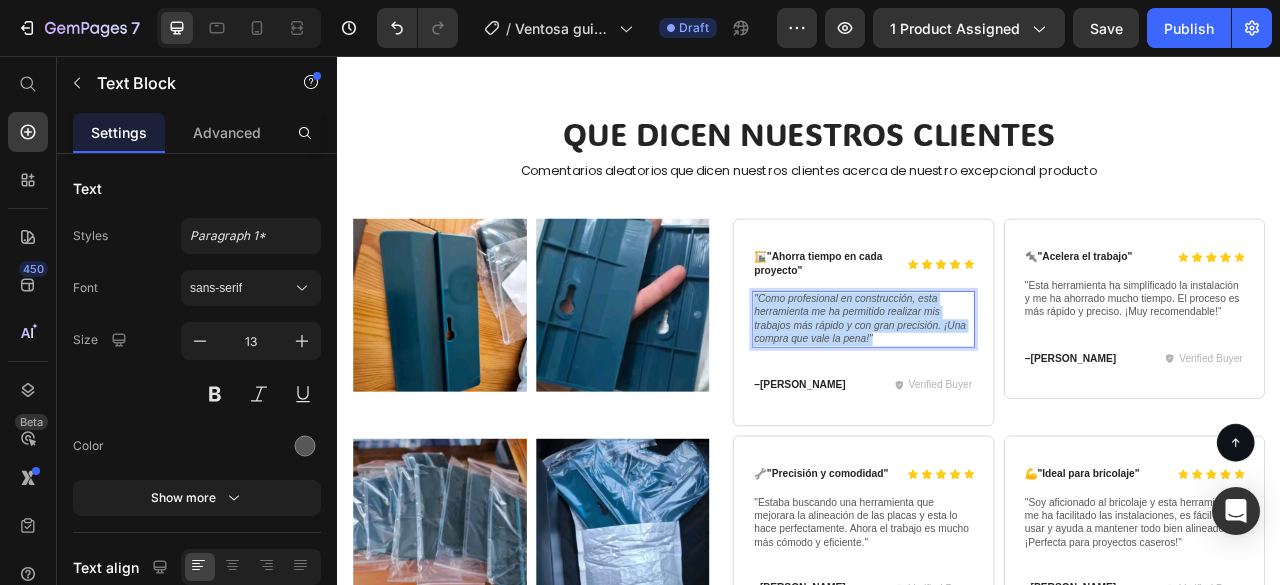drag, startPoint x: 1022, startPoint y: 401, endPoint x: 862, endPoint y: 348, distance: 168.5497 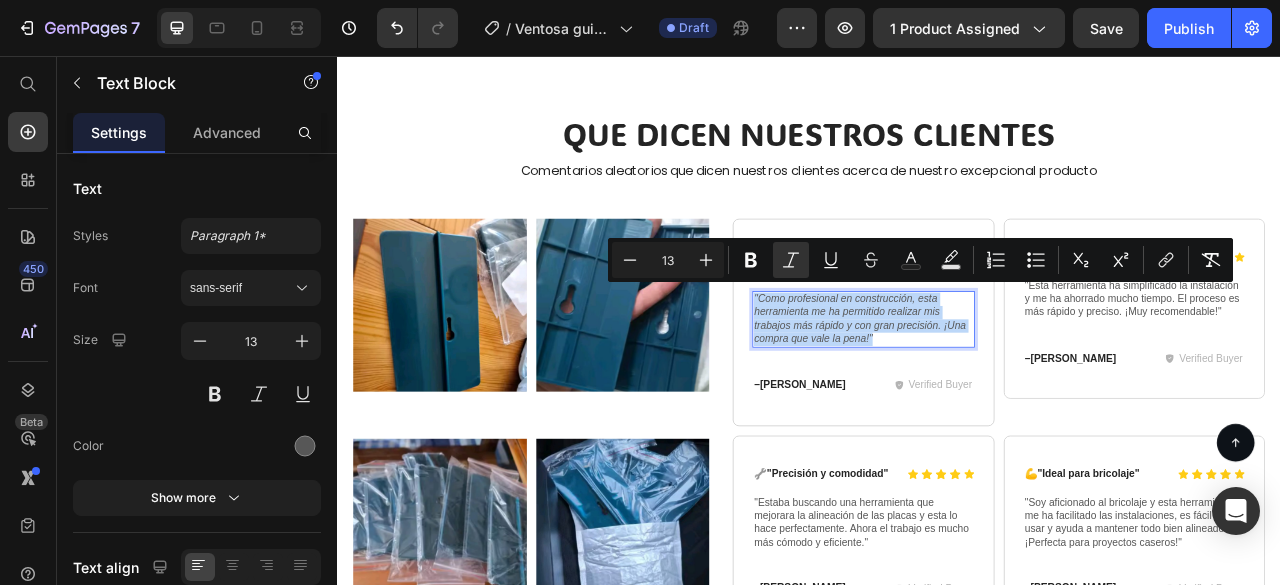 copy on ""Como profesional en construcción, esta herramienta me ha permitido realizar mis trabajos más rápido y con gran precisión. ¡Una compra que vale la pena!"" 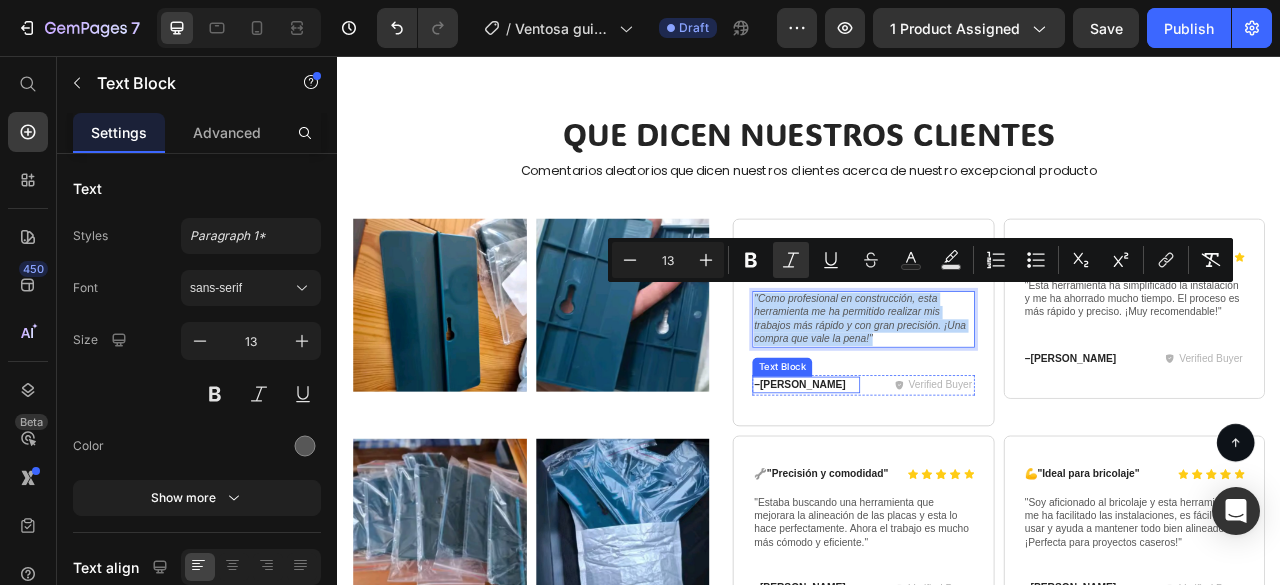 click on "–  [PERSON_NAME]" at bounding box center (933, 474) 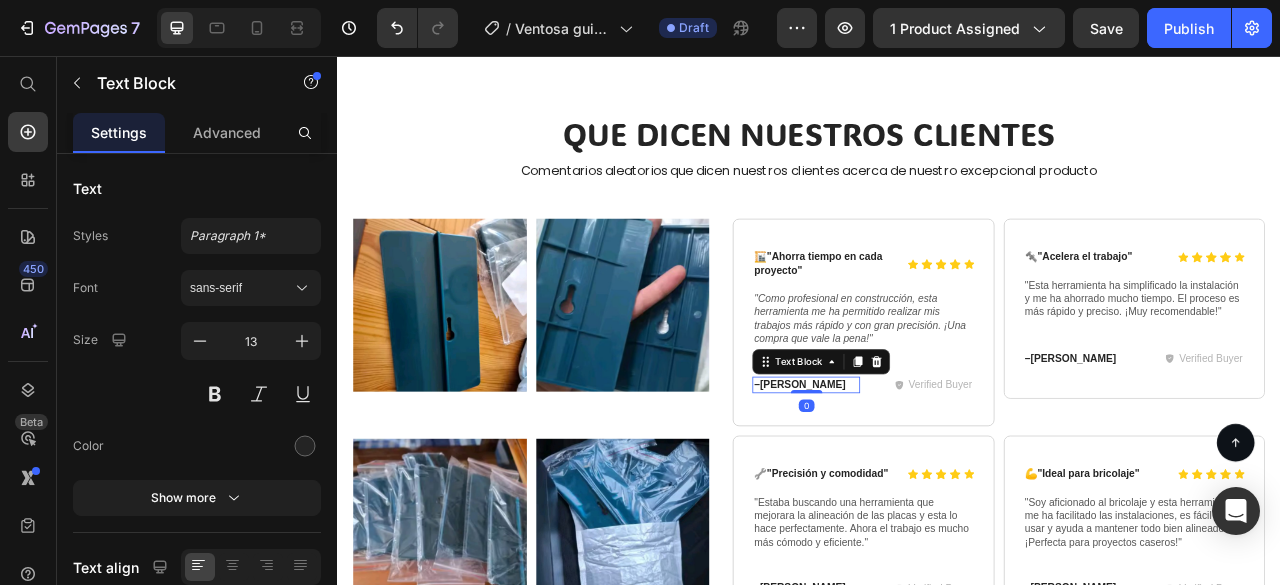 click on "–  [PERSON_NAME]" at bounding box center (933, 474) 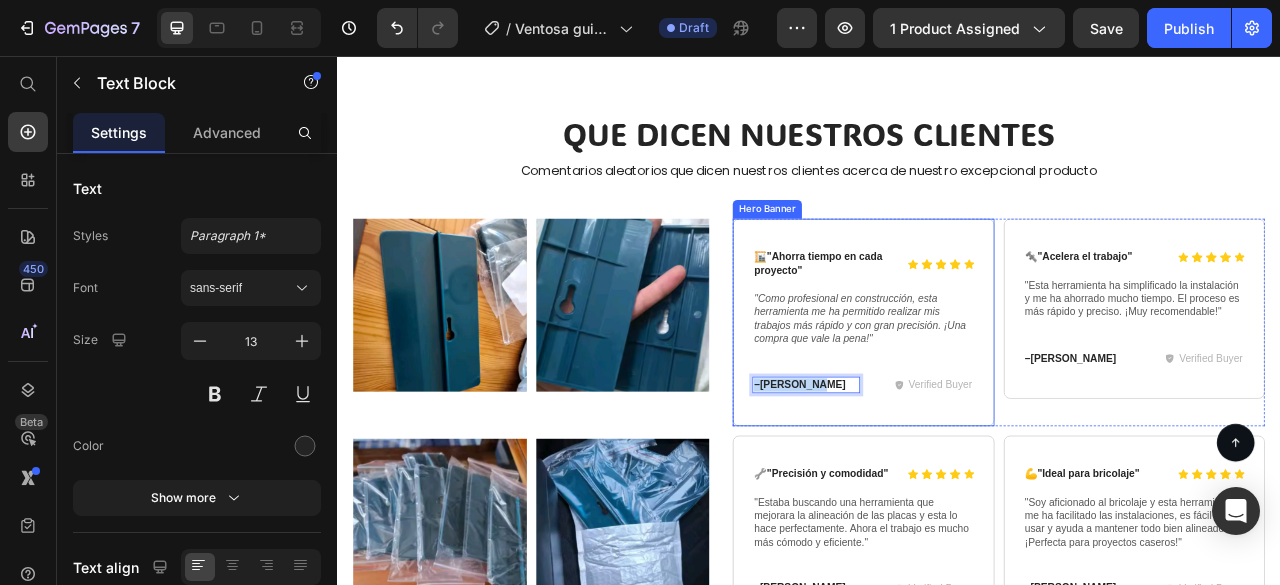 drag, startPoint x: 950, startPoint y: 461, endPoint x: 857, endPoint y: 463, distance: 93.0215 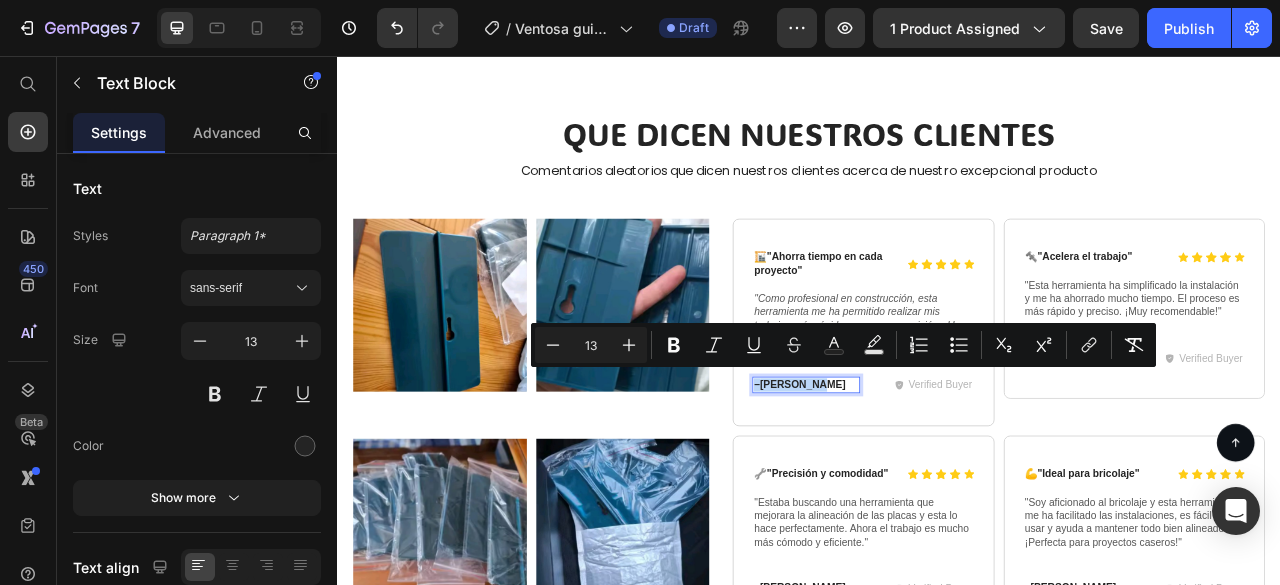 copy on "–  [PERSON_NAME]" 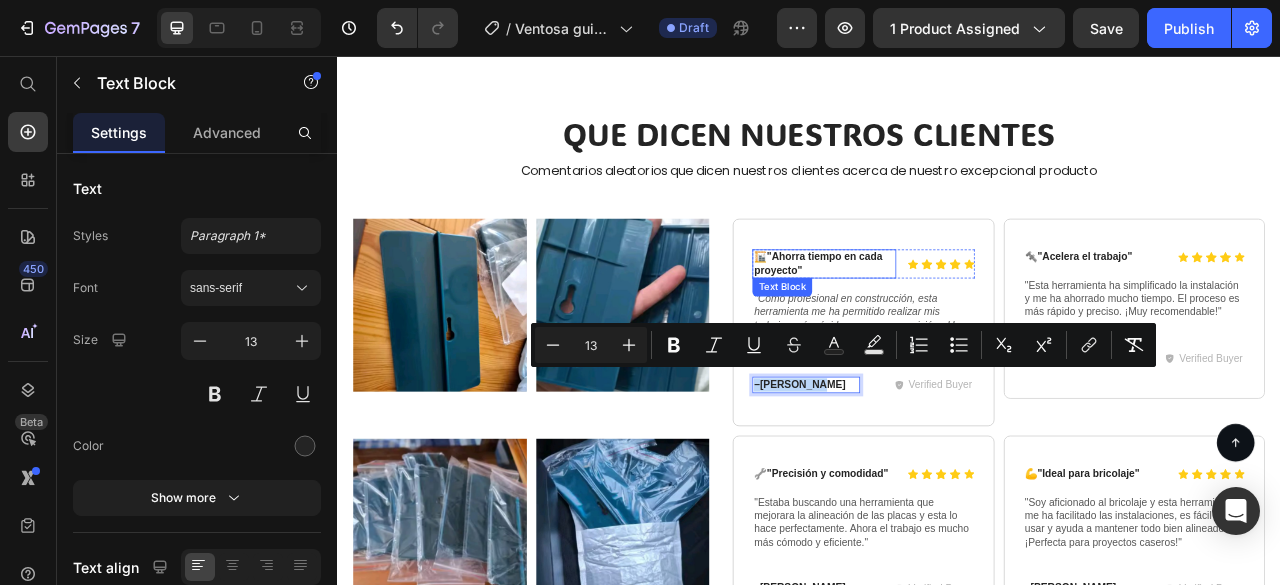 click on ""Ahorra tiempo en cada proyecto"" at bounding box center [948, 320] 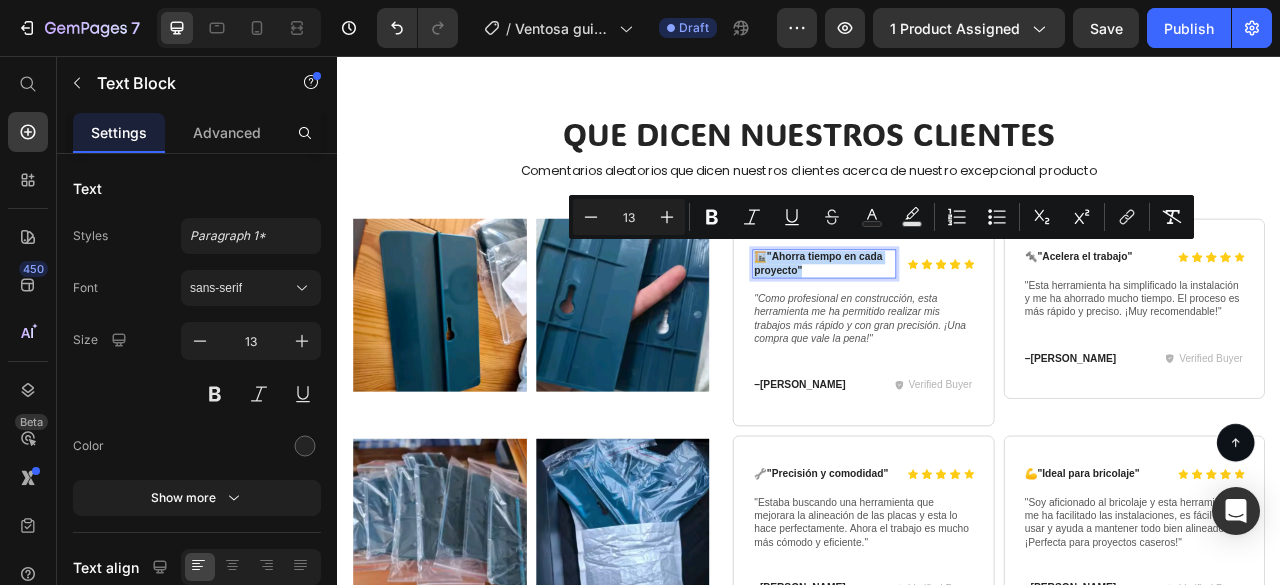 drag, startPoint x: 924, startPoint y: 317, endPoint x: 865, endPoint y: 294, distance: 63.324562 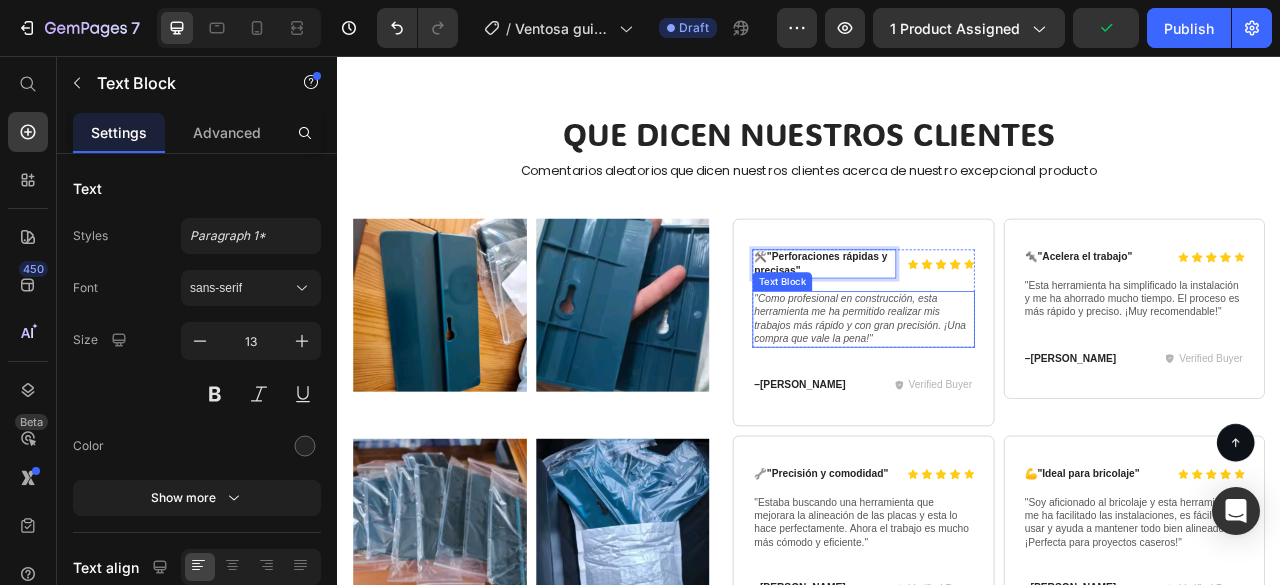 click on ""Como profesional en construcción, esta herramienta me ha permitido realizar mis trabajos más rápido y con gran precisión. ¡Una compra que vale la pena!"" at bounding box center (1006, 391) 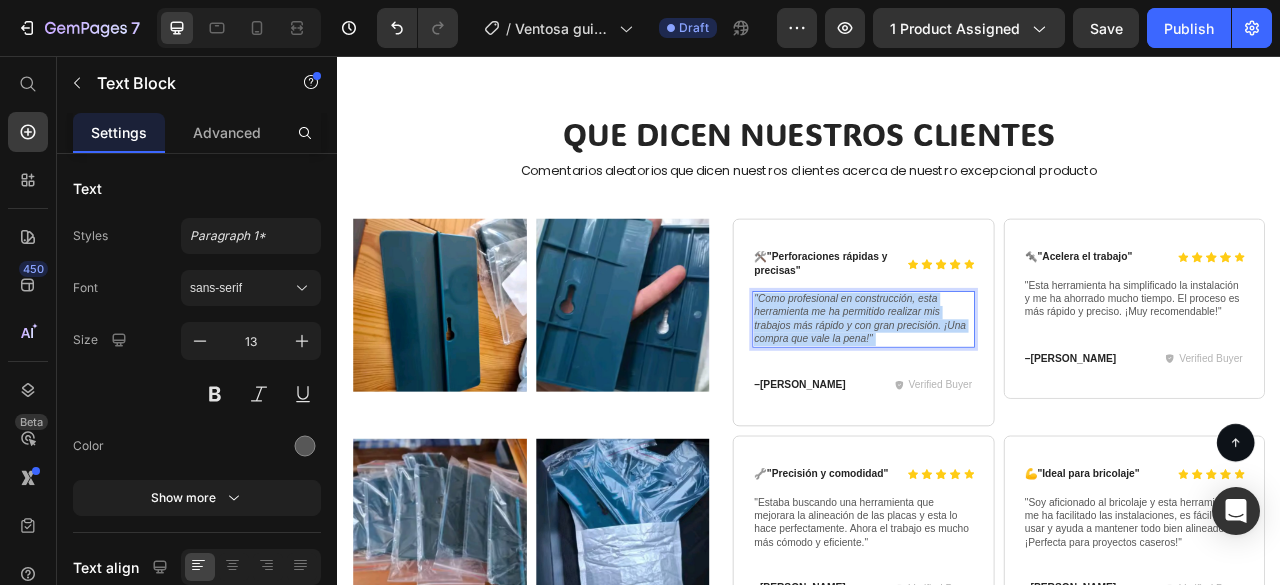 drag, startPoint x: 1028, startPoint y: 405, endPoint x: 889, endPoint y: 366, distance: 144.36758 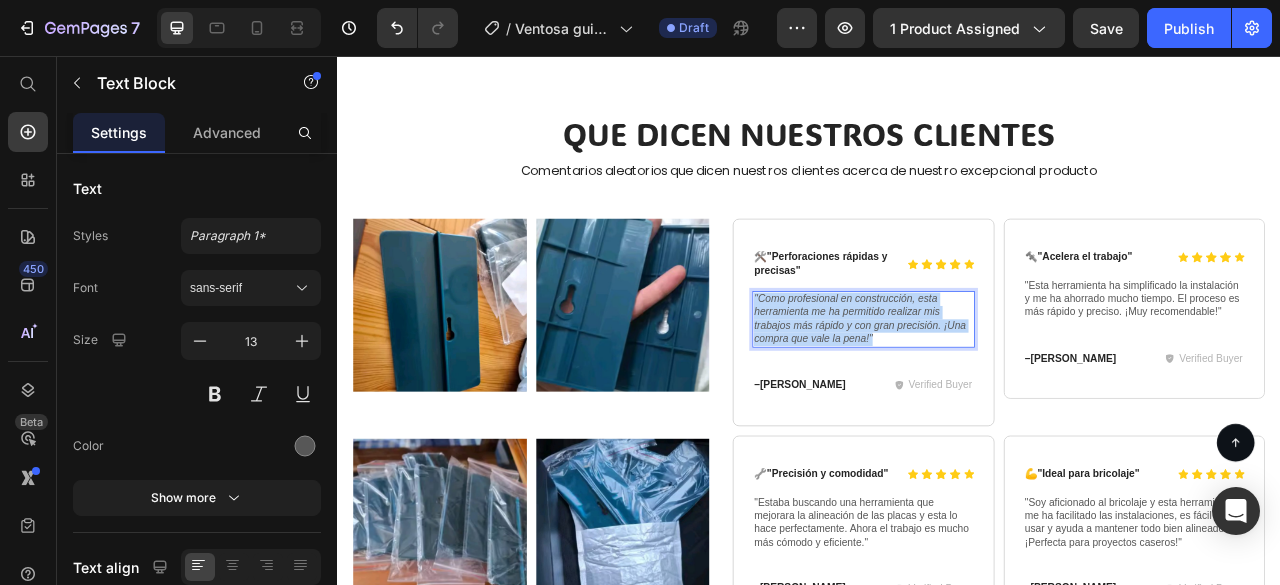 drag, startPoint x: 1022, startPoint y: 400, endPoint x: 860, endPoint y: 347, distance: 170.4494 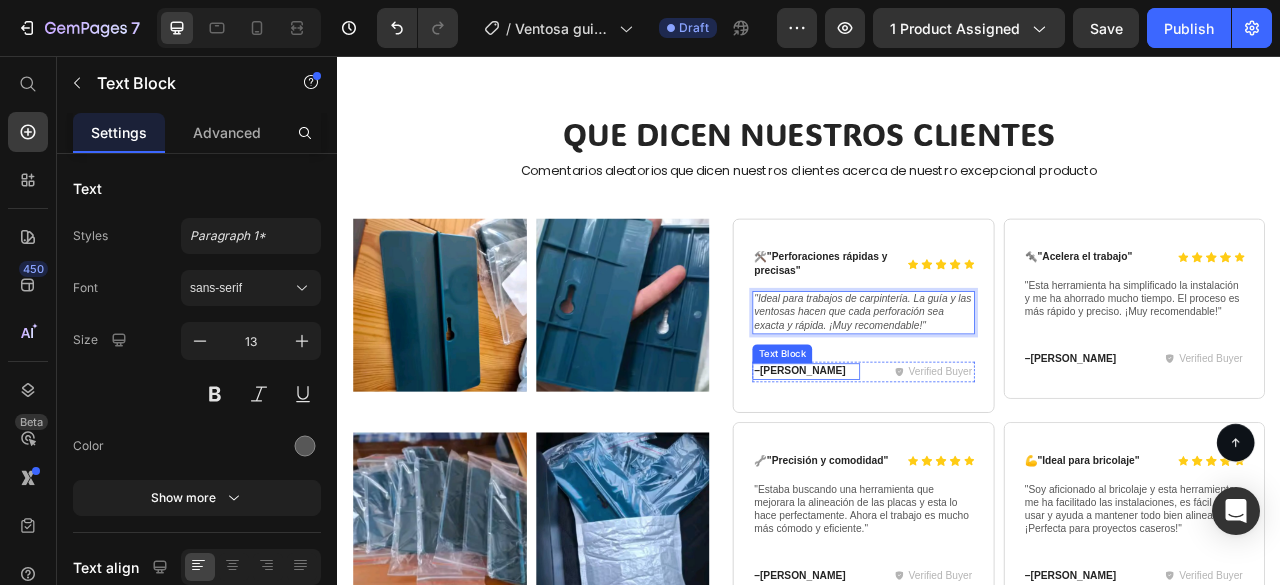 click on "–  [PERSON_NAME]" at bounding box center (933, 457) 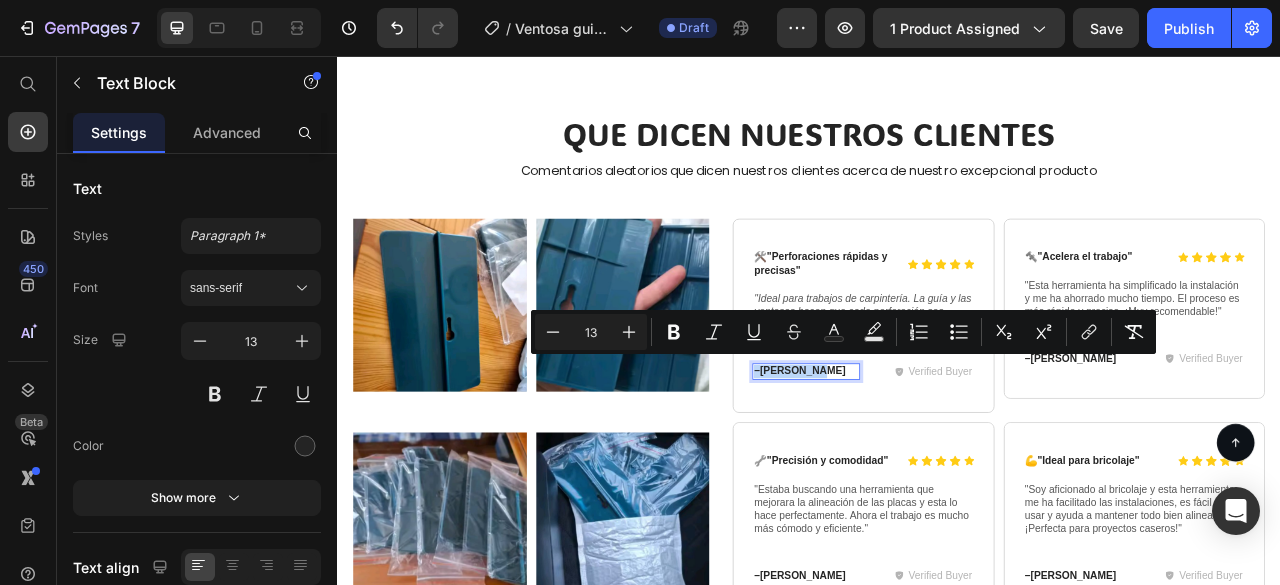 drag, startPoint x: 941, startPoint y: 445, endPoint x: 889, endPoint y: 444, distance: 52.009613 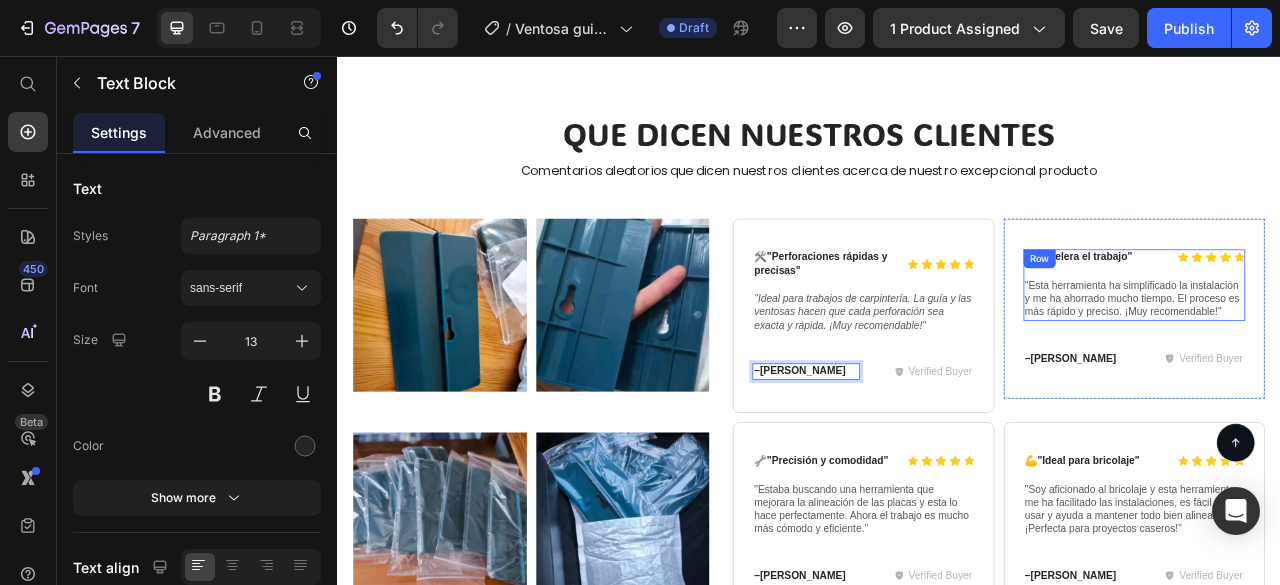 click on ""Acelera el trabajo"" at bounding box center (1288, 311) 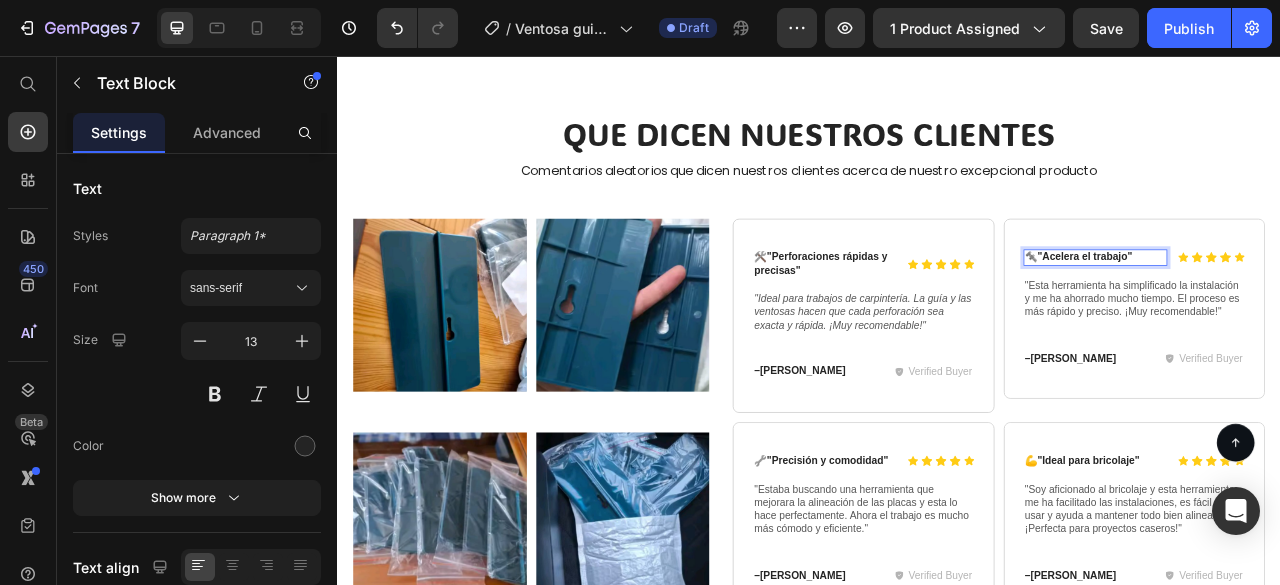 click on "🔩  "Acelera el trabajo"" at bounding box center (1301, 312) 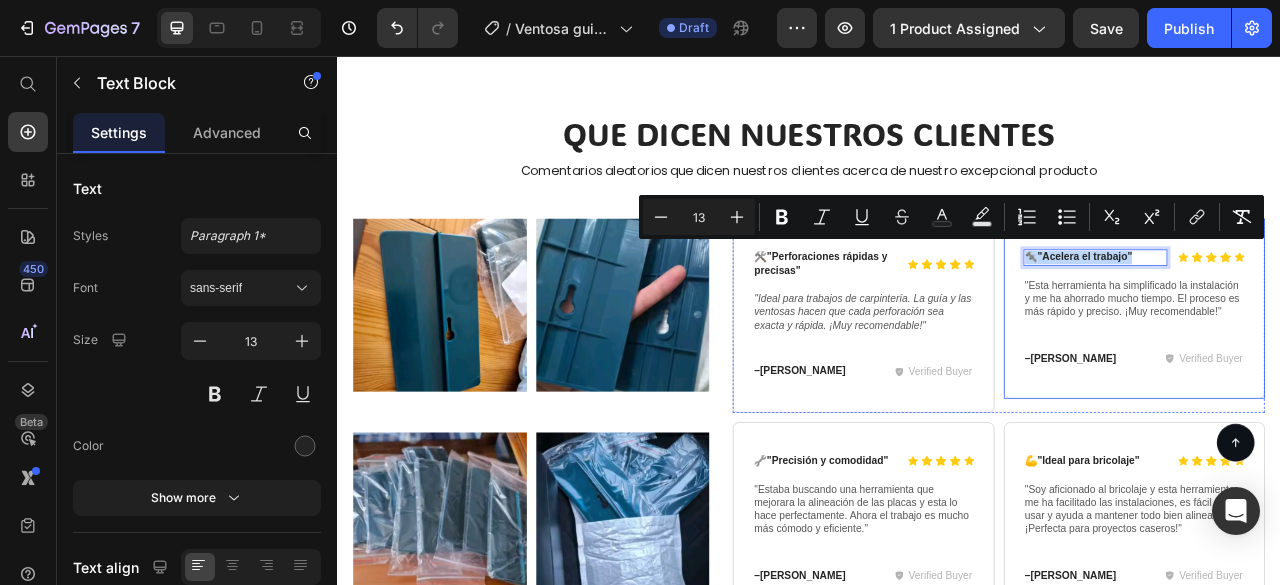 drag, startPoint x: 1344, startPoint y: 298, endPoint x: 1182, endPoint y: 309, distance: 162.37303 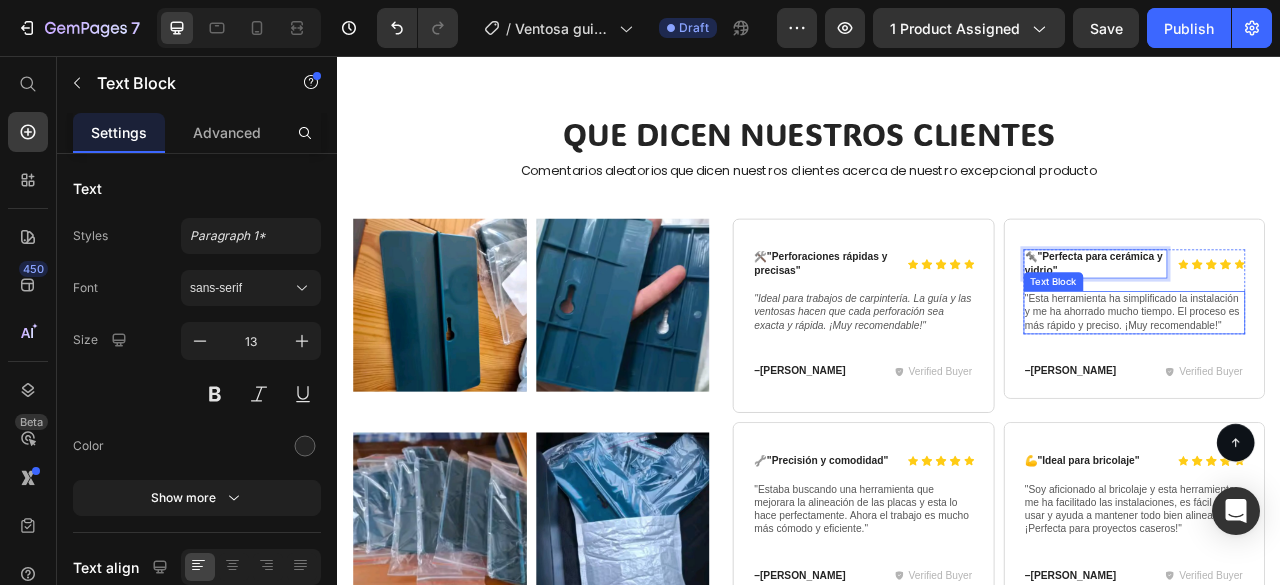 click on ""Esta herramienta ha simplificado la instalación y me ha ahorrado mucho tiempo. El proceso es más rápido y preciso. ¡Muy recomendable!"" at bounding box center [1351, 382] 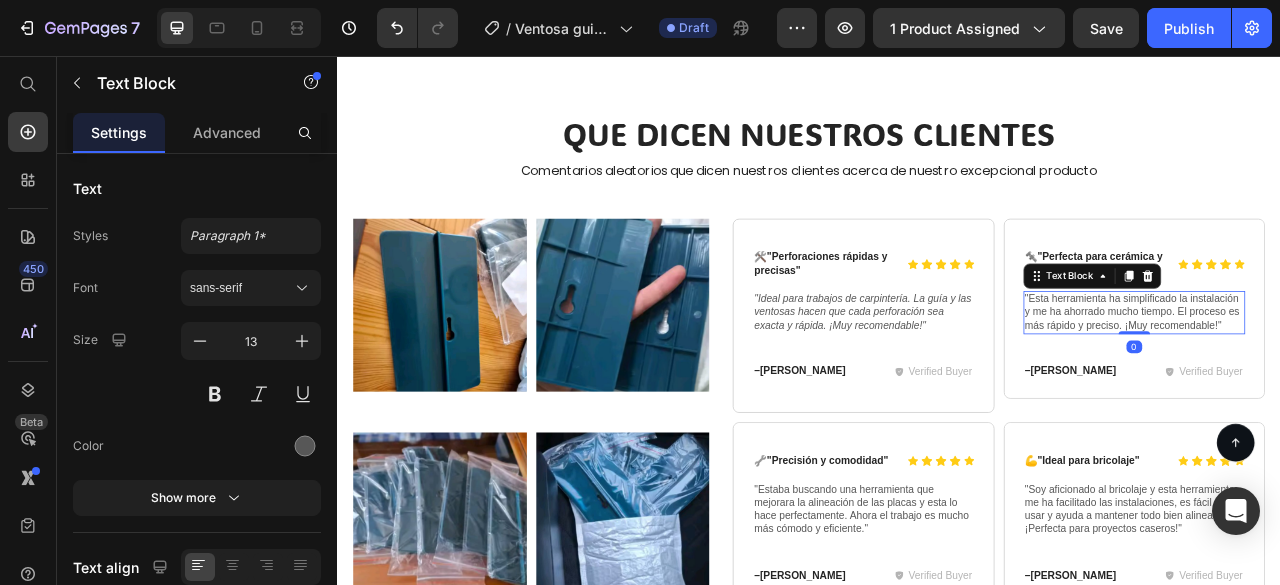 click on ""Esta herramienta ha simplificado la instalación y me ha ahorrado mucho tiempo. El proceso es más rápido y preciso. ¡Muy recomendable!"" at bounding box center (1351, 382) 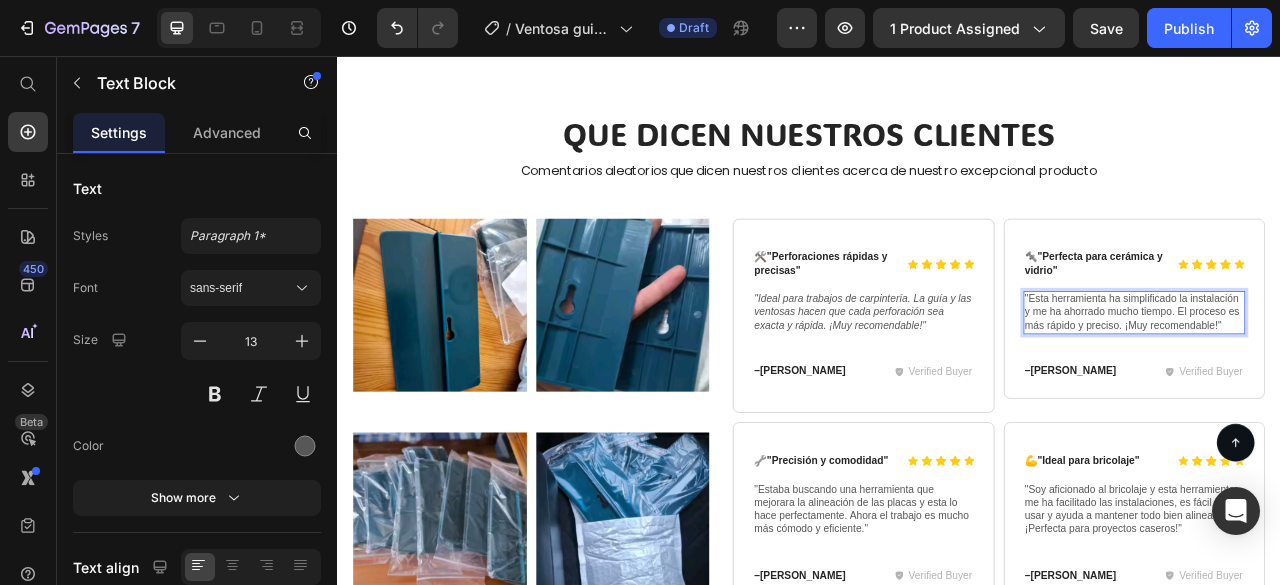 drag, startPoint x: 1458, startPoint y: 388, endPoint x: 1429, endPoint y: 390, distance: 29.068884 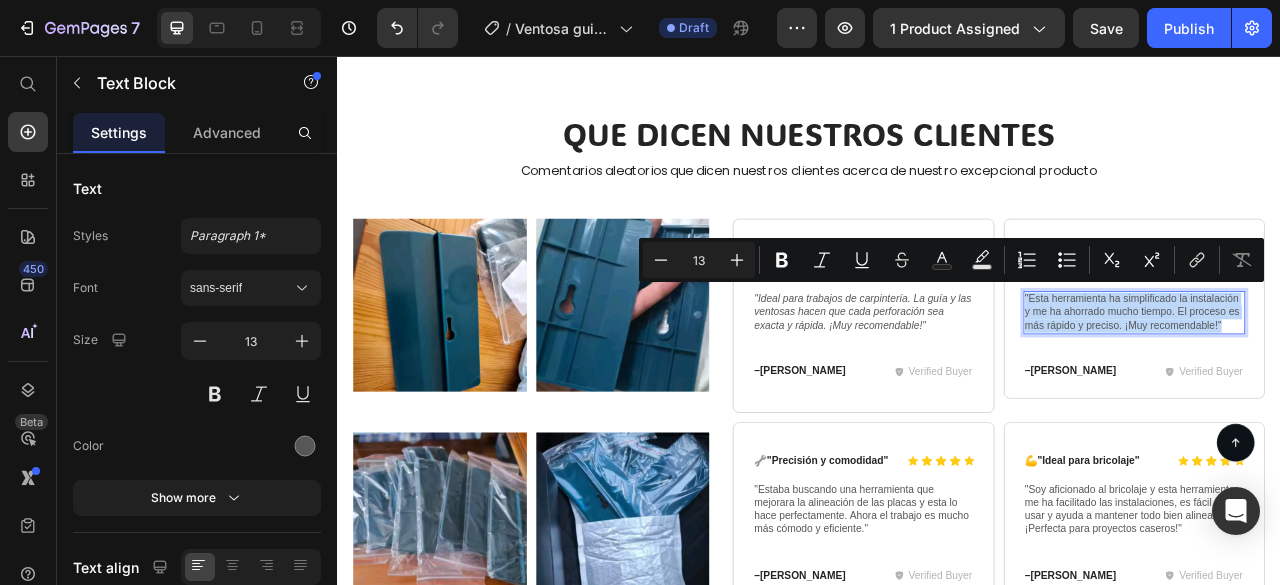 drag, startPoint x: 1201, startPoint y: 349, endPoint x: 1449, endPoint y: 390, distance: 251.36627 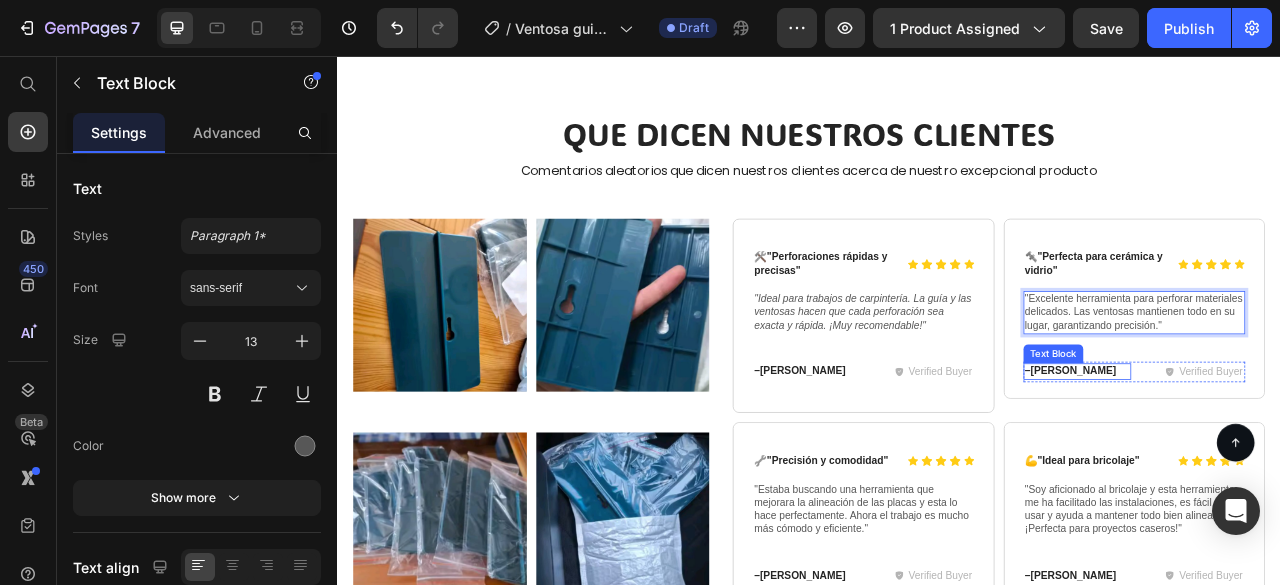 click on "–  [PERSON_NAME]" at bounding box center [1278, 457] 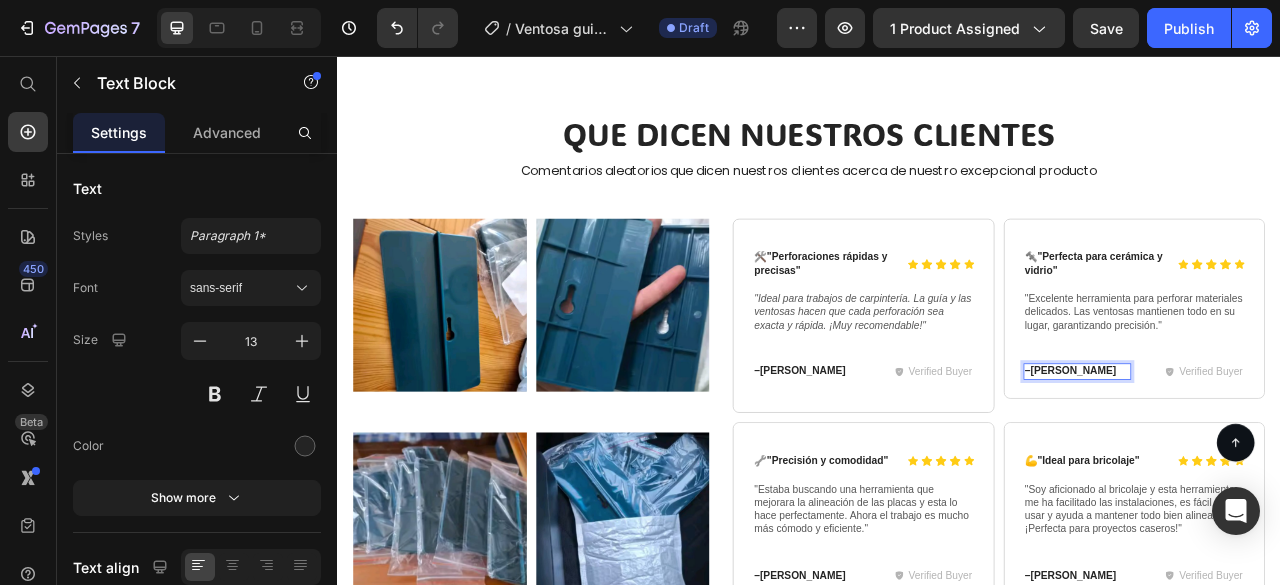 click on "–  [PERSON_NAME]" at bounding box center [1278, 457] 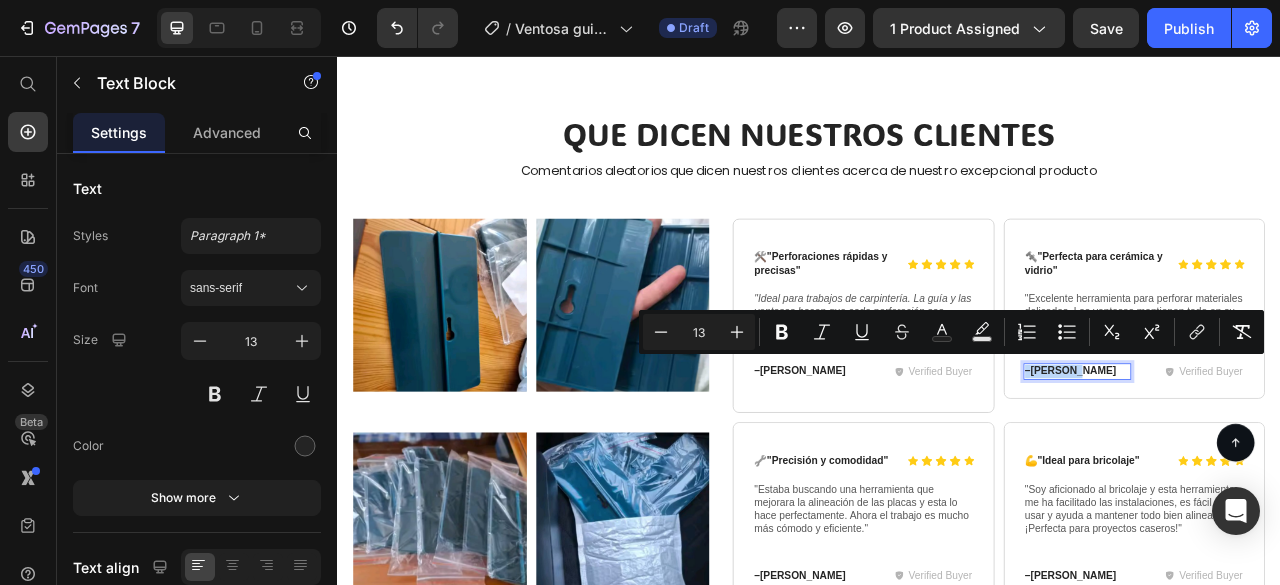 drag, startPoint x: 1285, startPoint y: 445, endPoint x: 1201, endPoint y: 449, distance: 84.095184 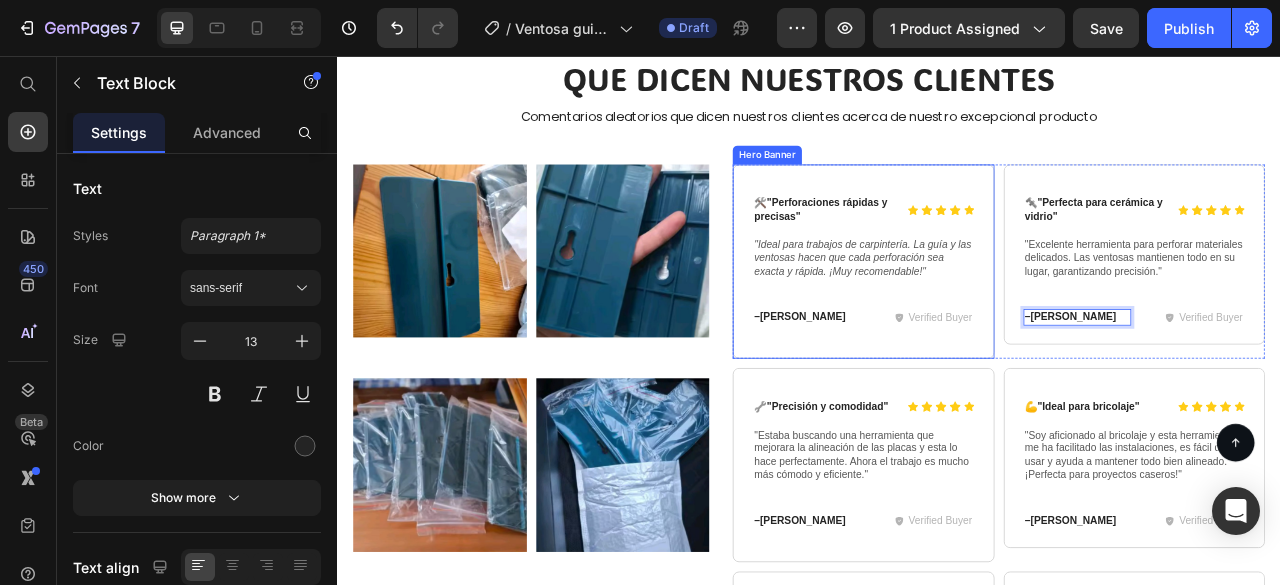 scroll, scrollTop: 6205, scrollLeft: 0, axis: vertical 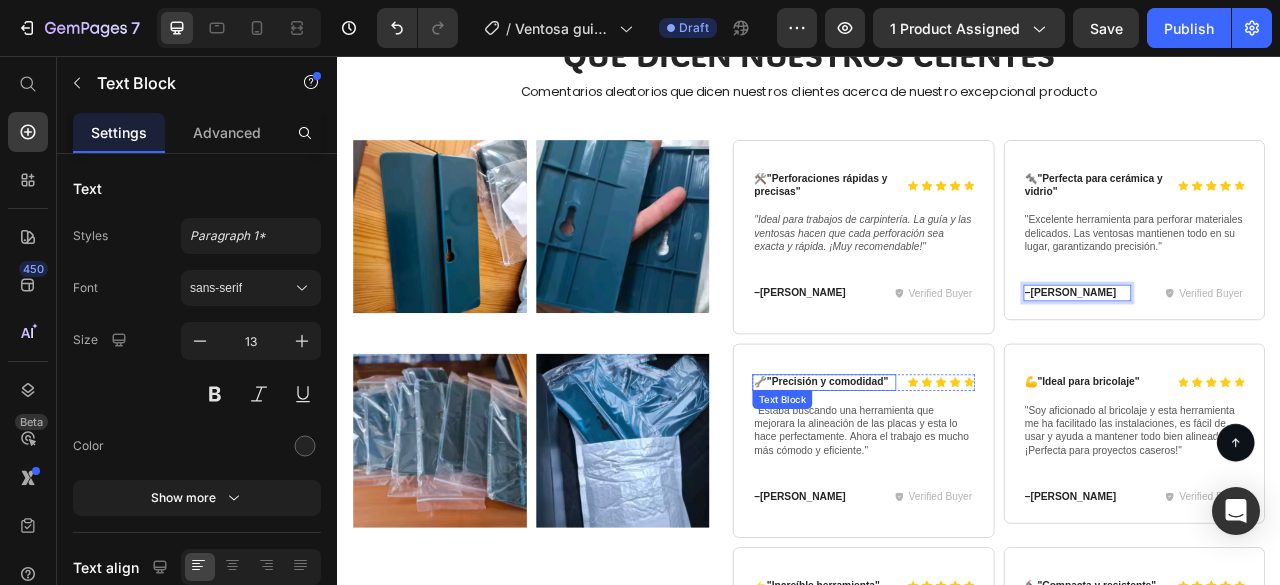 click on ""Precisión y comodidad"" at bounding box center [960, 470] 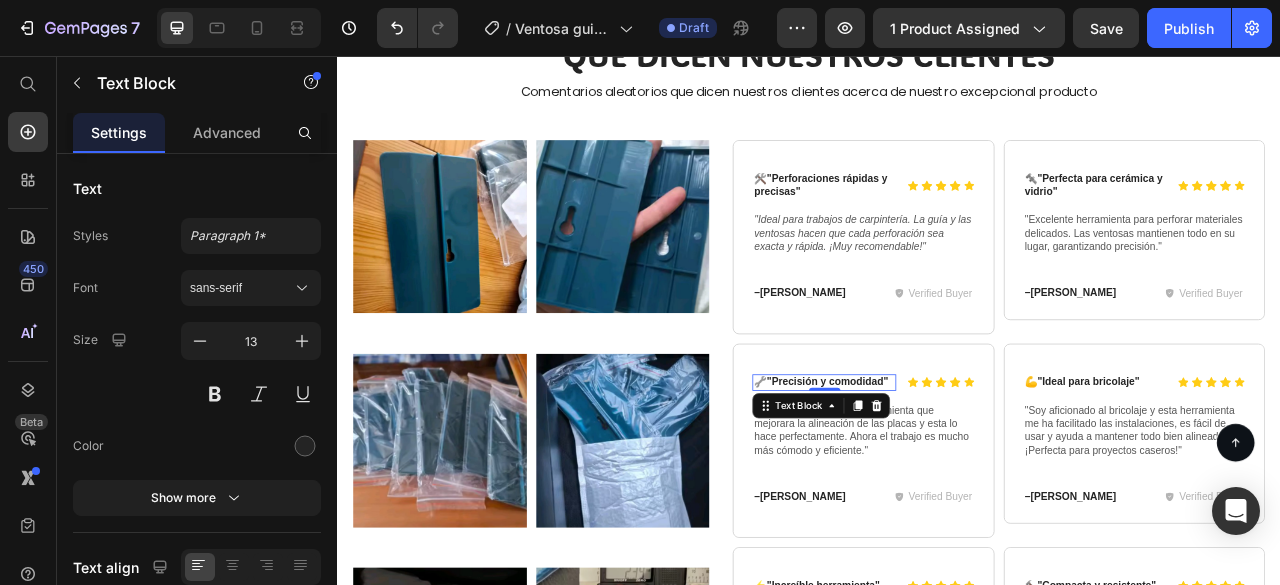 click on ""Precisión y comodidad"" at bounding box center (960, 470) 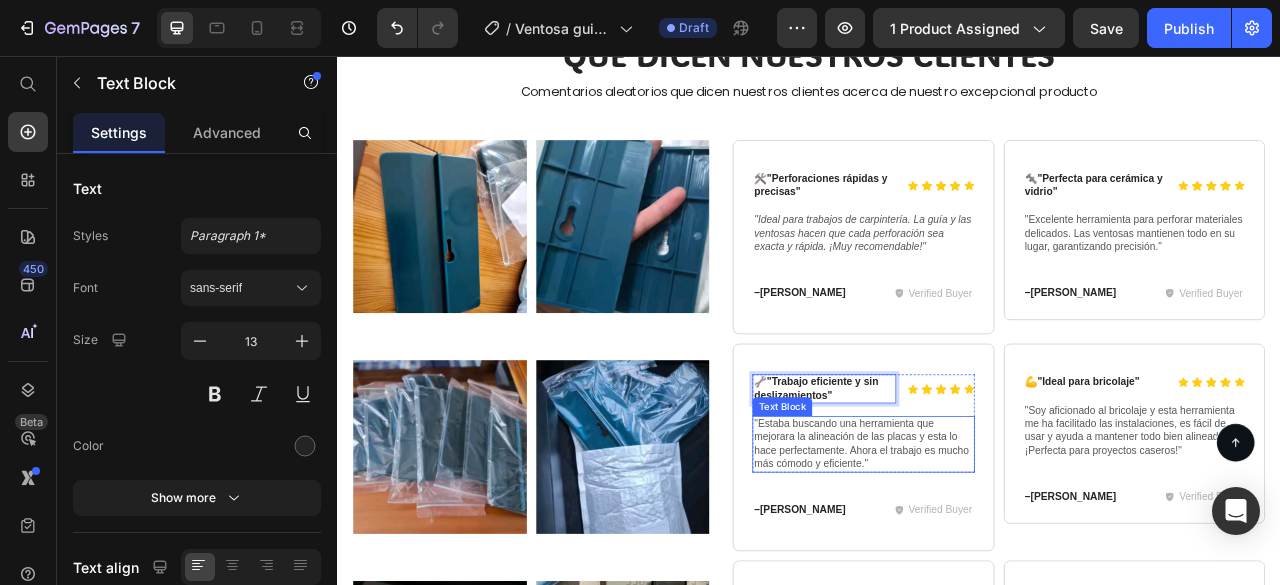 click on ""Estaba buscando una herramienta que mejorara la alineación de las placas y esta lo hace perfectamente. Ahora el trabajo es mucho más cómodo y eficiente."" at bounding box center (1006, 550) 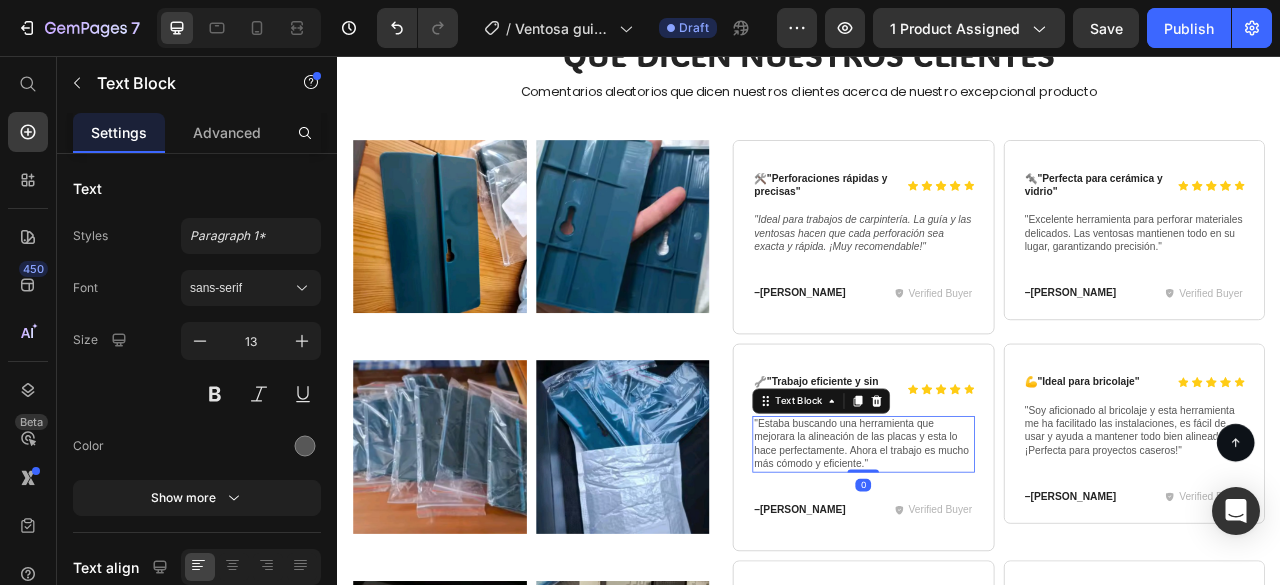 click on ""Estaba buscando una herramienta que mejorara la alineación de las placas y esta lo hace perfectamente. Ahora el trabajo es mucho más cómodo y eficiente."" at bounding box center [1006, 550] 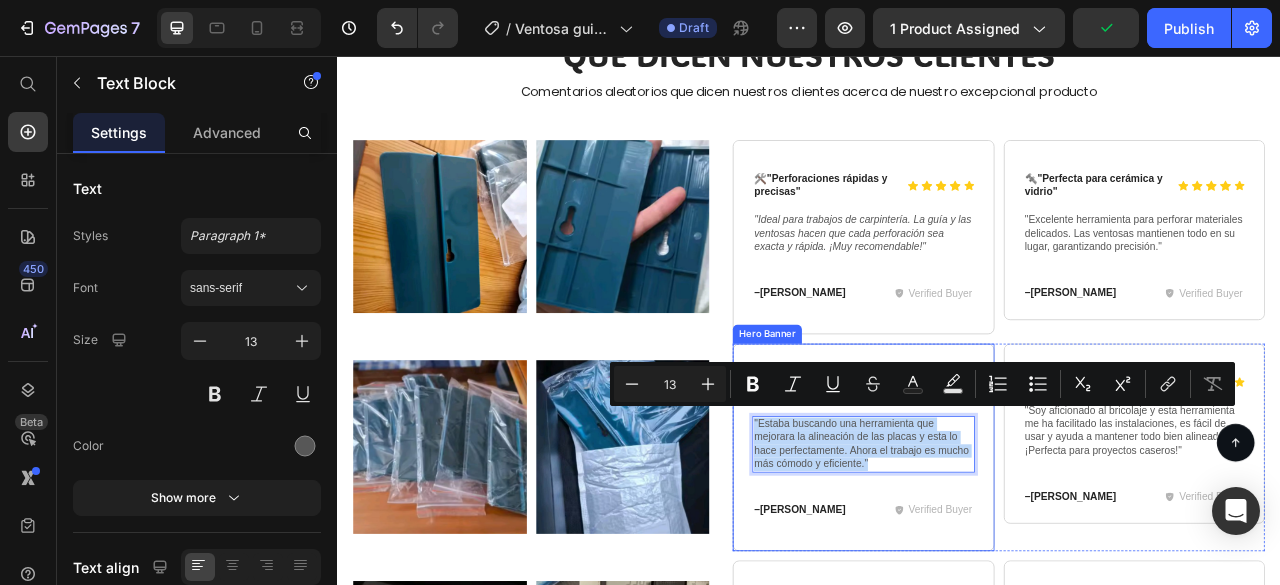 drag, startPoint x: 1014, startPoint y: 562, endPoint x: 851, endPoint y: 507, distance: 172.02907 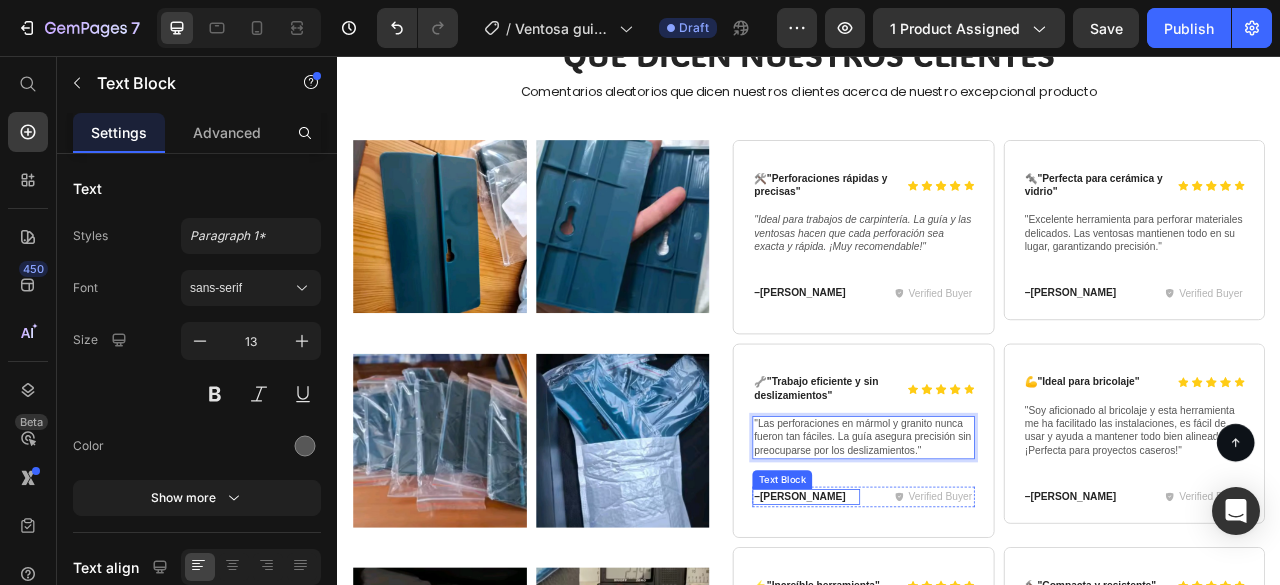 click on "–  [PERSON_NAME]" at bounding box center (933, 617) 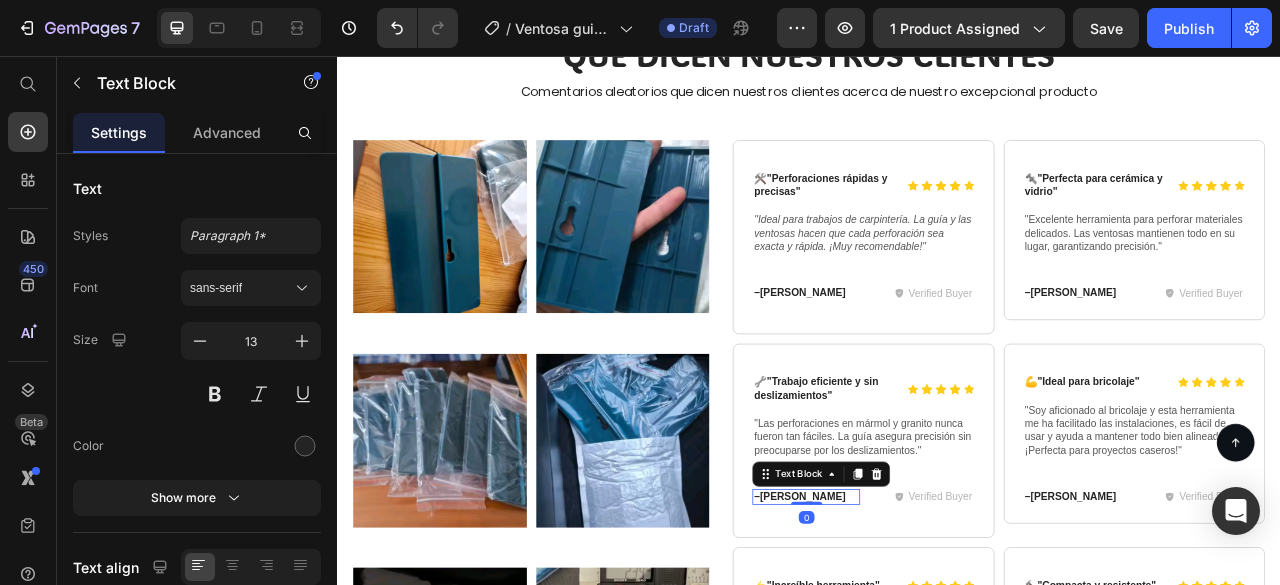 click on "–  [PERSON_NAME]" at bounding box center [933, 617] 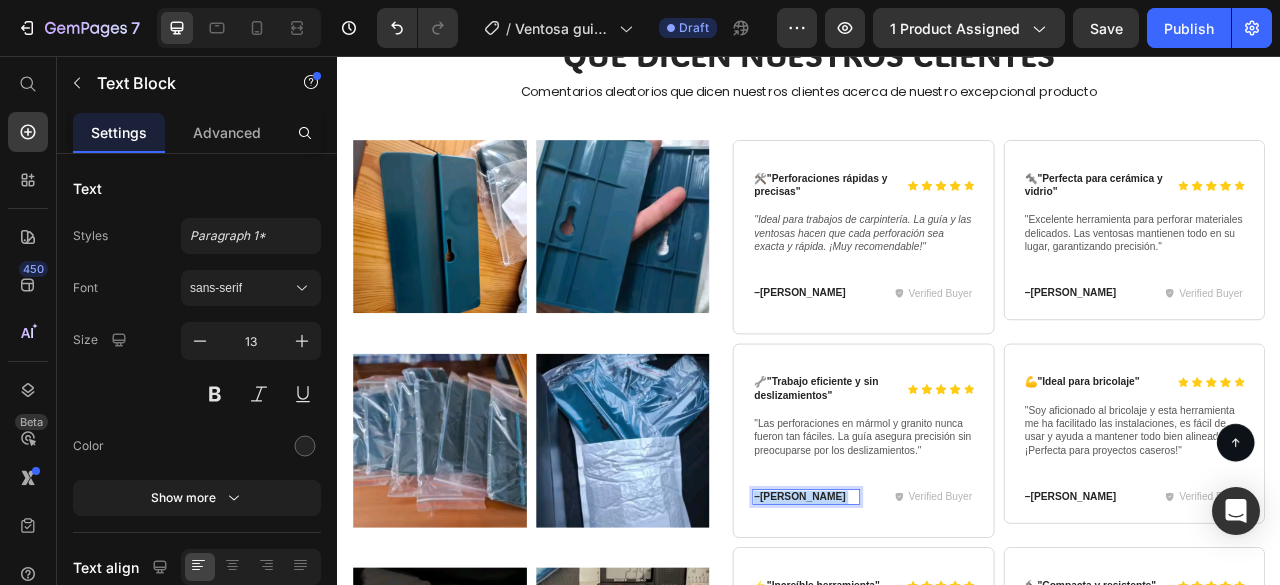 drag, startPoint x: 949, startPoint y: 601, endPoint x: 882, endPoint y: 611, distance: 67.74216 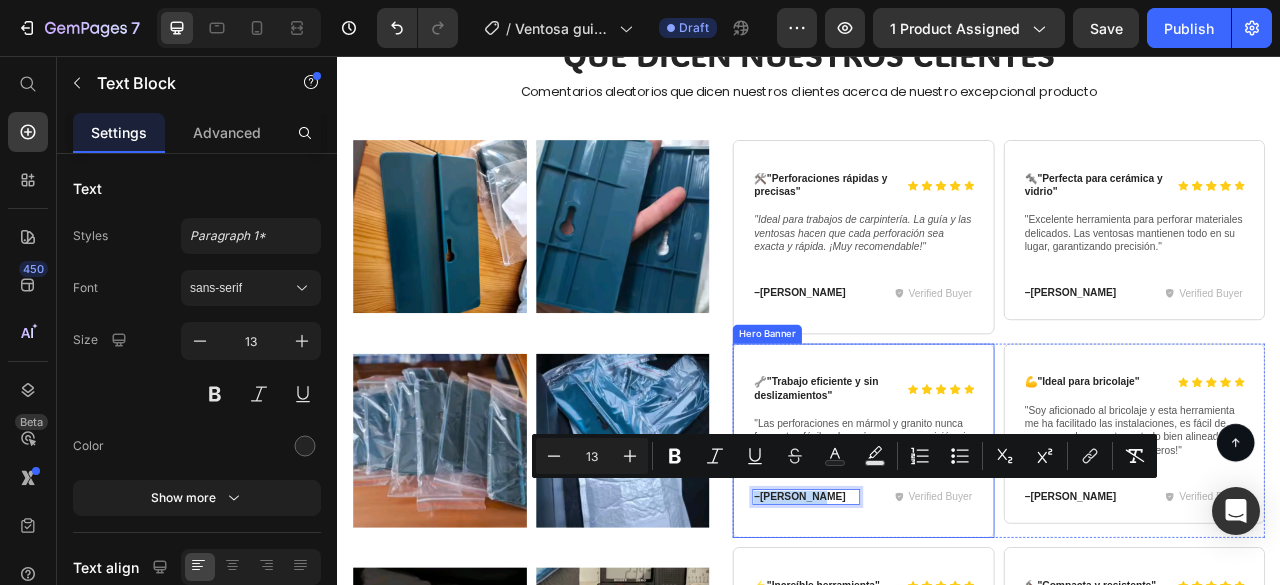 drag, startPoint x: 949, startPoint y: 608, endPoint x: 854, endPoint y: 603, distance: 95.131485 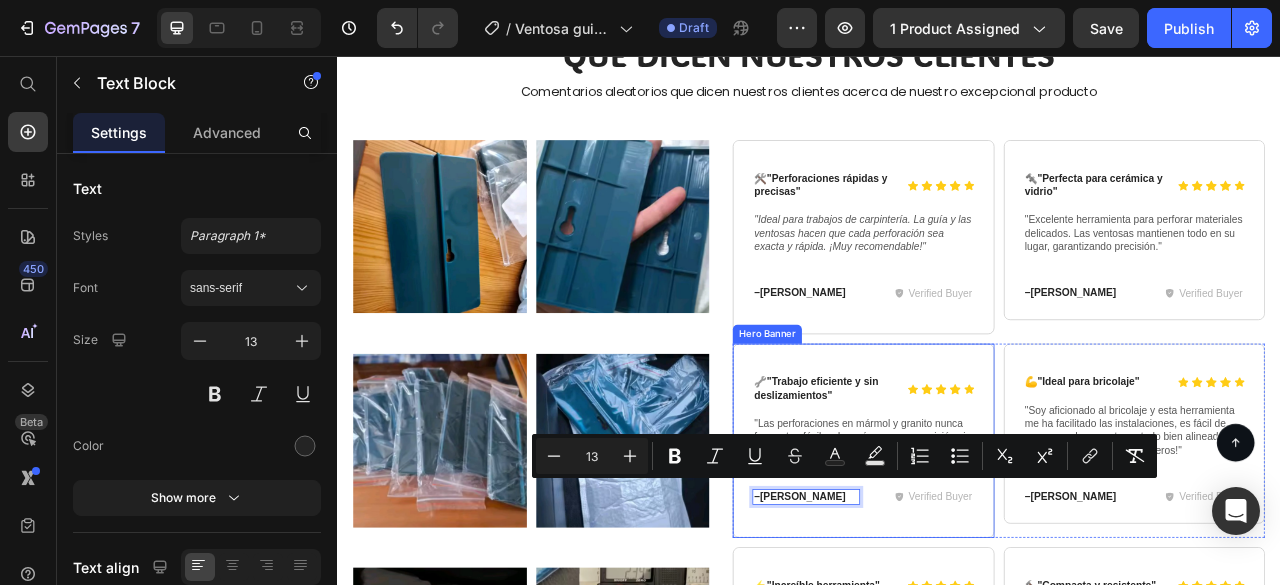 scroll, scrollTop: 46, scrollLeft: 0, axis: vertical 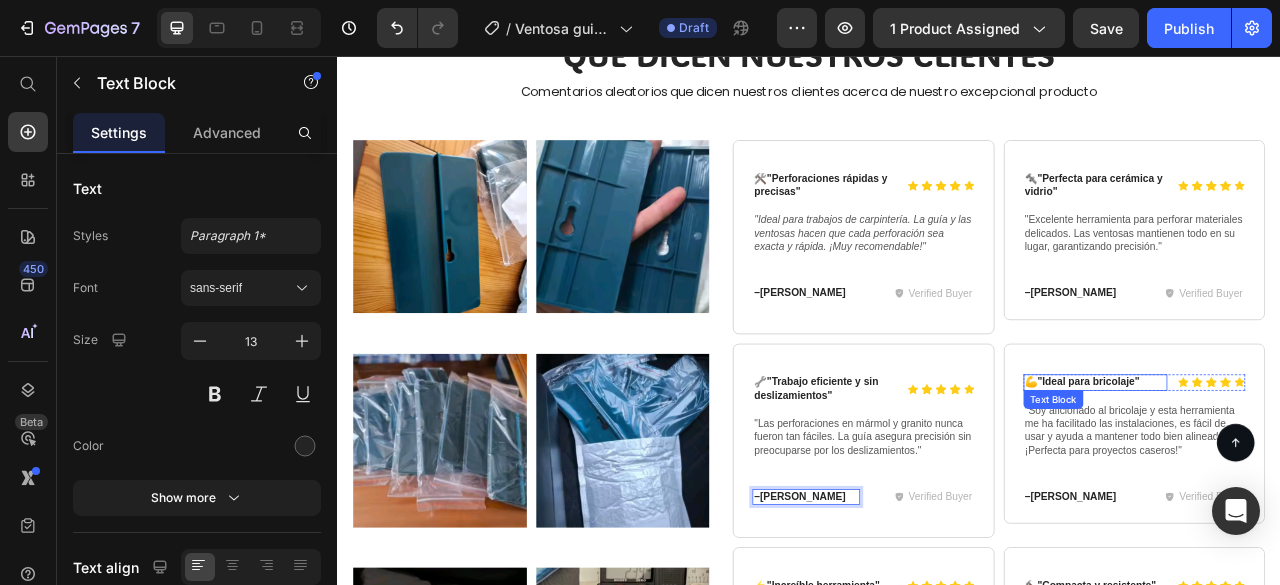click on "💪  "Ideal para bricolaje"" at bounding box center [1301, 471] 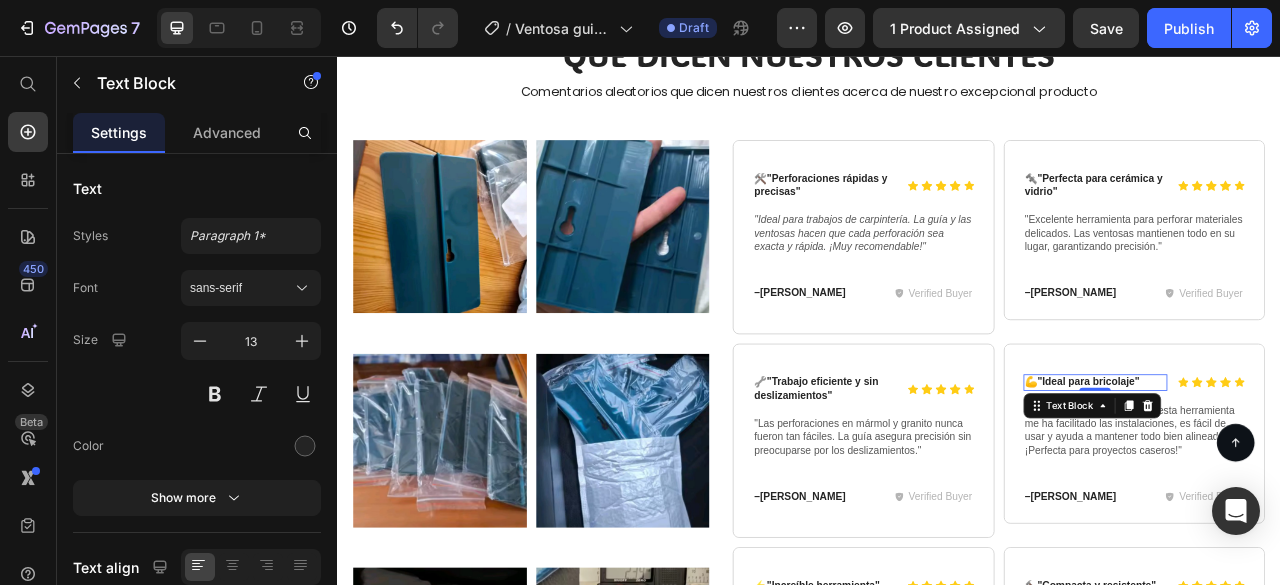 scroll, scrollTop: 0, scrollLeft: 0, axis: both 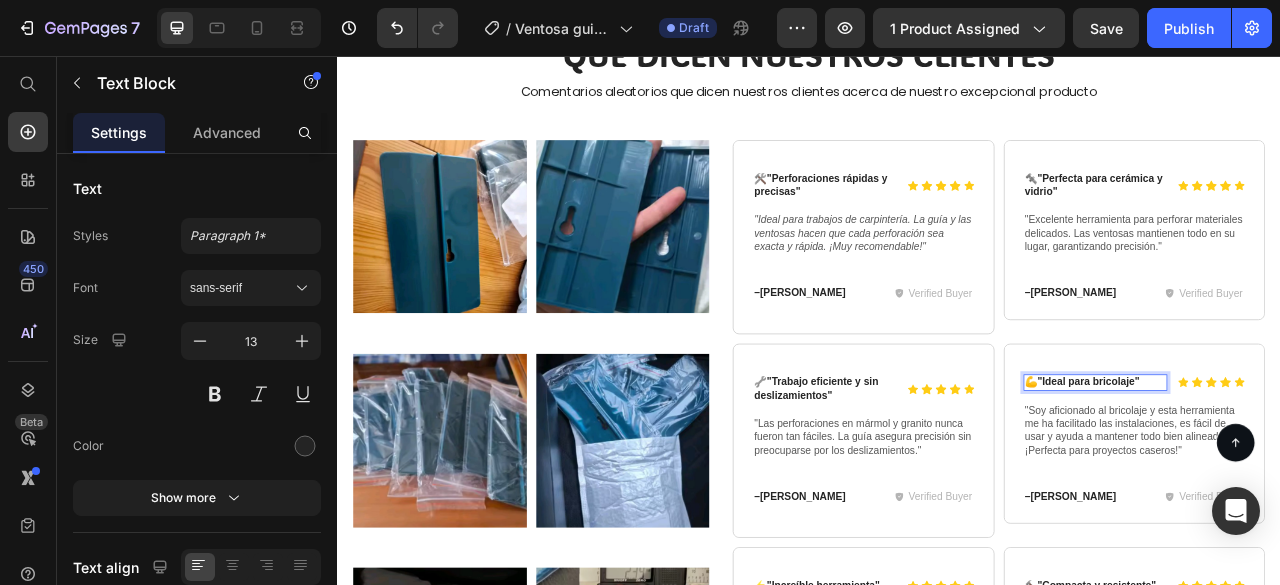 click on "💪  "Ideal para bricolaje"" at bounding box center (1301, 471) 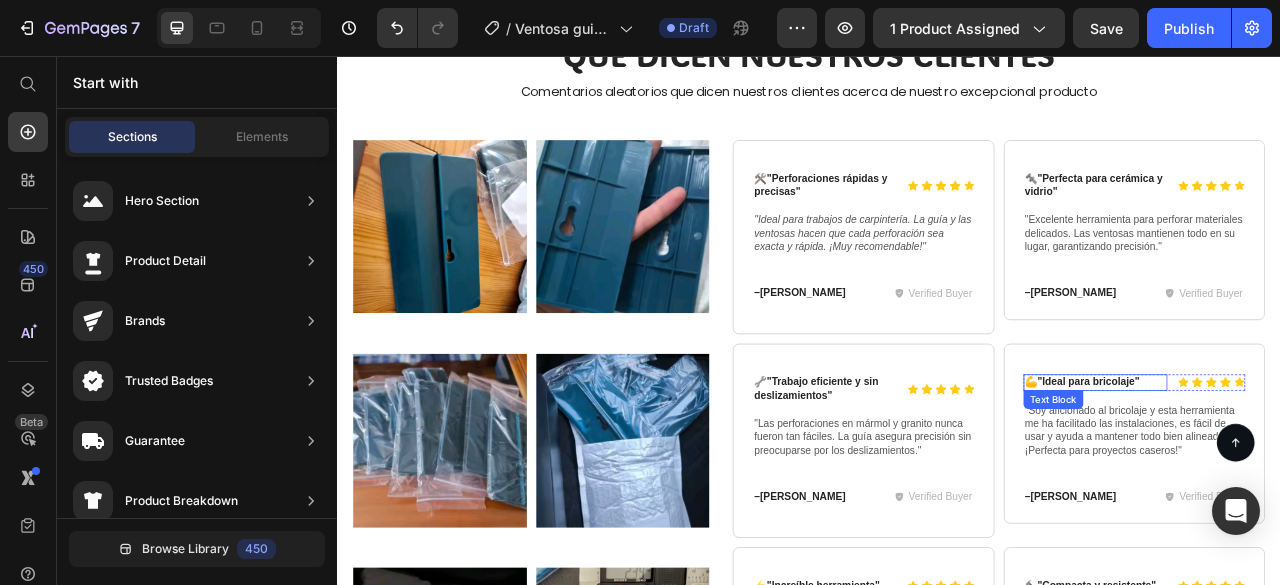 drag, startPoint x: 1357, startPoint y: 457, endPoint x: 1313, endPoint y: 460, distance: 44.102154 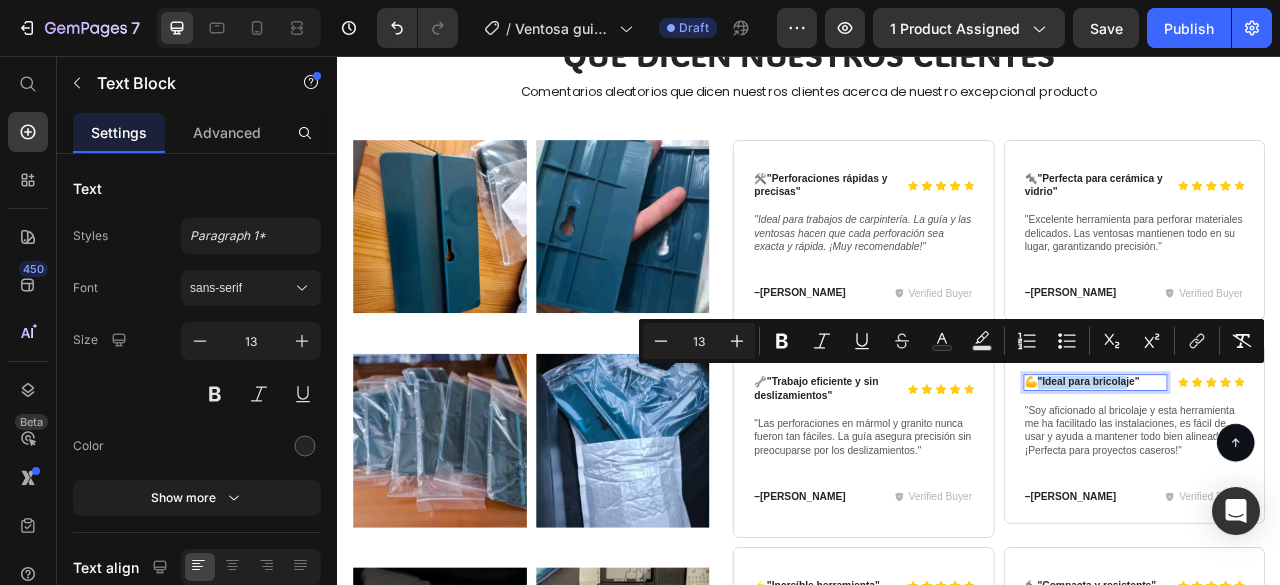 drag, startPoint x: 1336, startPoint y: 457, endPoint x: 1209, endPoint y: 458, distance: 127.00394 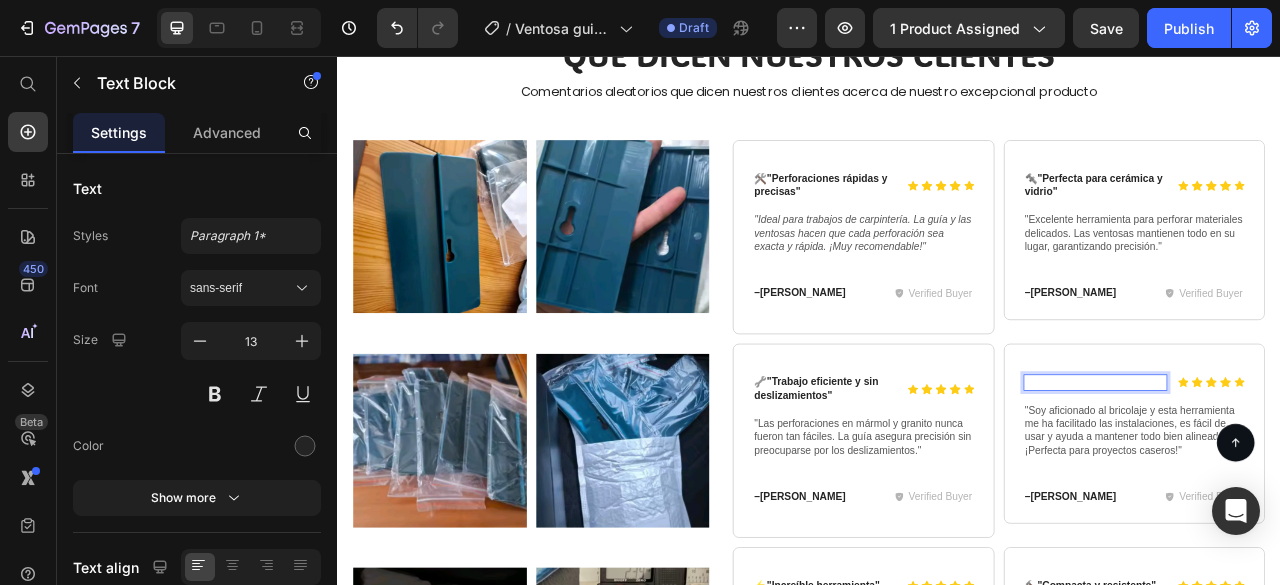 scroll, scrollTop: 6200, scrollLeft: 0, axis: vertical 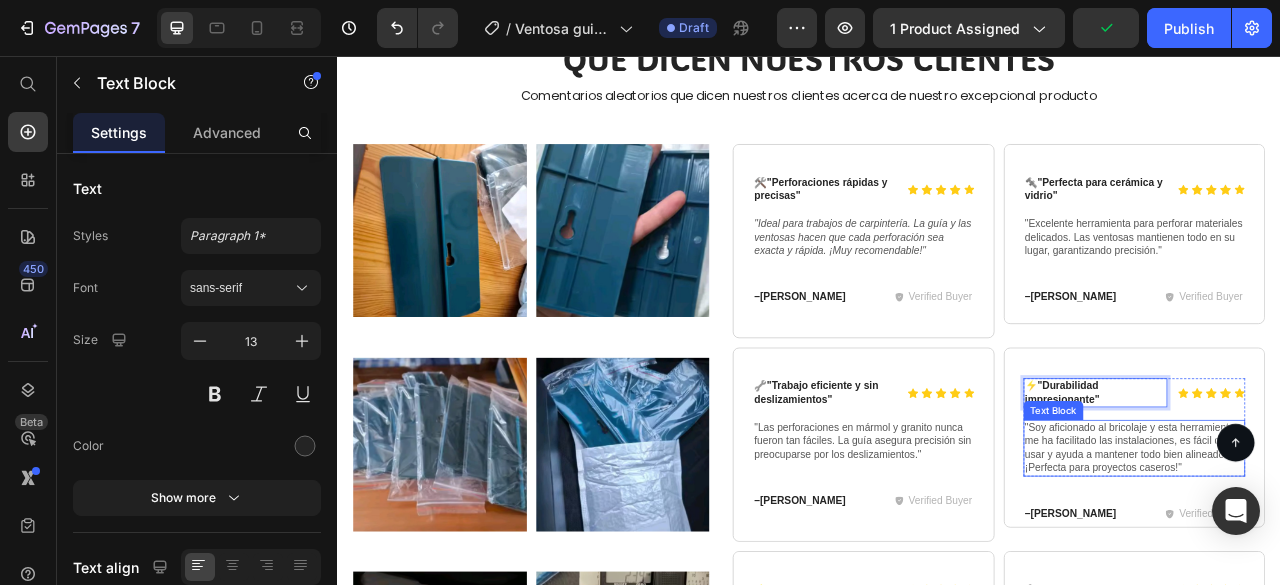 click on ""Soy aficionado al bricolaje y esta herramienta me ha facilitado las instalaciones, es fácil de usar y ayuda a mantener todo bien alineado. ¡Perfecta para proyectos caseros!"" at bounding box center [1351, 555] 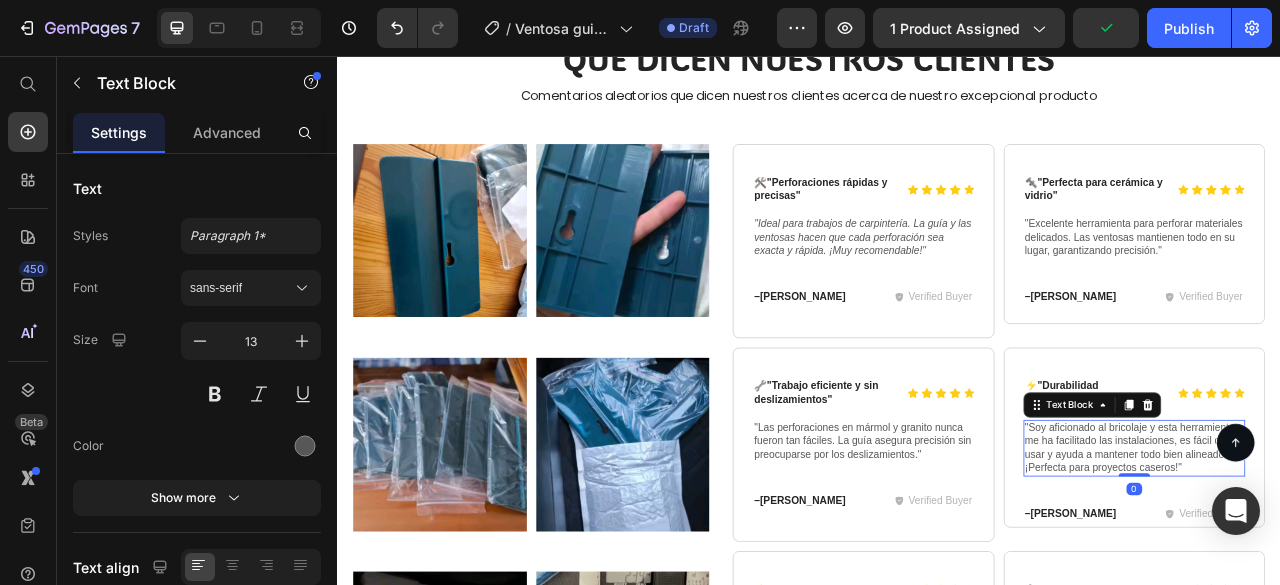 click on ""Soy aficionado al bricolaje y esta herramienta me ha facilitado las instalaciones, es fácil de usar y ayuda a mantener todo bien alineado. ¡Perfecta para proyectos caseros!"" at bounding box center (1351, 555) 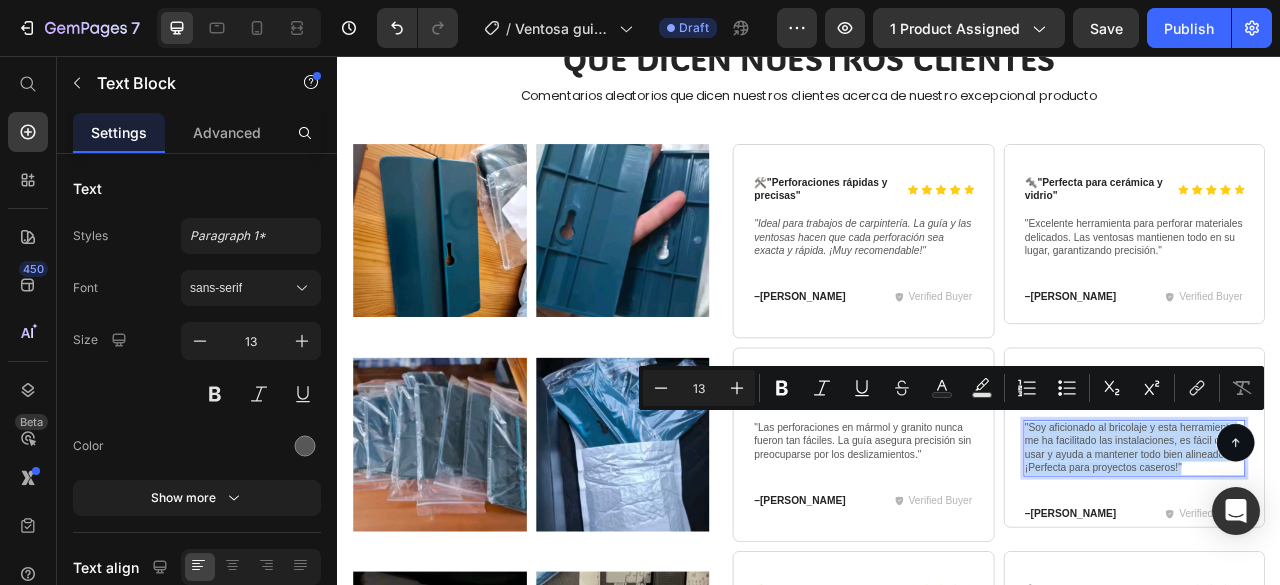 drag, startPoint x: 1411, startPoint y: 567, endPoint x: 1199, endPoint y: 513, distance: 218.76929 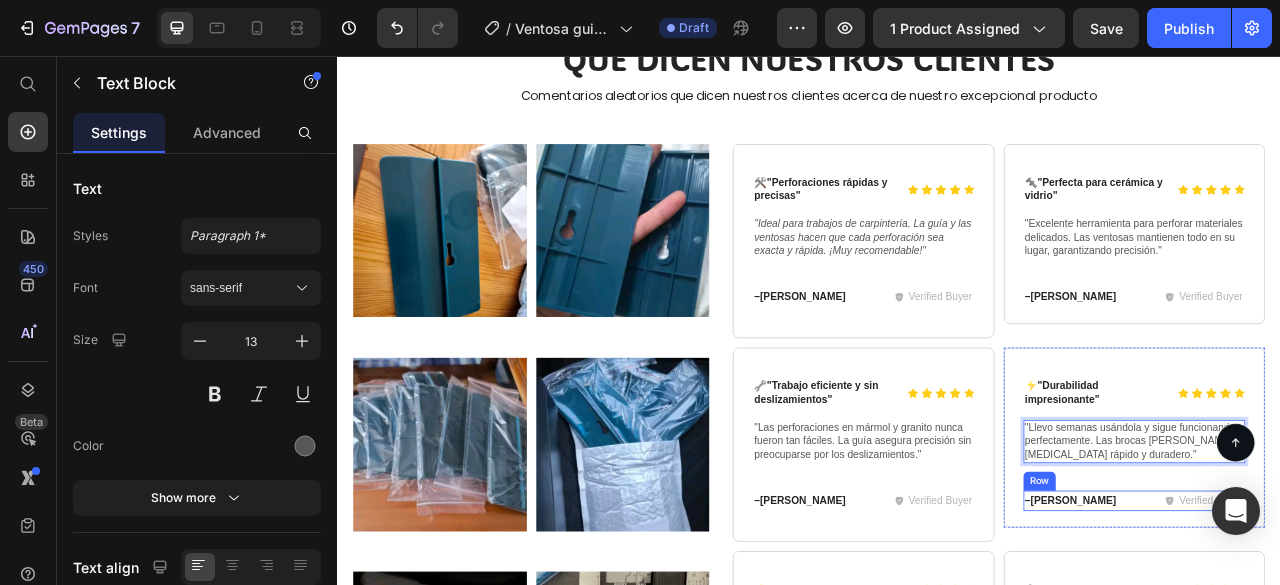 click on "–  [PERSON_NAME]" at bounding box center [1278, 622] 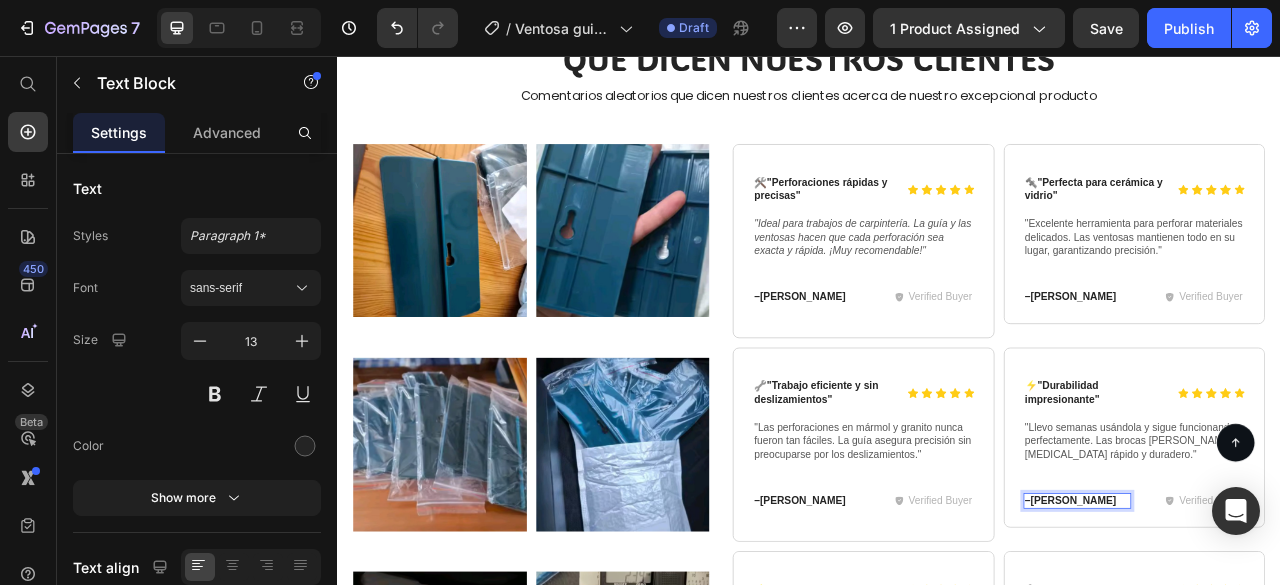 click on "–  [PERSON_NAME]" at bounding box center (1278, 622) 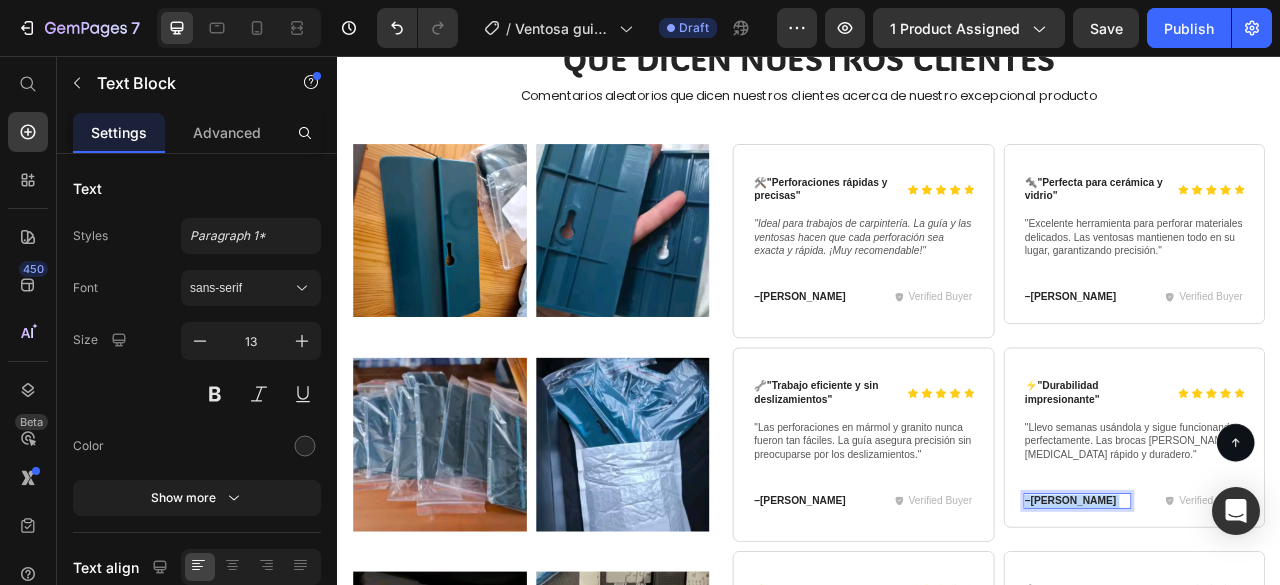 drag, startPoint x: 1302, startPoint y: 609, endPoint x: 1260, endPoint y: 609, distance: 42 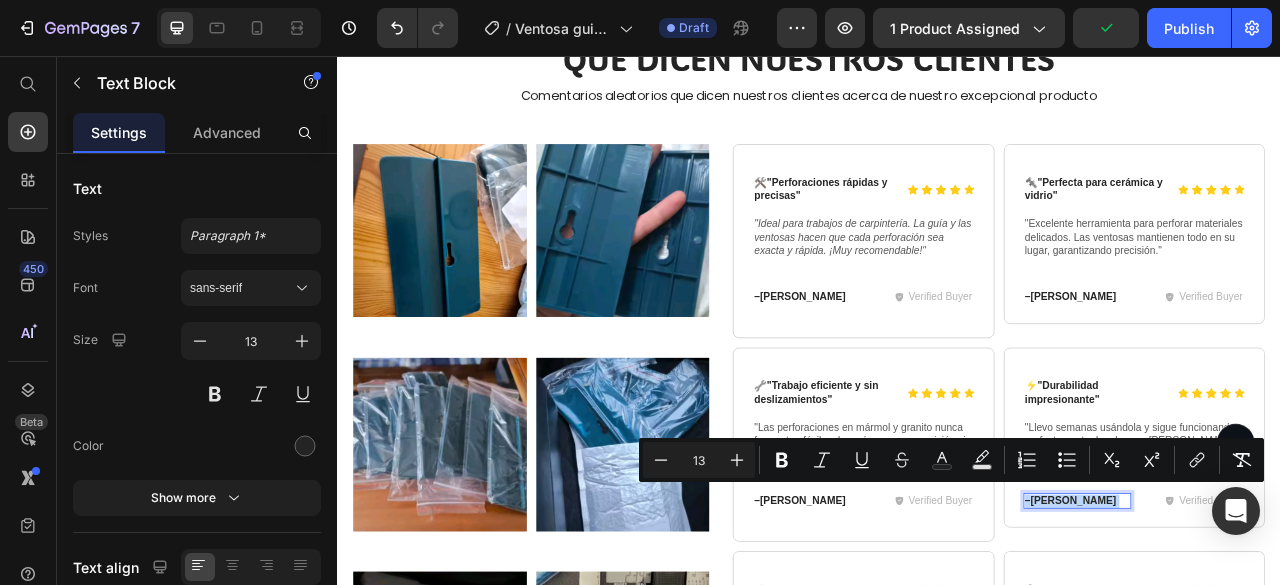 drag, startPoint x: 1307, startPoint y: 610, endPoint x: 1200, endPoint y: 607, distance: 107.042046 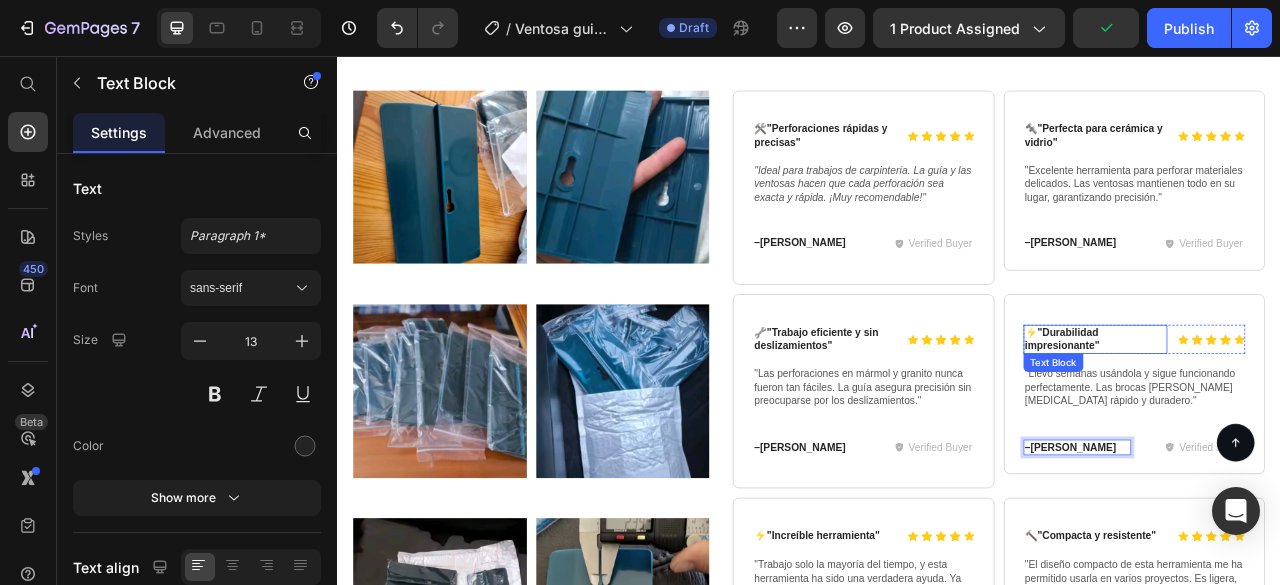 scroll, scrollTop: 6300, scrollLeft: 0, axis: vertical 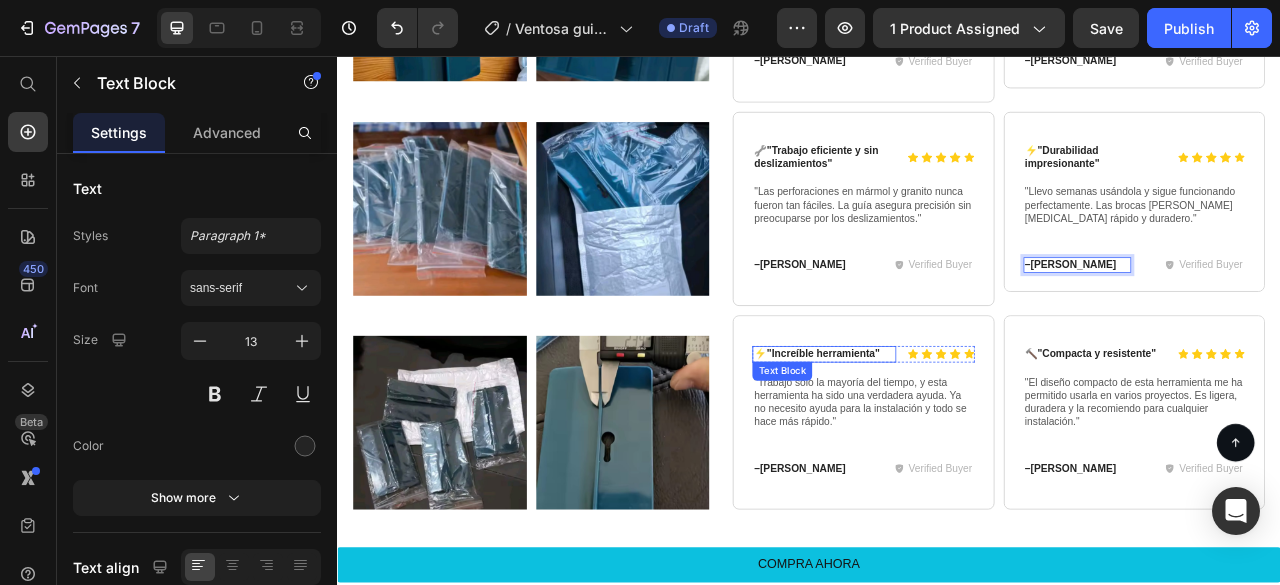 click on "⚡  "Increíble herramienta"" at bounding box center [956, 435] 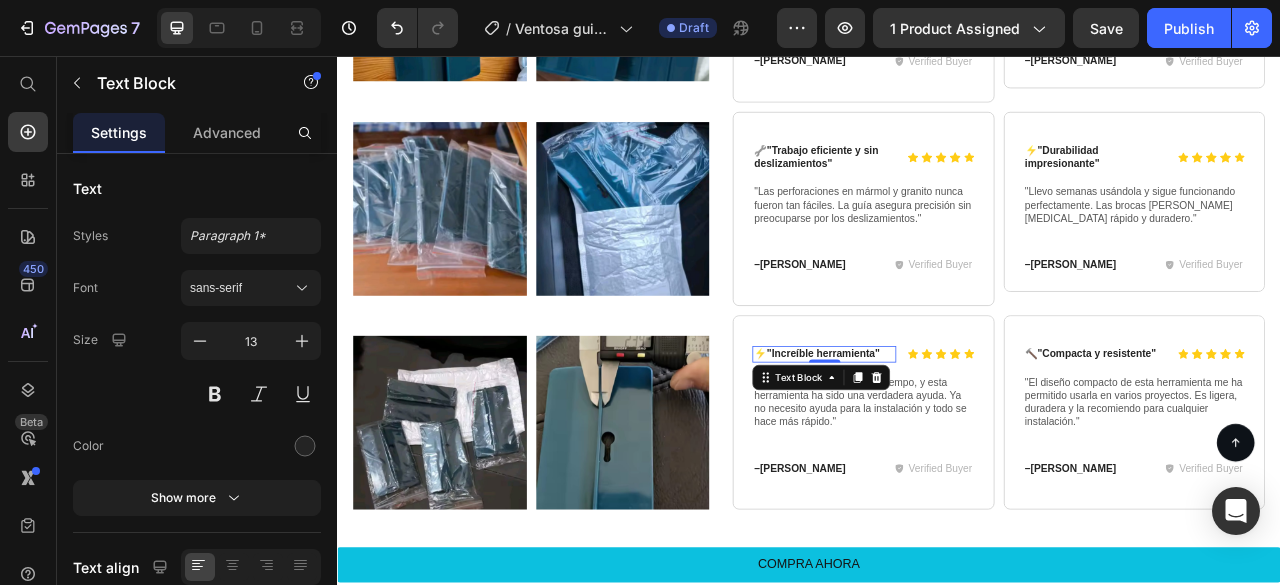 scroll, scrollTop: 0, scrollLeft: 0, axis: both 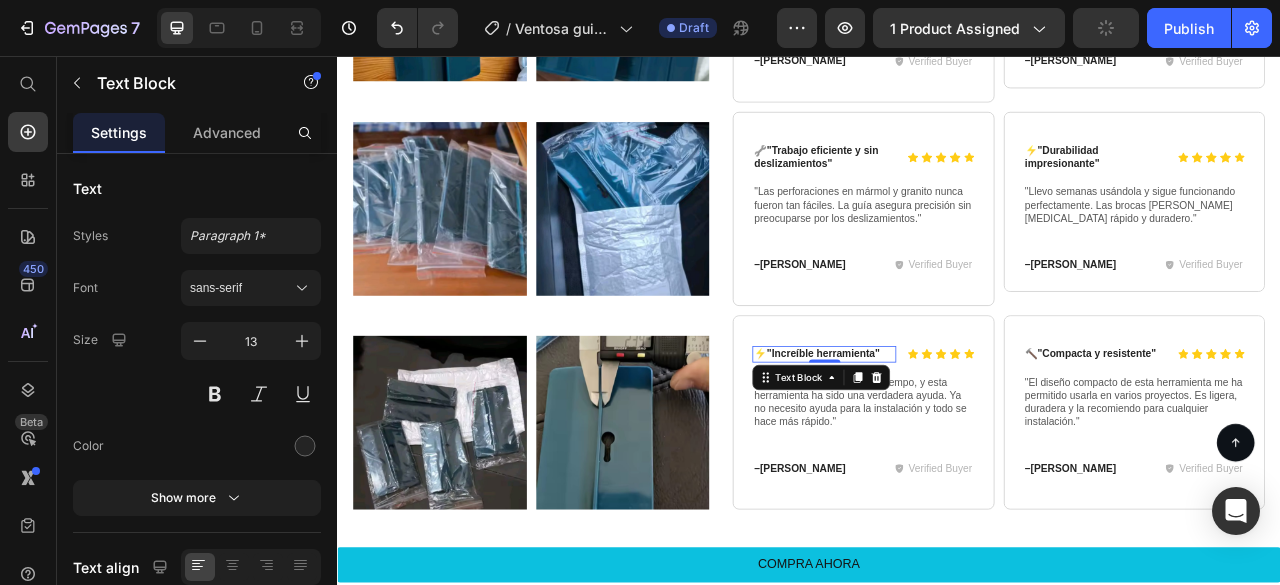 click on ""Increíble herramienta"" at bounding box center (955, 434) 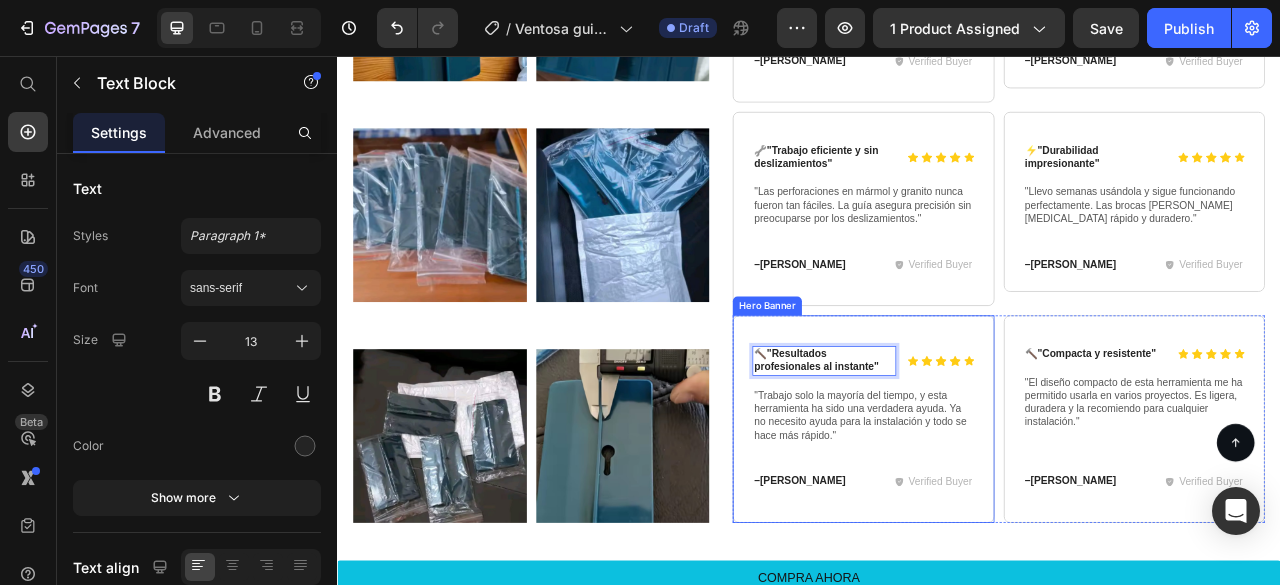 click on ""Trabajo solo la mayoría del tiempo, y esta herramienta ha sido una verdadera ayuda. Ya no necesito ayuda para la instalación y todo se hace más rápido."" at bounding box center [1006, 515] 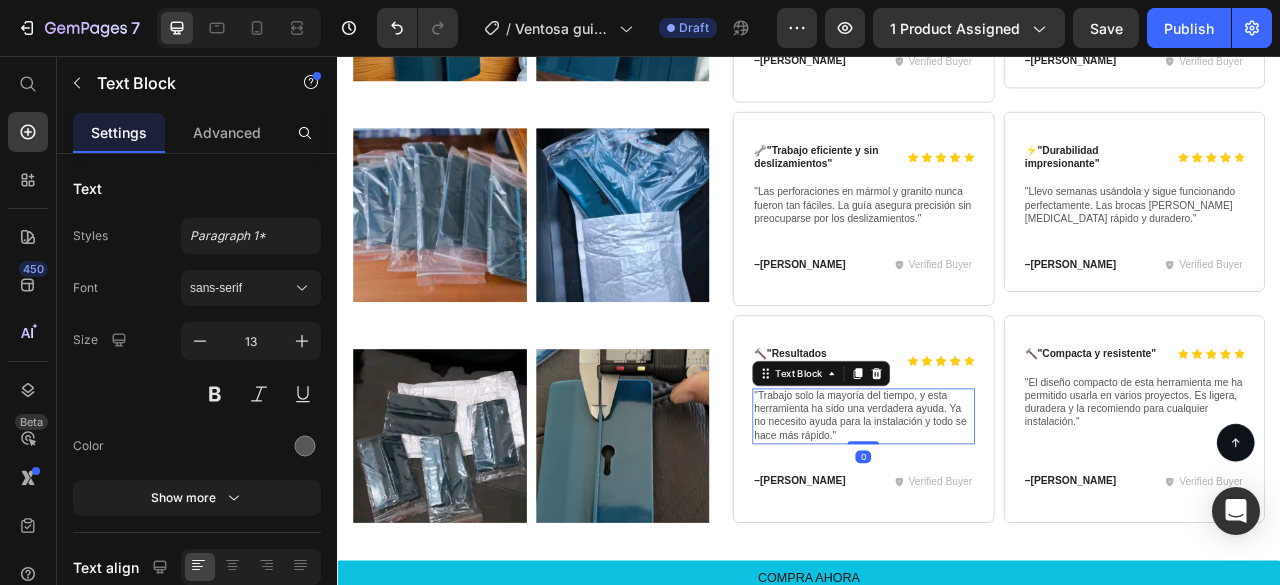 click on ""Trabajo solo la mayoría del tiempo, y esta herramienta ha sido una verdadera ayuda. Ya no necesito ayuda para la instalación y todo se hace más rápido."" at bounding box center [1006, 515] 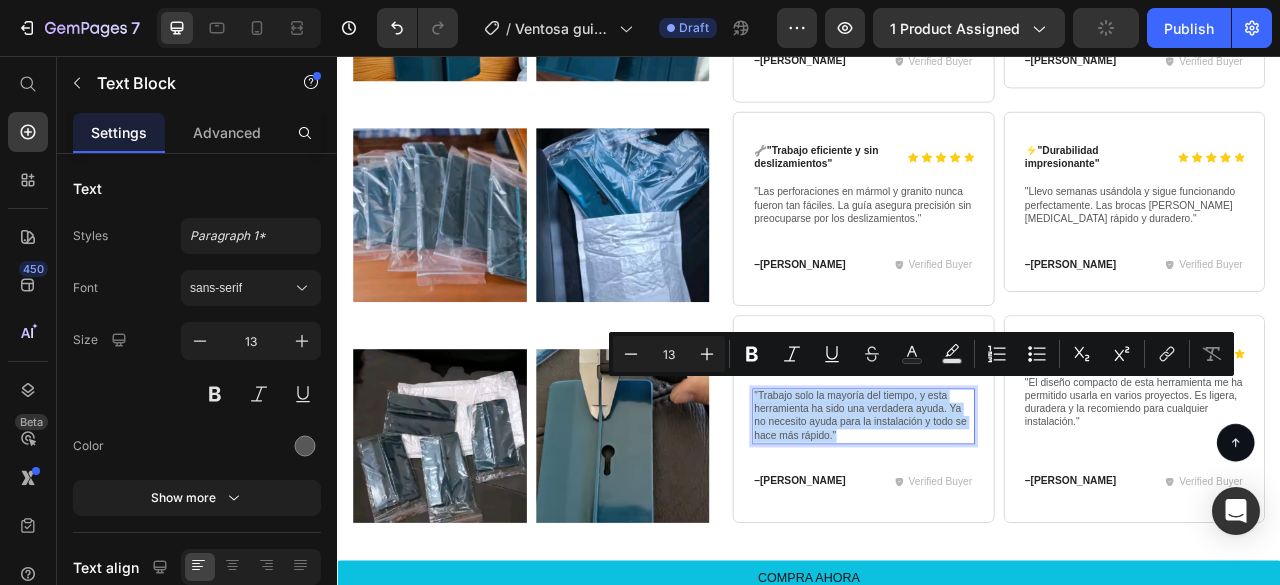 drag, startPoint x: 979, startPoint y: 524, endPoint x: 858, endPoint y: 465, distance: 134.61798 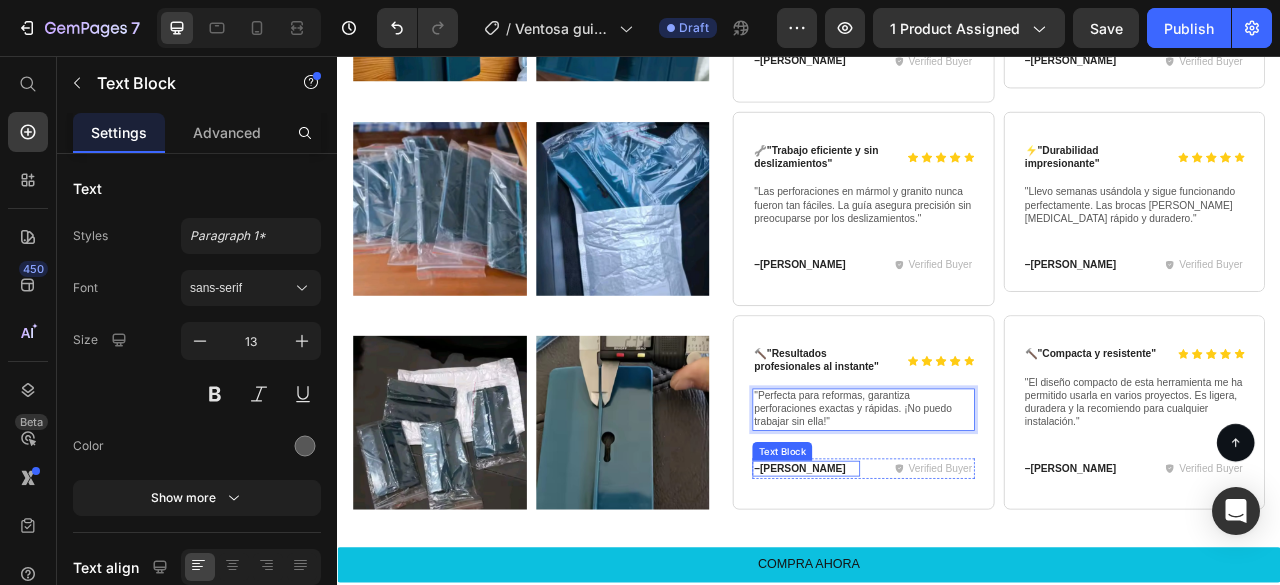 click on "–  [PERSON_NAME]" at bounding box center (933, 581) 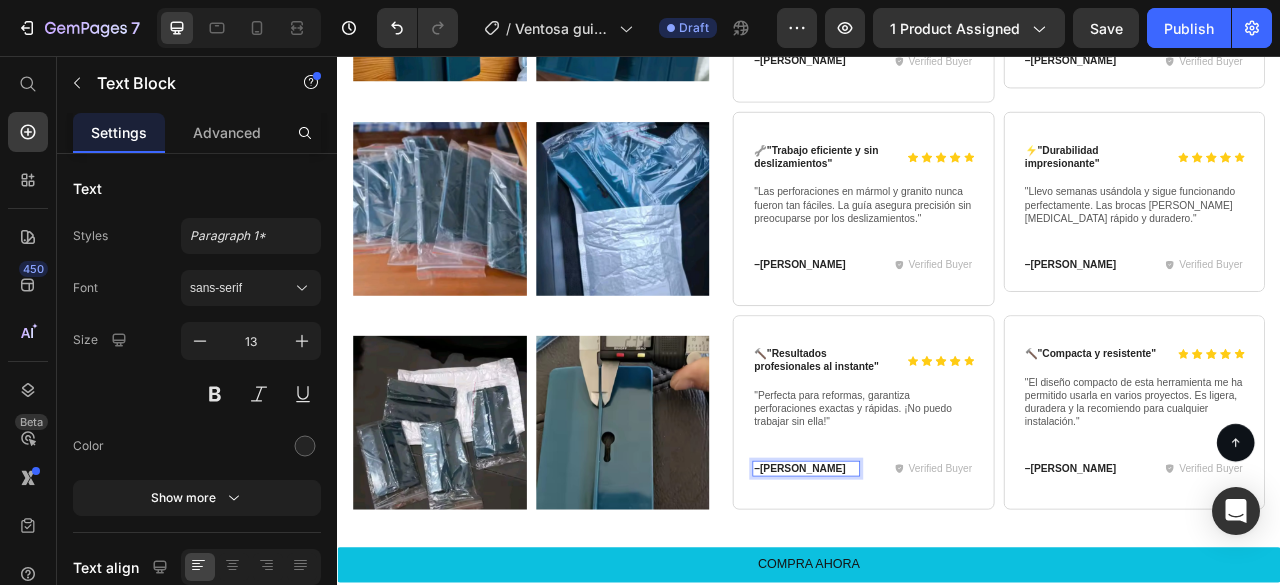 click on "–  [PERSON_NAME]" at bounding box center (933, 581) 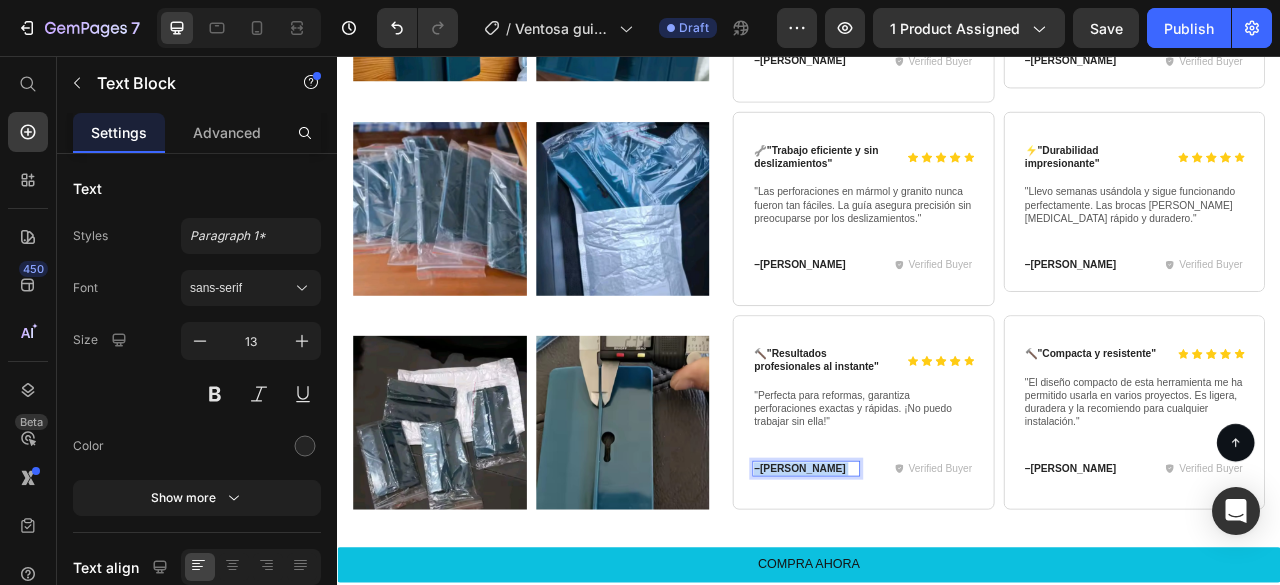 drag, startPoint x: 950, startPoint y: 569, endPoint x: 946, endPoint y: 584, distance: 15.524175 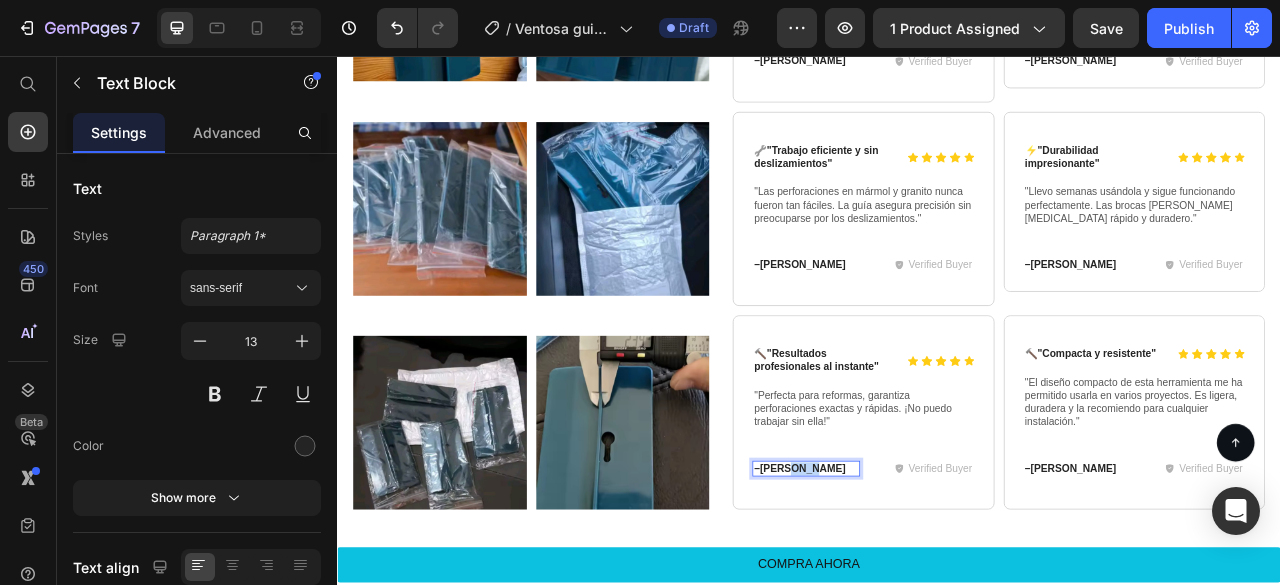 drag, startPoint x: 957, startPoint y: 571, endPoint x: 908, endPoint y: 565, distance: 49.365982 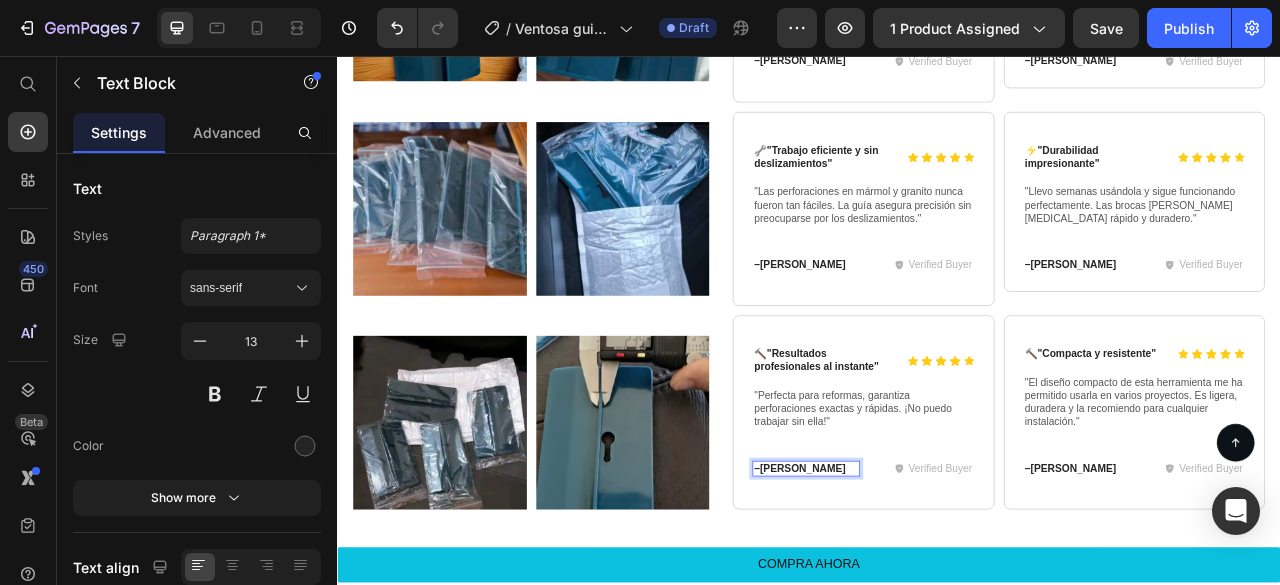 drag, startPoint x: 936, startPoint y: 570, endPoint x: 882, endPoint y: 567, distance: 54.08327 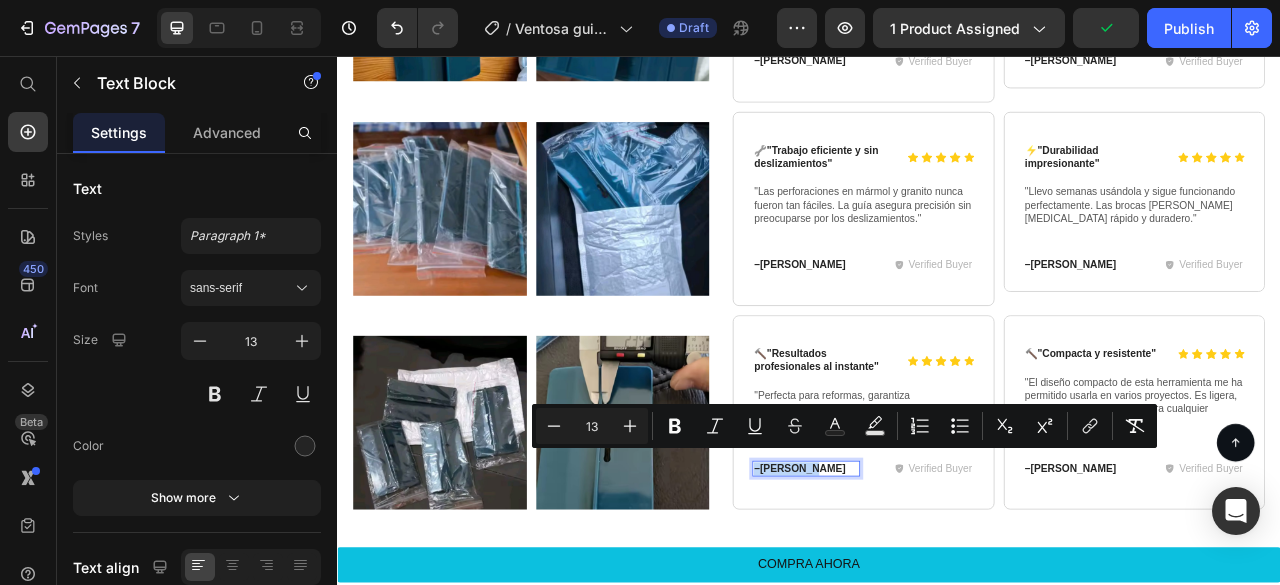 drag, startPoint x: 943, startPoint y: 567, endPoint x: 860, endPoint y: 564, distance: 83.0542 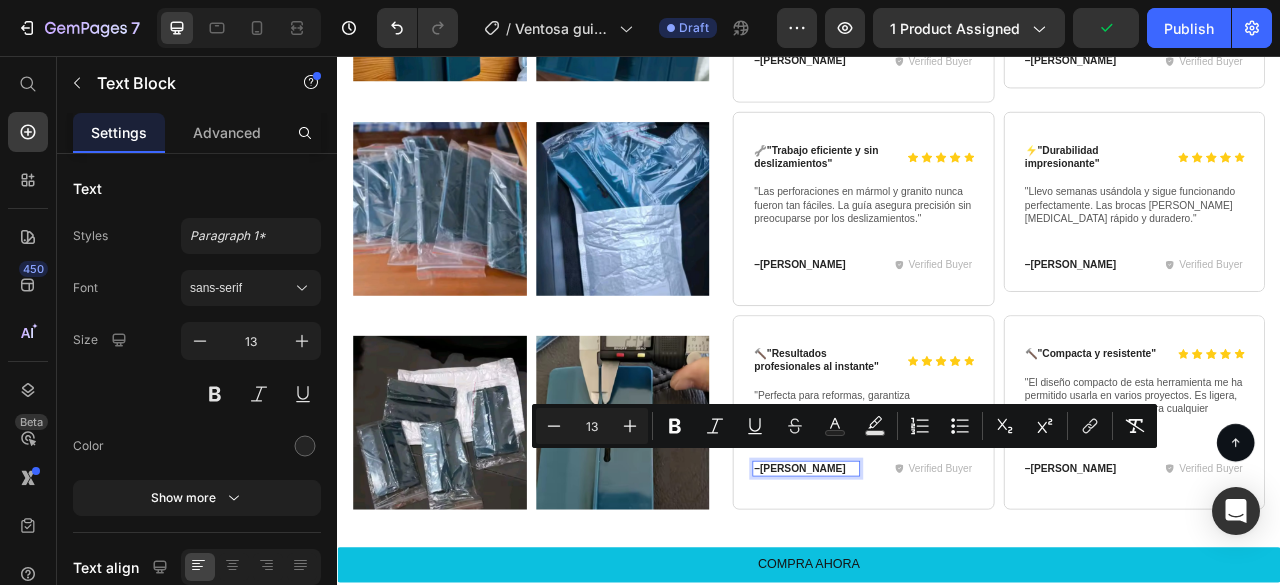 scroll, scrollTop: 8, scrollLeft: 0, axis: vertical 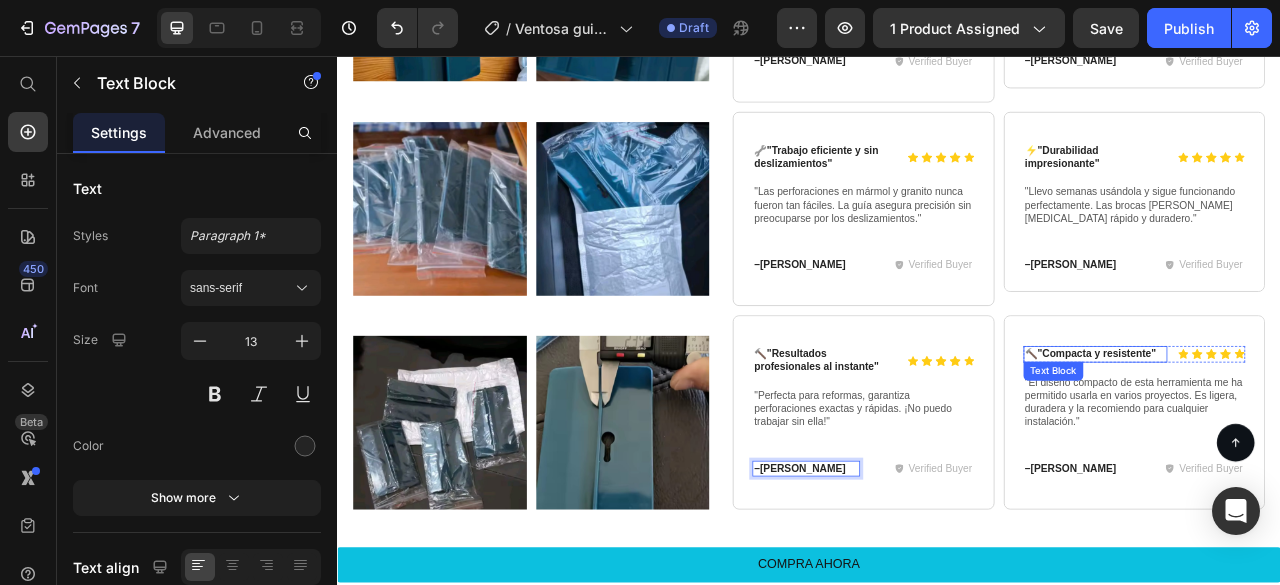 click on ""Compacta y resistente"" at bounding box center (1303, 434) 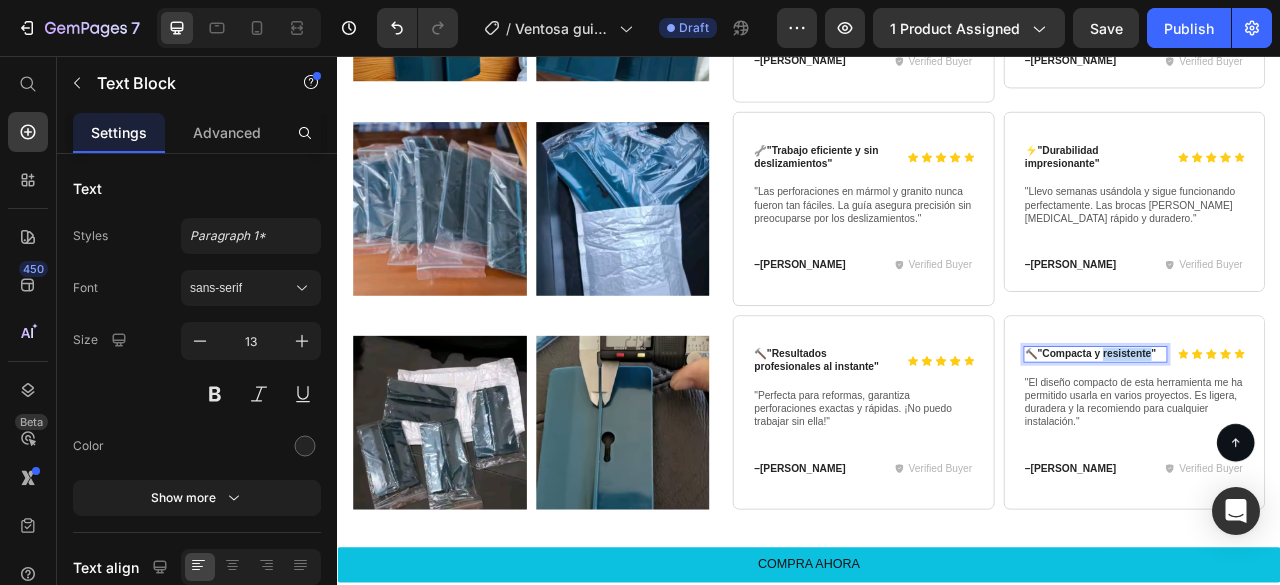 click on ""Compacta y resistente"" at bounding box center (1303, 434) 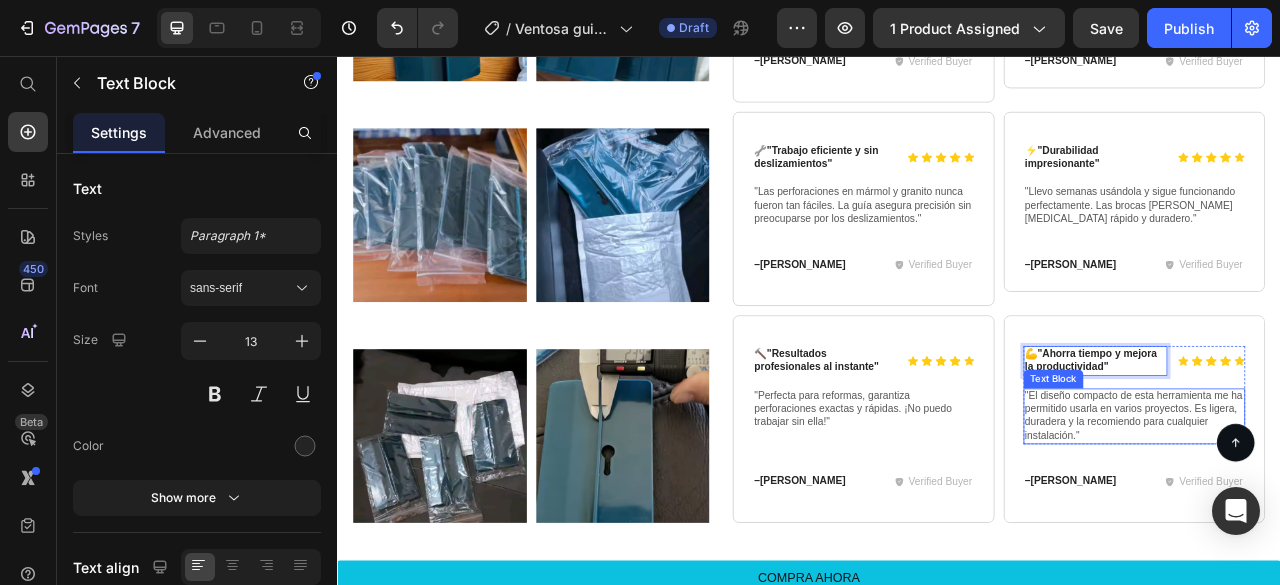 click on ""El diseño compacto de esta herramienta me ha permitido usarla en varios proyectos. Es ligera, duradera y la recomiendo para cualquier instalación."" at bounding box center [1351, 515] 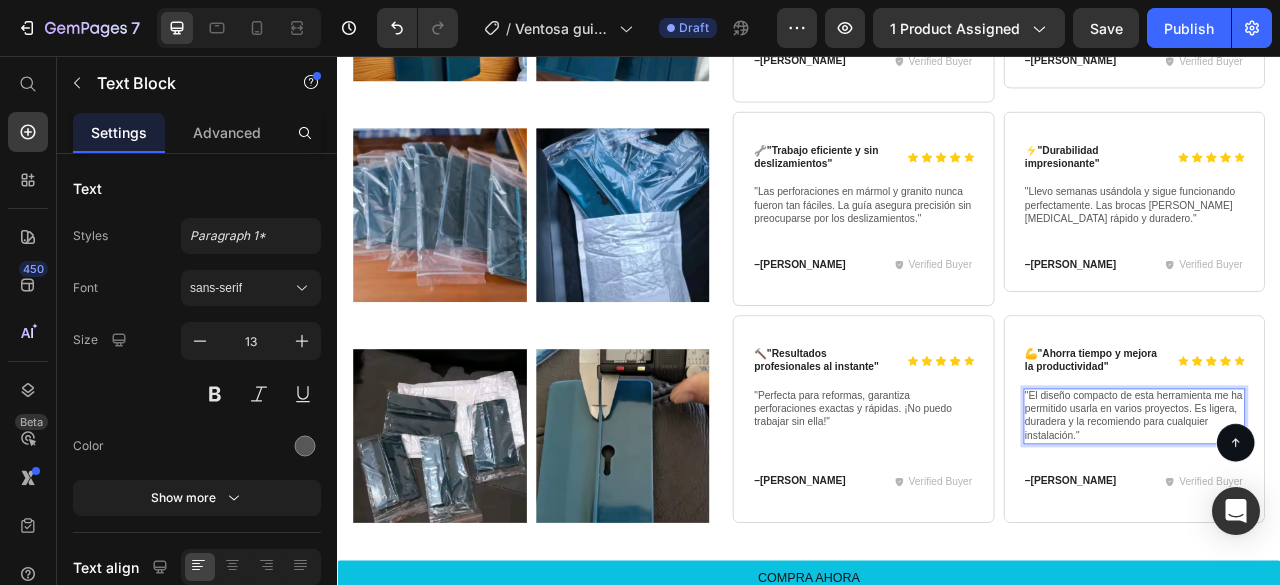 click on ""El diseño compacto de esta herramienta me ha permitido usarla en varios proyectos. Es ligera, duradera y la recomiendo para cualquier instalación."" at bounding box center [1351, 515] 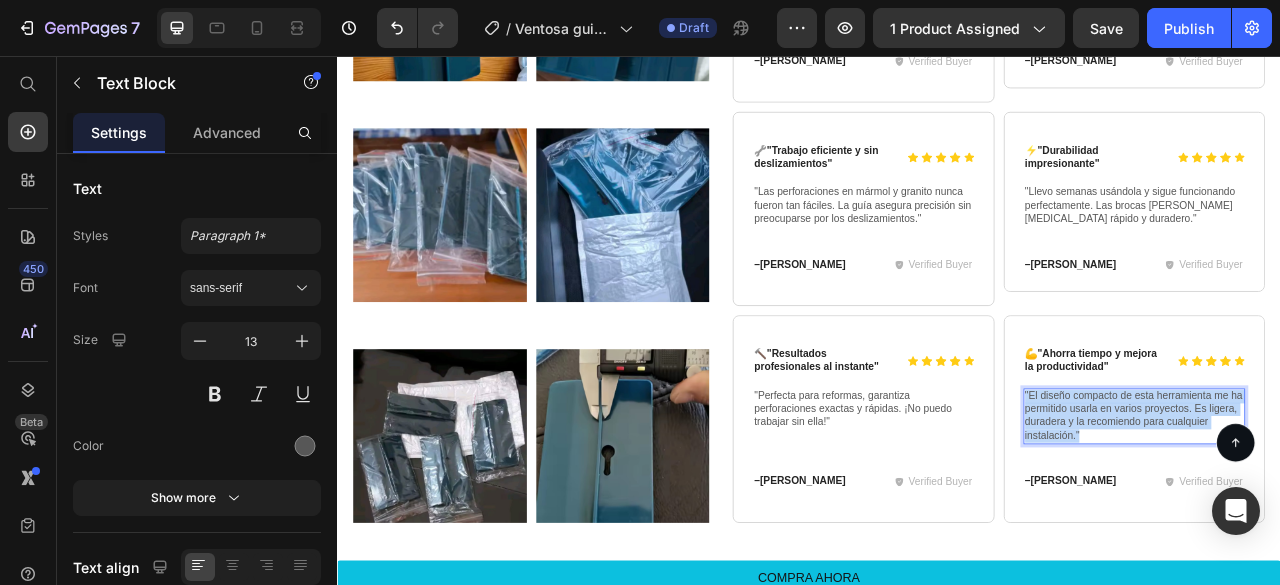 drag, startPoint x: 1280, startPoint y: 523, endPoint x: 1199, endPoint y: 483, distance: 90.33826 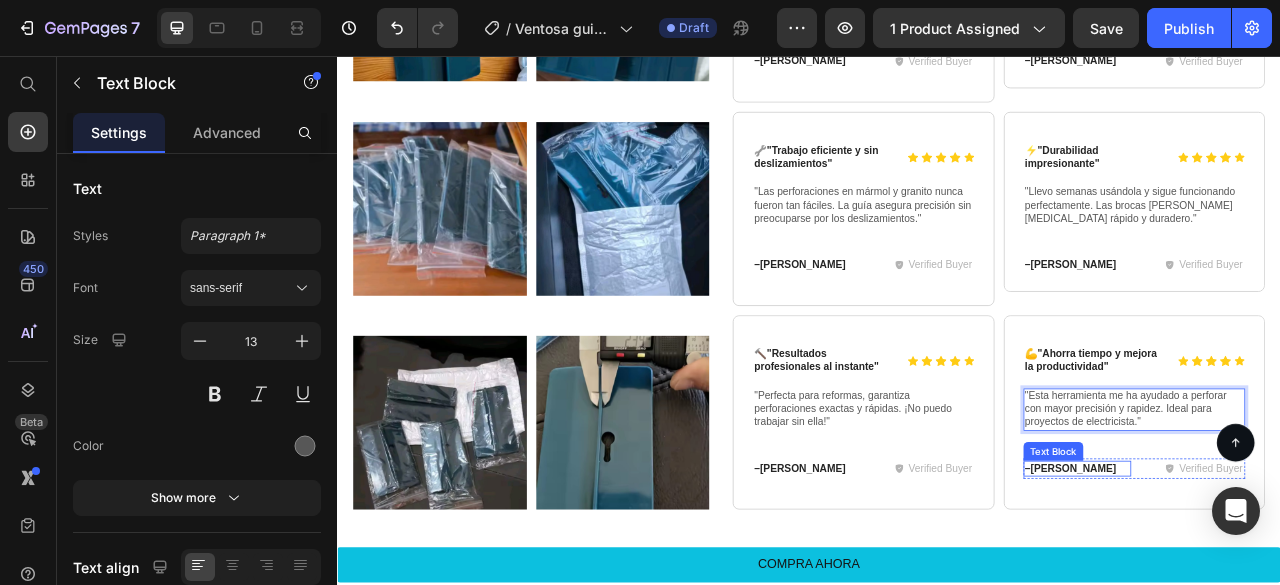 click on "–  [GEOGRAPHIC_DATA][PERSON_NAME]" at bounding box center [1278, 581] 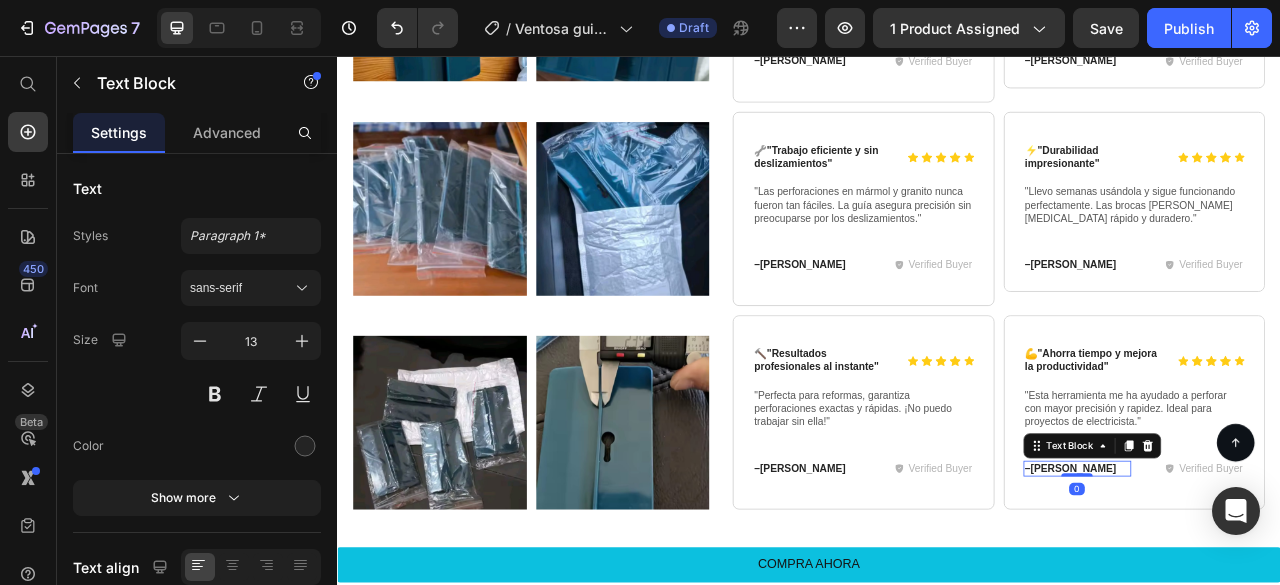 click on "–  [GEOGRAPHIC_DATA][PERSON_NAME]" at bounding box center (1278, 581) 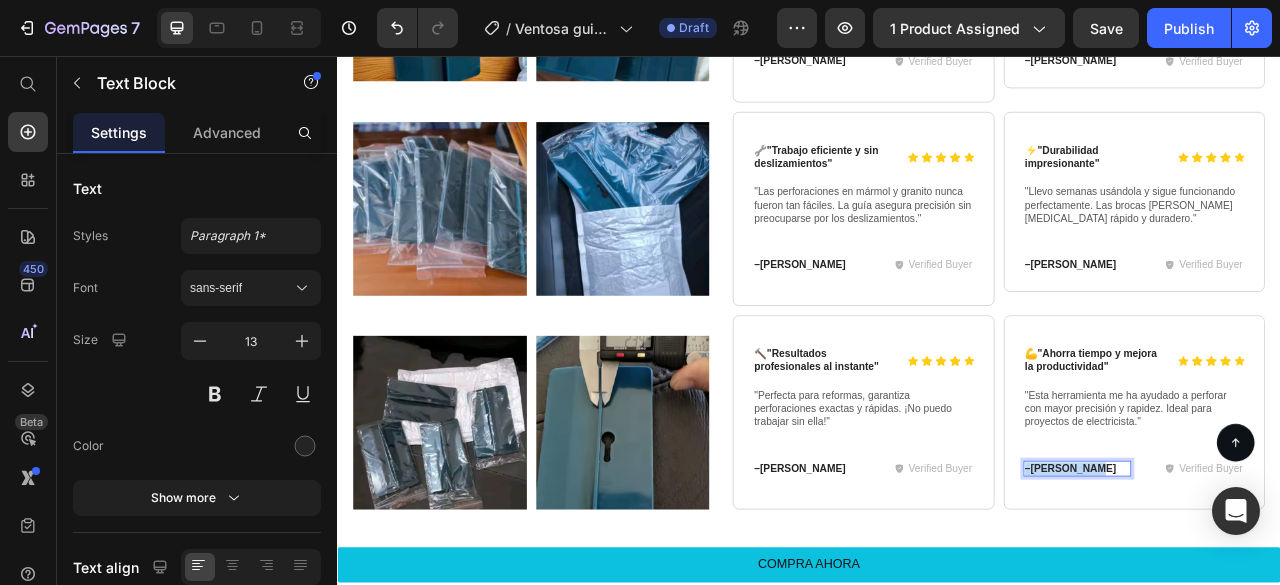 drag, startPoint x: 1296, startPoint y: 565, endPoint x: 1201, endPoint y: 568, distance: 95.047356 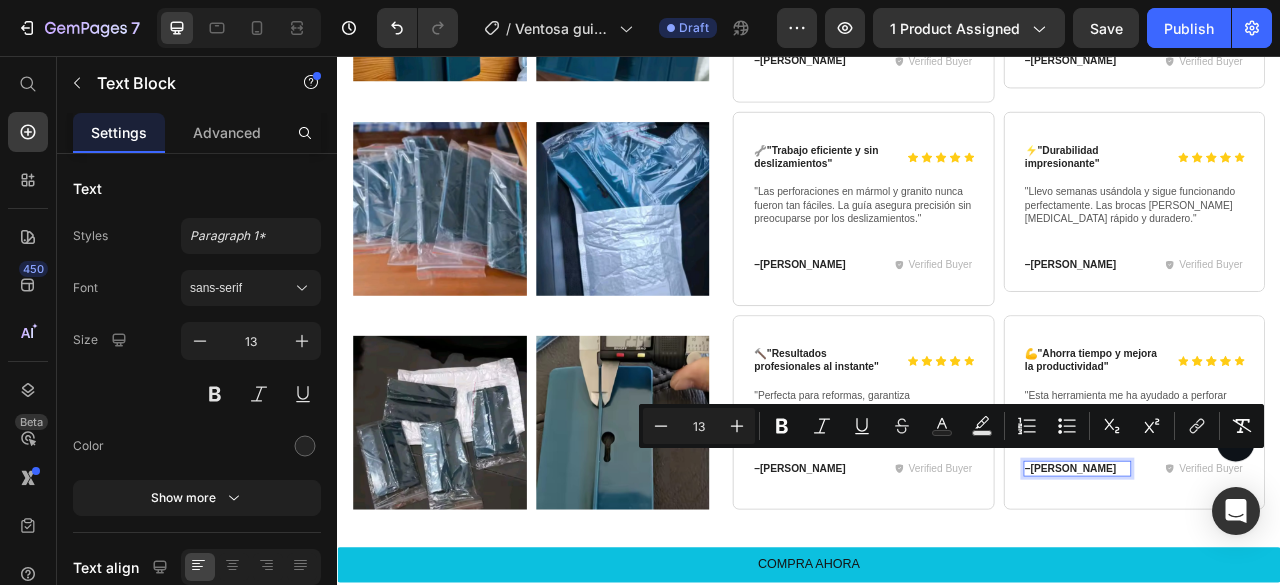 scroll, scrollTop: 8, scrollLeft: 0, axis: vertical 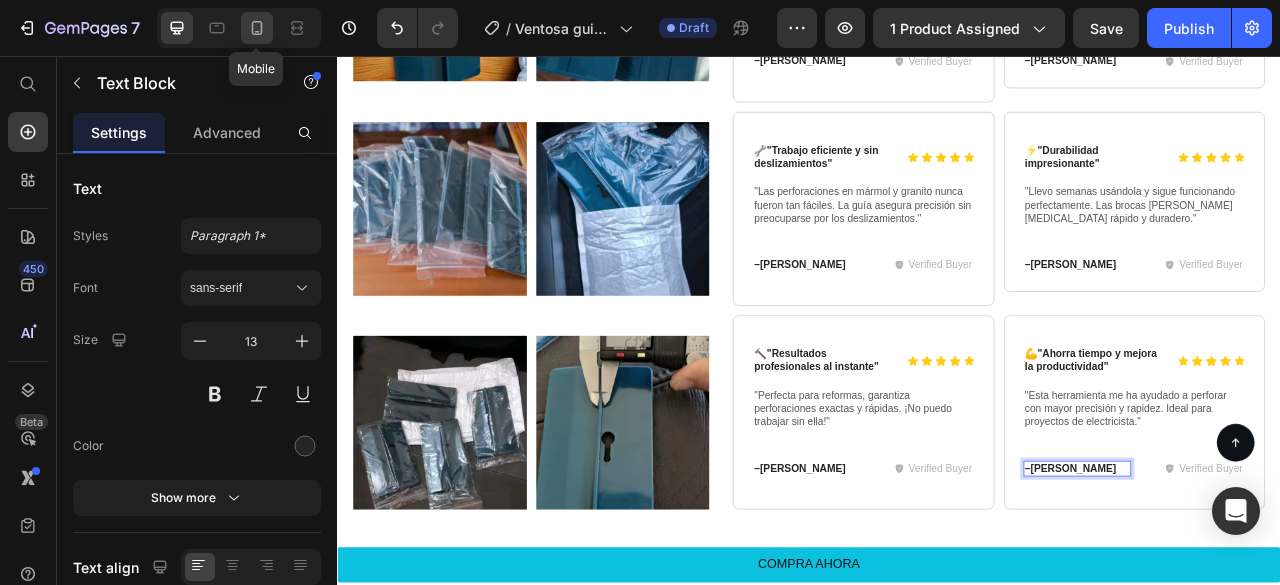 click 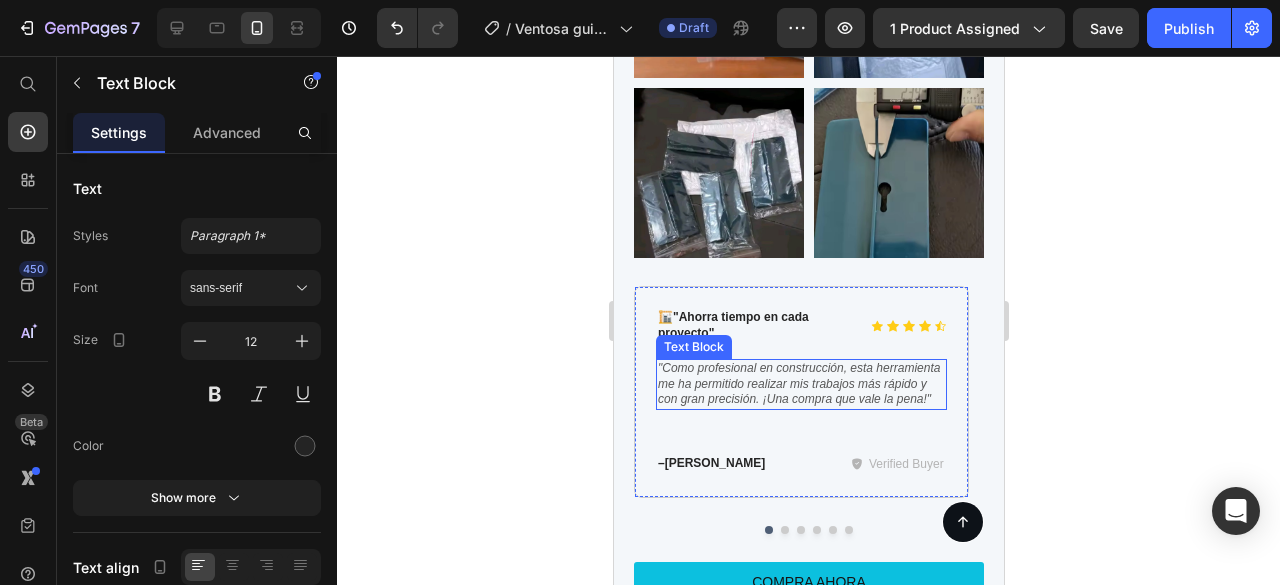 scroll, scrollTop: 6183, scrollLeft: 0, axis: vertical 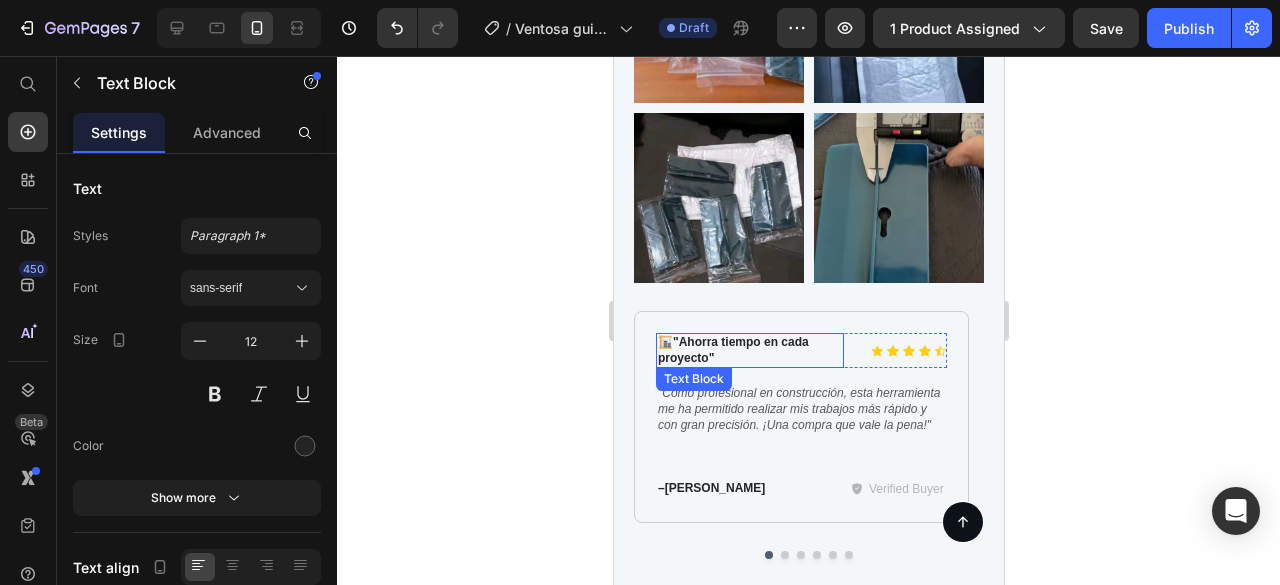 click on "🏗️  "Ahorra tiempo en cada proyecto"" at bounding box center (749, 350) 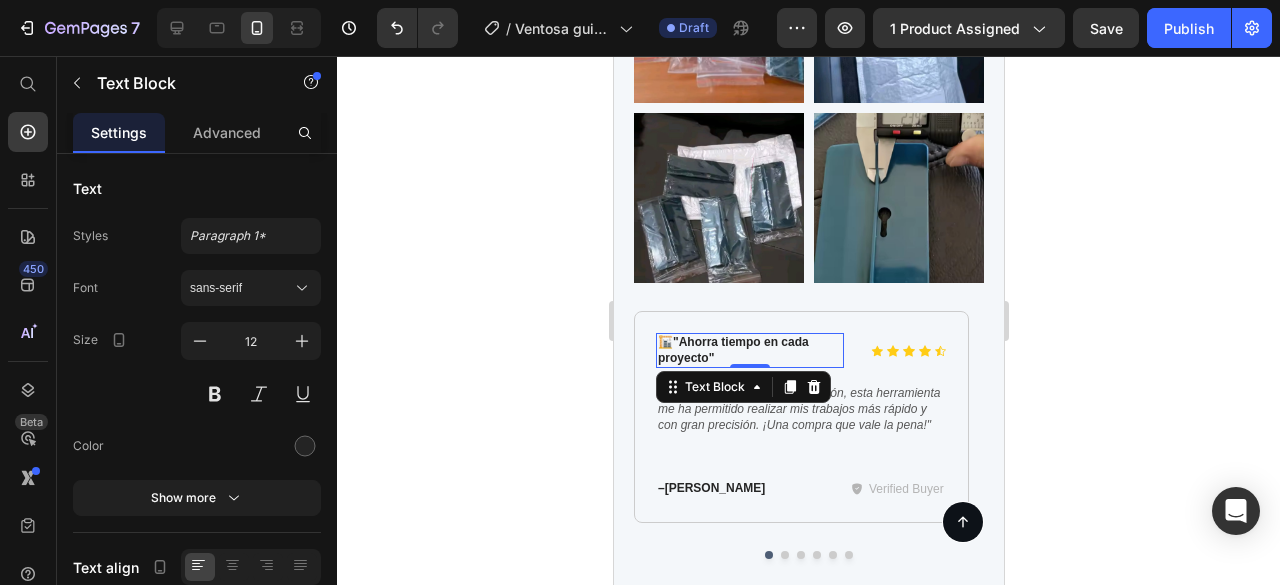 click on "🏗️  "Ahorra tiempo en cada proyecto"" at bounding box center [749, 350] 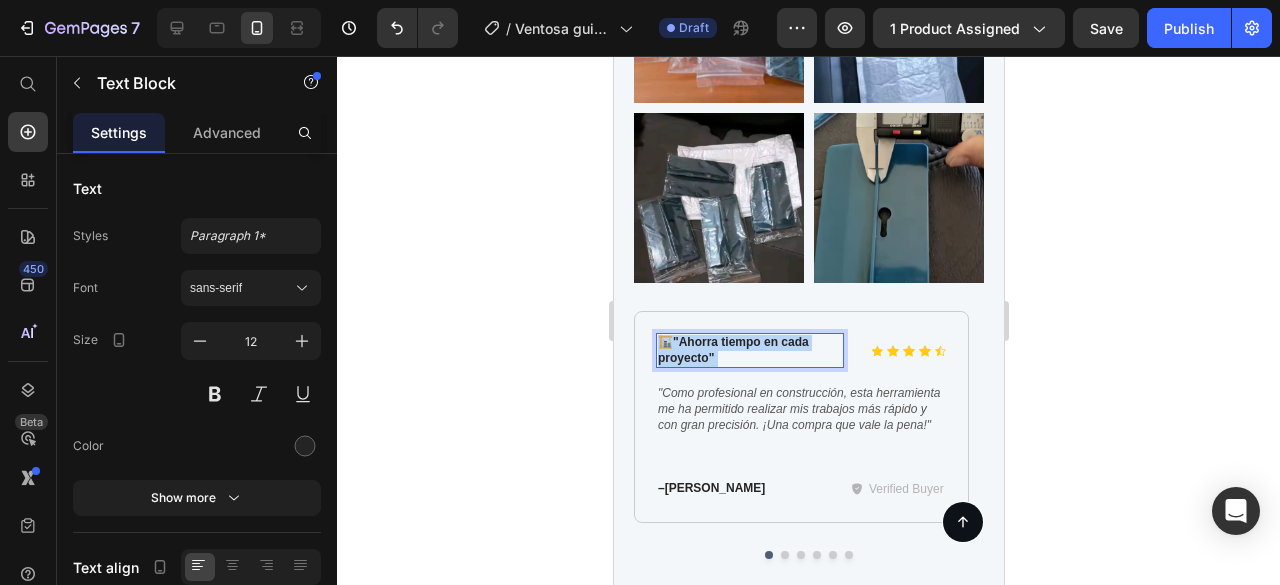 drag, startPoint x: 727, startPoint y: 335, endPoint x: 710, endPoint y: 329, distance: 18.027756 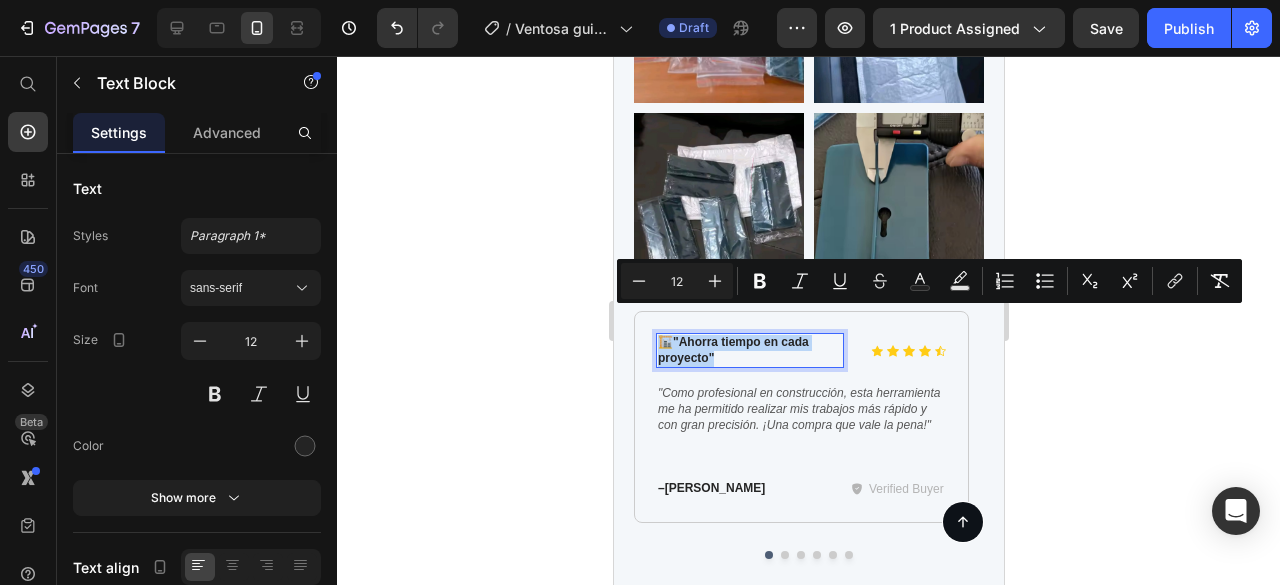 drag, startPoint x: 725, startPoint y: 331, endPoint x: 658, endPoint y: 321, distance: 67.74216 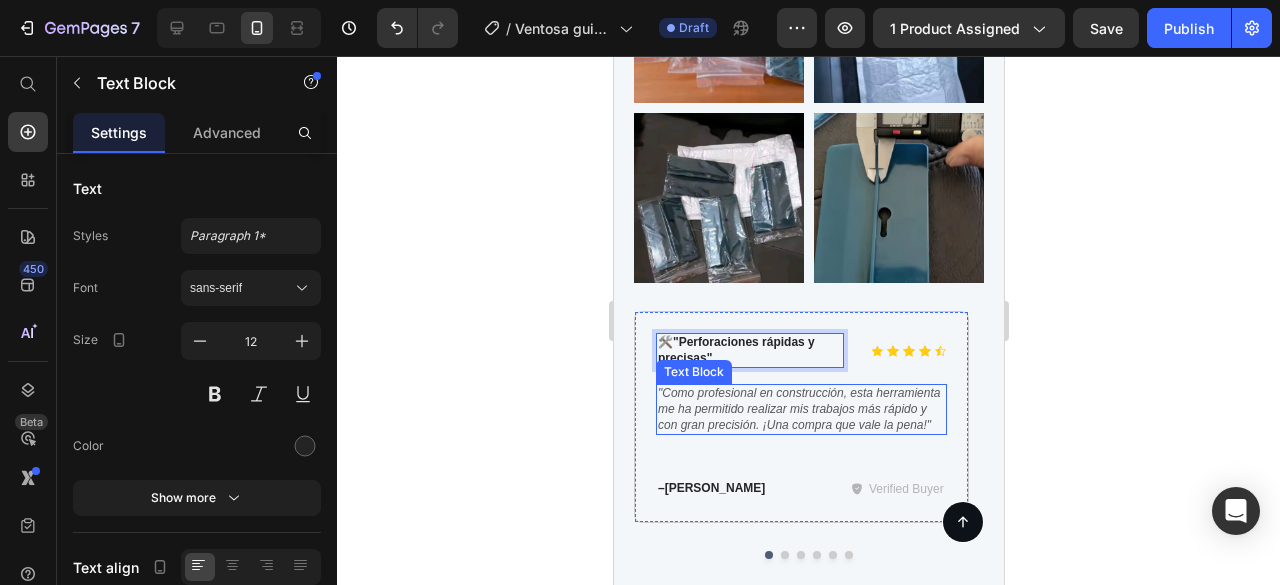 click on ""Como profesional en construcción, esta herramienta me ha permitido realizar mis trabajos más rápido y con gran precisión. ¡Una compra que vale la pena!"" at bounding box center [800, 409] 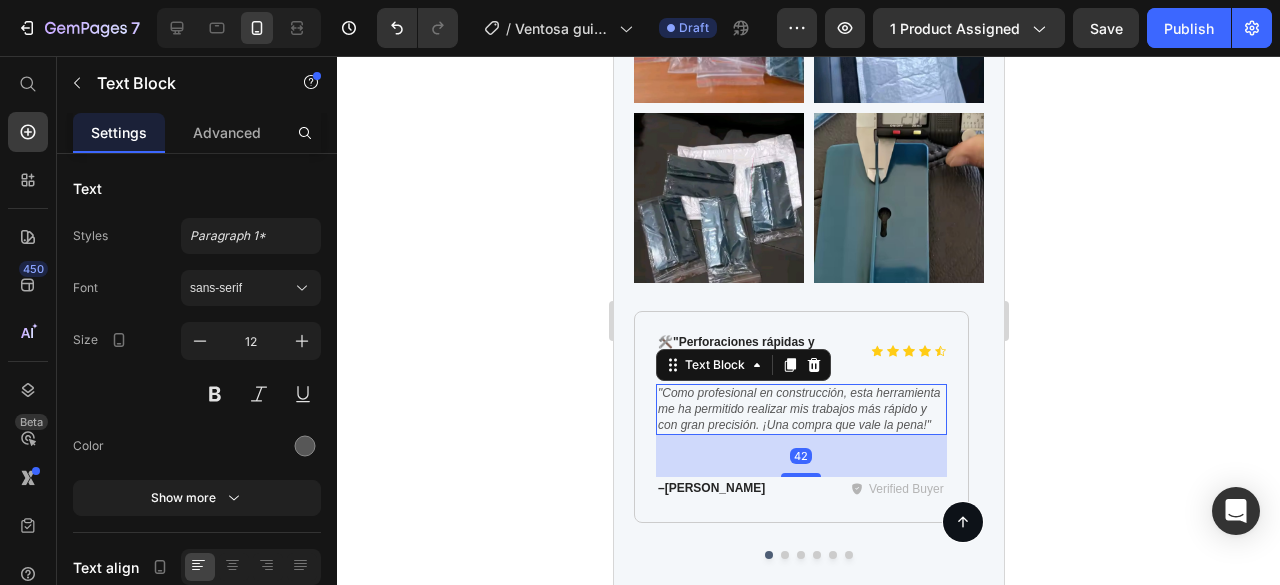 click on ""Como profesional en construcción, esta herramienta me ha permitido realizar mis trabajos más rápido y con gran precisión. ¡Una compra que vale la pena!"" at bounding box center [800, 409] 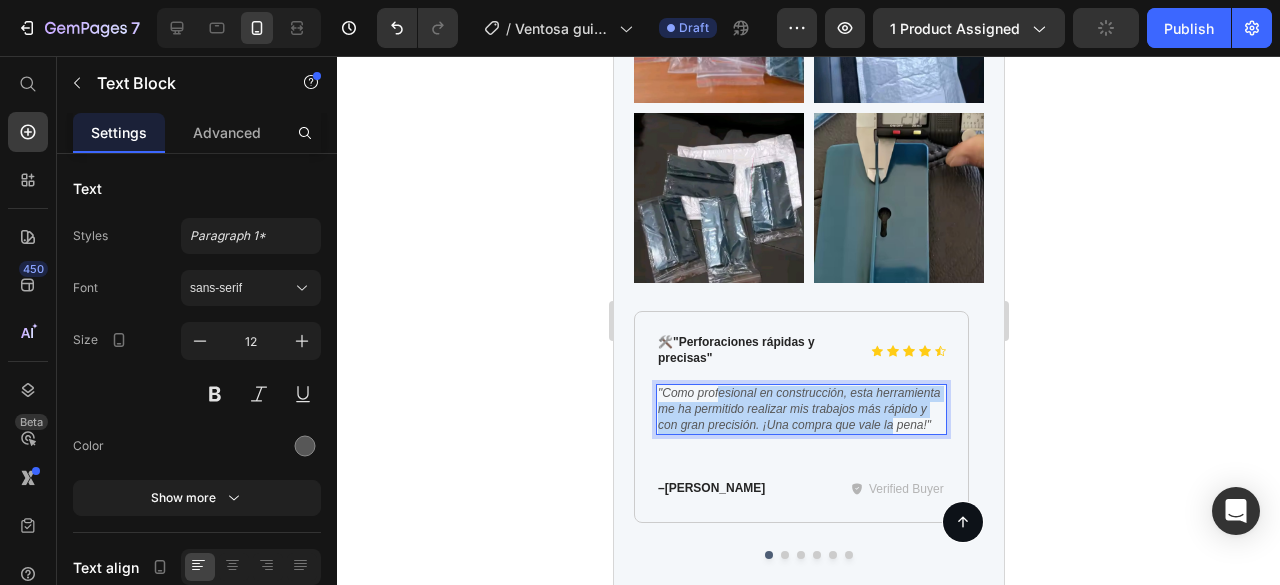 drag, startPoint x: 890, startPoint y: 399, endPoint x: 716, endPoint y: 368, distance: 176.73993 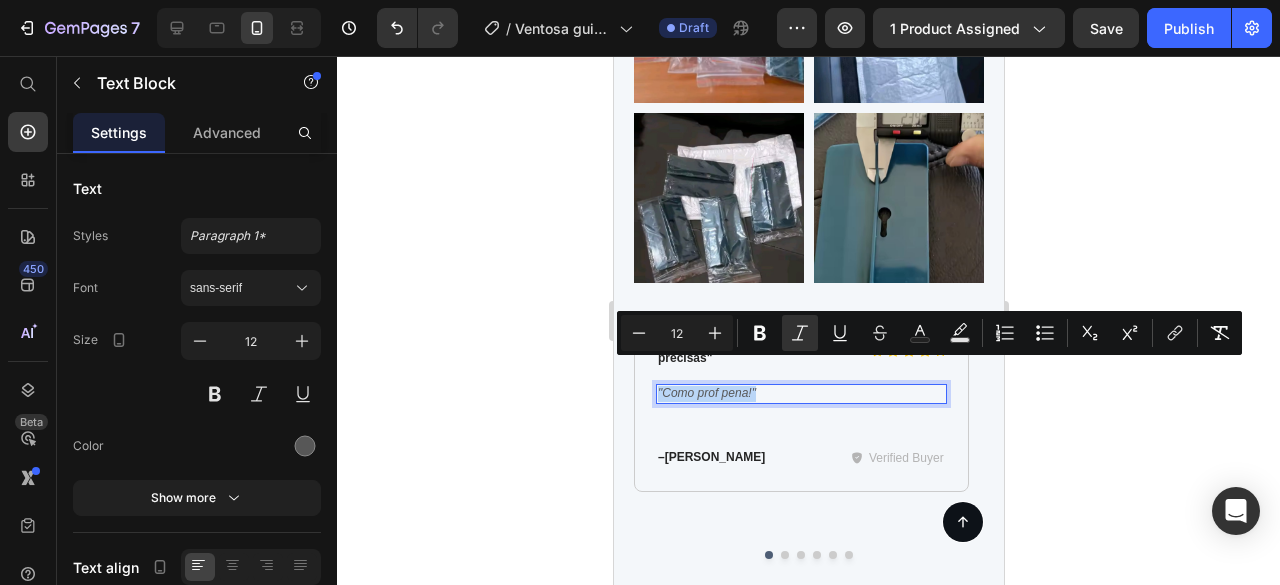 drag, startPoint x: 788, startPoint y: 370, endPoint x: 656, endPoint y: 365, distance: 132.09467 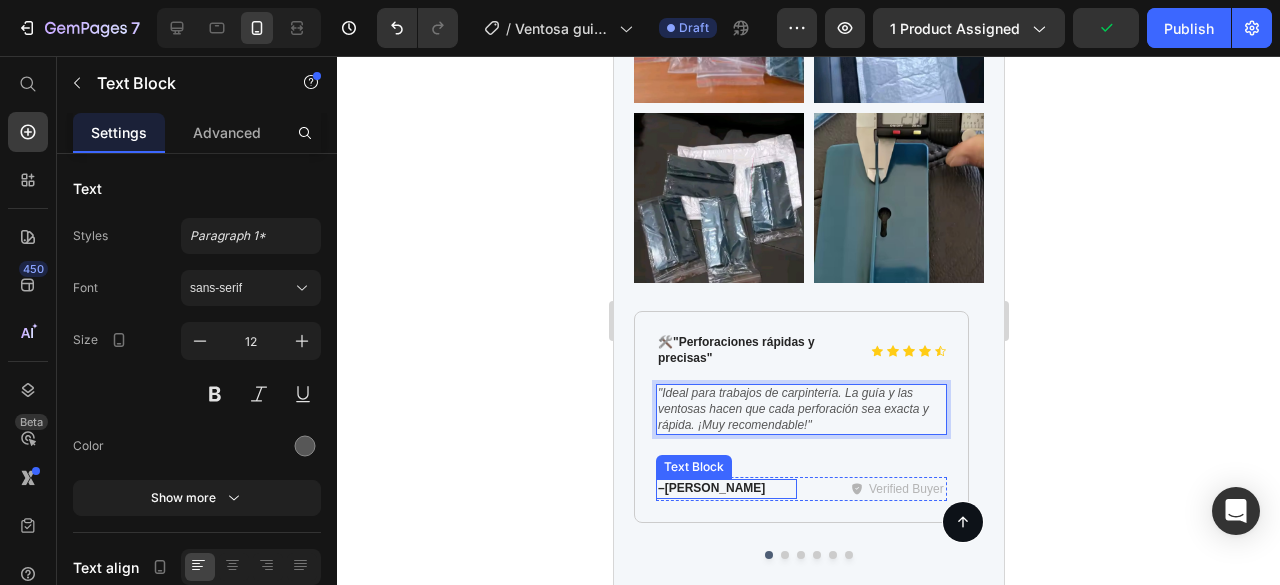 click on "–  [PERSON_NAME]" at bounding box center (725, 489) 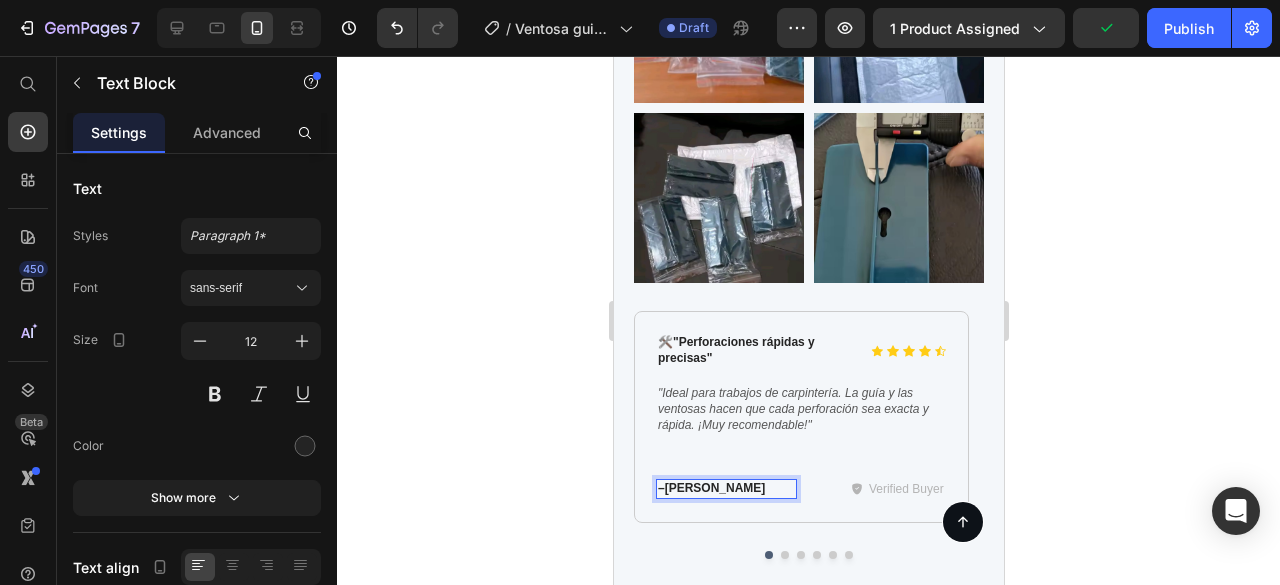 click on "–  [PERSON_NAME]" at bounding box center [725, 489] 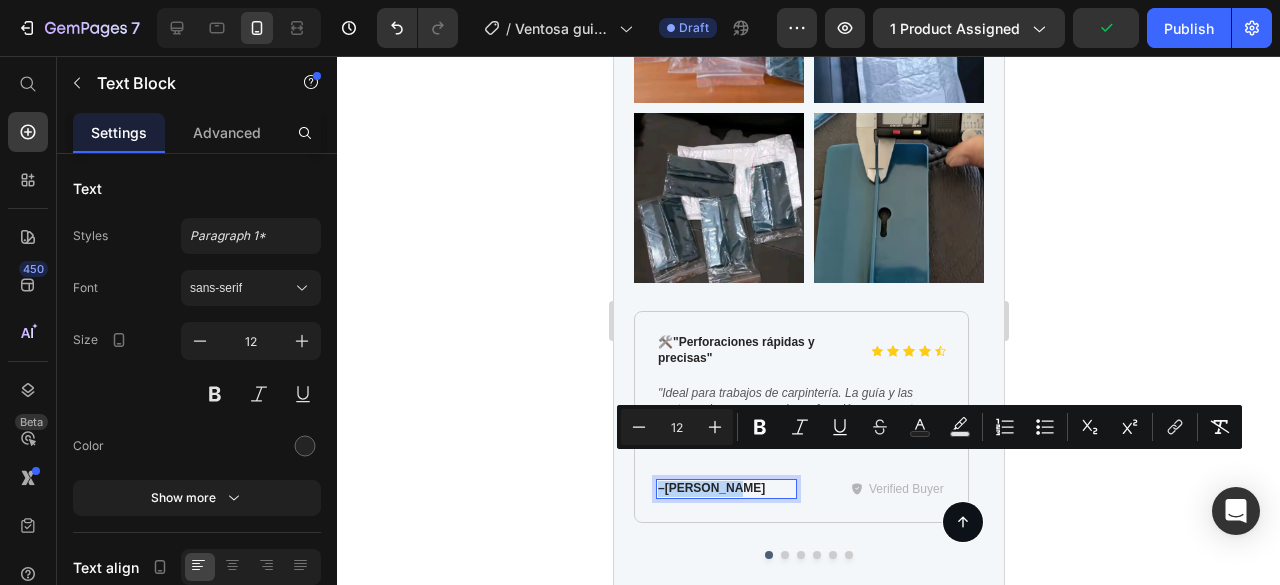 drag, startPoint x: 725, startPoint y: 462, endPoint x: 683, endPoint y: 458, distance: 42.190044 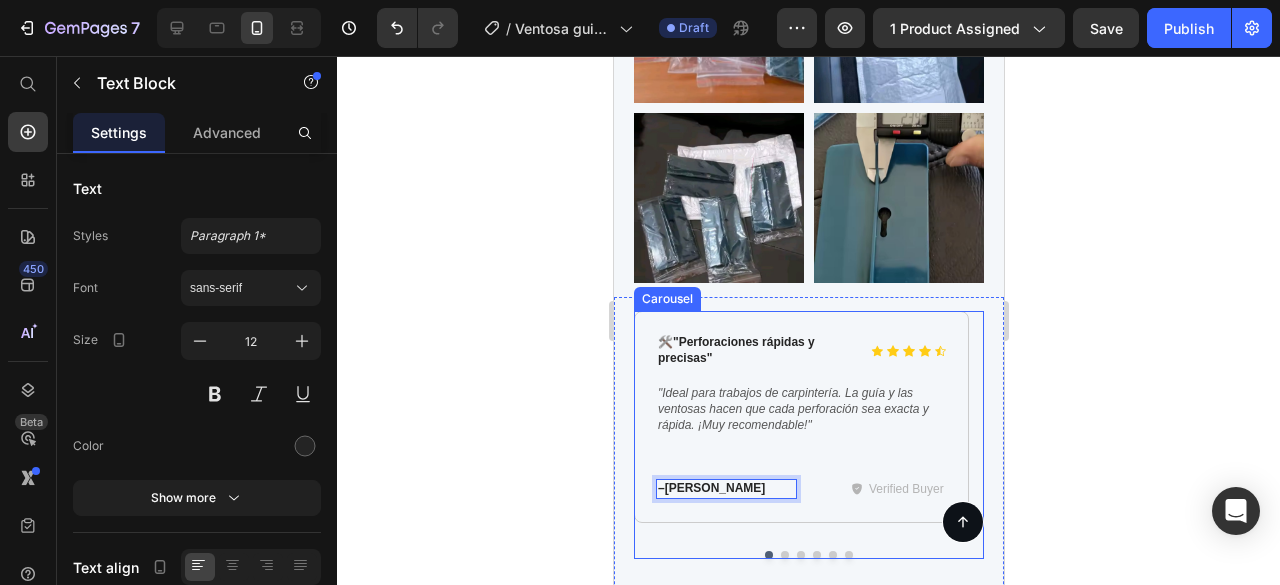 click at bounding box center [784, 555] 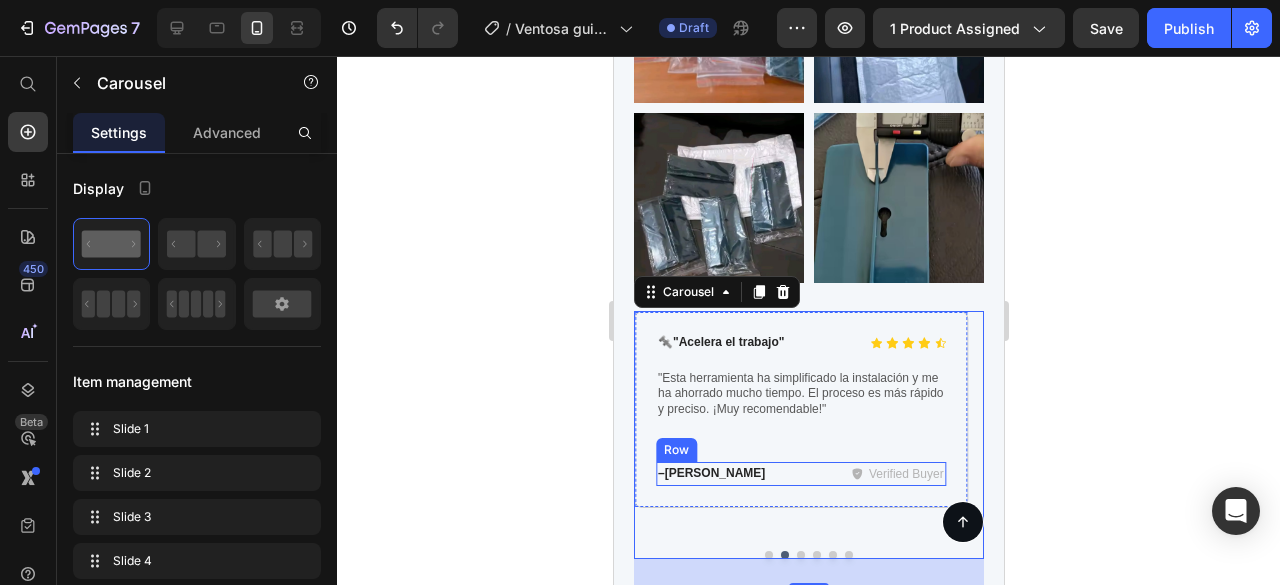 type 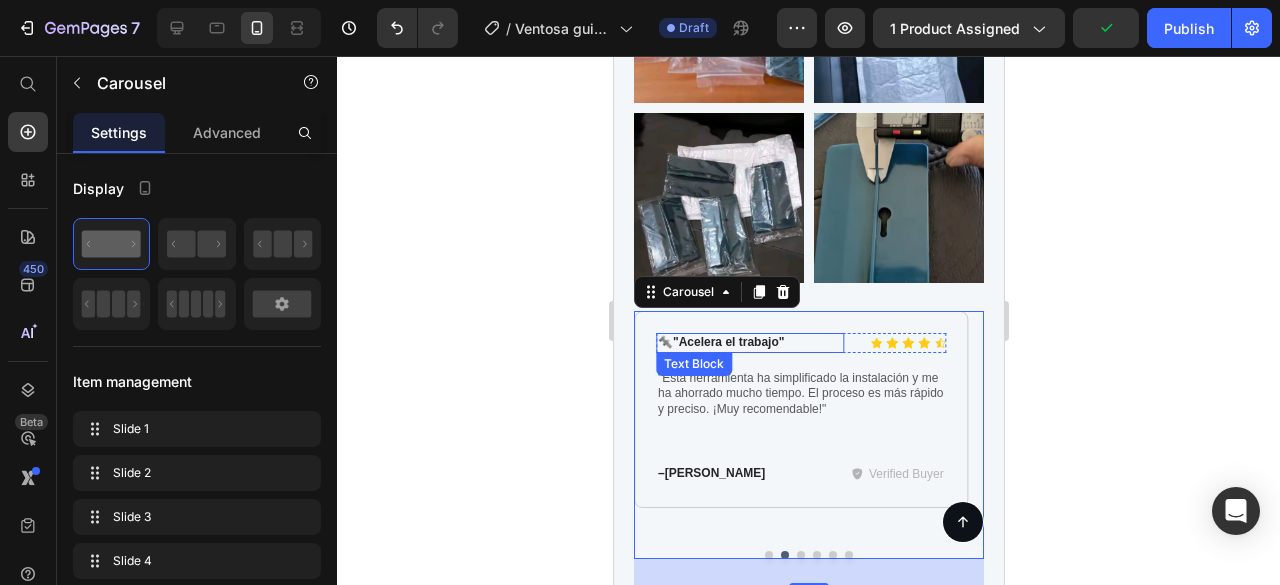 click on ""Acelera el trabajo"" at bounding box center (727, 342) 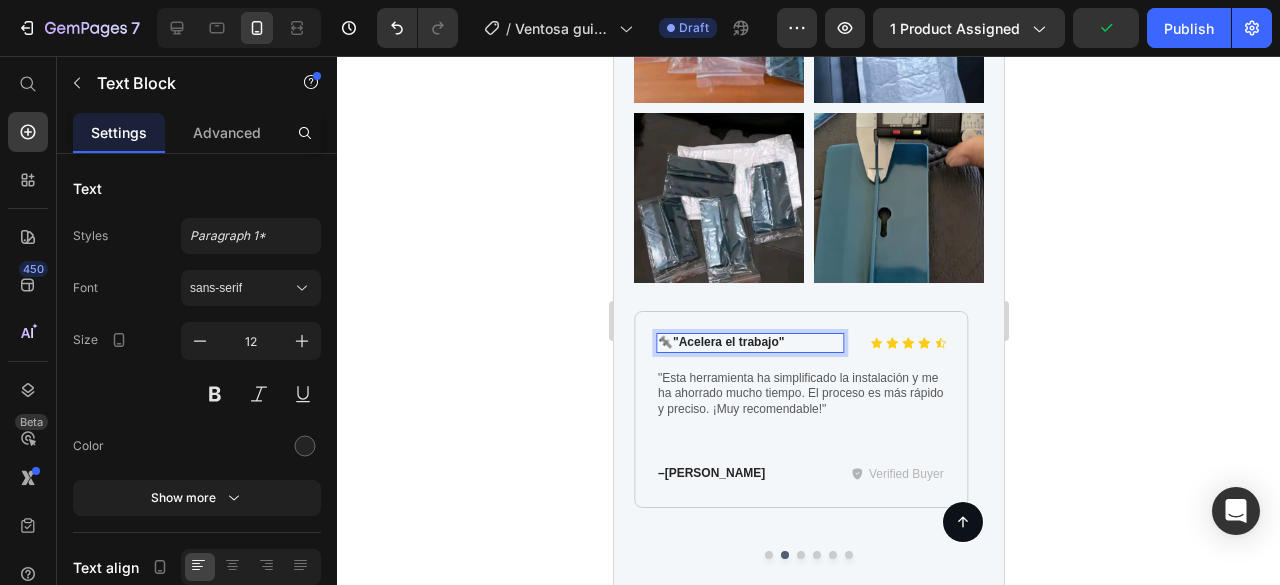 click on "🔩  "Acelera el trabajo"" at bounding box center [749, 343] 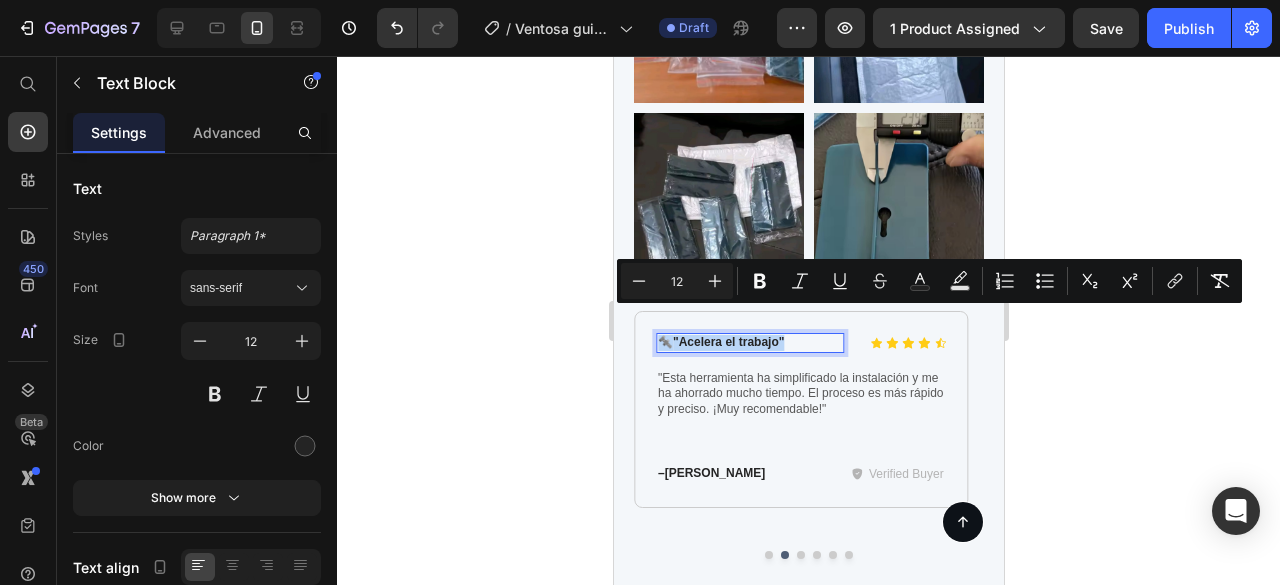drag, startPoint x: 788, startPoint y: 319, endPoint x: 662, endPoint y: 319, distance: 126 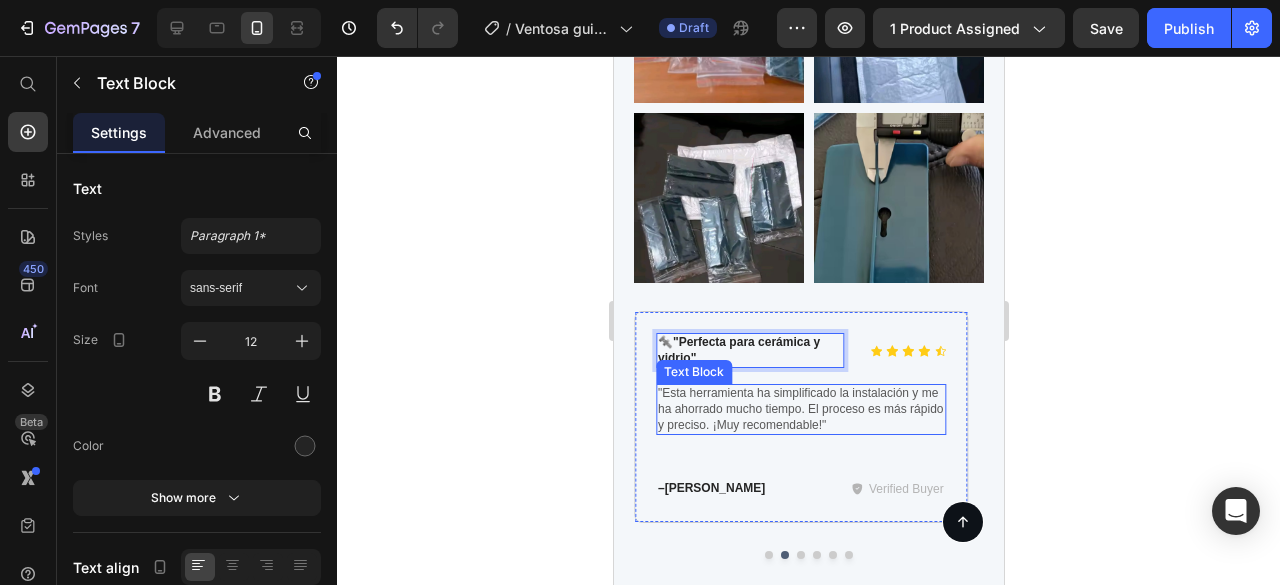 click on ""Esta herramienta ha simplificado la instalación y me ha ahorrado mucho tiempo. El proceso es más rápido y preciso. ¡Muy recomendable!"" at bounding box center (800, 409) 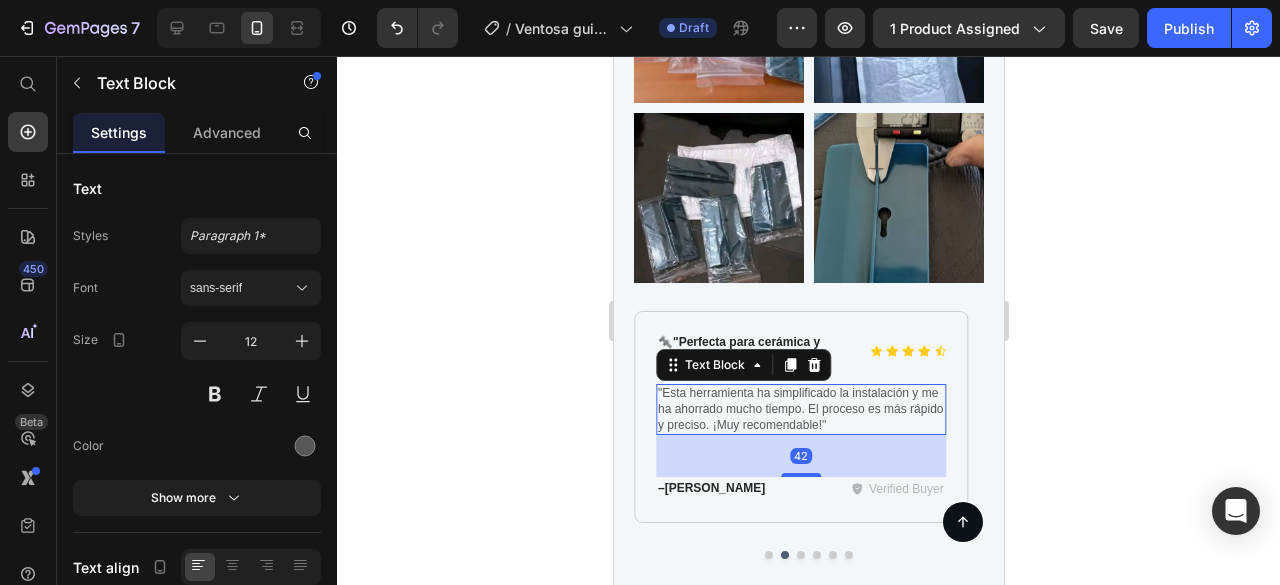 click on ""Esta herramienta ha simplificado la instalación y me ha ahorrado mucho tiempo. El proceso es más rápido y preciso. ¡Muy recomendable!"" at bounding box center (800, 409) 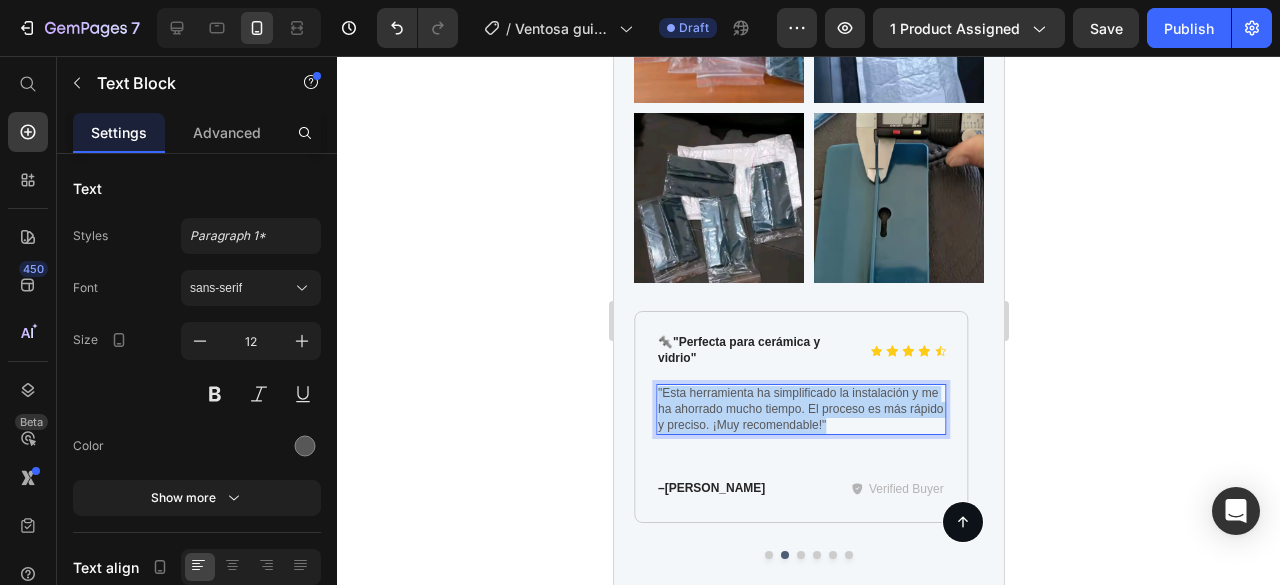 drag, startPoint x: 836, startPoint y: 400, endPoint x: 654, endPoint y: 371, distance: 184.29596 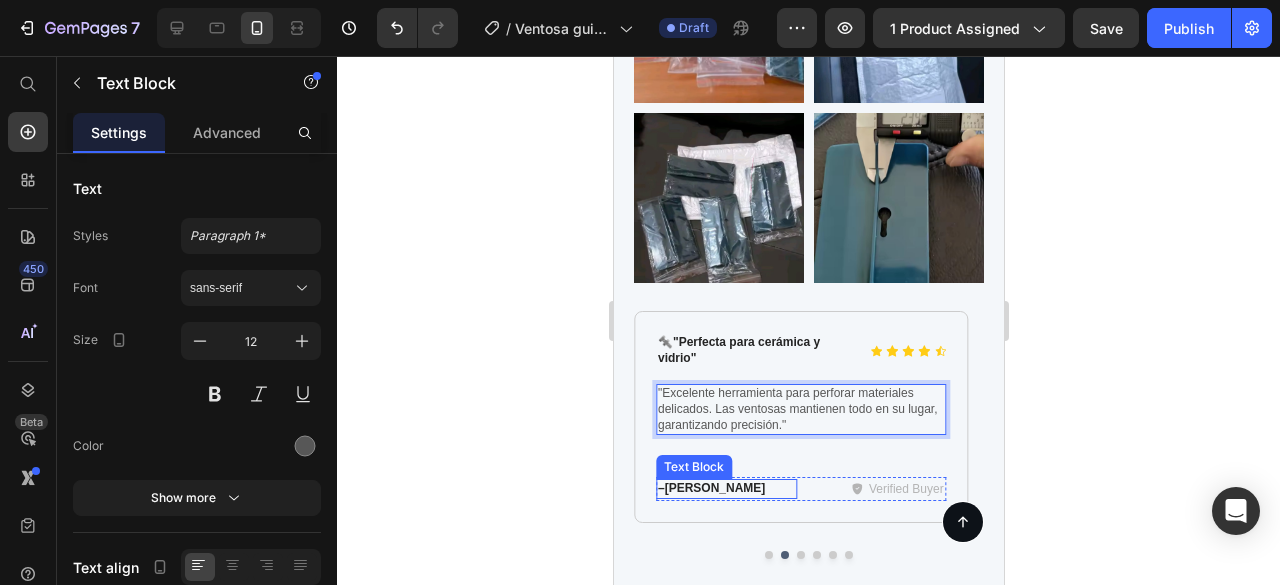 click on "–  [PERSON_NAME]" at bounding box center [725, 489] 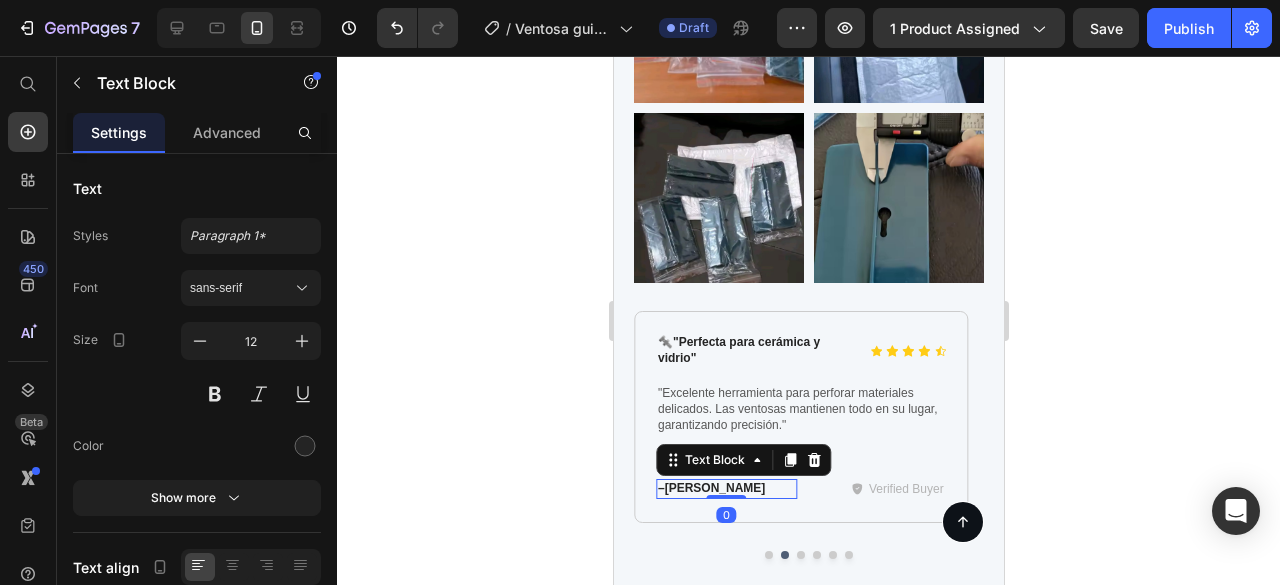 click on "–  [PERSON_NAME]" at bounding box center (725, 489) 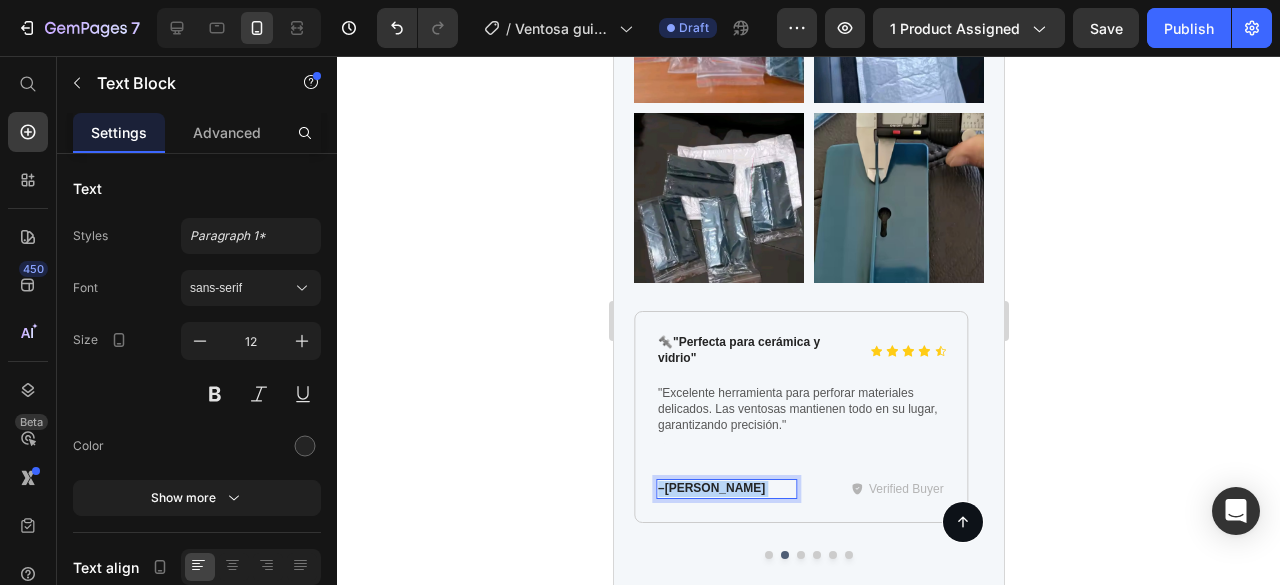 drag, startPoint x: 736, startPoint y: 464, endPoint x: 674, endPoint y: 462, distance: 62.03225 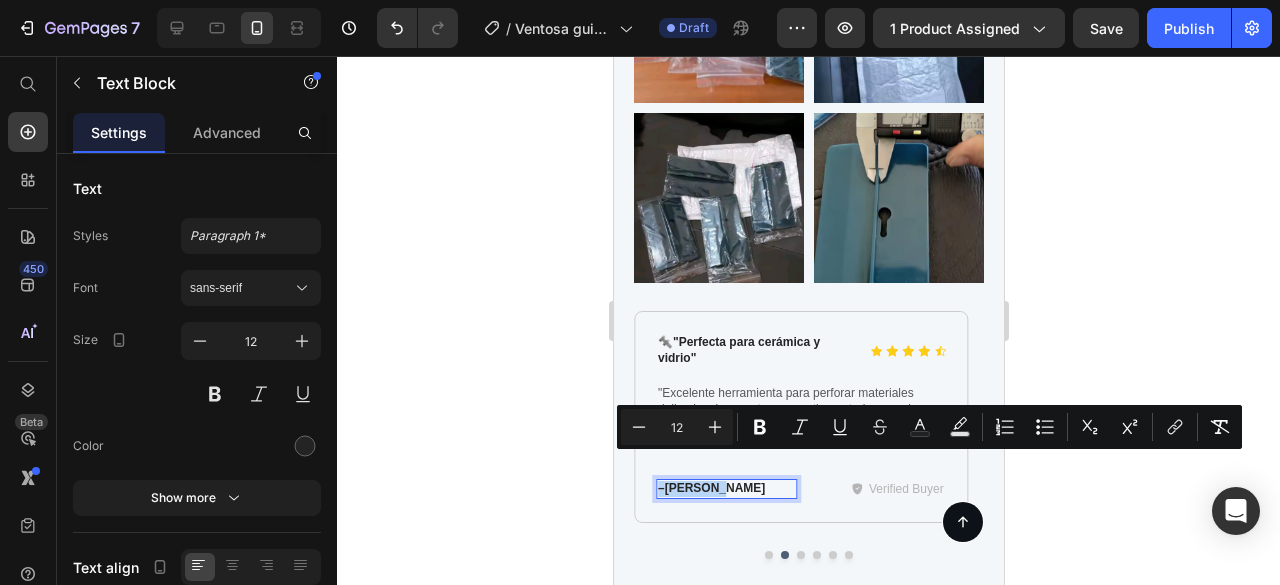 drag, startPoint x: 719, startPoint y: 461, endPoint x: 658, endPoint y: 464, distance: 61.073727 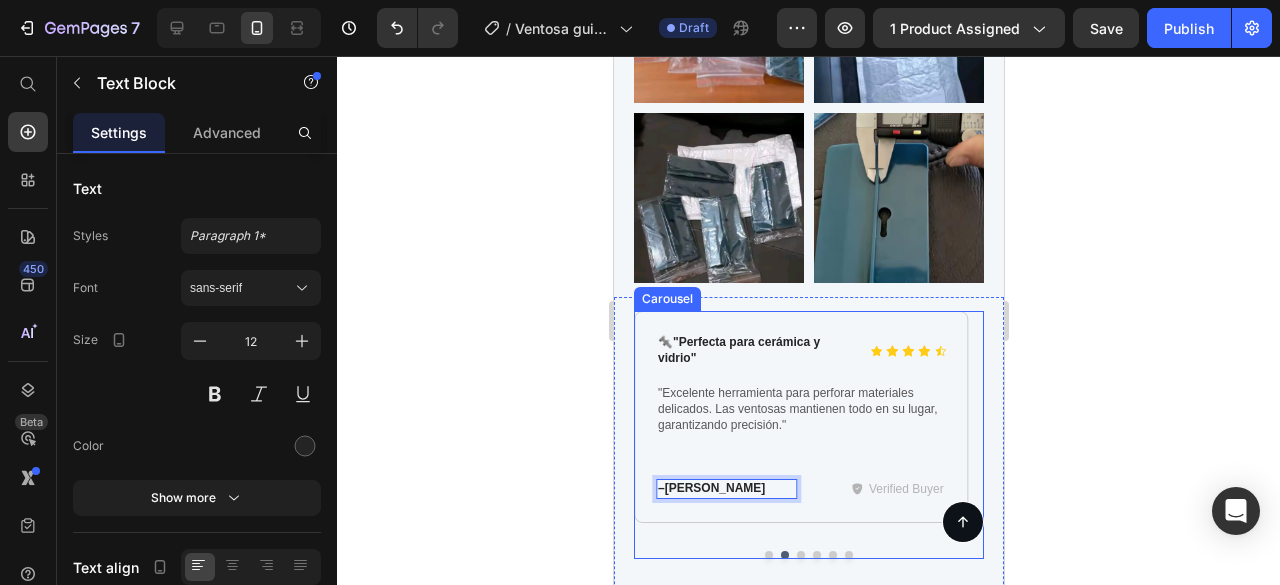 click at bounding box center (800, 555) 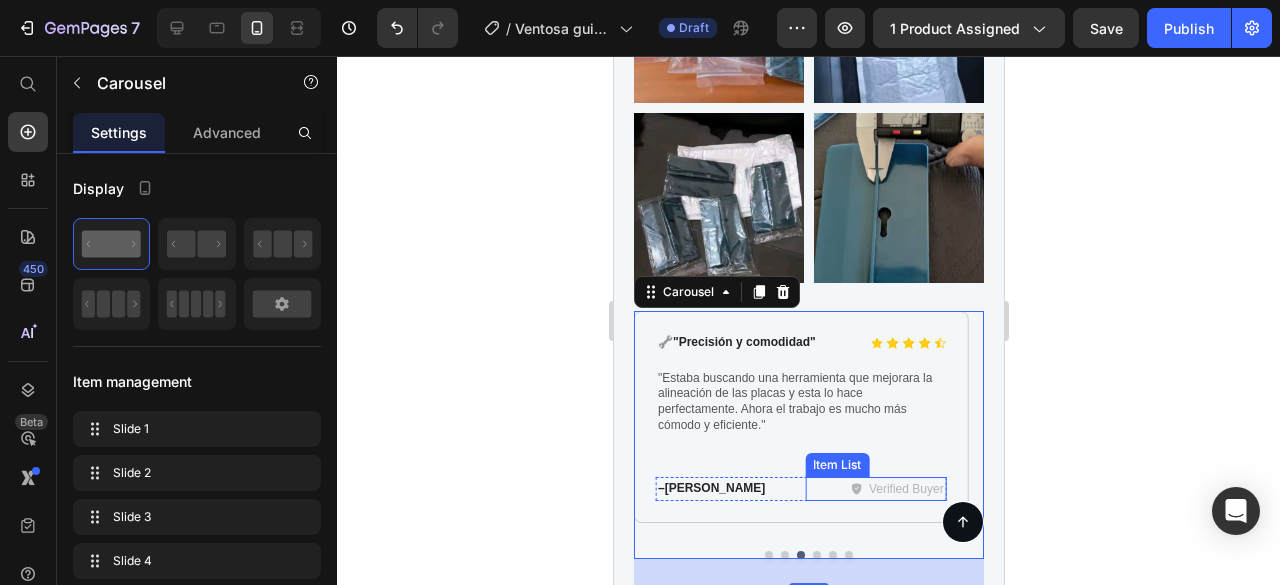 type 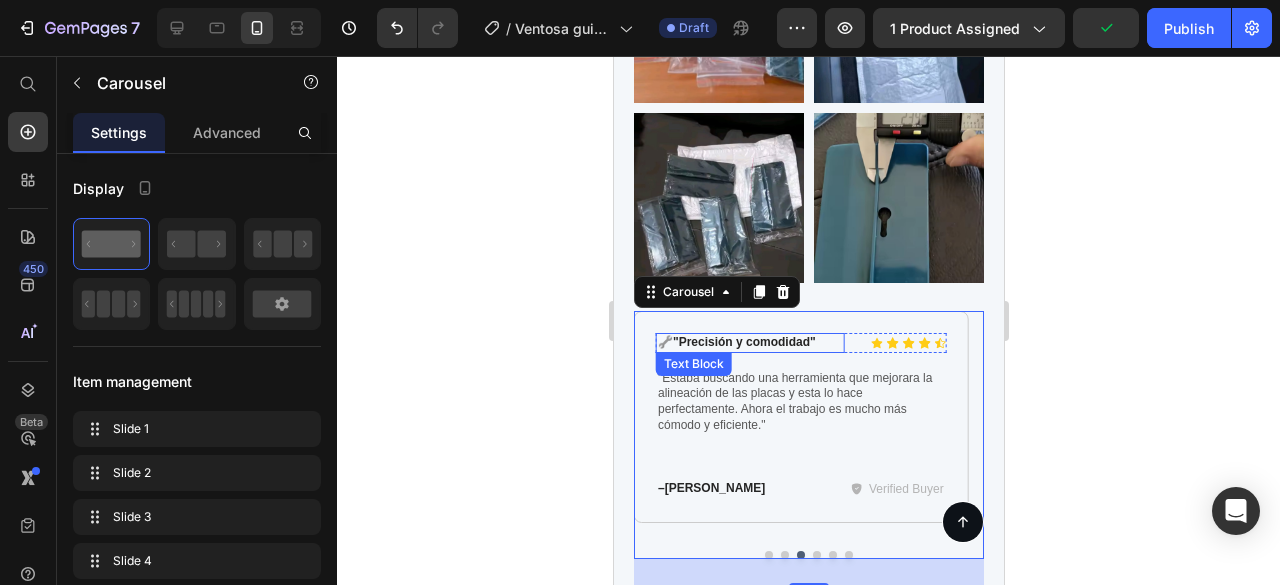 click on ""Precisión y comodidad"" at bounding box center [743, 342] 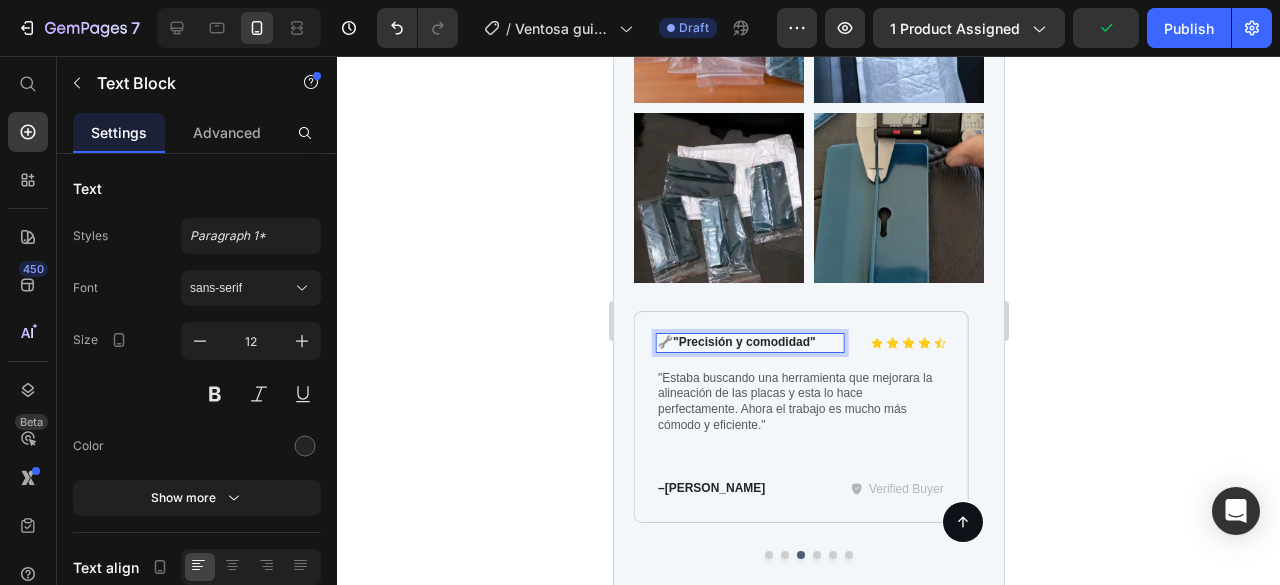 click on "🔧  "Precisión y comodidad"" at bounding box center (749, 343) 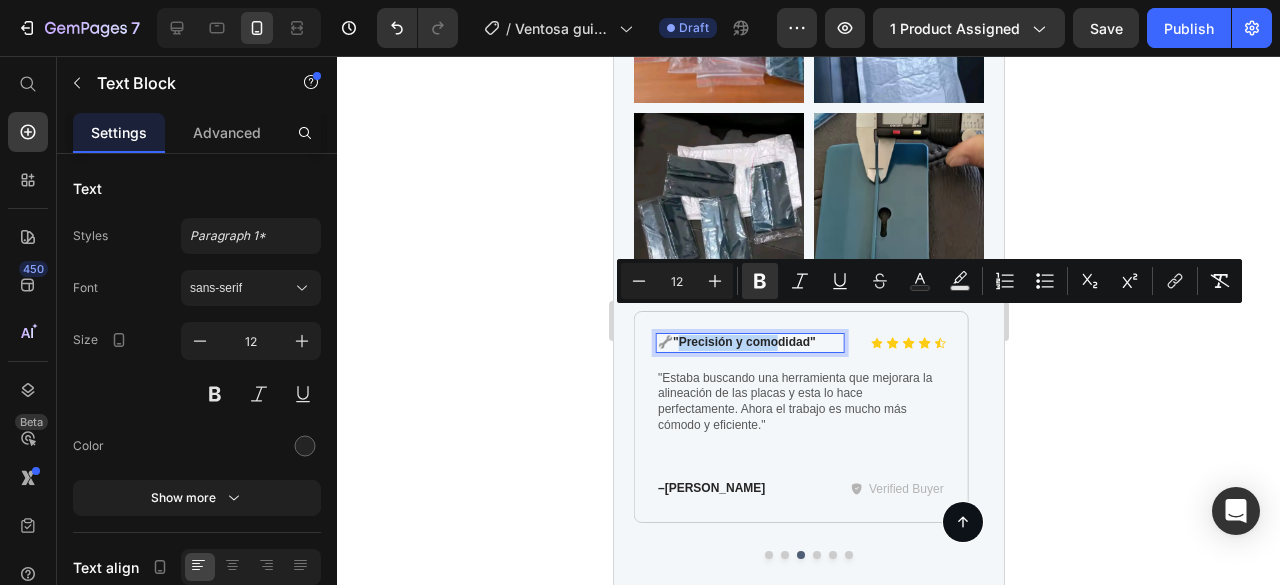 drag, startPoint x: 780, startPoint y: 320, endPoint x: 683, endPoint y: 311, distance: 97.41663 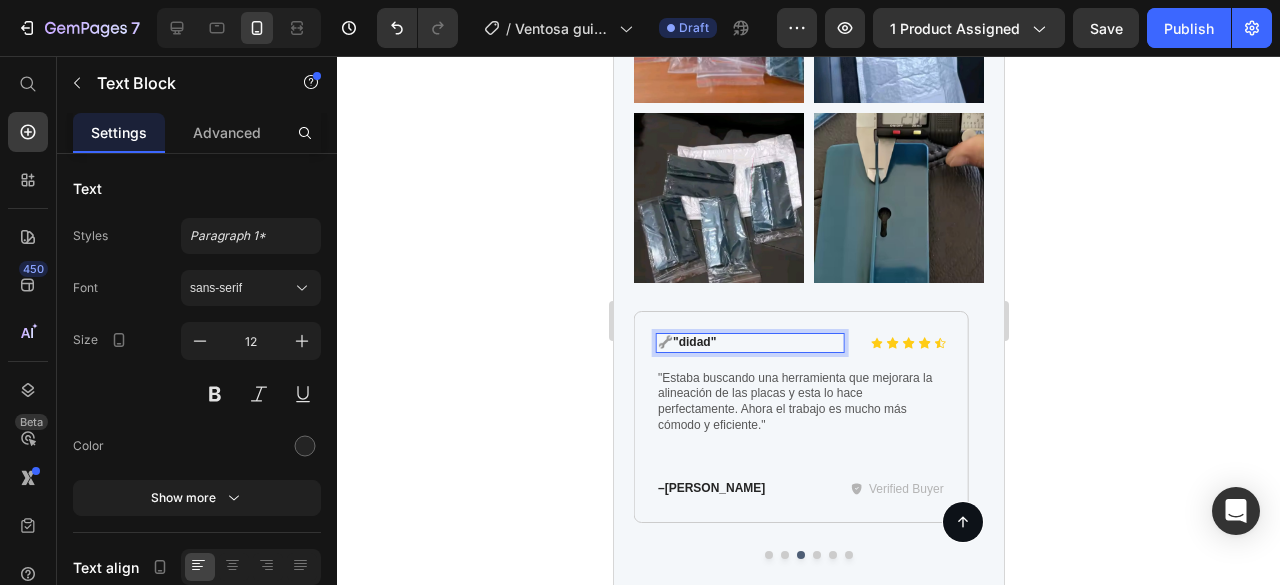 click on "🔧  "didad"" at bounding box center [749, 343] 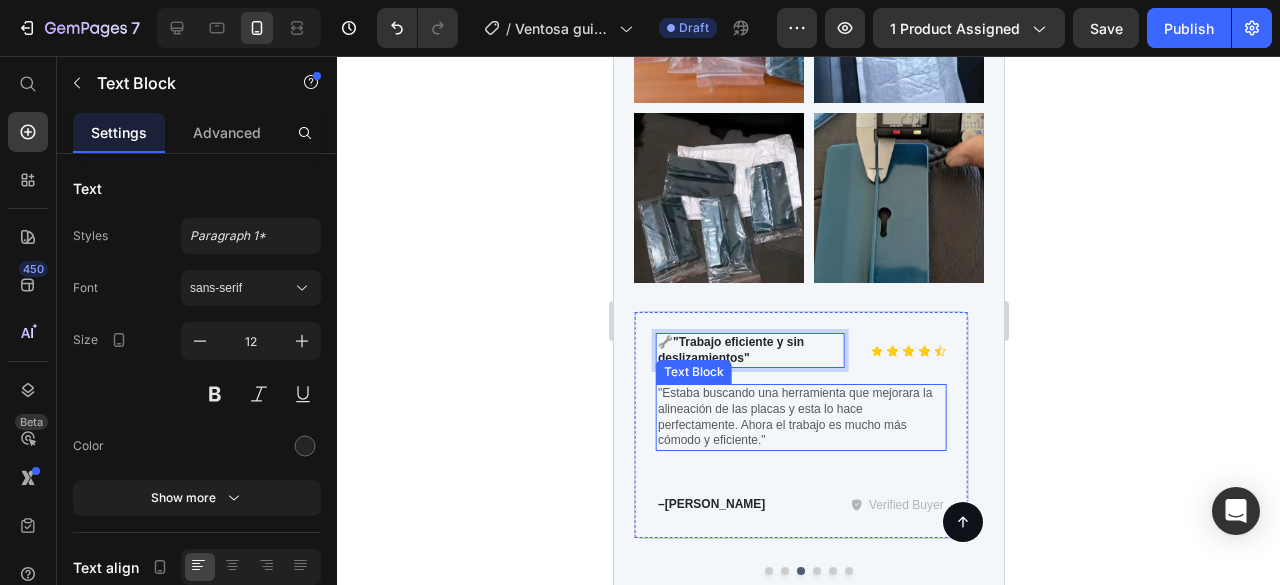 click on ""Estaba buscando una herramienta que mejorara la alineación de las placas y esta lo hace perfectamente. Ahora el trabajo es mucho más cómodo y eficiente."" at bounding box center [800, 417] 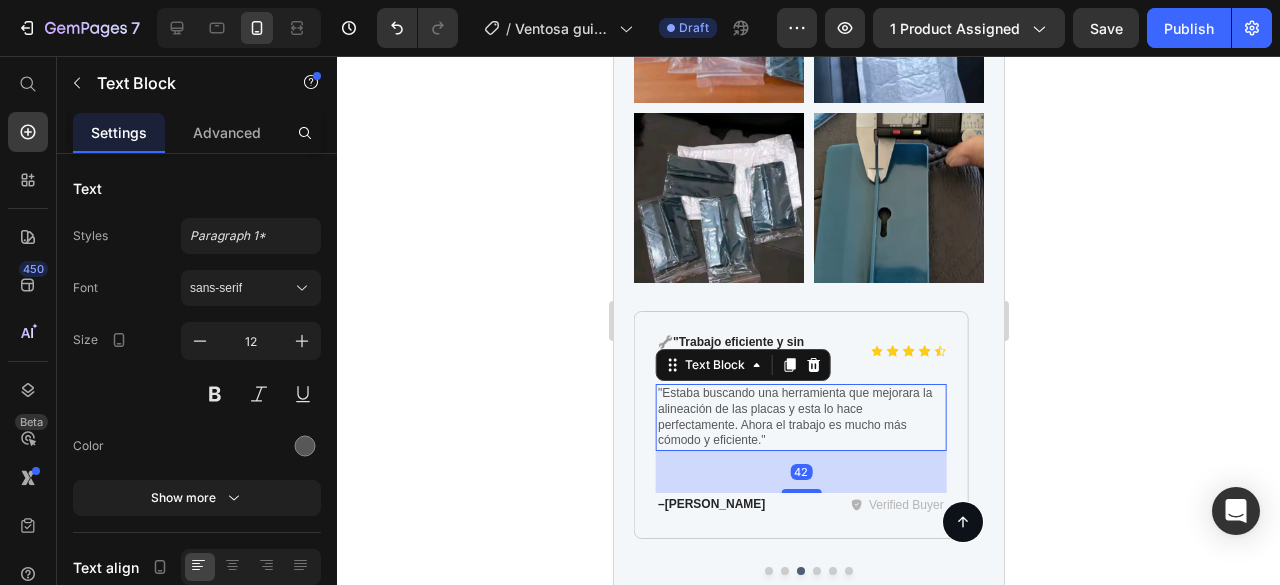 click on ""Estaba buscando una herramienta que mejorara la alineación de las placas y esta lo hace perfectamente. Ahora el trabajo es mucho más cómodo y eficiente."" at bounding box center [800, 417] 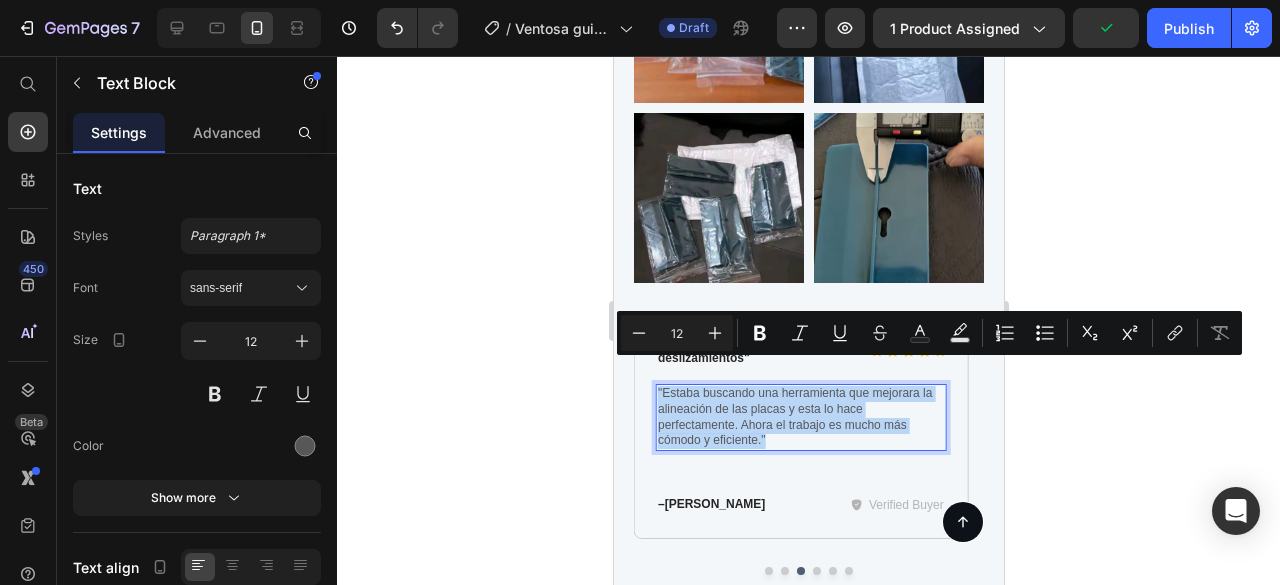 drag, startPoint x: 775, startPoint y: 419, endPoint x: 655, endPoint y: 368, distance: 130.38788 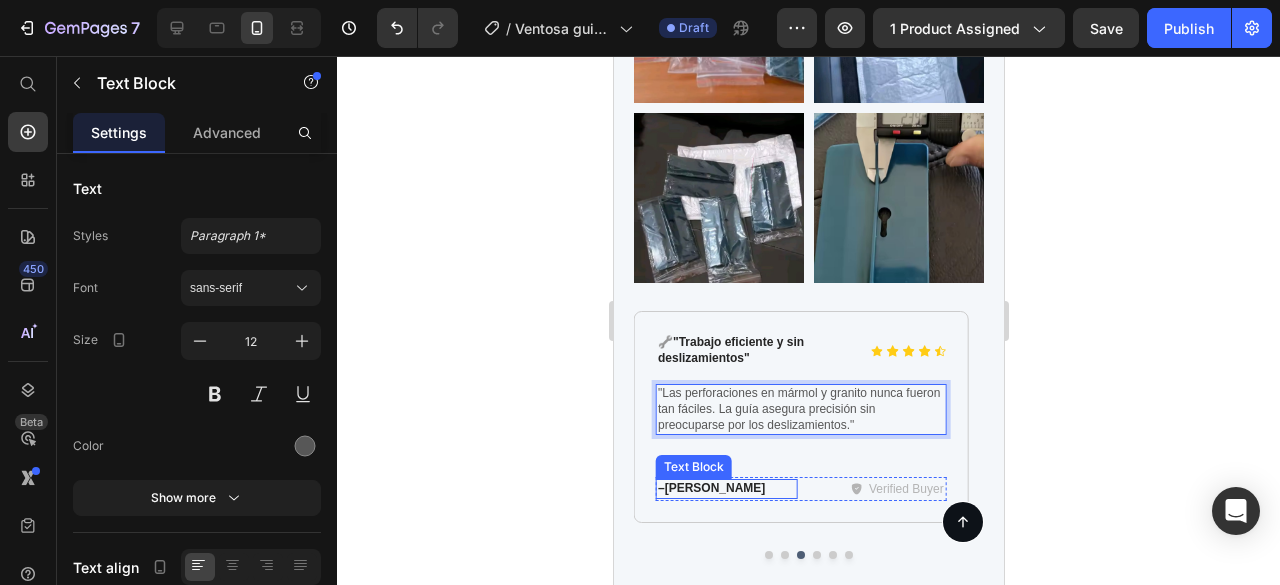 click on "–  [PERSON_NAME]" at bounding box center [725, 489] 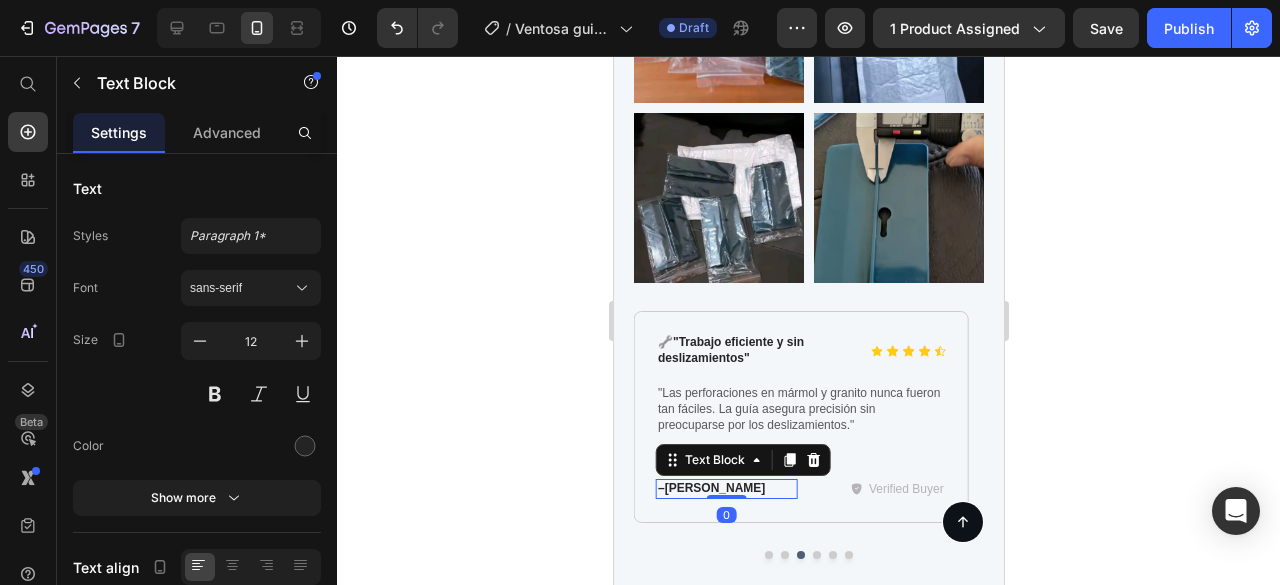 click on "–  [PERSON_NAME]" at bounding box center (725, 489) 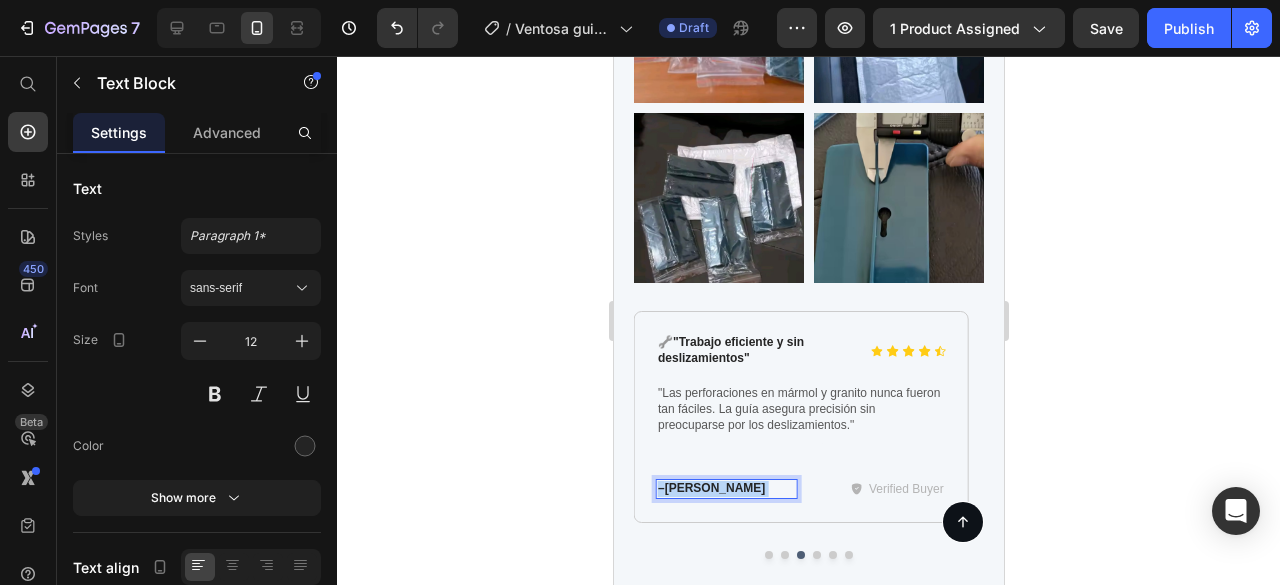 drag, startPoint x: 741, startPoint y: 463, endPoint x: 698, endPoint y: 463, distance: 43 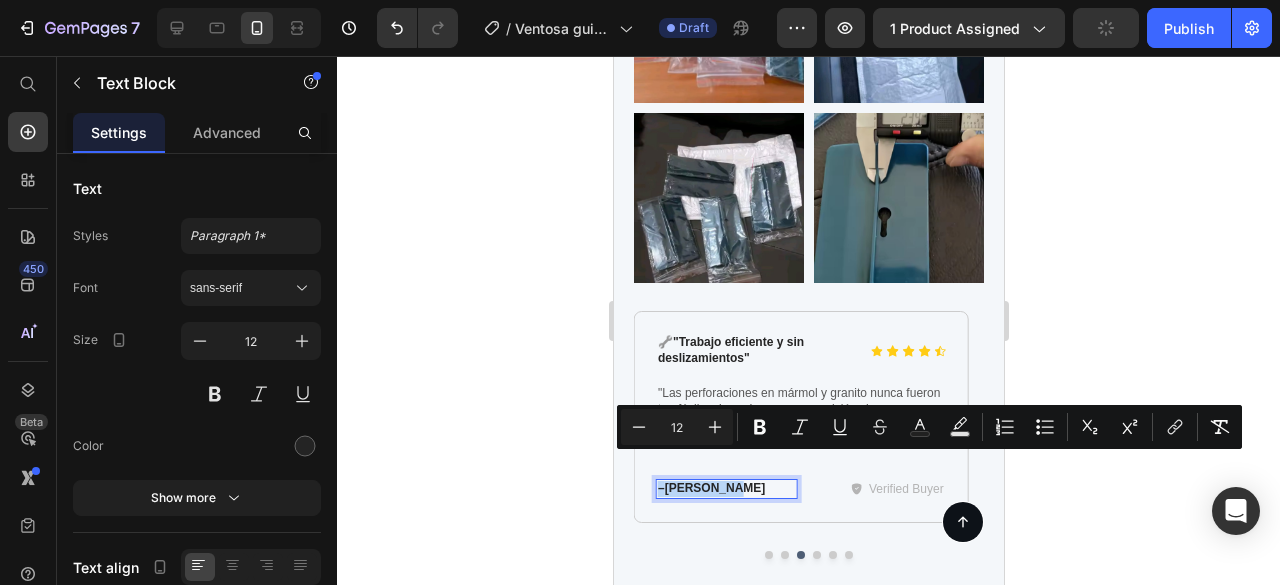 drag, startPoint x: 744, startPoint y: 463, endPoint x: 656, endPoint y: 461, distance: 88.02273 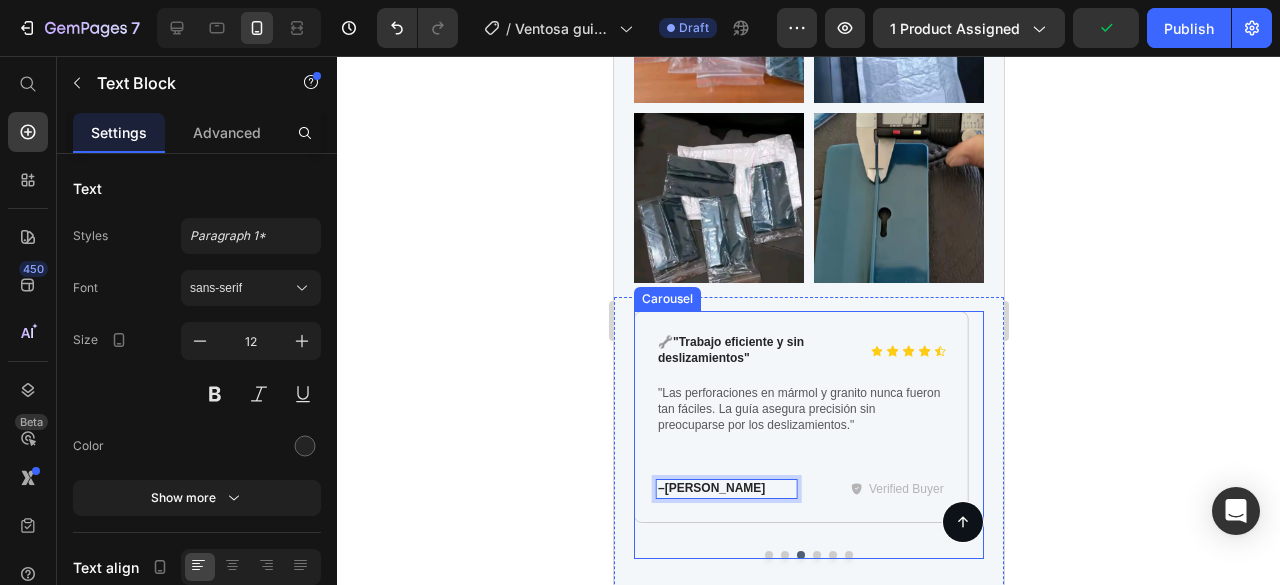 click at bounding box center (816, 555) 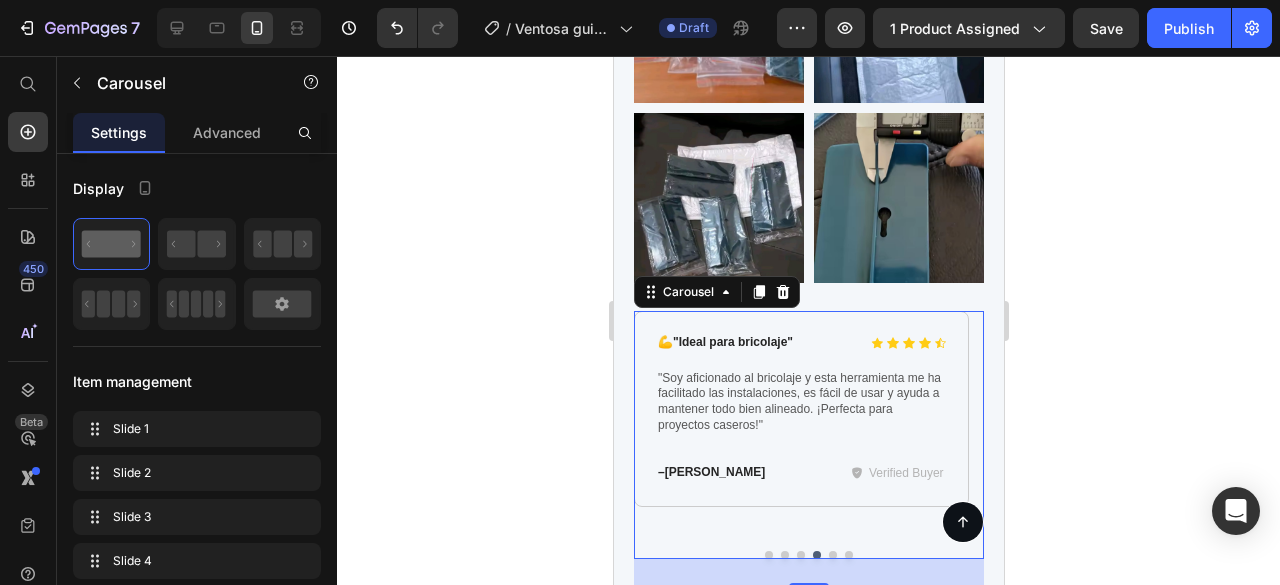 type 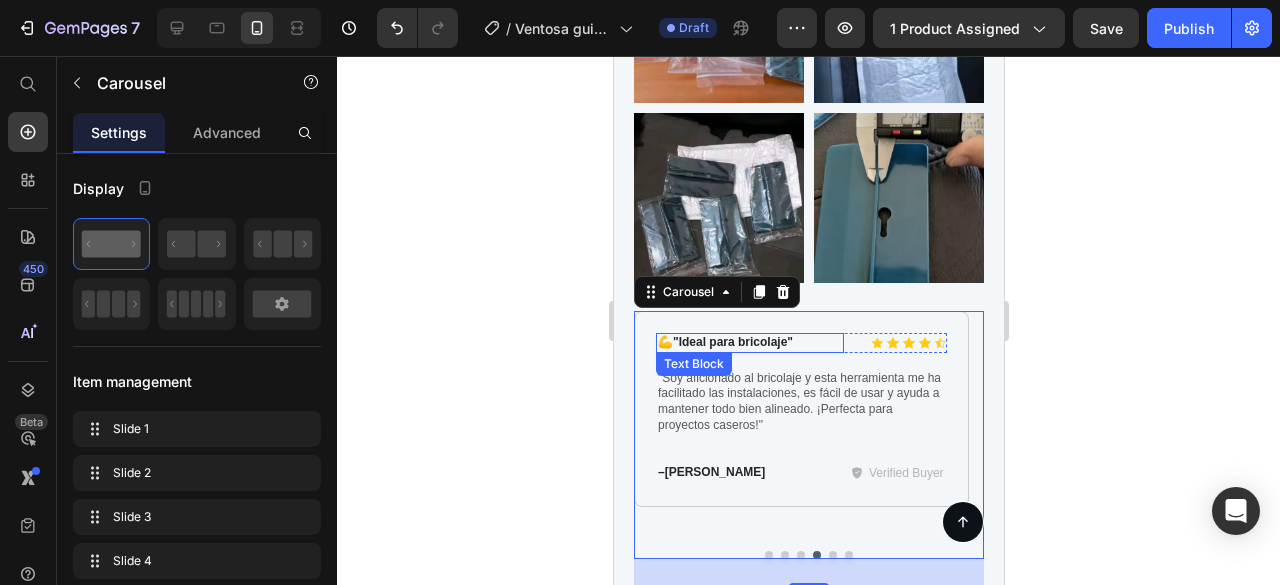 click on "💪  "Ideal para bricolaje"" at bounding box center [749, 343] 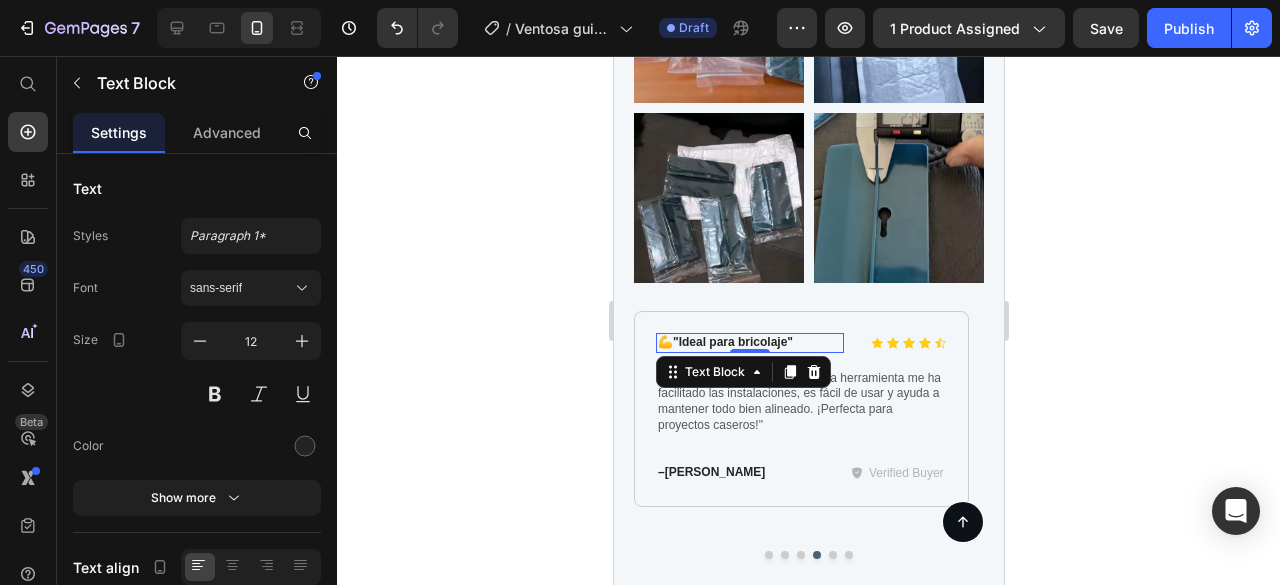 click on "💪  "Ideal para bricolaje"" at bounding box center (749, 343) 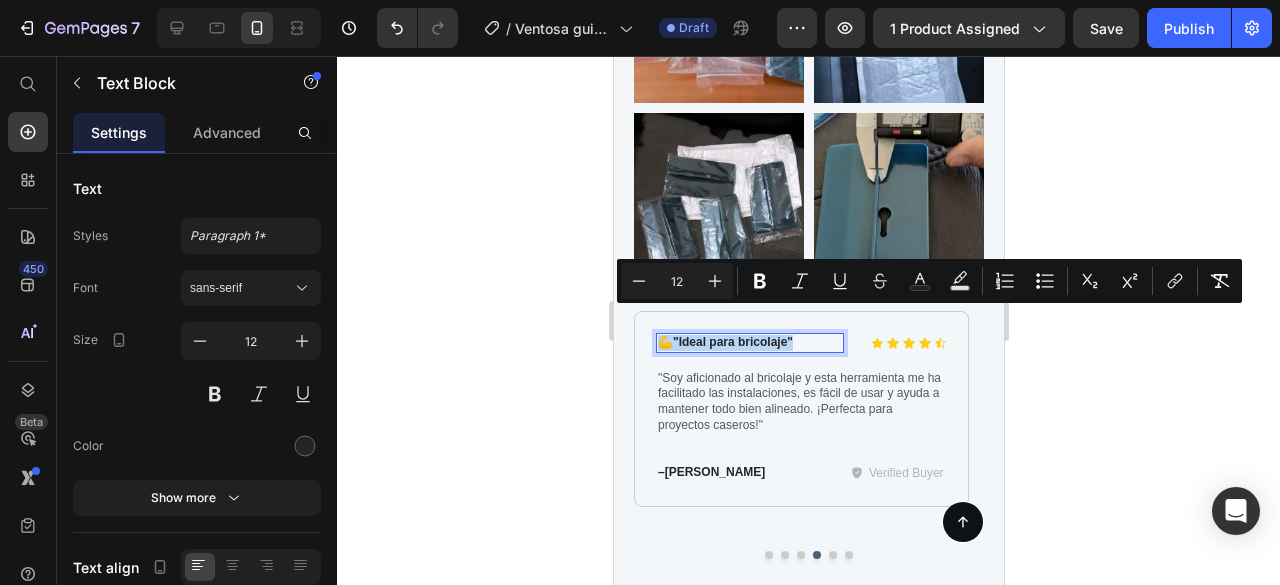 drag, startPoint x: 806, startPoint y: 319, endPoint x: 662, endPoint y: 320, distance: 144.00348 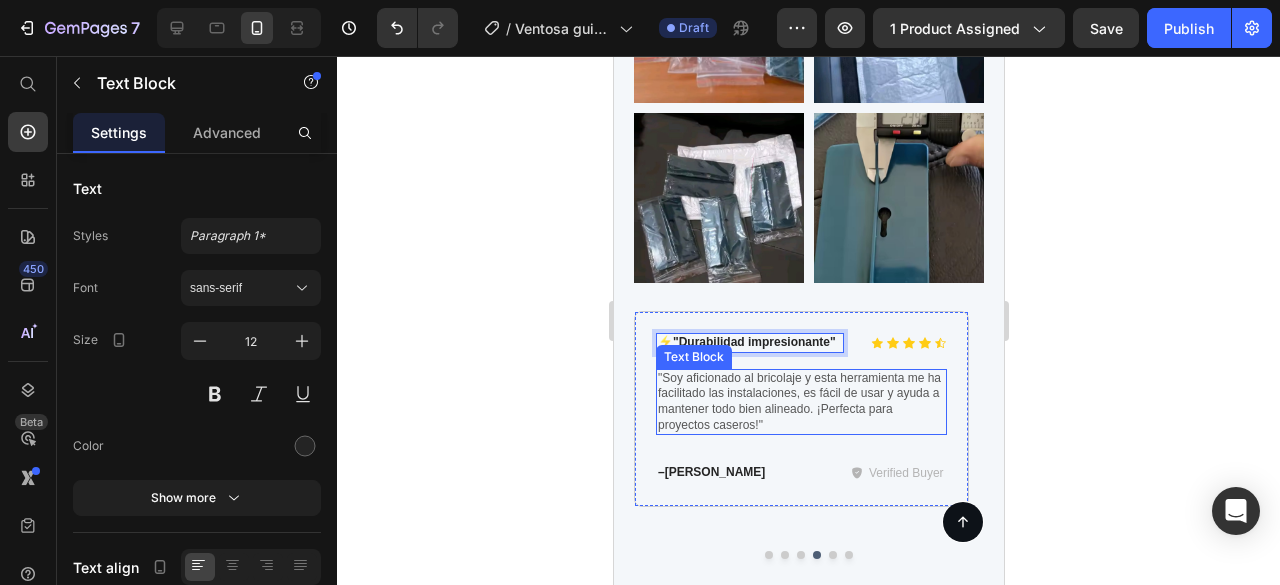 click on ""Soy aficionado al bricolaje y esta herramienta me ha facilitado las instalaciones, es fácil de usar y ayuda a mantener todo bien alineado. ¡Perfecta para proyectos caseros!"" at bounding box center [800, 402] 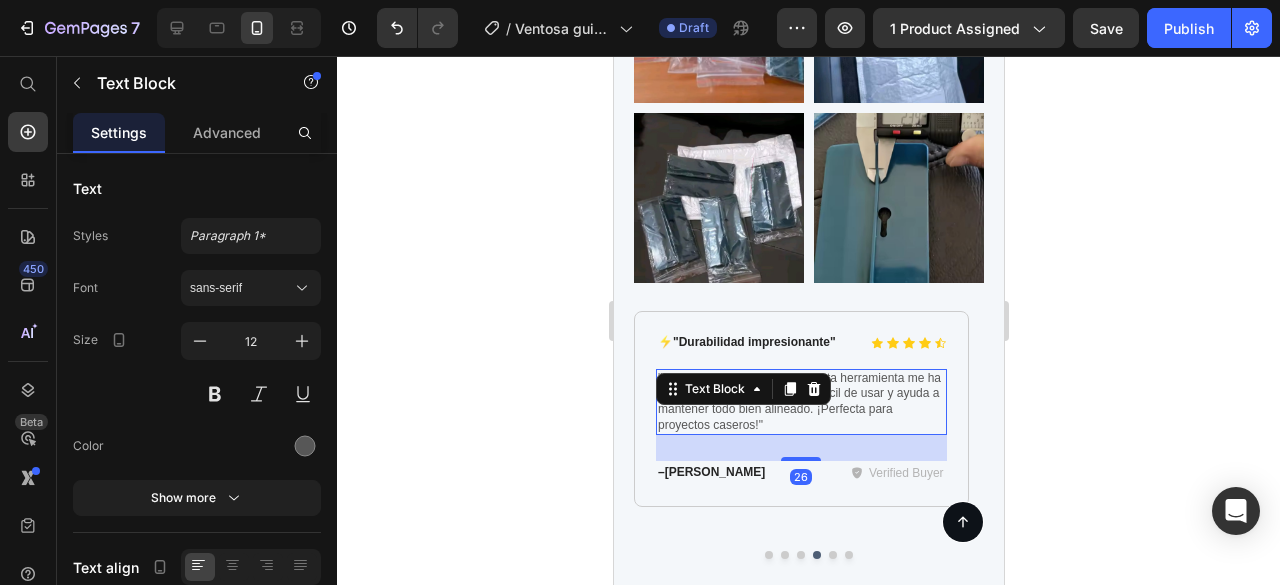 click on ""Soy aficionado al bricolaje y esta herramienta me ha facilitado las instalaciones, es fácil de usar y ayuda a mantener todo bien alineado. ¡Perfecta para proyectos caseros!"" at bounding box center (800, 402) 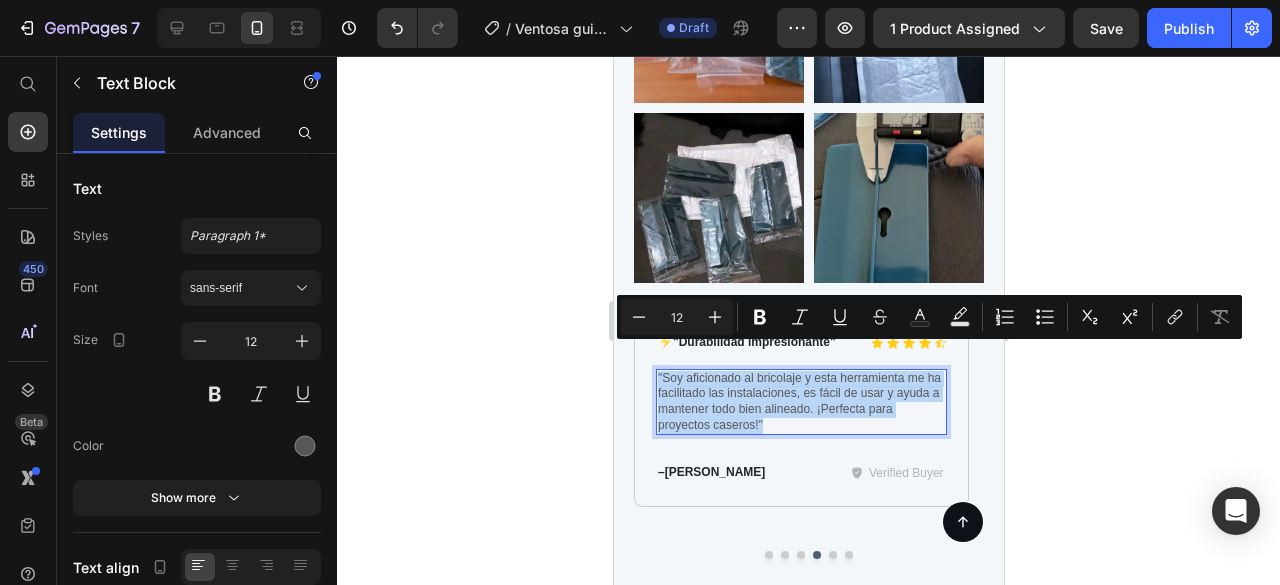 drag, startPoint x: 762, startPoint y: 399, endPoint x: 656, endPoint y: 357, distance: 114.01754 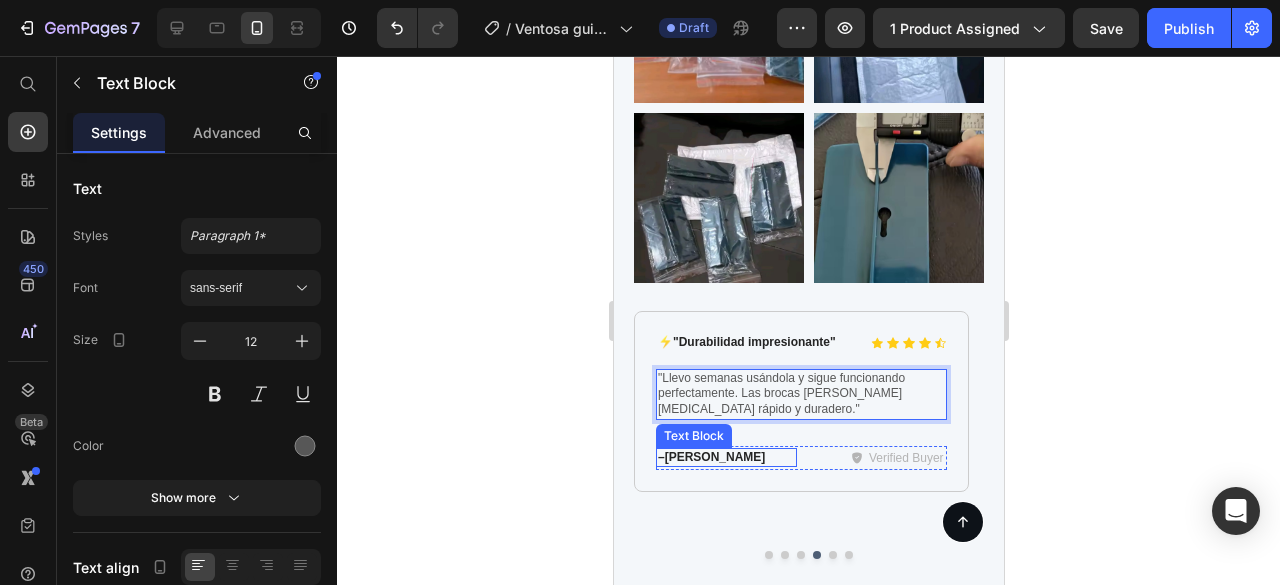 click on "–  [PERSON_NAME]" at bounding box center (725, 458) 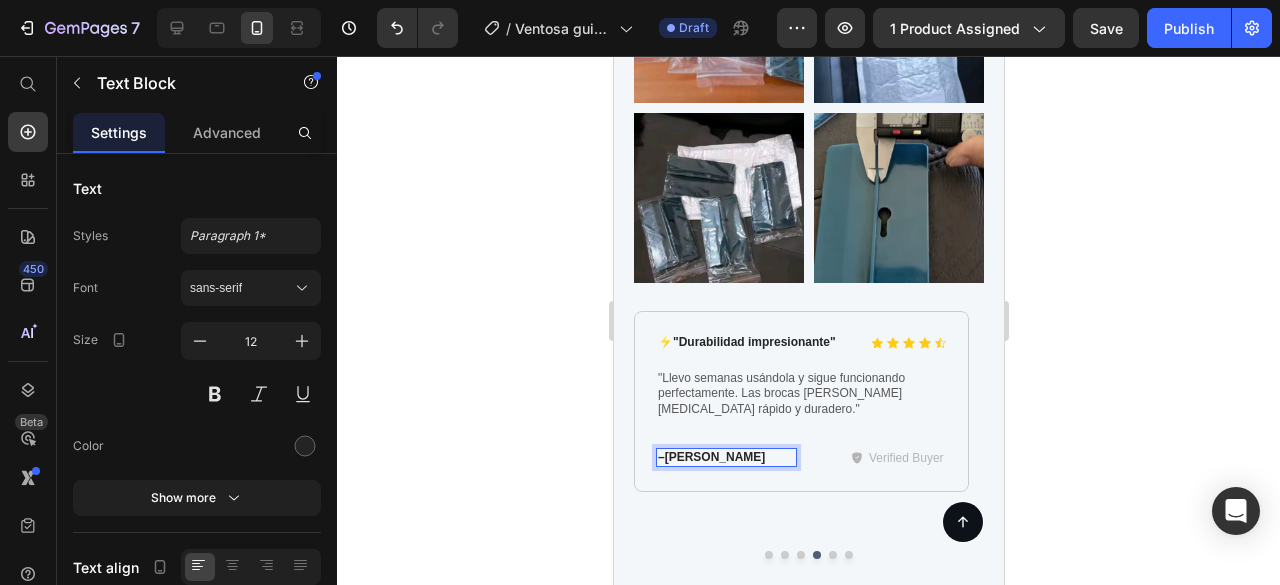 click on "–  [PERSON_NAME]" at bounding box center [725, 458] 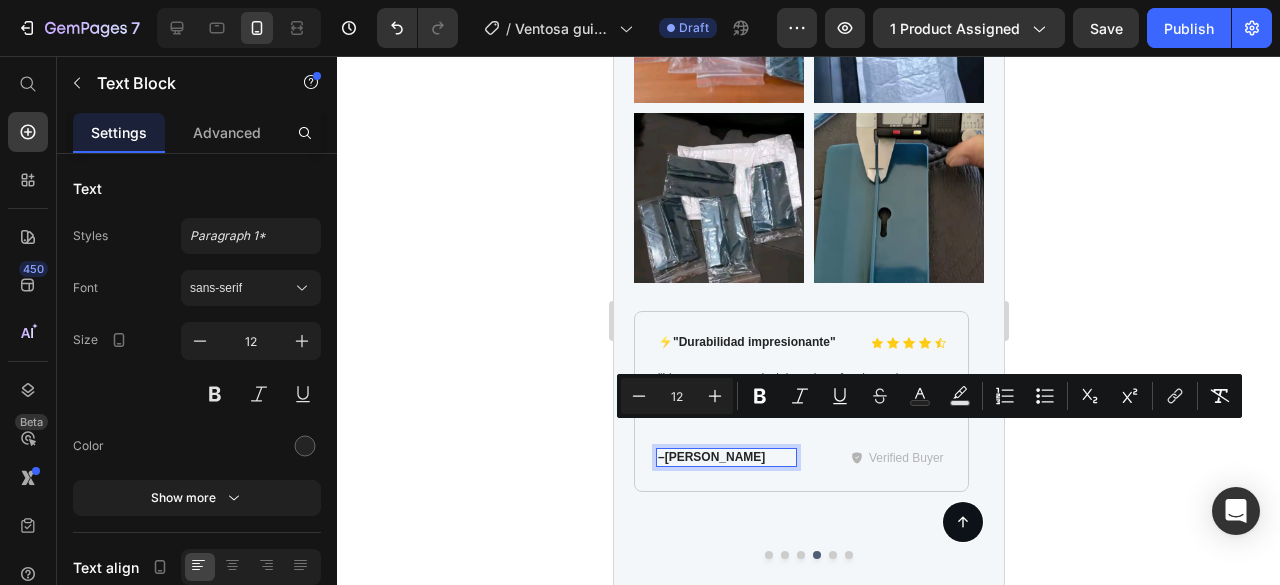 drag, startPoint x: 755, startPoint y: 434, endPoint x: 688, endPoint y: 429, distance: 67.18631 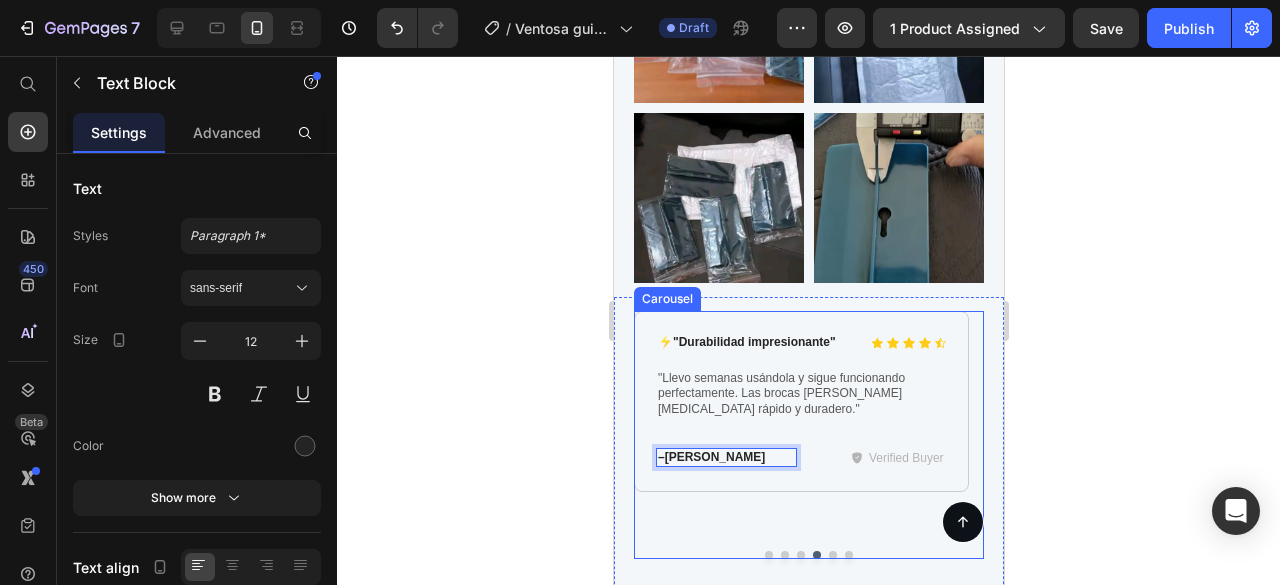 click at bounding box center (832, 555) 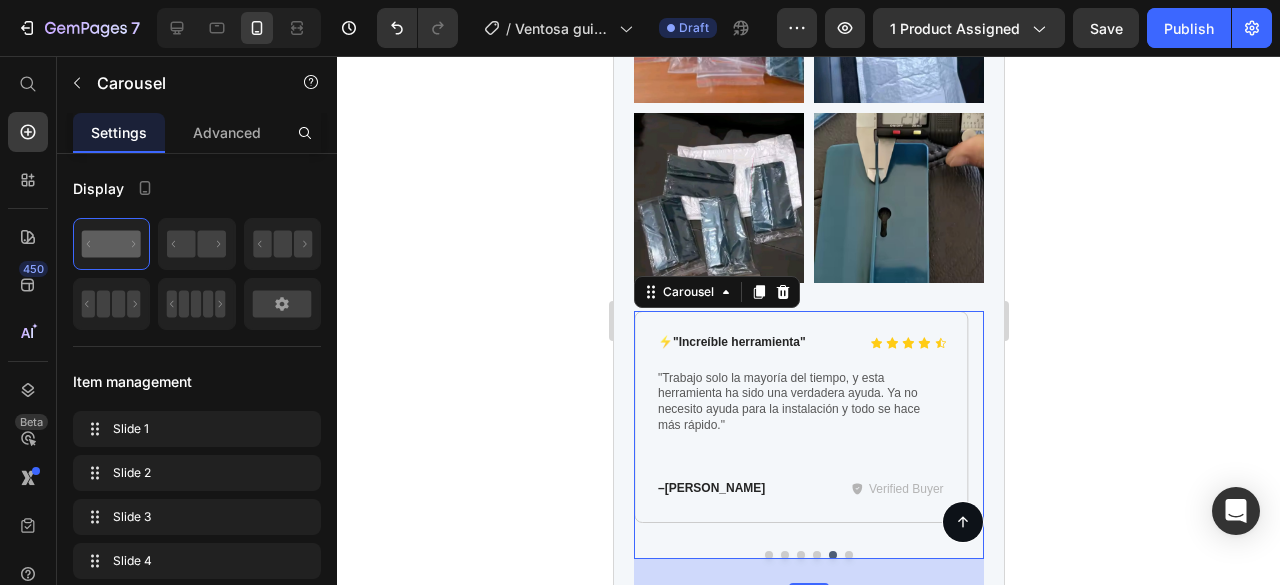type 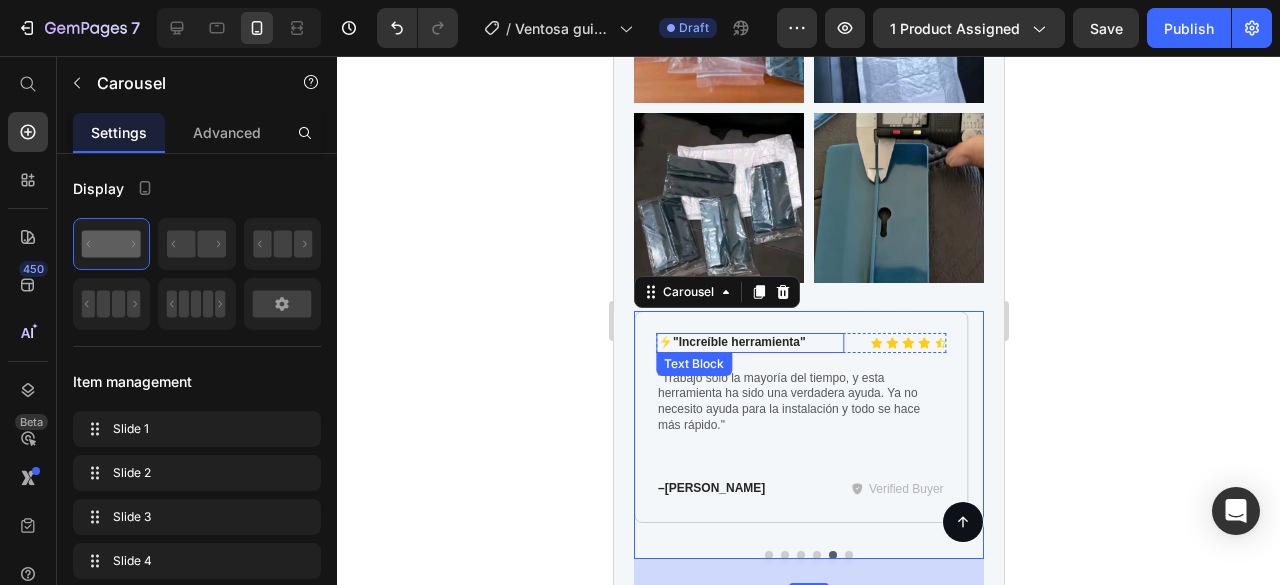click on "⚡  "Increíble herramienta"" at bounding box center (749, 343) 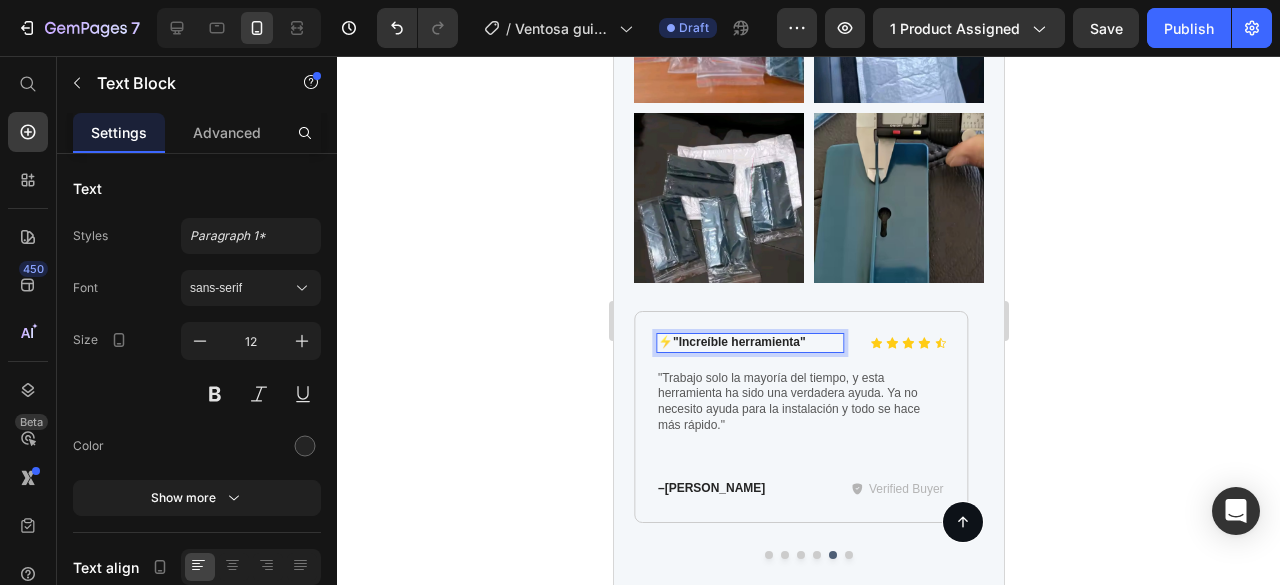 click on "⚡  "Increíble herramienta"" at bounding box center (749, 343) 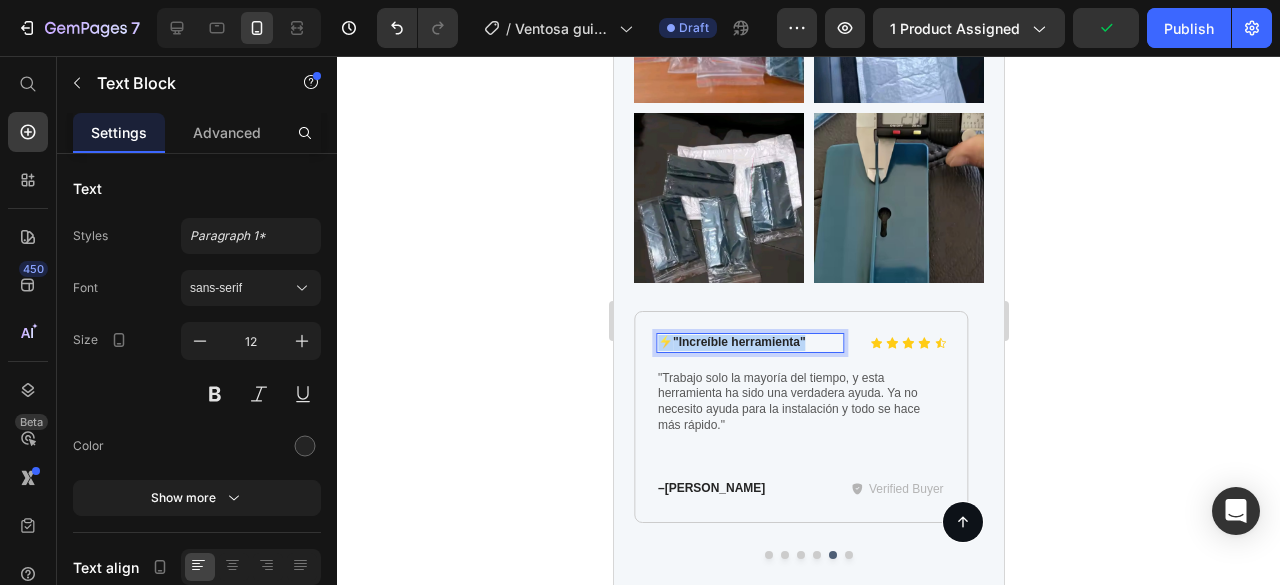 drag, startPoint x: 808, startPoint y: 321, endPoint x: 660, endPoint y: 313, distance: 148.21606 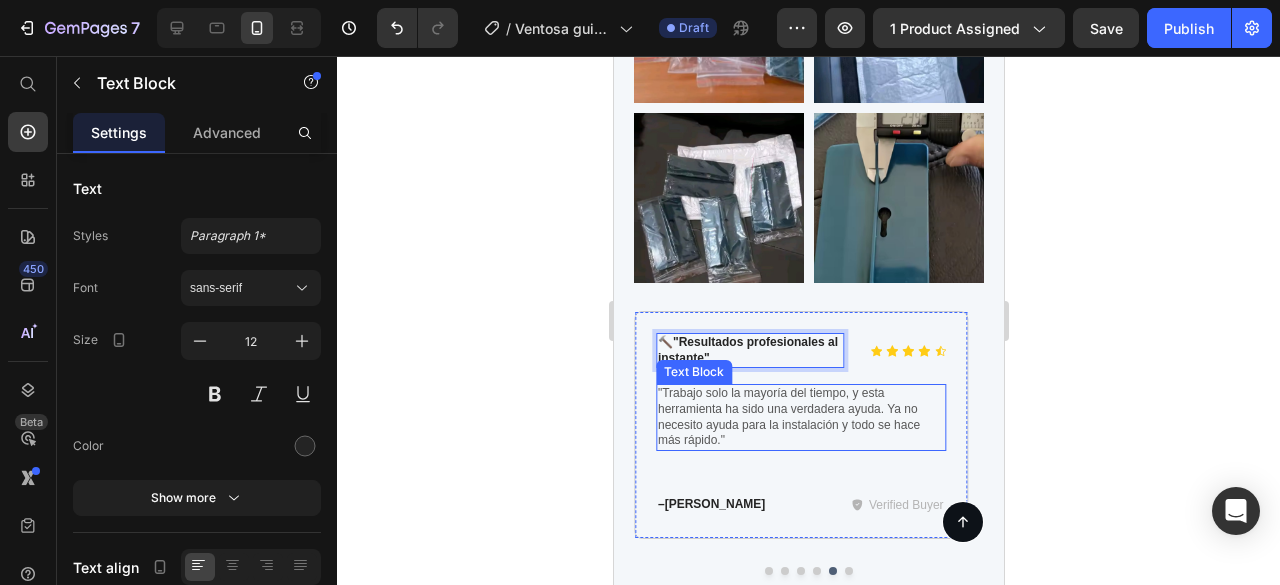 click on ""Trabajo solo la mayoría del tiempo, y esta herramienta ha sido una verdadera ayuda. Ya no necesito ayuda para la instalación y todo se hace más rápido."" at bounding box center (800, 417) 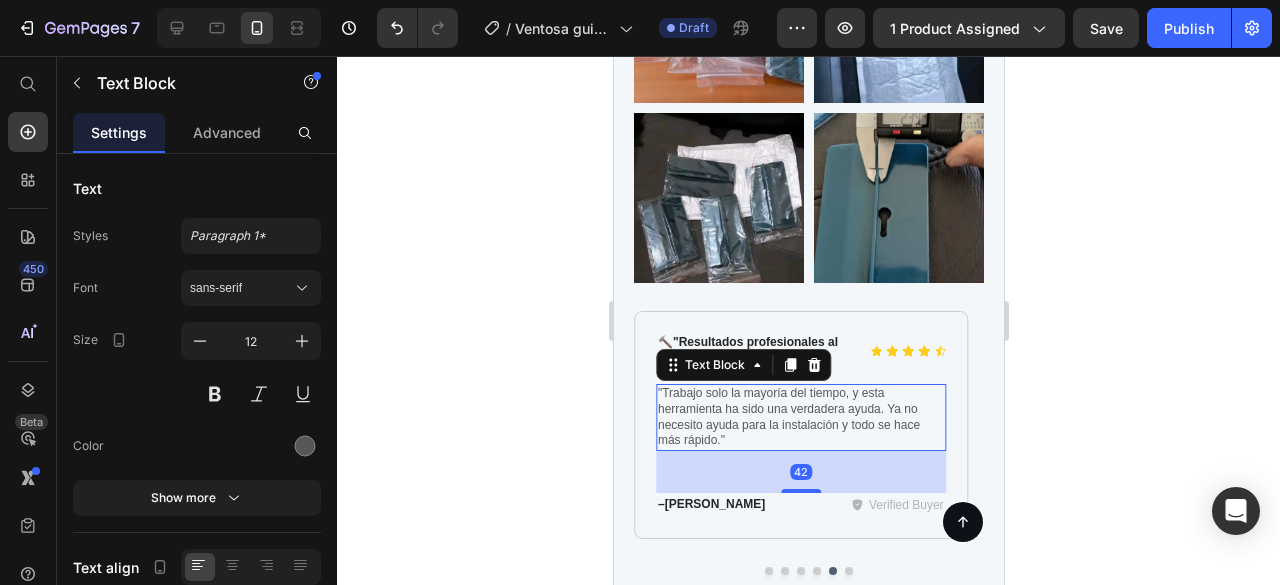 click on ""Trabajo solo la mayoría del tiempo, y esta herramienta ha sido una verdadera ayuda. Ya no necesito ayuda para la instalación y todo se hace más rápido."" at bounding box center [800, 417] 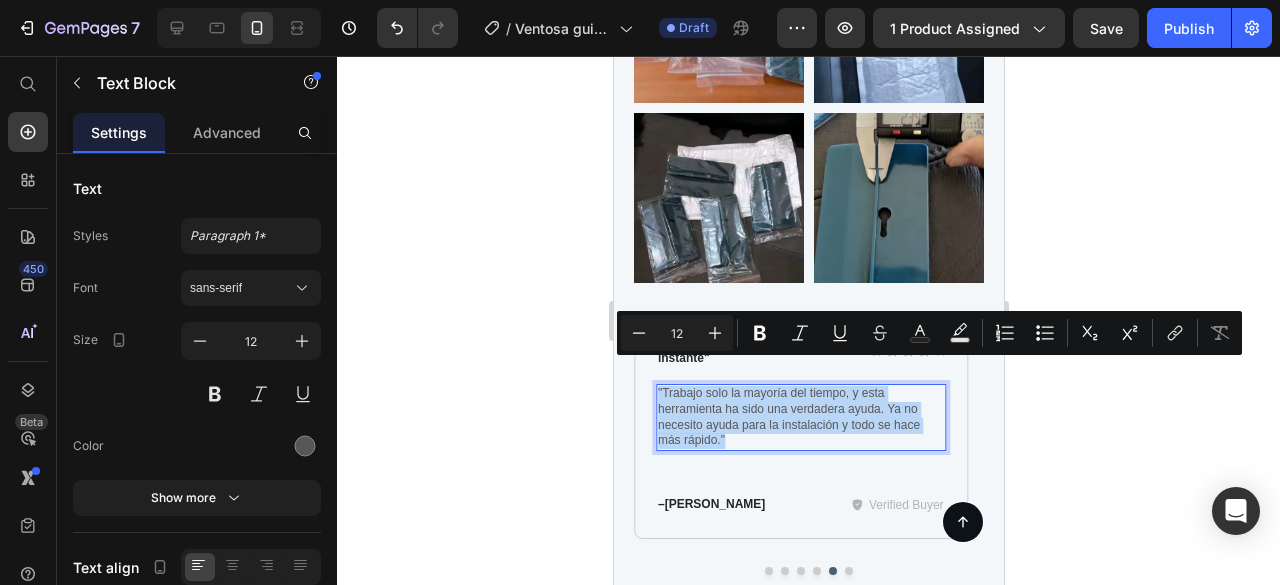 drag, startPoint x: 737, startPoint y: 417, endPoint x: 656, endPoint y: 374, distance: 91.706055 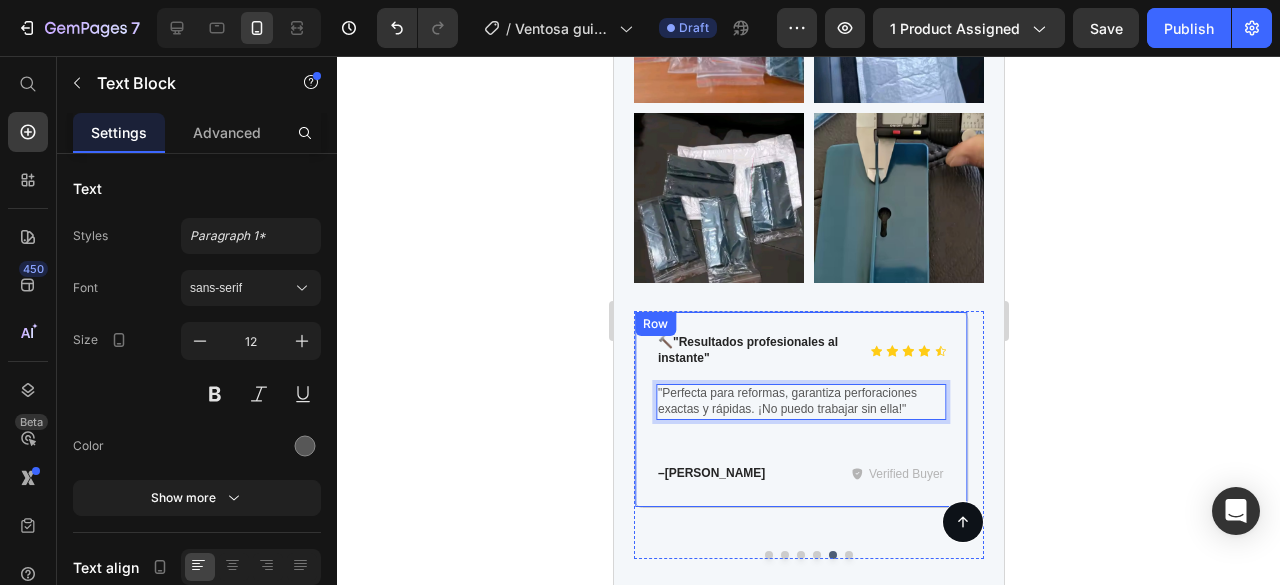 click on "–  [PERSON_NAME]" at bounding box center [725, 474] 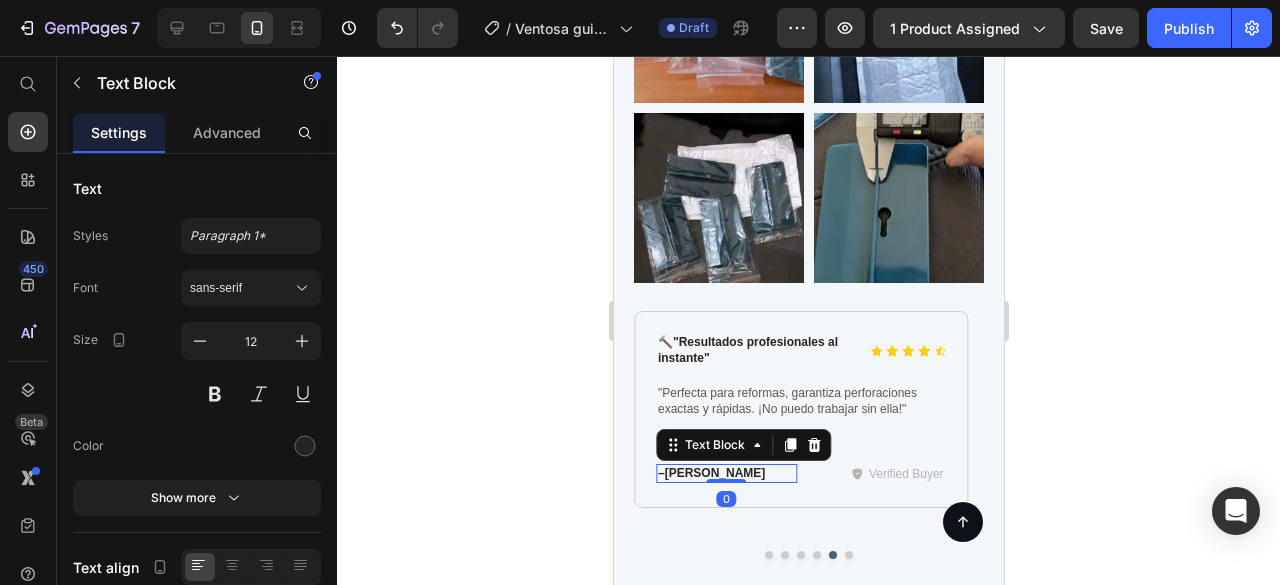 click on "–  [PERSON_NAME]" at bounding box center (725, 474) 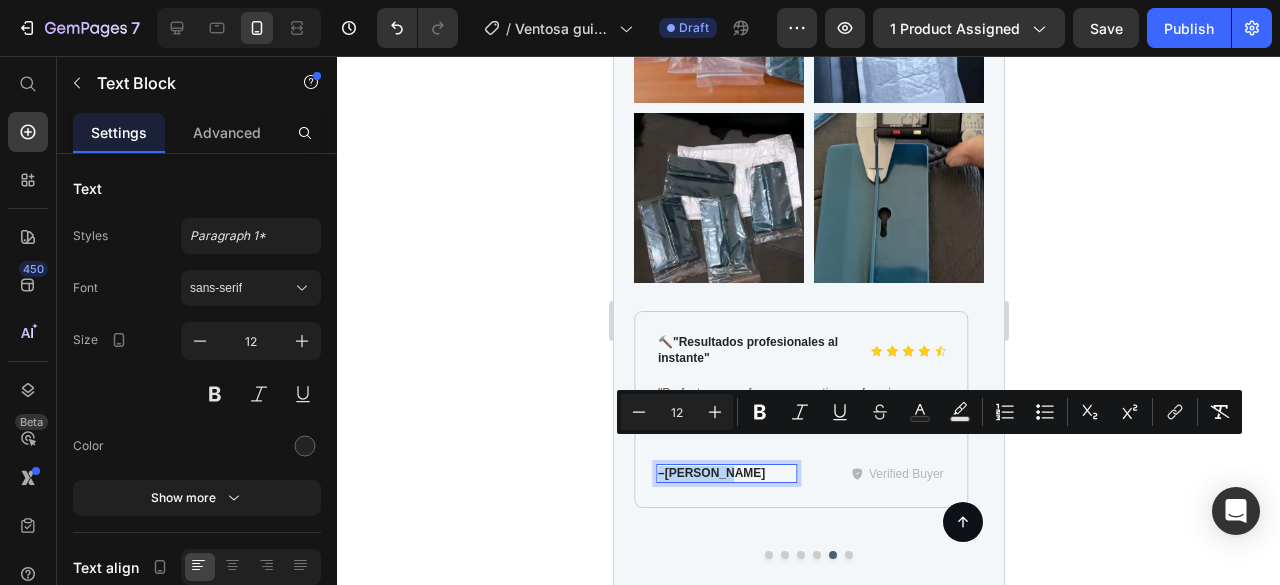 drag, startPoint x: 737, startPoint y: 451, endPoint x: 656, endPoint y: 451, distance: 81 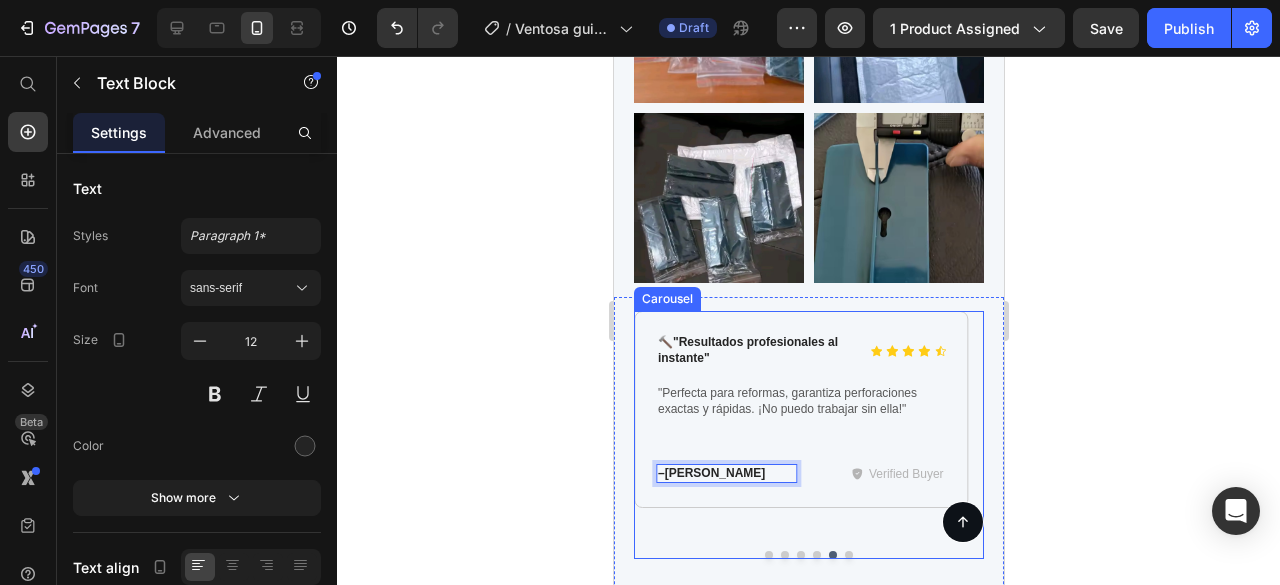 click at bounding box center (848, 555) 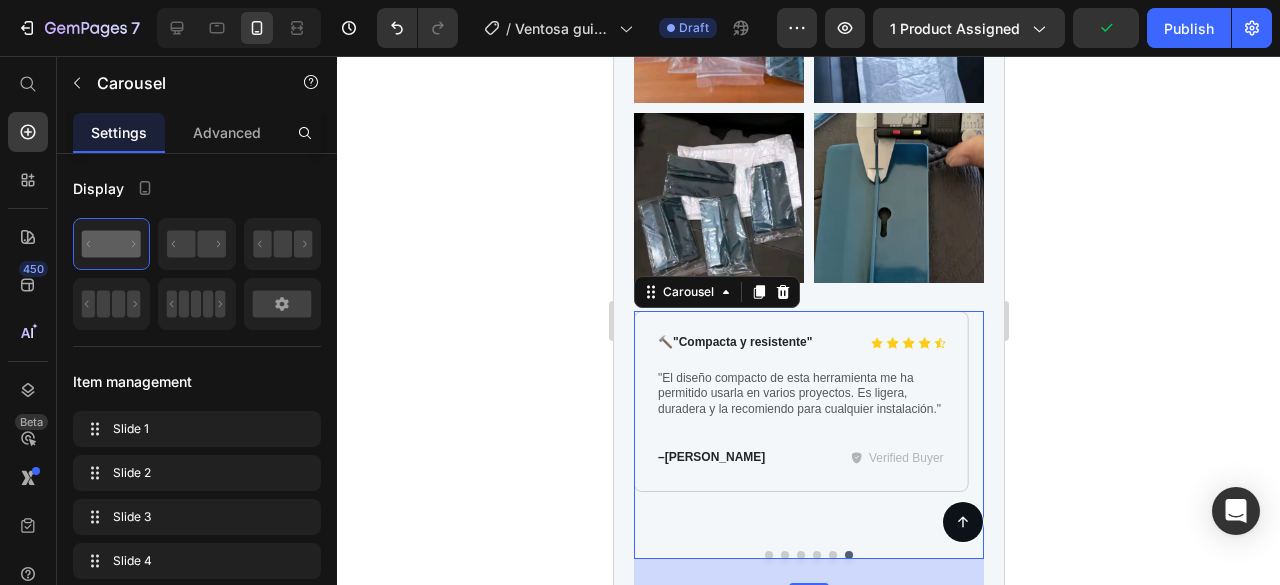 type 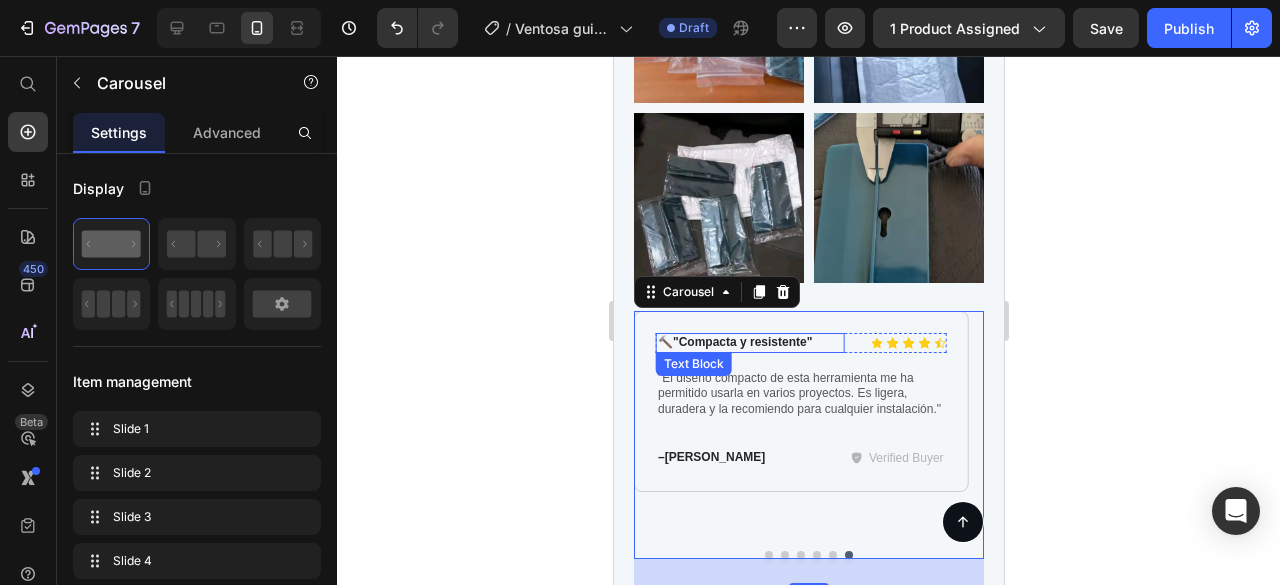 click on "🔨  "Compacta y resistente"" at bounding box center (749, 343) 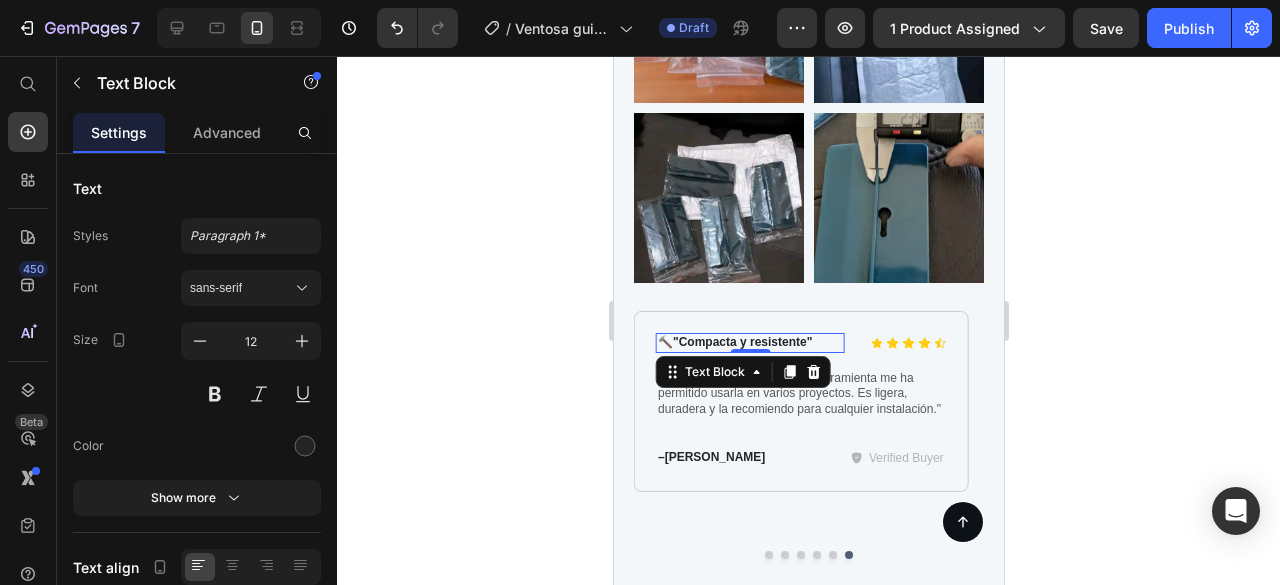 click on "🔨  "Compacta y resistente"" at bounding box center (749, 343) 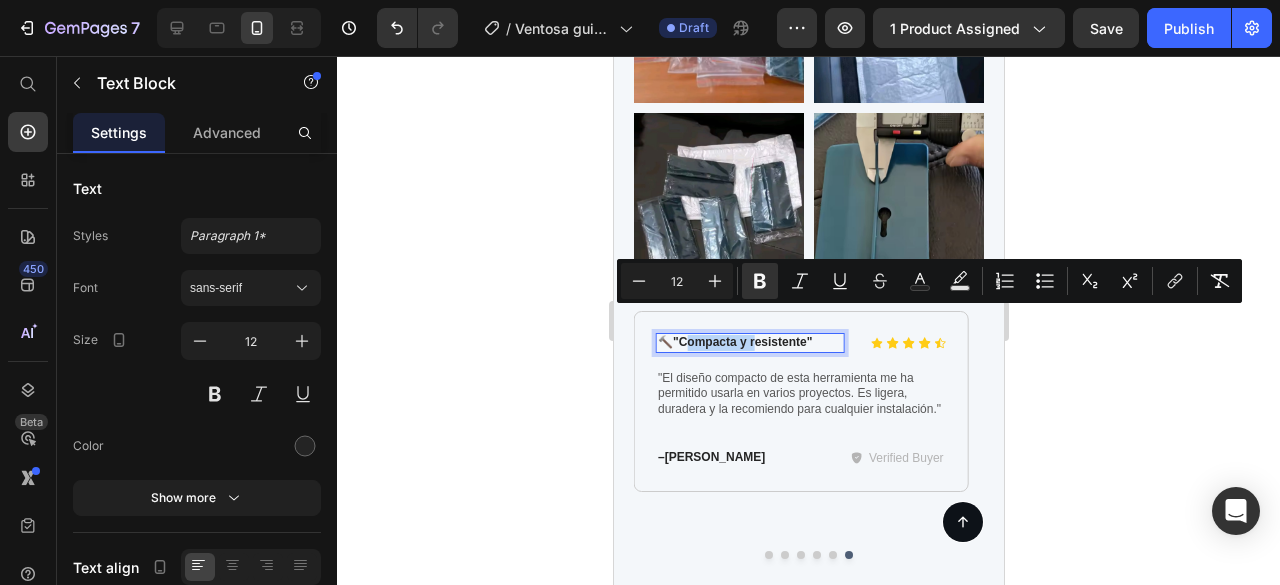 drag, startPoint x: 755, startPoint y: 320, endPoint x: 686, endPoint y: 317, distance: 69.065186 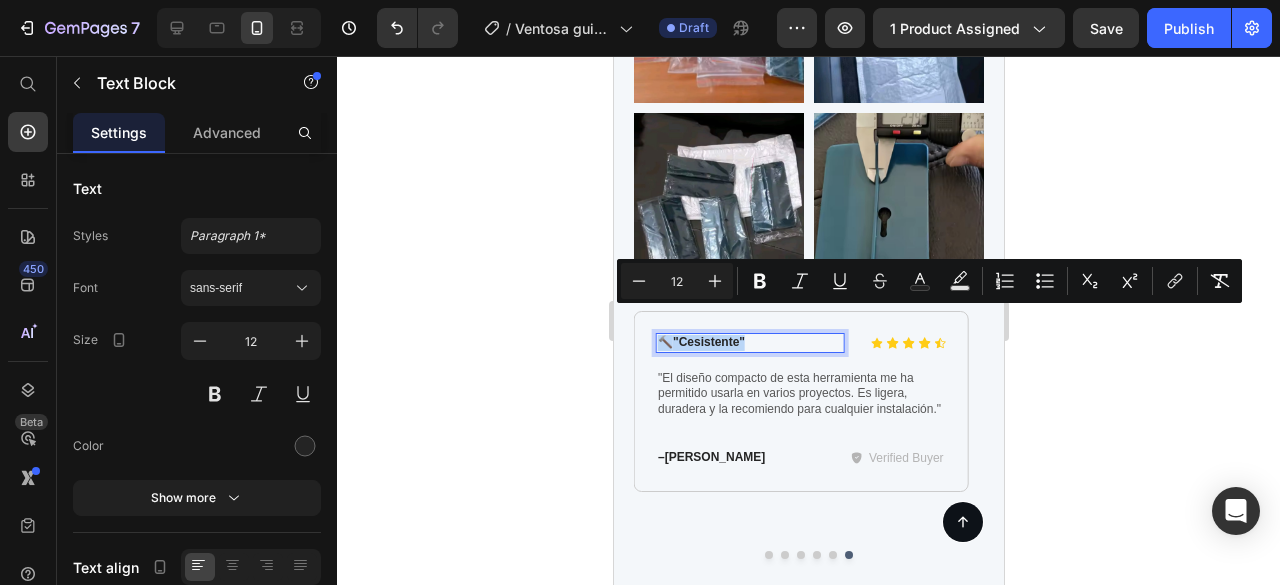 drag, startPoint x: 753, startPoint y: 313, endPoint x: 655, endPoint y: 322, distance: 98.4124 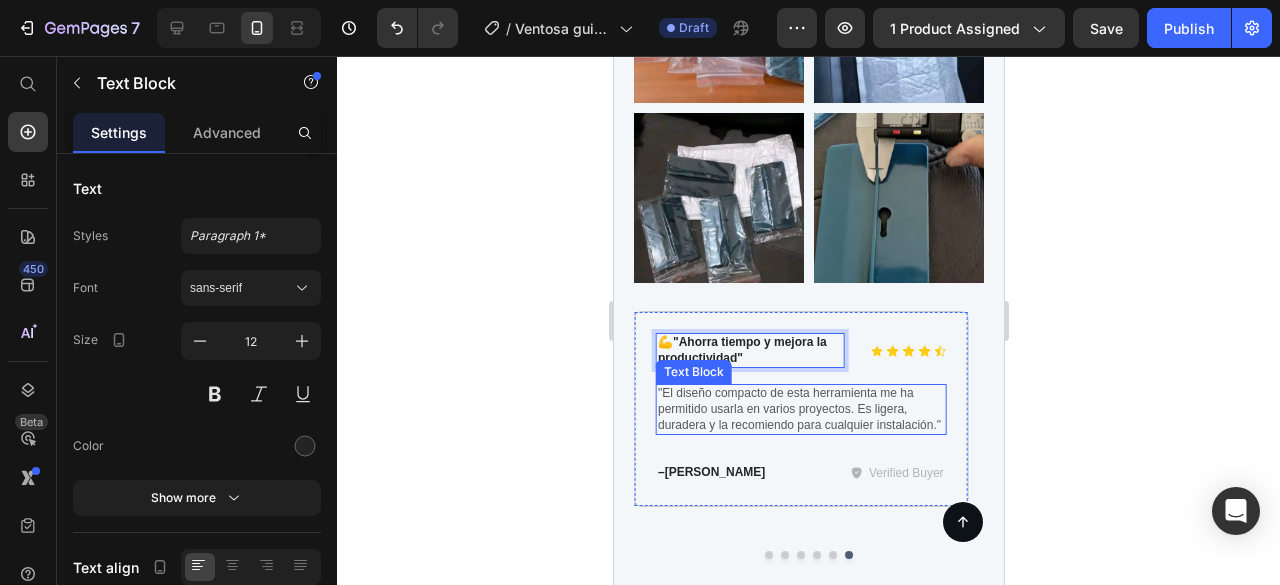 drag, startPoint x: 845, startPoint y: 403, endPoint x: 856, endPoint y: 402, distance: 11.045361 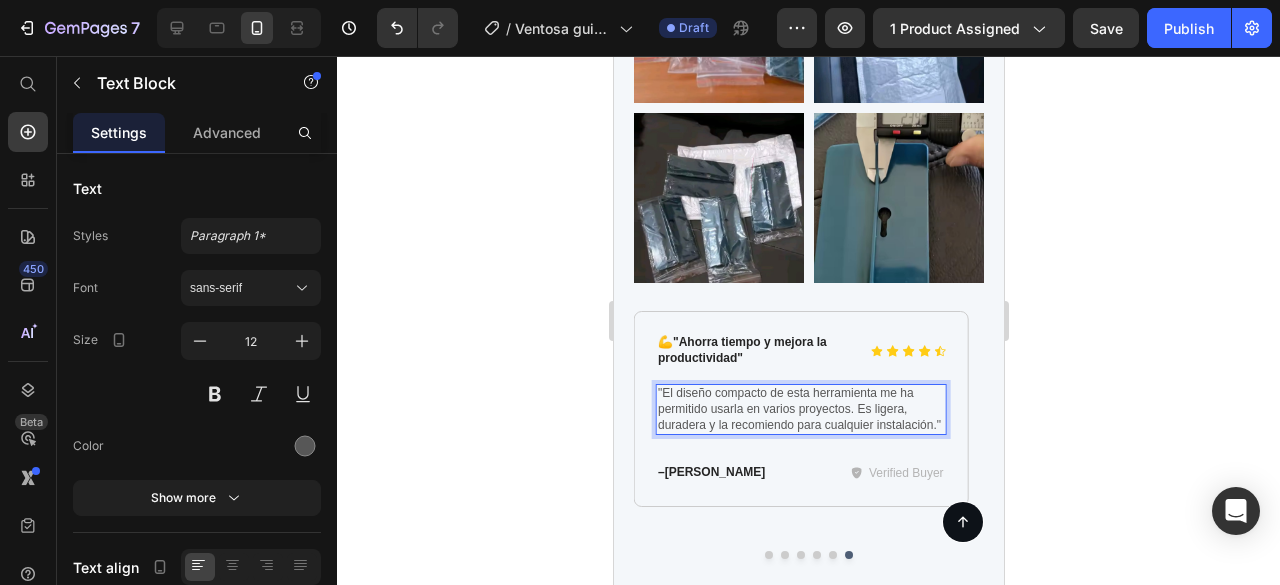 click on ""El diseño compacto de esta herramienta me ha permitido usarla en varios proyectos. Es ligera, duradera y la recomiendo para cualquier instalación."" at bounding box center (800, 409) 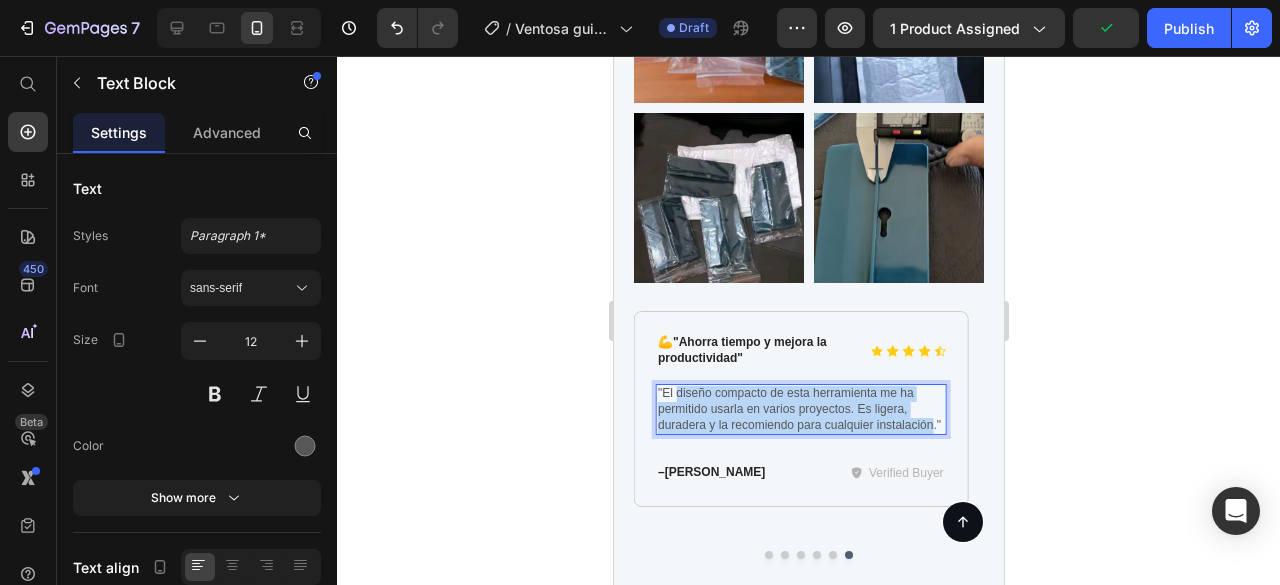 drag, startPoint x: 881, startPoint y: 401, endPoint x: 691, endPoint y: 371, distance: 192.35384 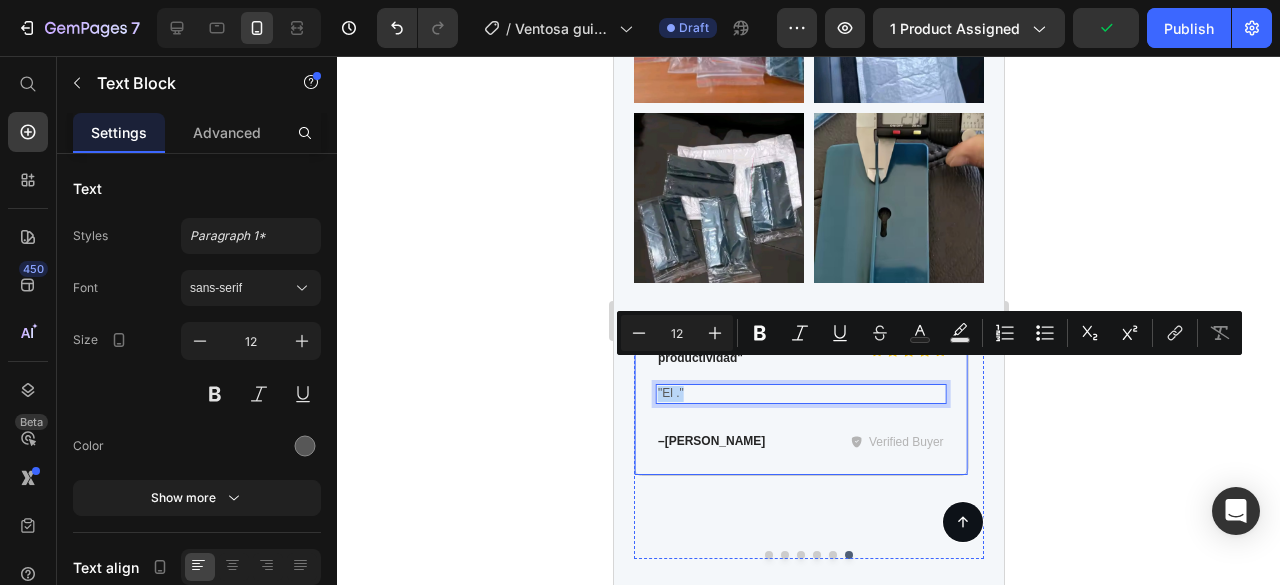 drag, startPoint x: 750, startPoint y: 364, endPoint x: 633, endPoint y: 368, distance: 117.06836 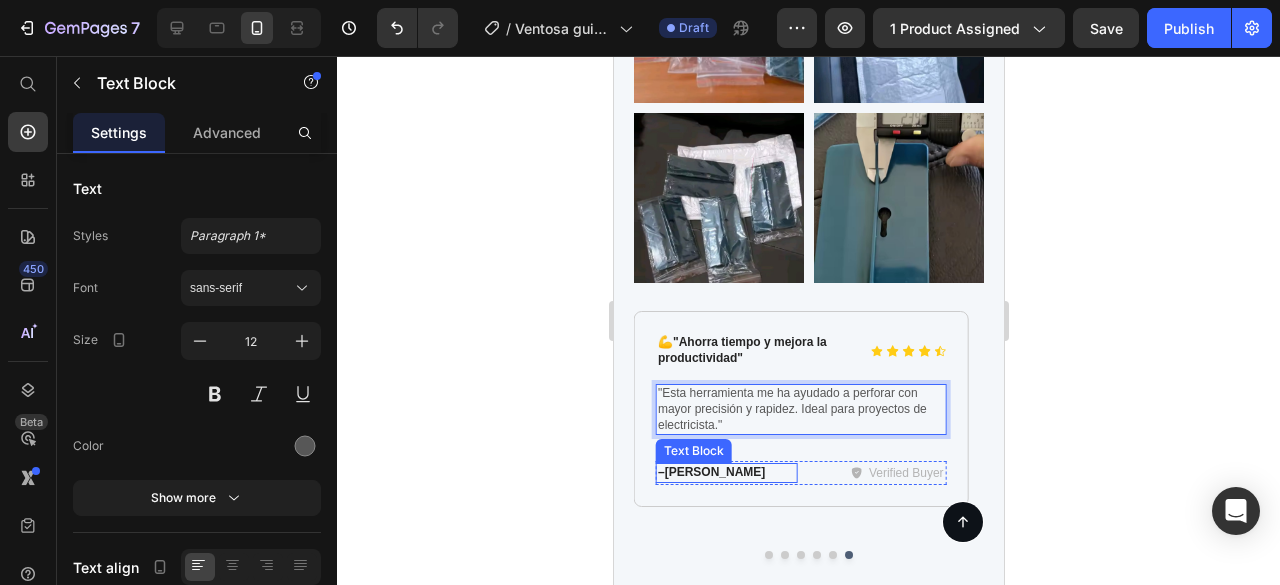click on "[PERSON_NAME]" at bounding box center [714, 472] 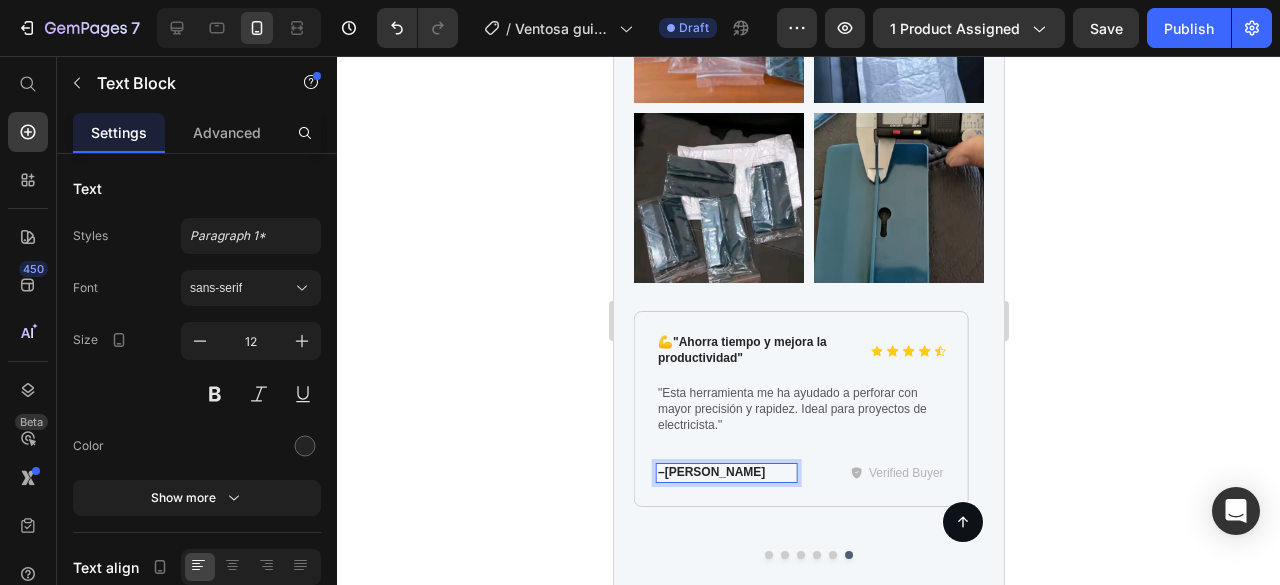 click on "–  [GEOGRAPHIC_DATA][PERSON_NAME]" at bounding box center (725, 473) 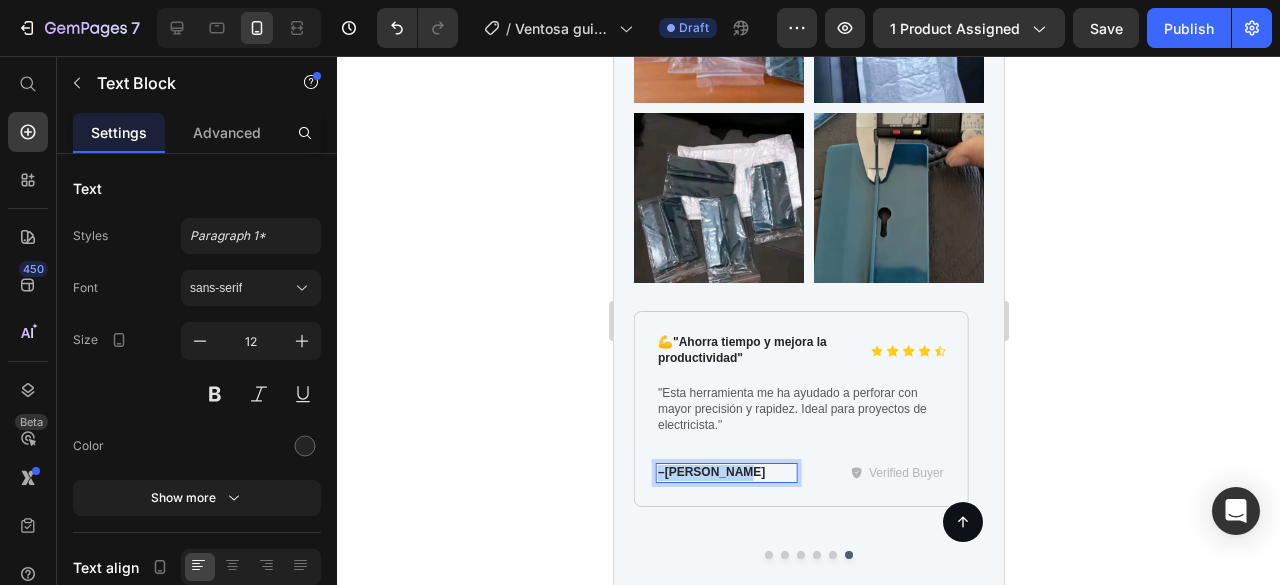drag, startPoint x: 747, startPoint y: 449, endPoint x: 654, endPoint y: 453, distance: 93.08598 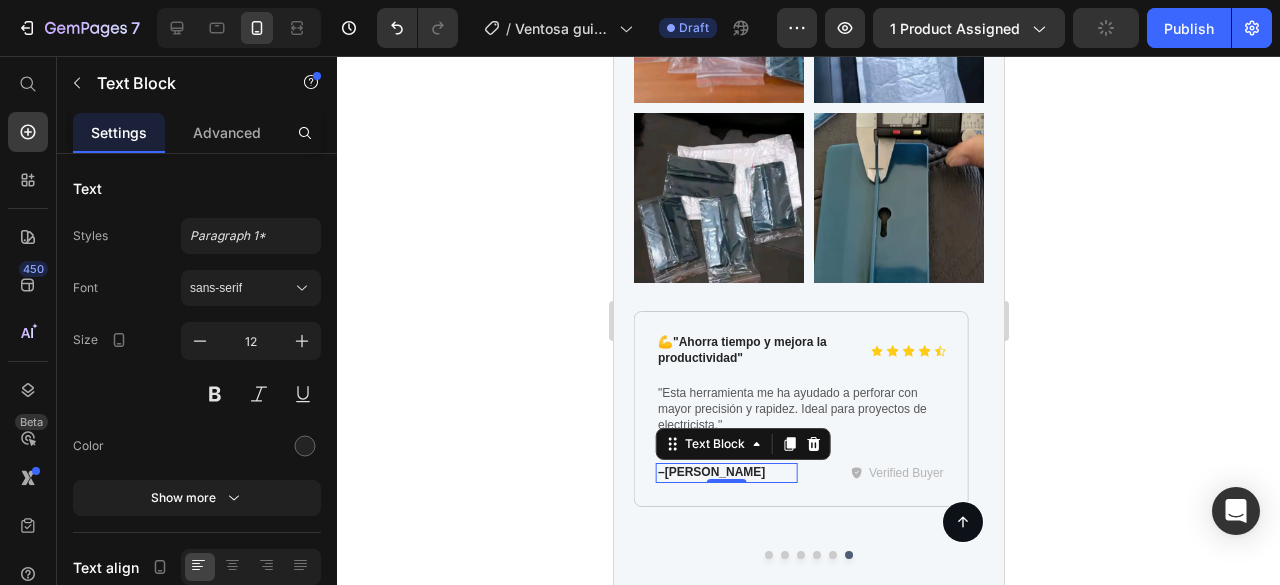 click 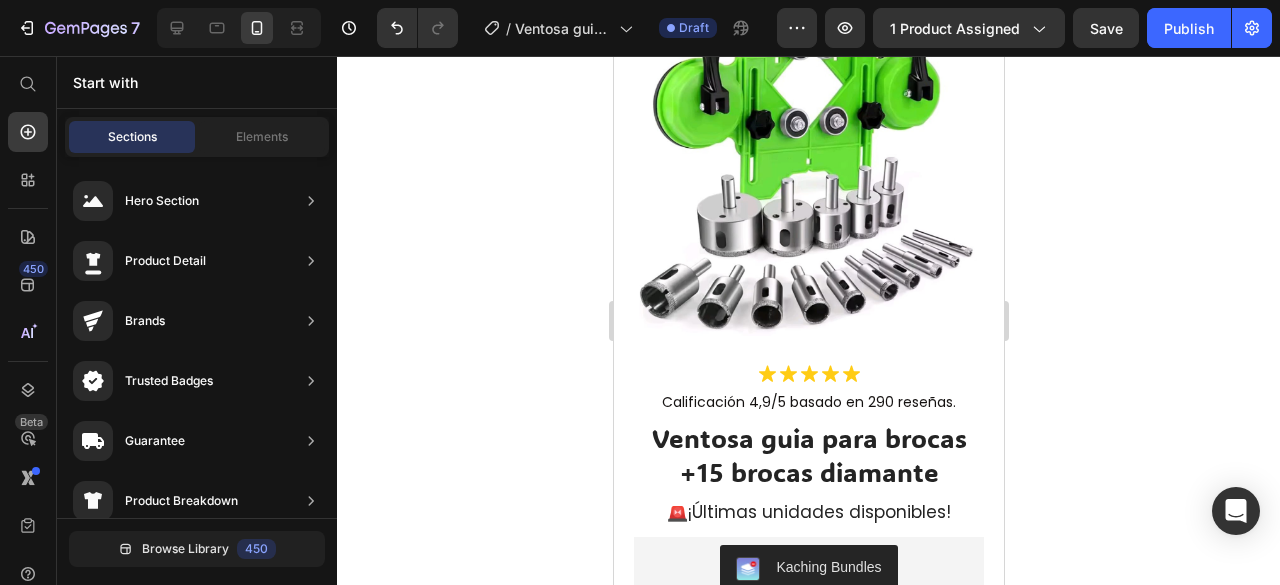 scroll, scrollTop: 0, scrollLeft: 0, axis: both 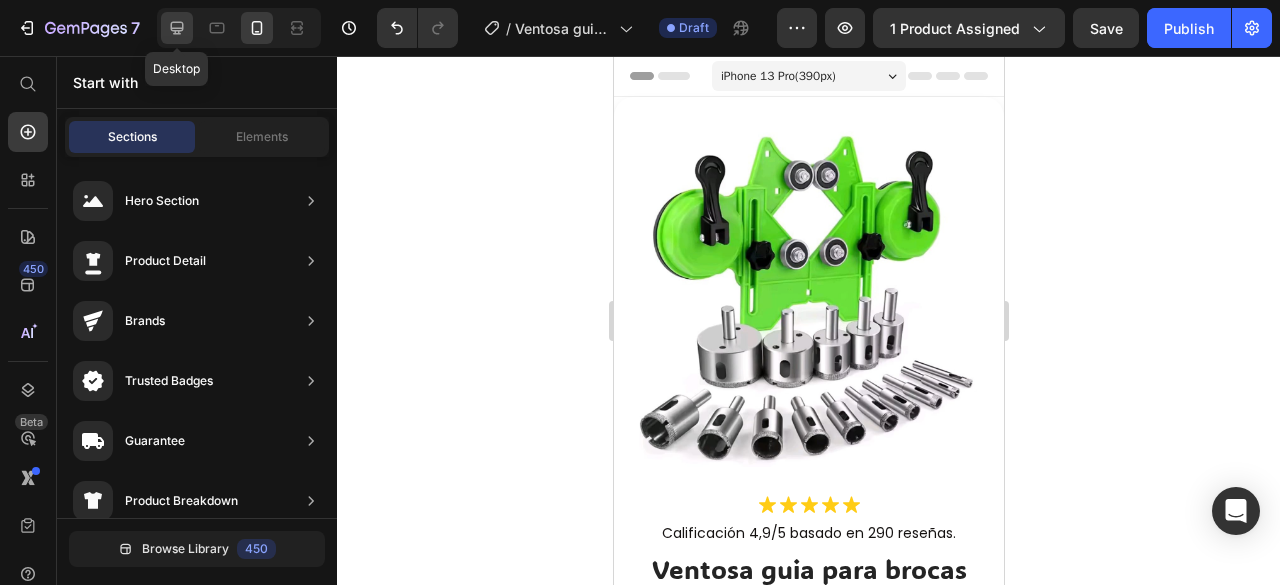 click 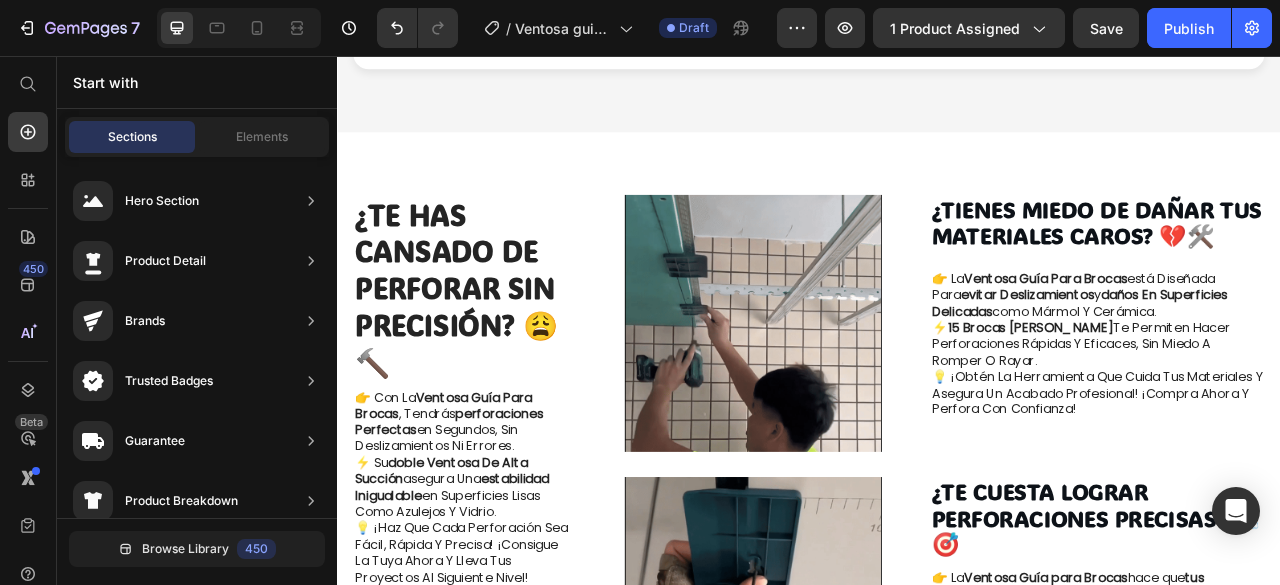 scroll, scrollTop: 900, scrollLeft: 0, axis: vertical 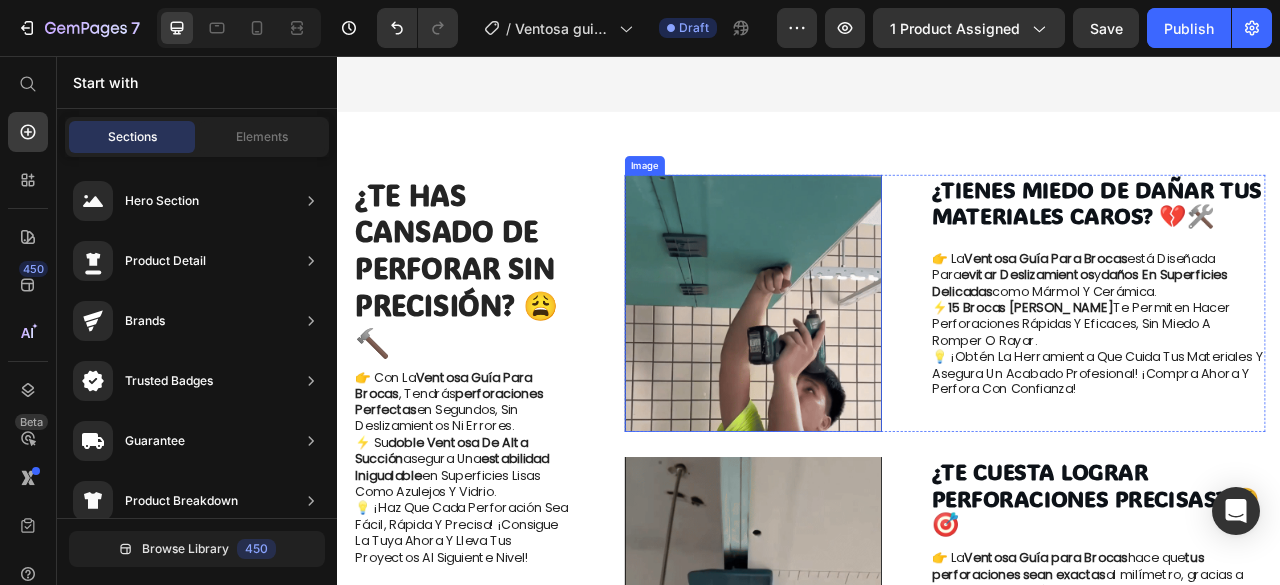 click at bounding box center [865, 370] 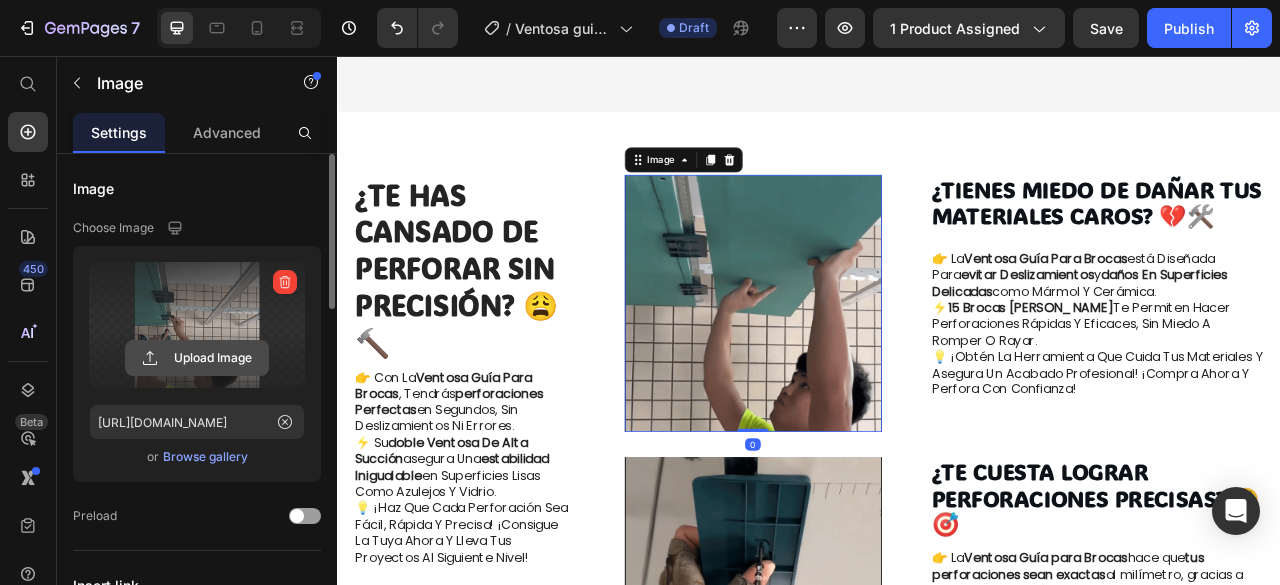 click 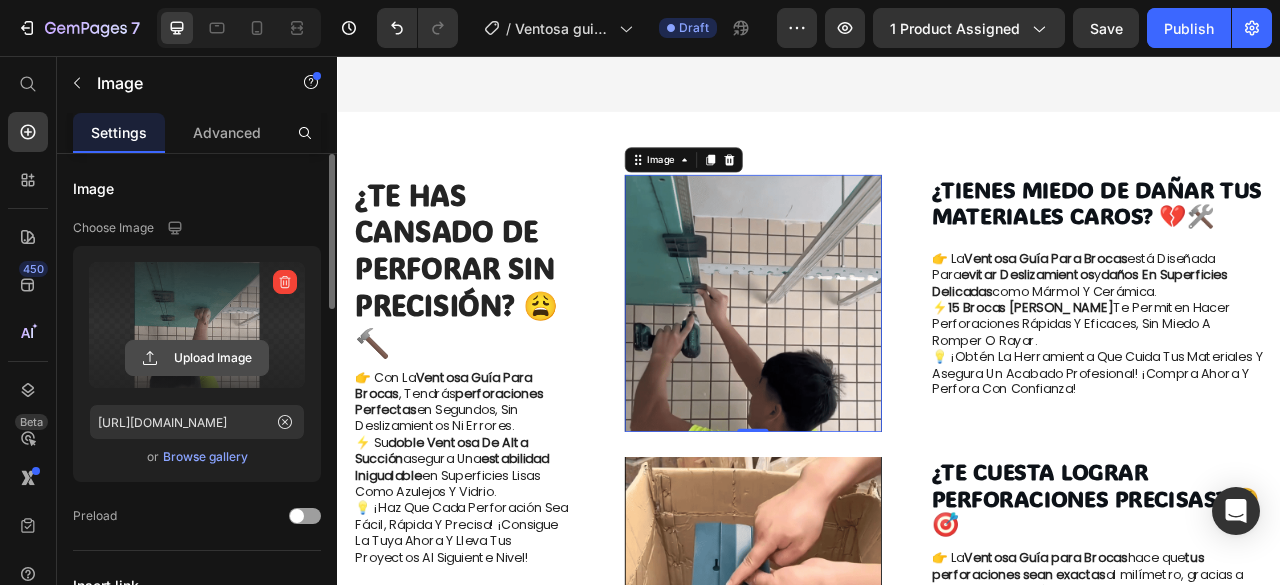 type on "C:\fakepath\Gif 1.gif" 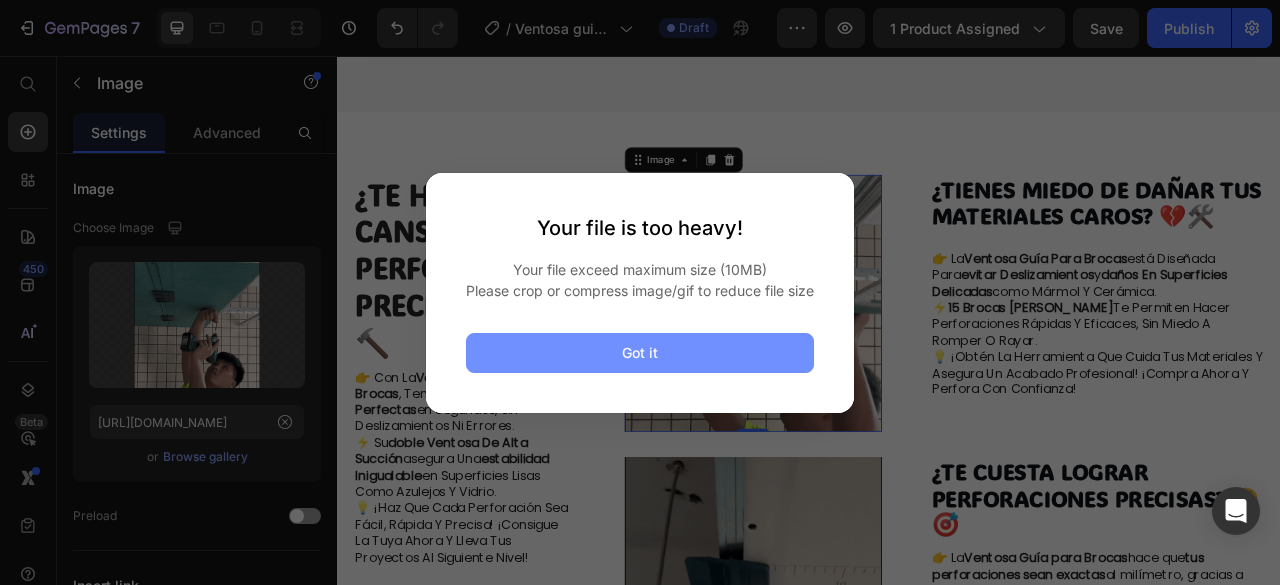 click on "Got it" at bounding box center [640, 353] 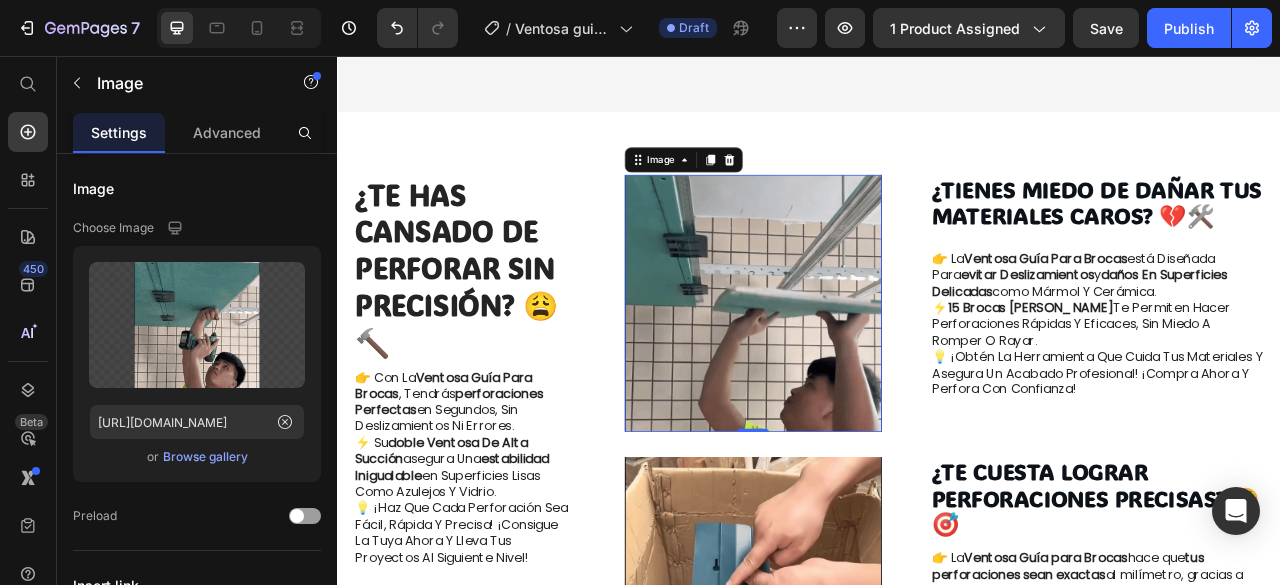 click at bounding box center [865, 370] 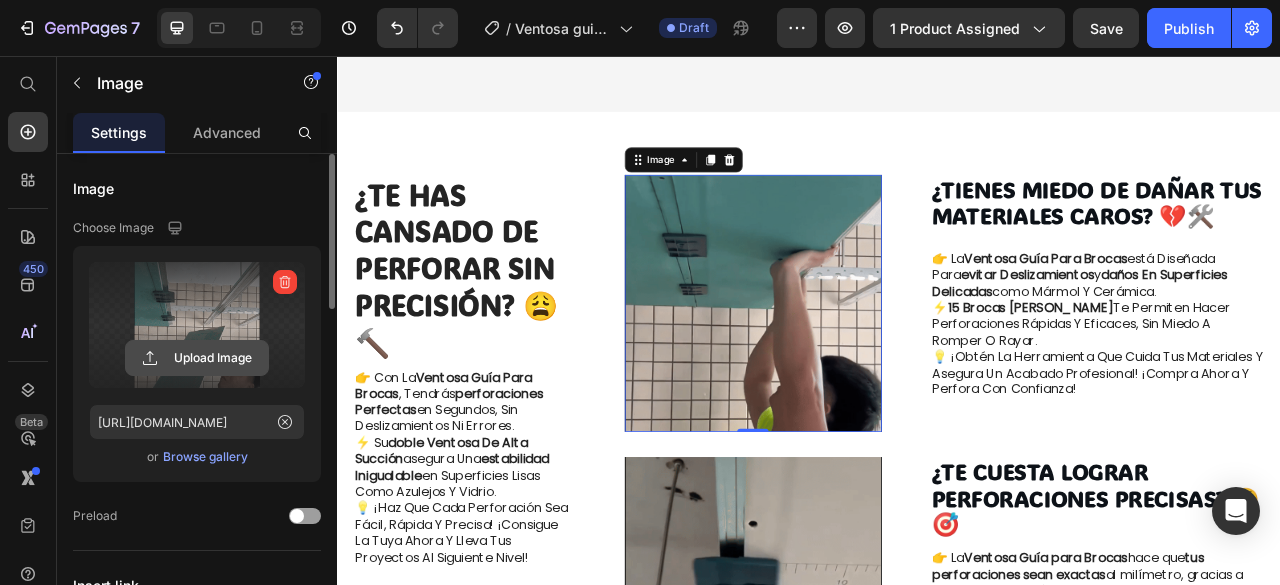 click 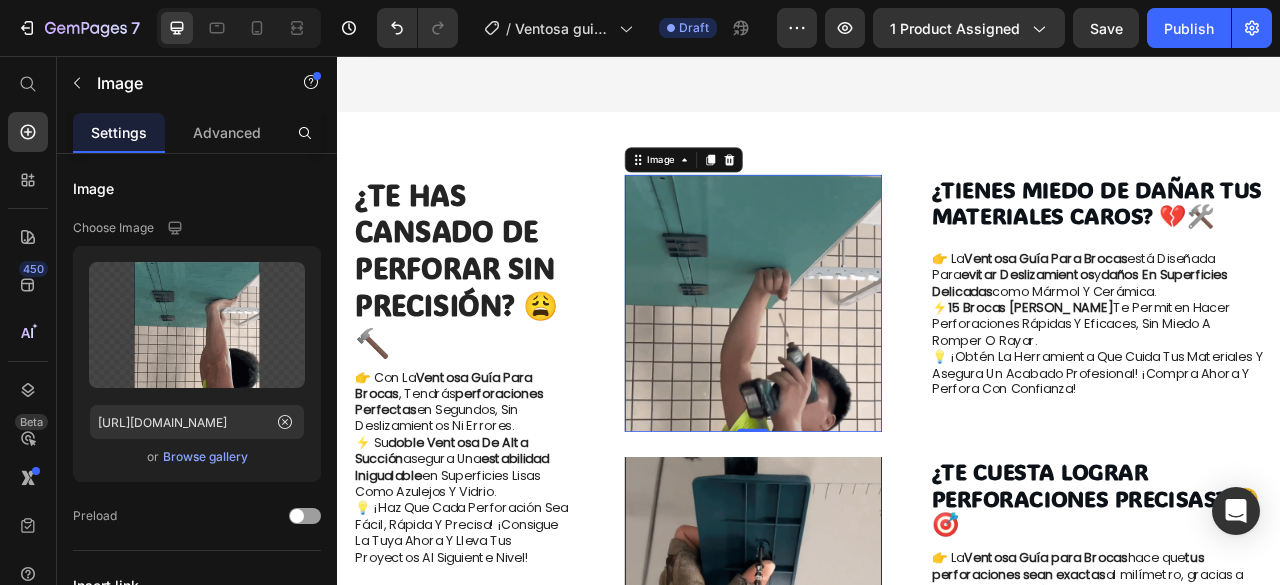 click at bounding box center (865, 370) 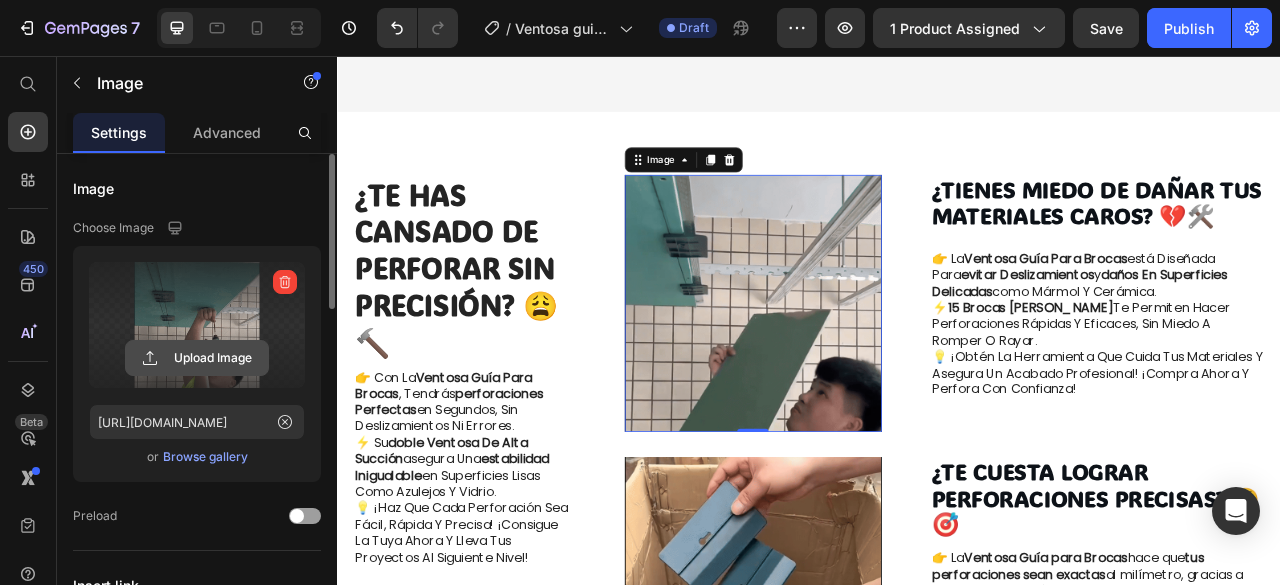 click 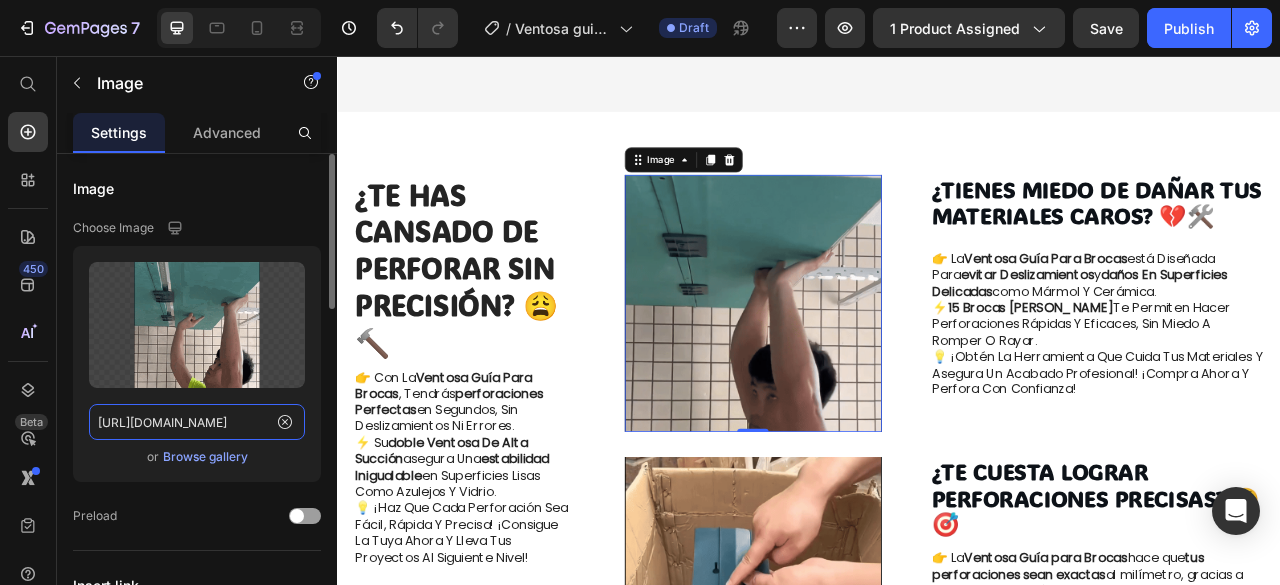 click on "[URL][DOMAIN_NAME]" 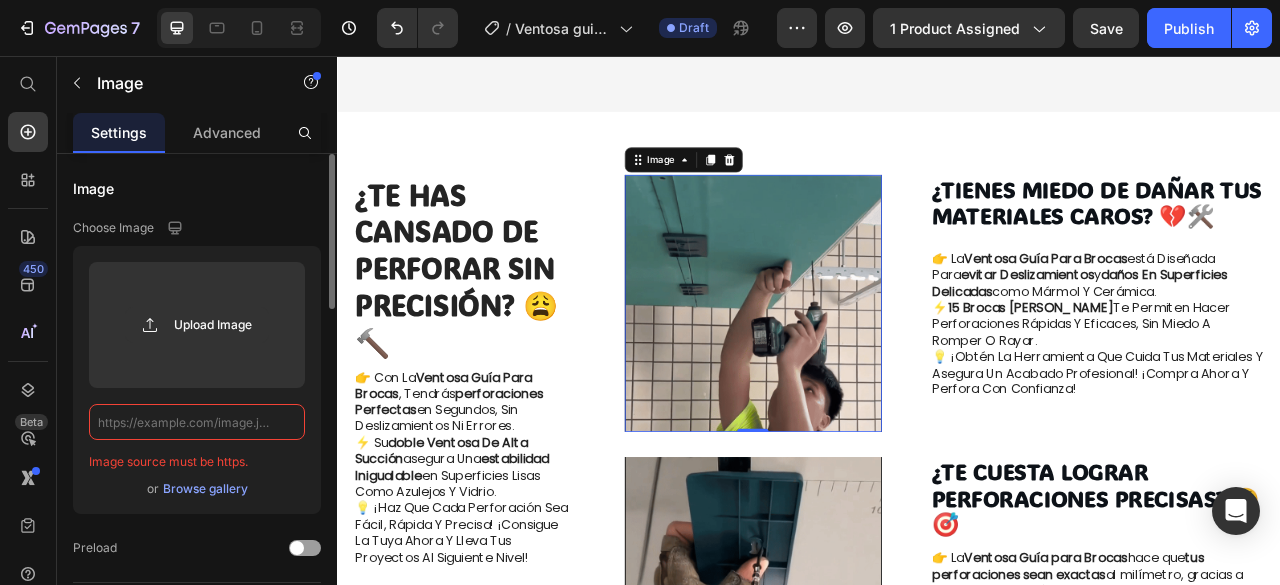 paste on "[URL][DOMAIN_NAME]" 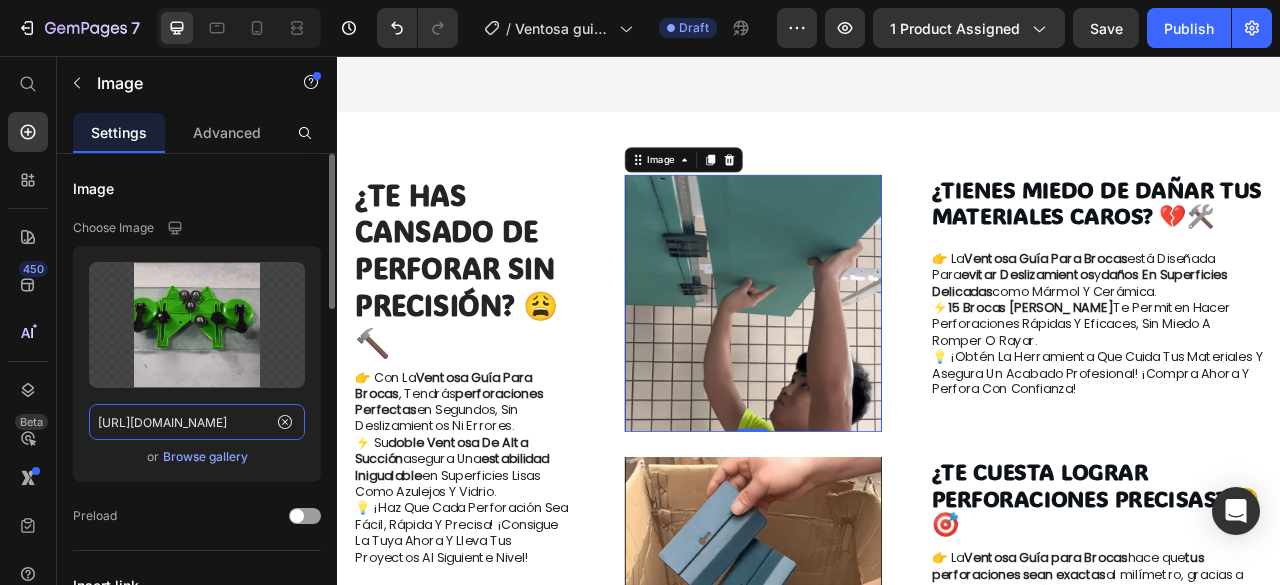 scroll, scrollTop: 0, scrollLeft: 512, axis: horizontal 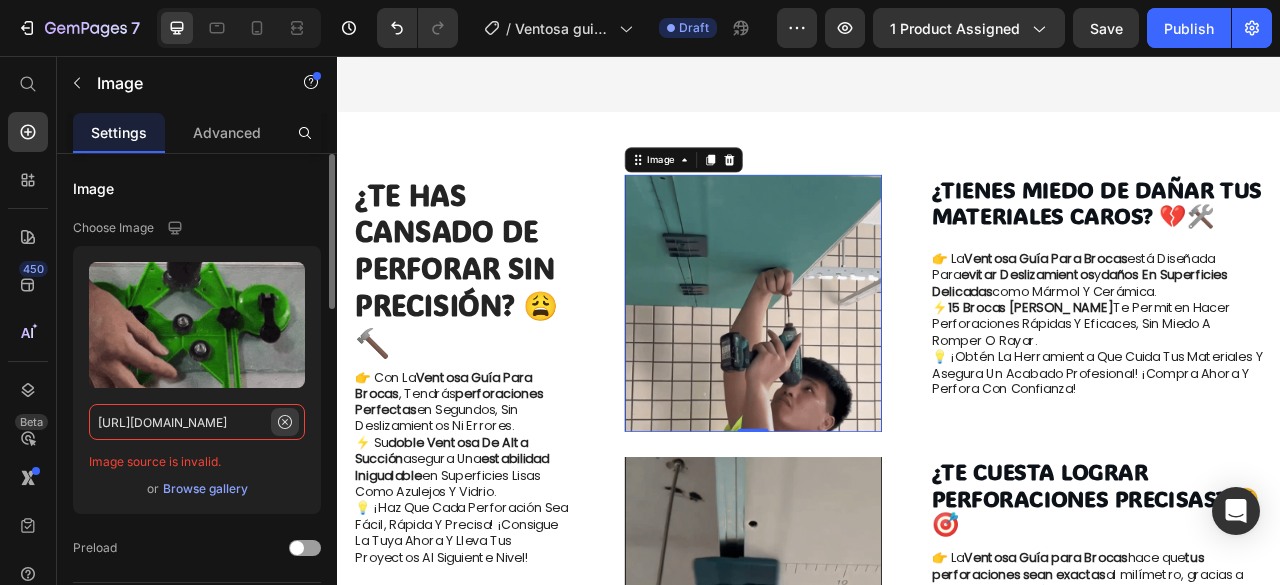 type on "[URL][DOMAIN_NAME]" 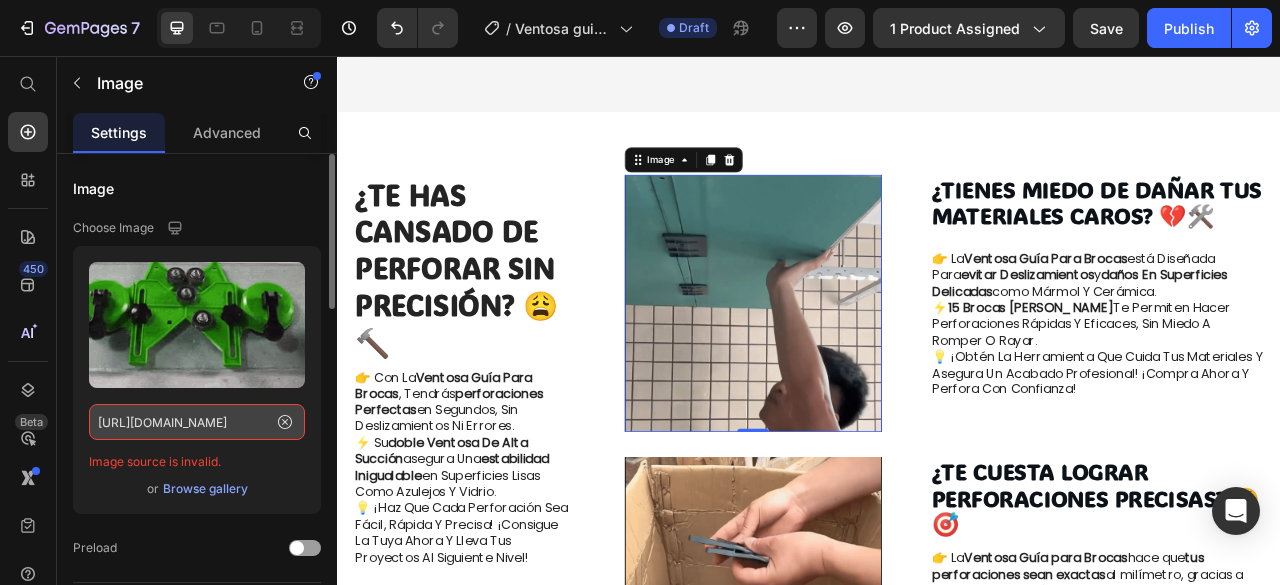 scroll, scrollTop: 0, scrollLeft: 0, axis: both 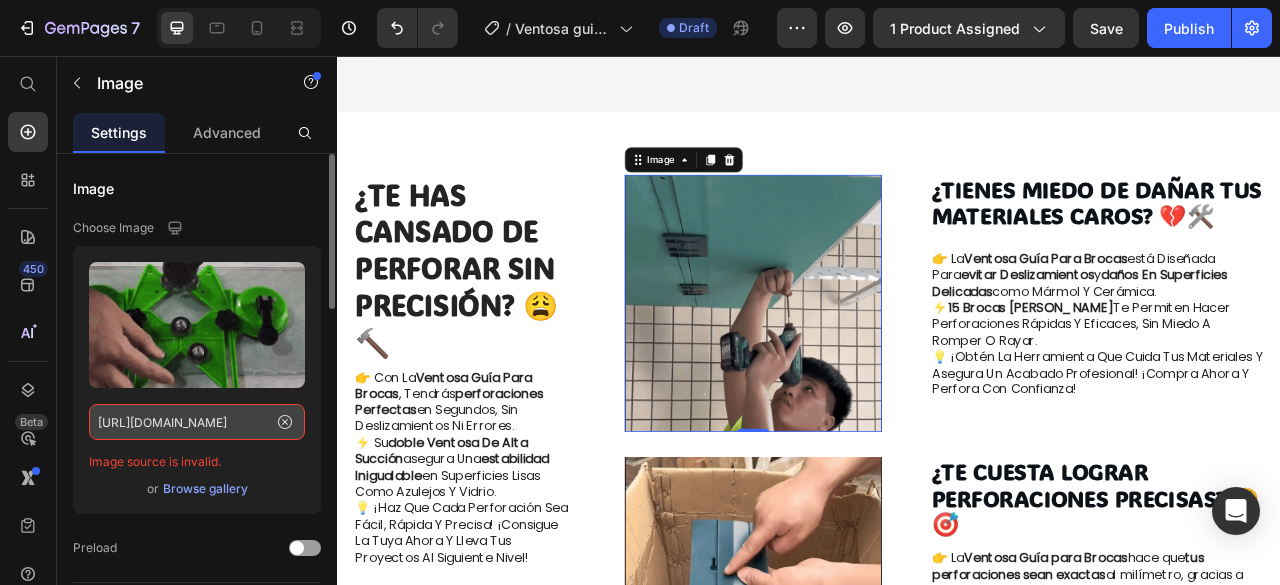 drag, startPoint x: 273, startPoint y: 419, endPoint x: 247, endPoint y: 421, distance: 26.076809 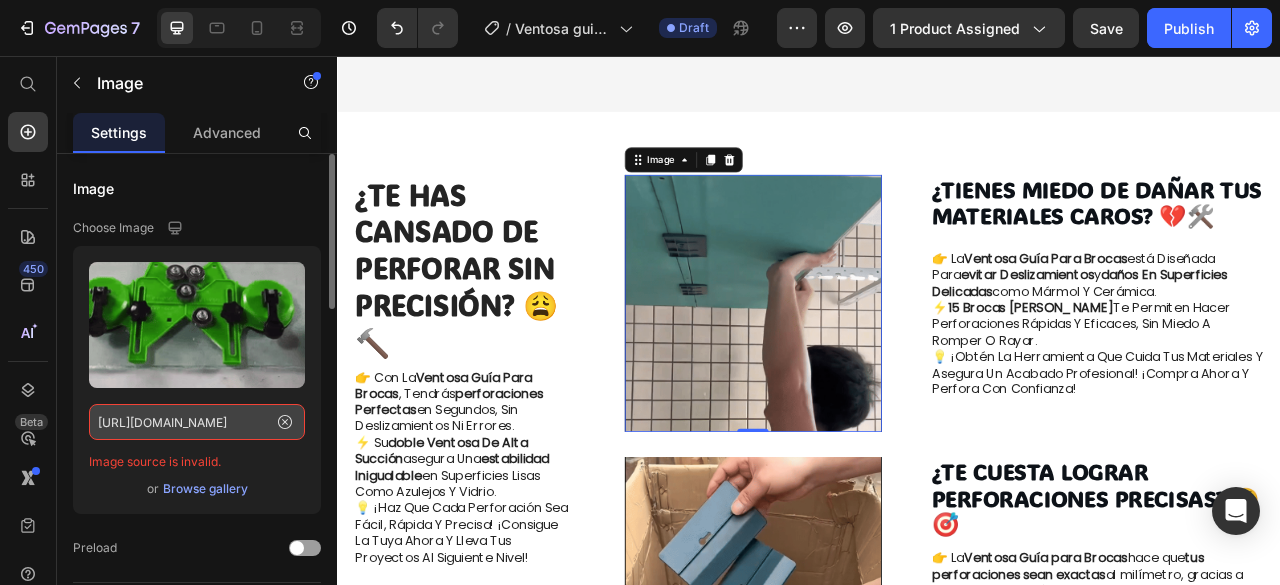 click on "[URL][DOMAIN_NAME]" 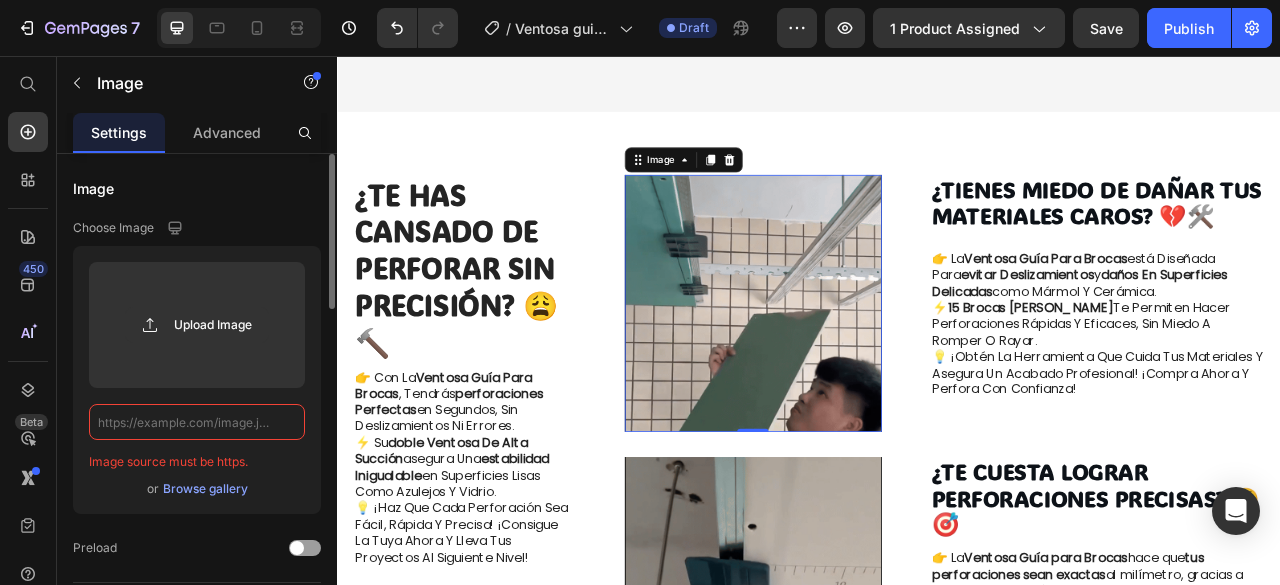 click 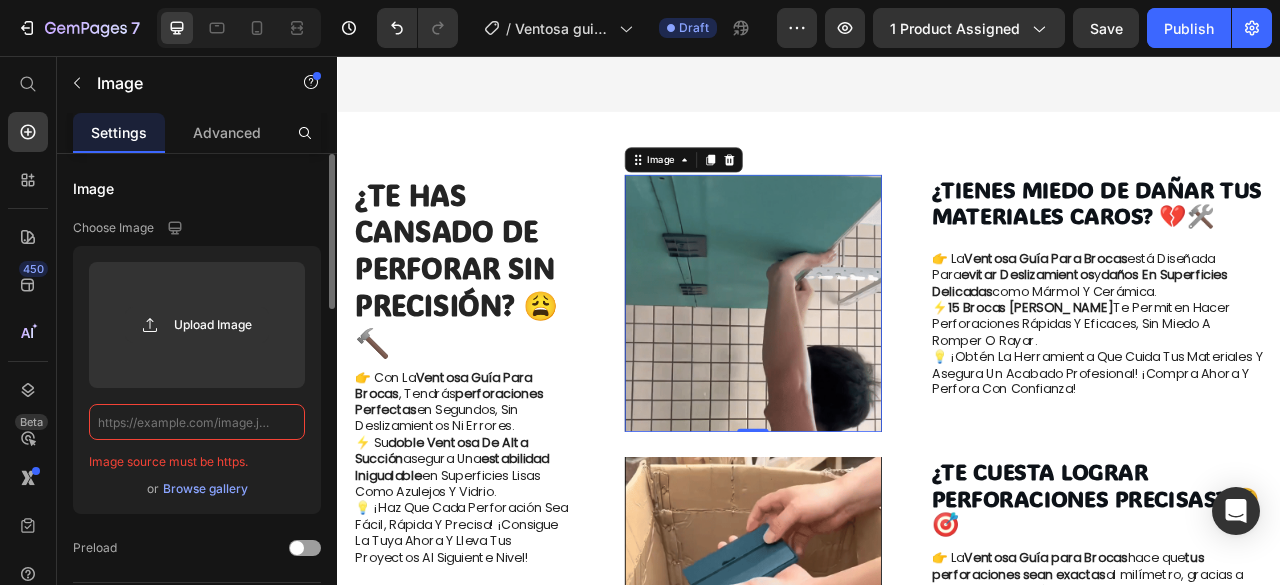 paste on "[URL][DOMAIN_NAME]" 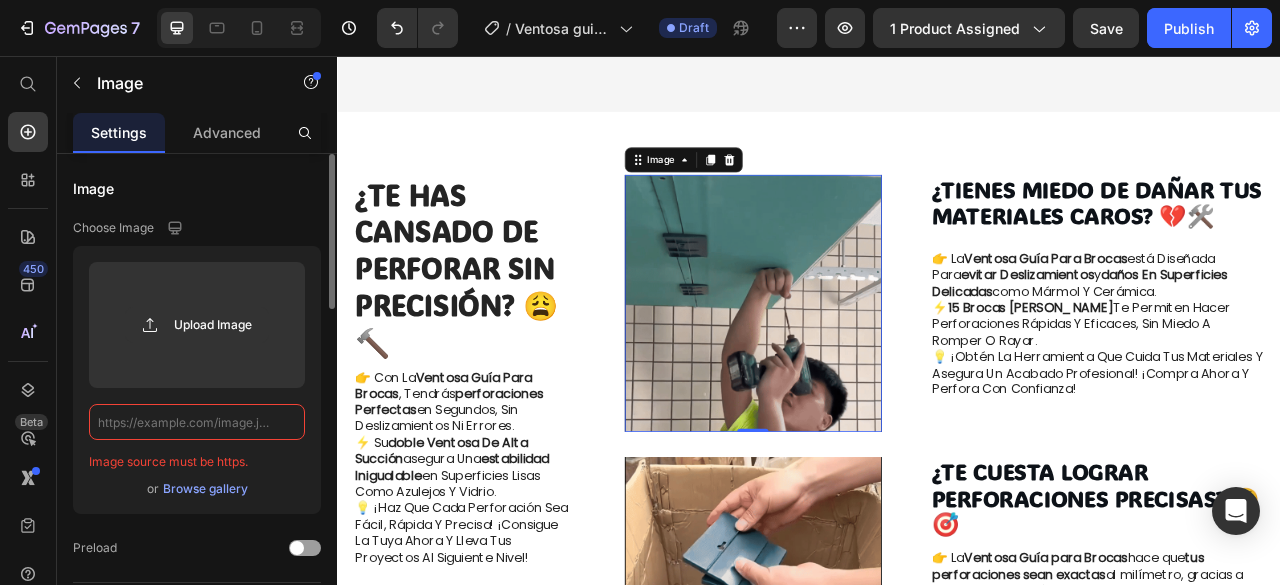 type on "[URL][DOMAIN_NAME]" 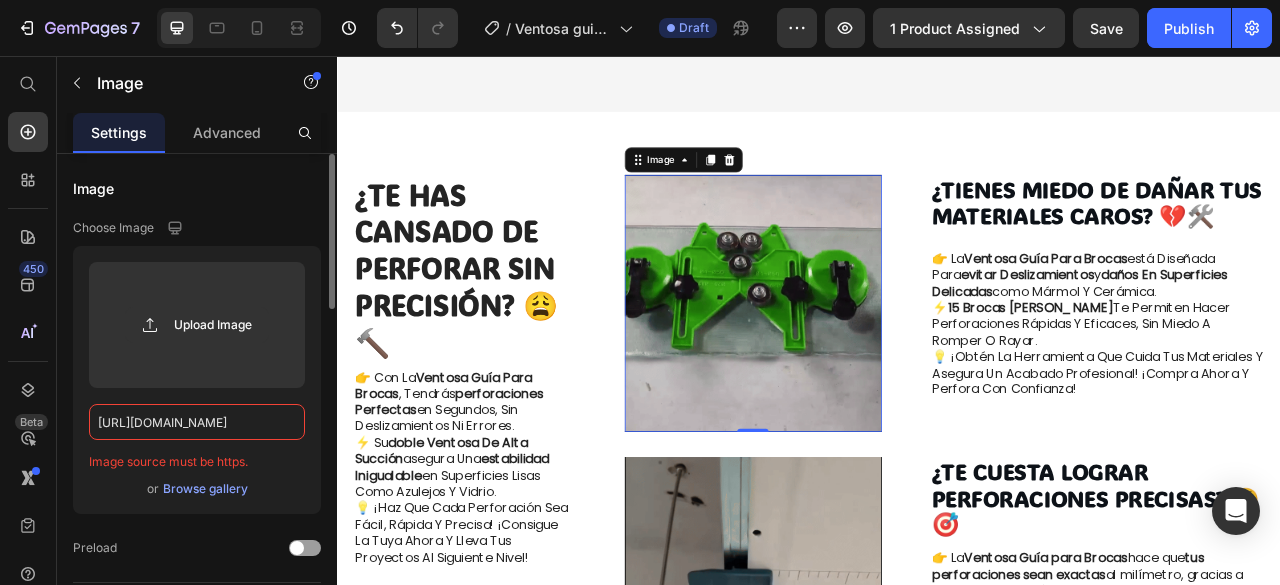 scroll, scrollTop: 0, scrollLeft: 512, axis: horizontal 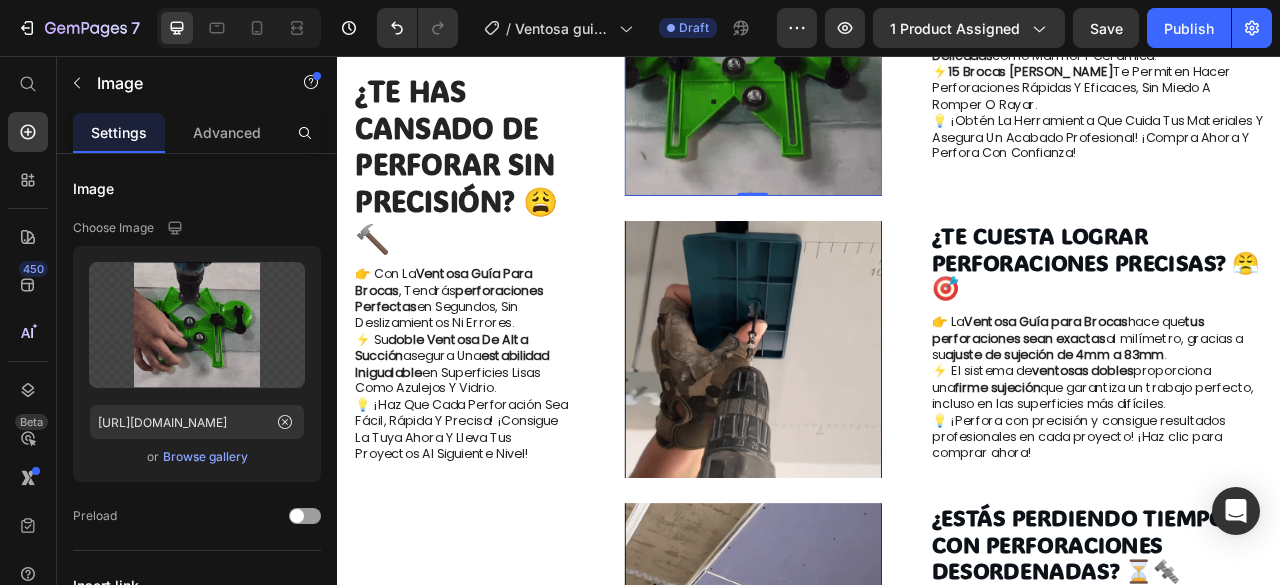 click at bounding box center (865, 429) 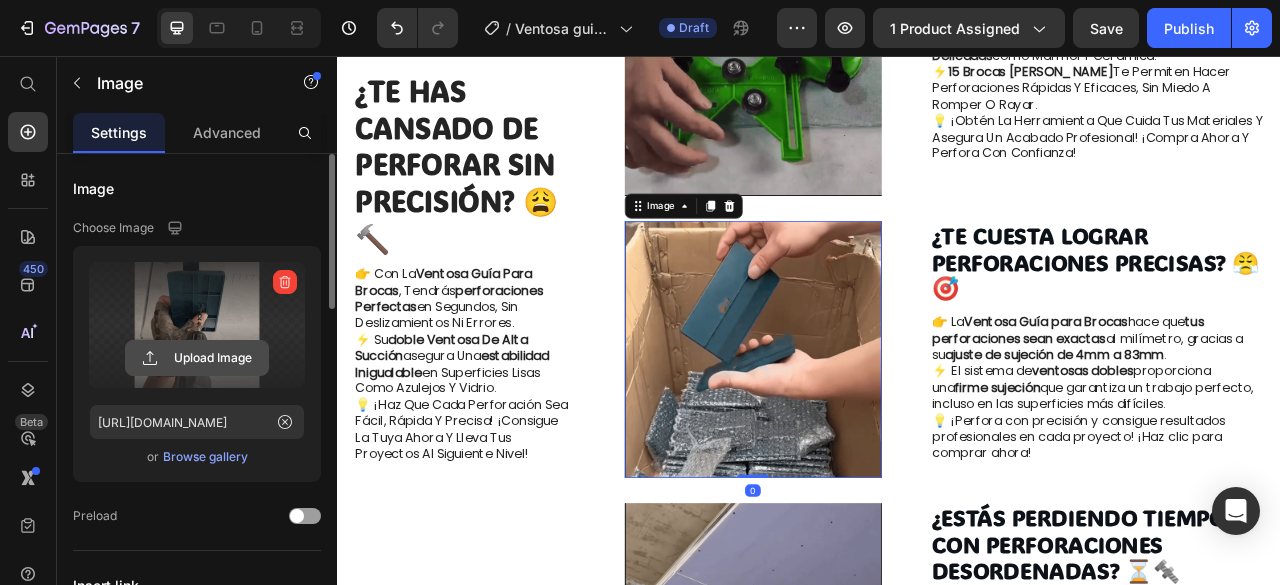 click 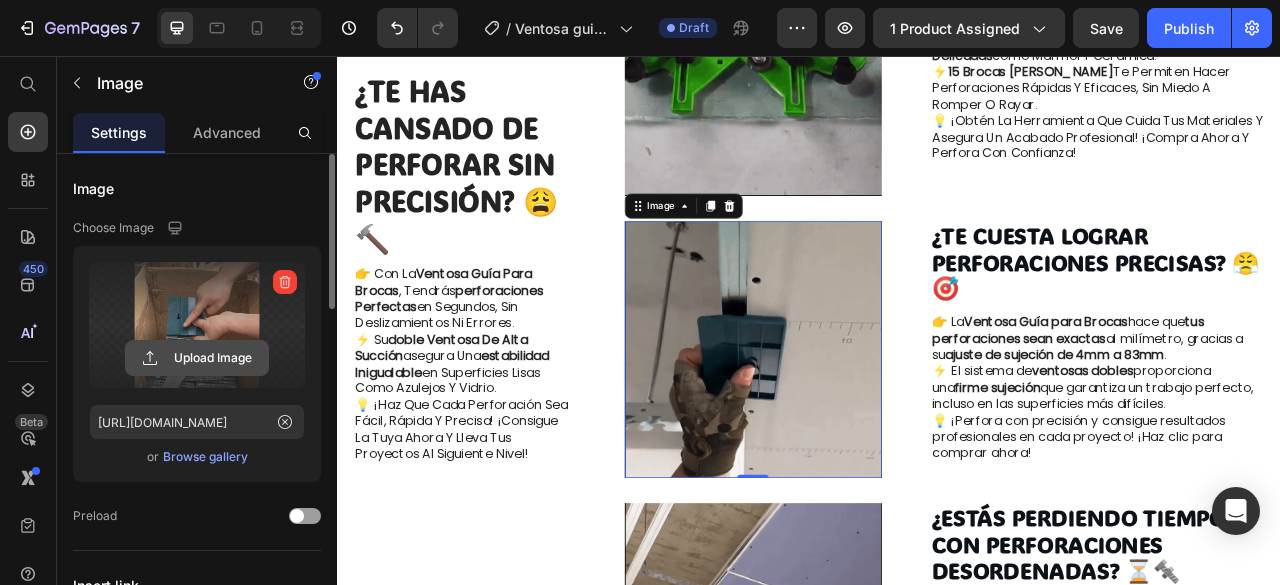type on "C:\fakepath\Gif 2 .gif" 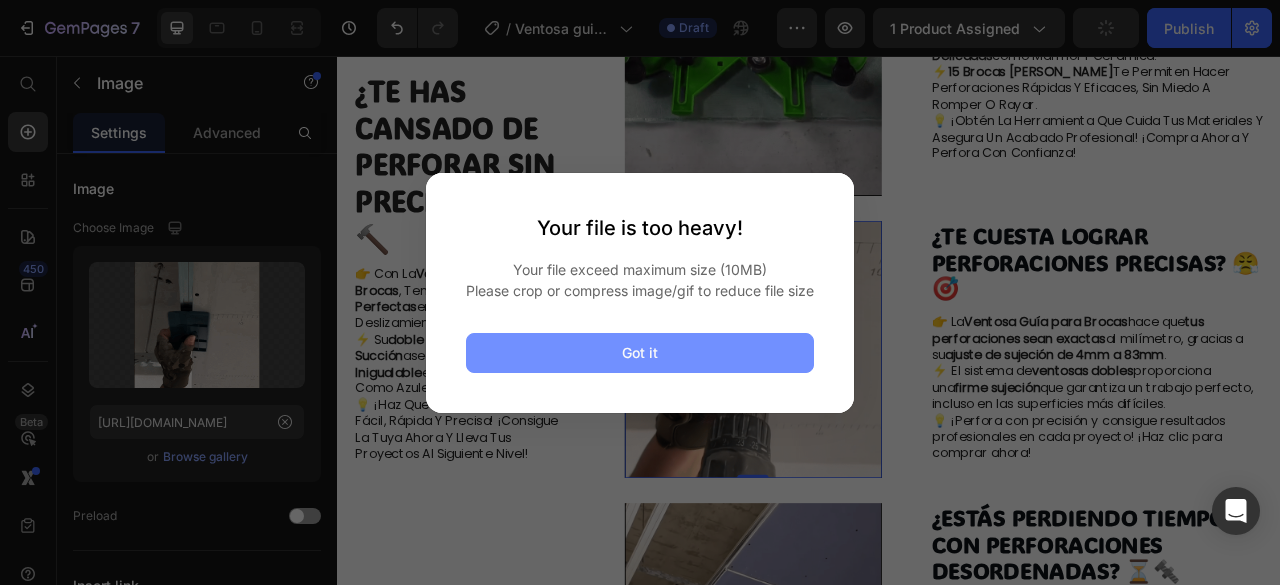 click on "Got it" at bounding box center [640, 353] 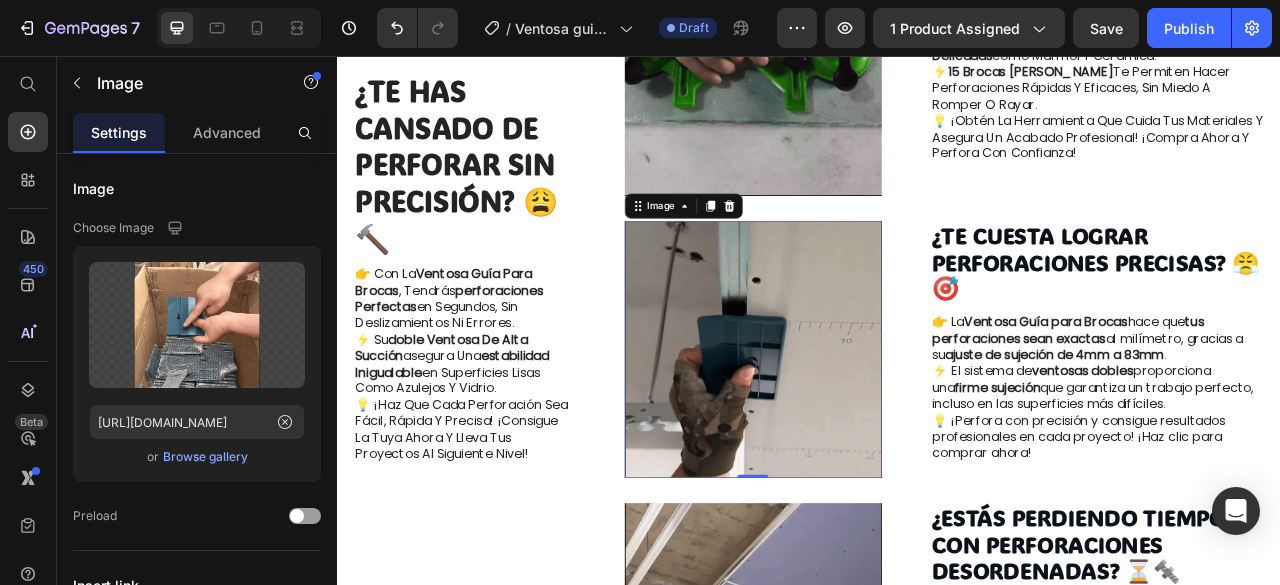 click at bounding box center (865, 429) 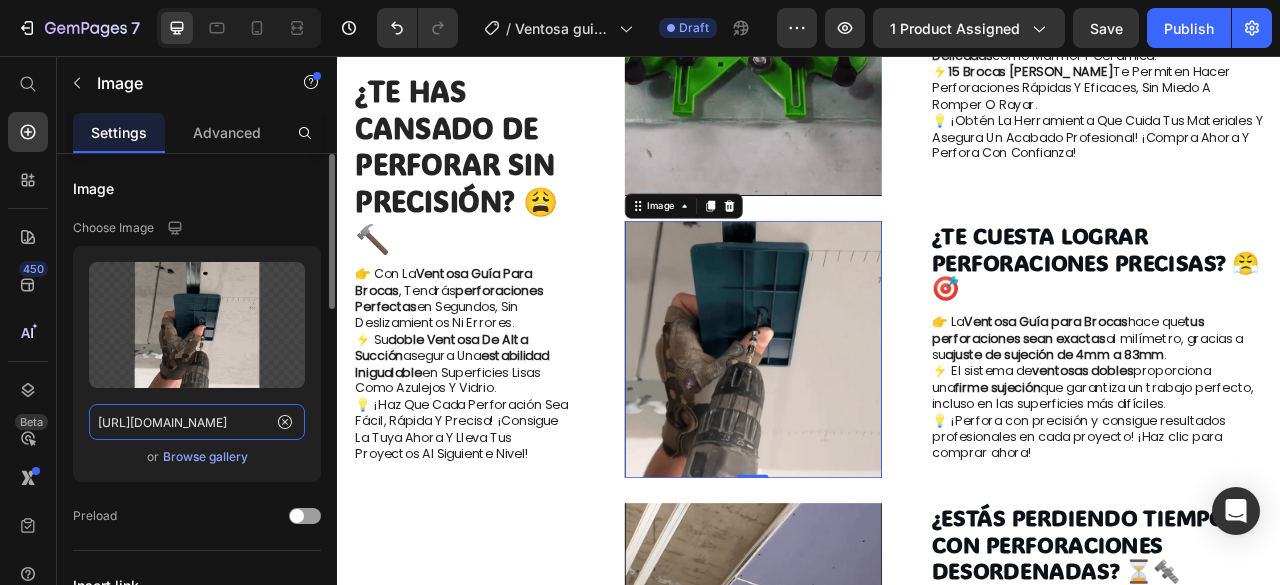click on "[URL][DOMAIN_NAME]" 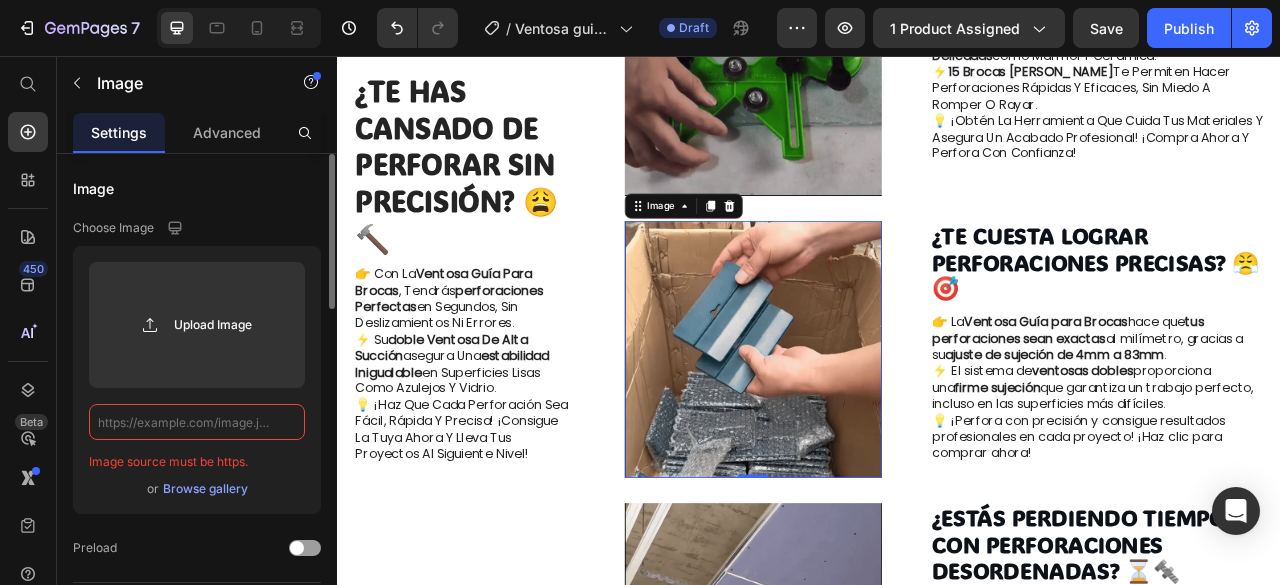 paste on "[URL][DOMAIN_NAME]" 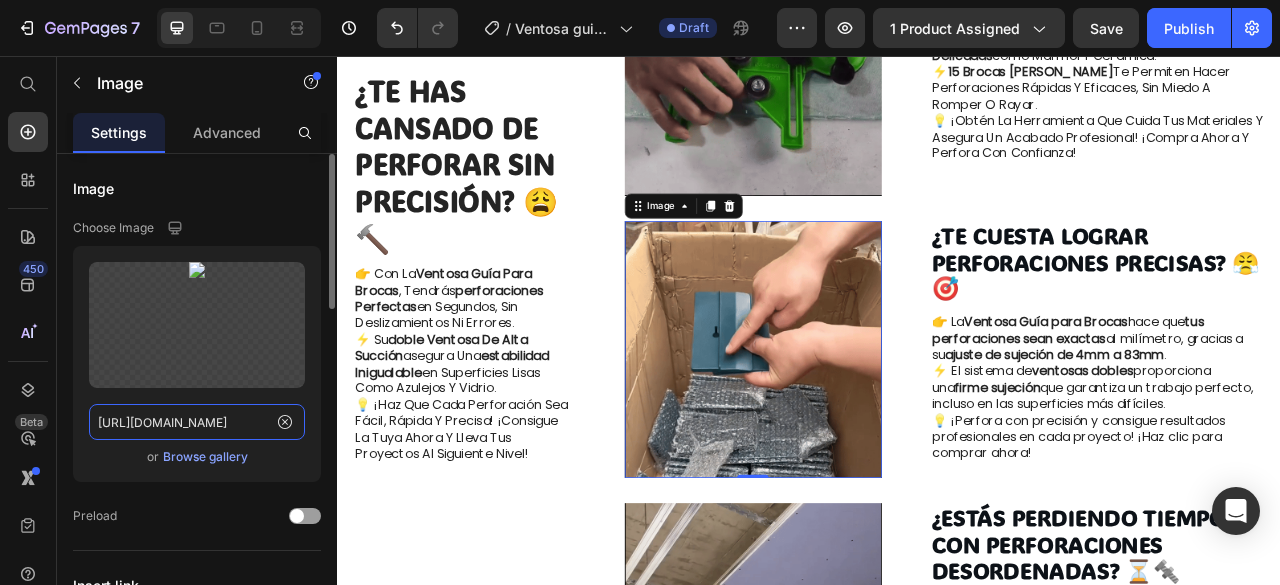scroll, scrollTop: 0, scrollLeft: 0, axis: both 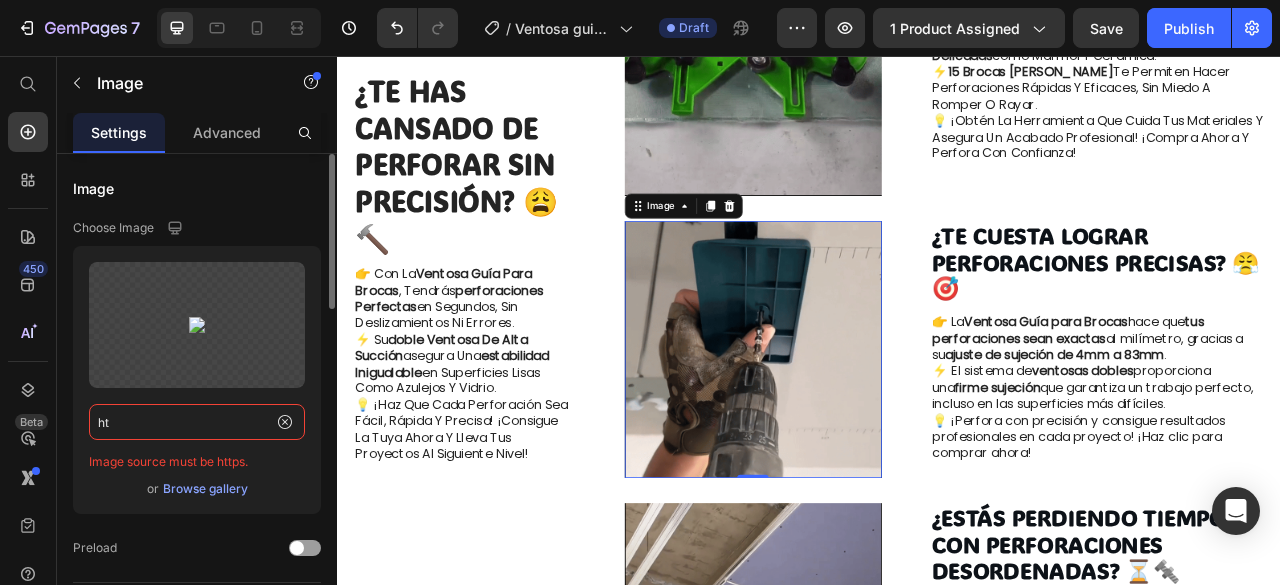 type on "h" 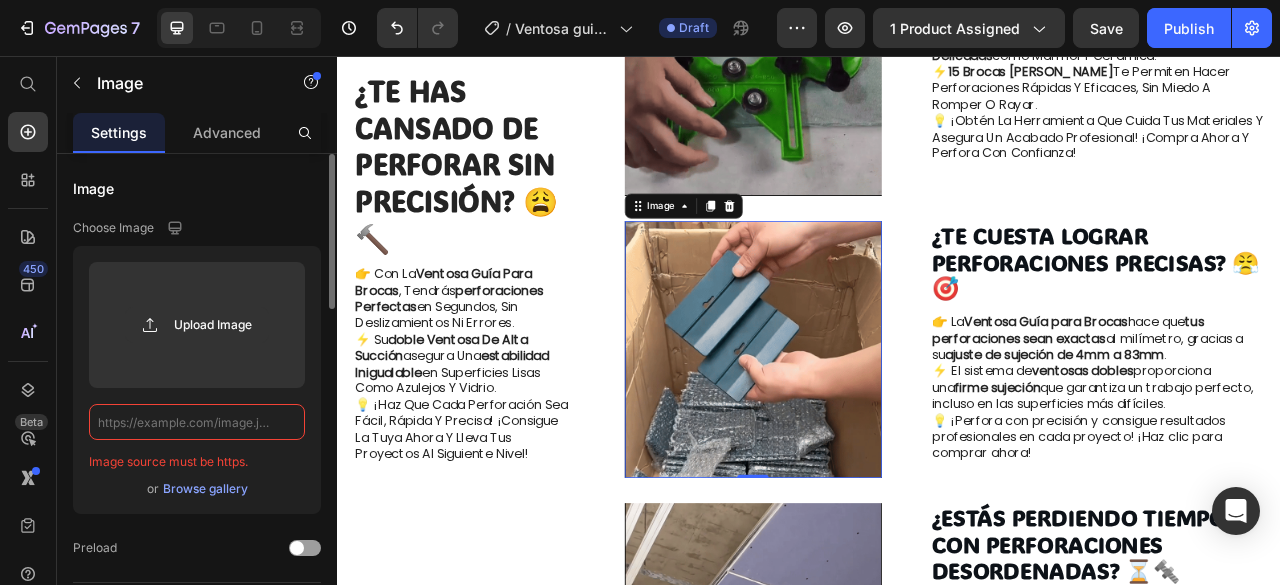 paste on "[URL][DOMAIN_NAME]" 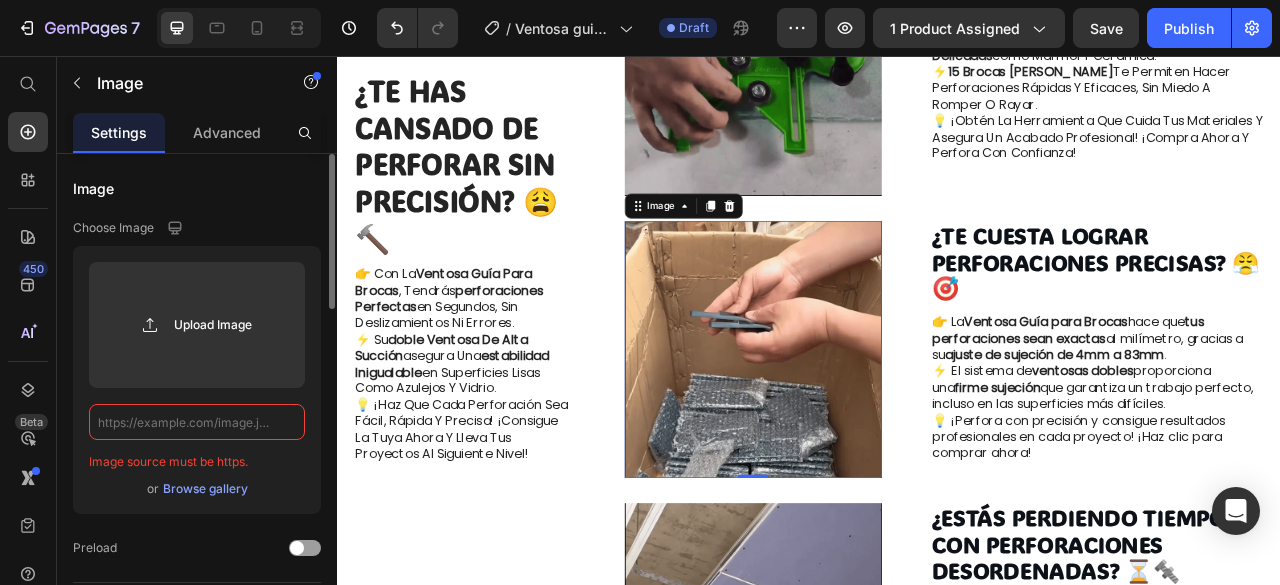 type on "[URL][DOMAIN_NAME]" 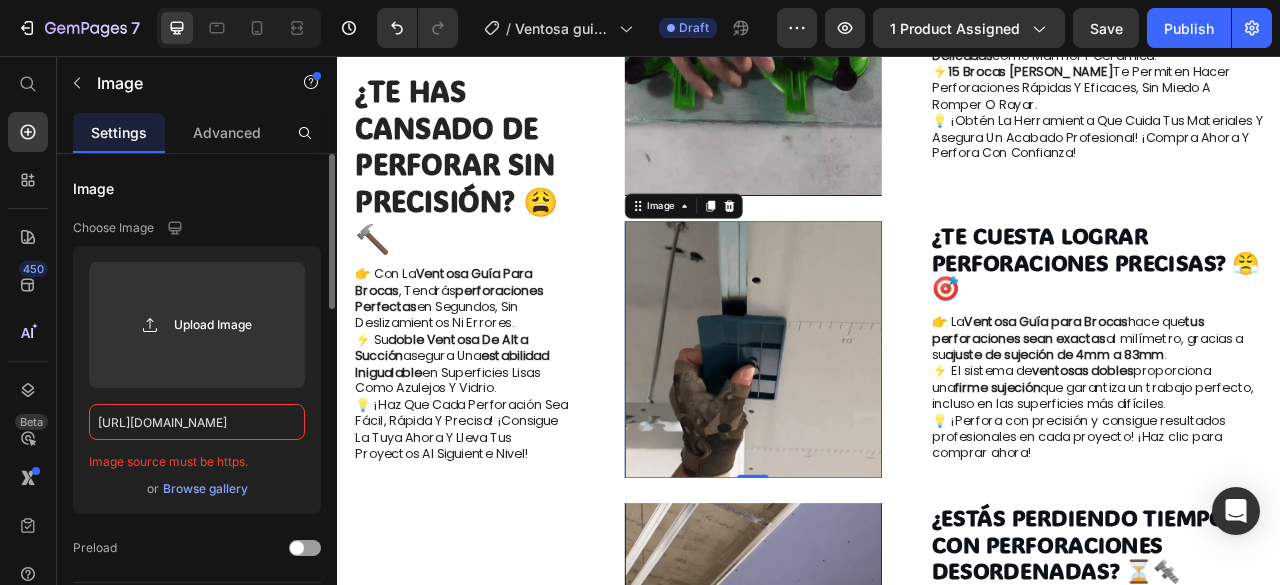 scroll, scrollTop: 0, scrollLeft: 497, axis: horizontal 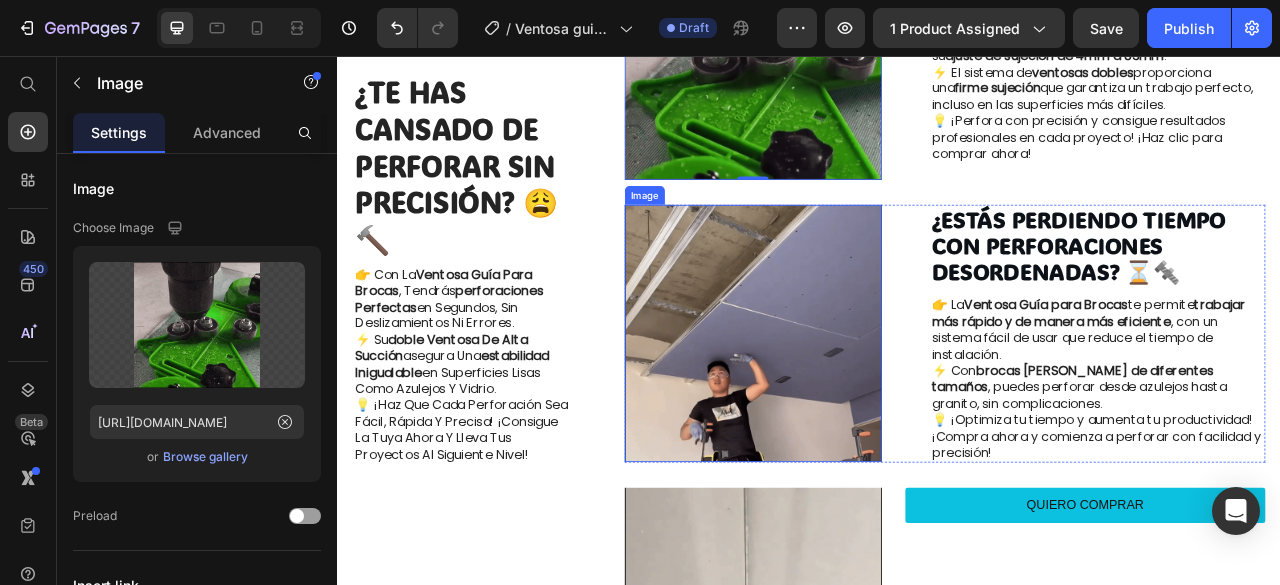 click at bounding box center (865, 408) 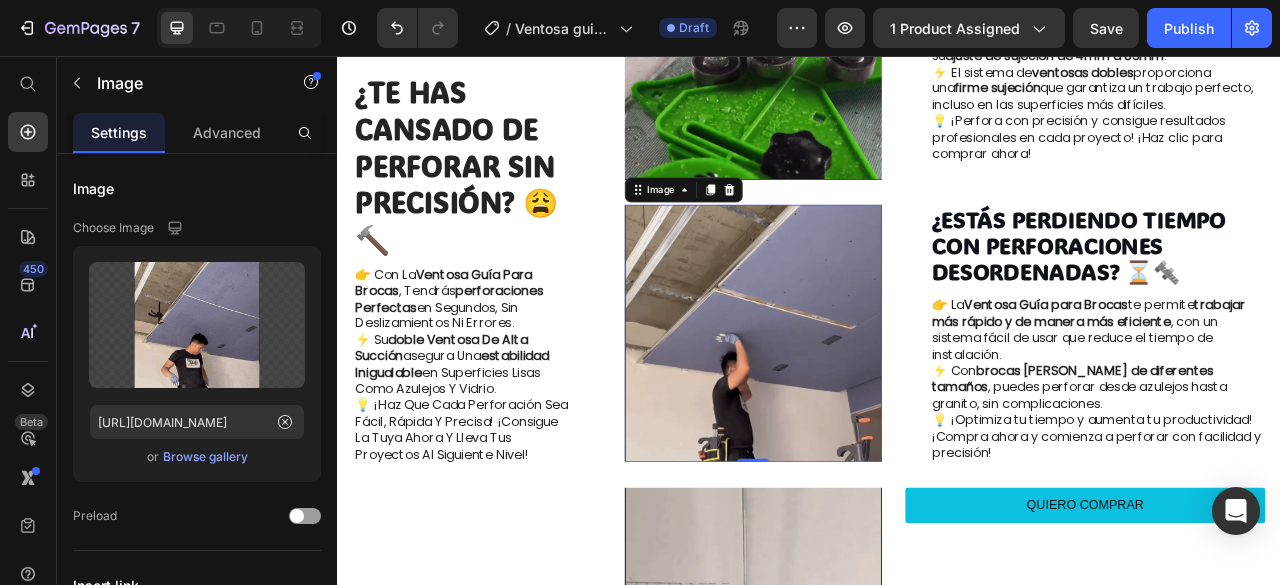 click at bounding box center [865, 408] 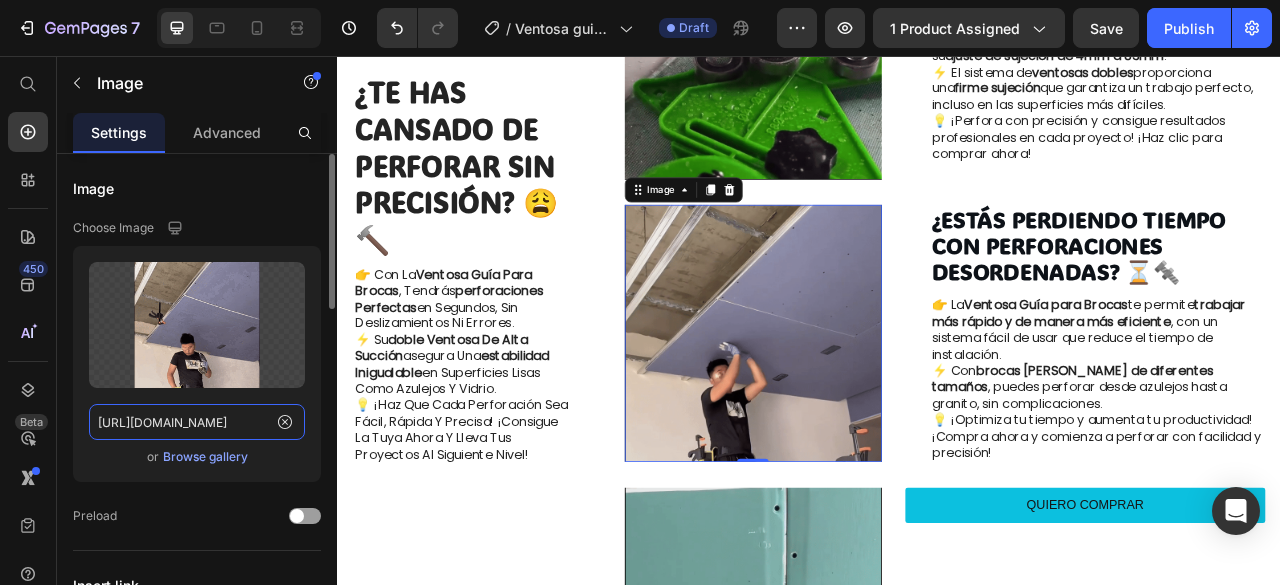 click on "[URL][DOMAIN_NAME]" 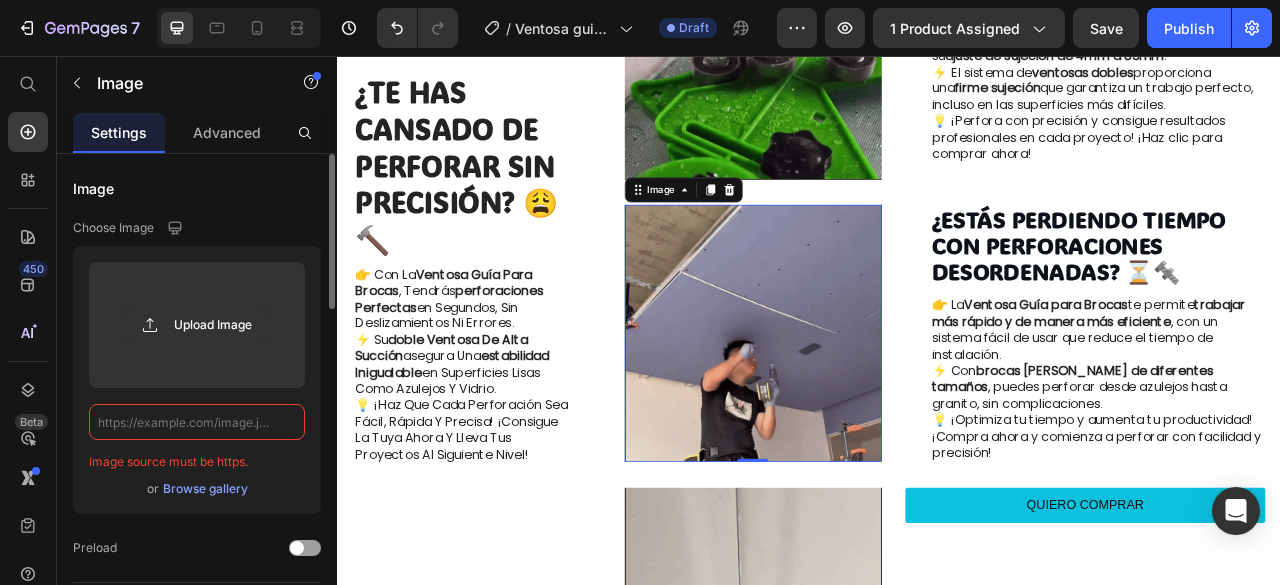 click 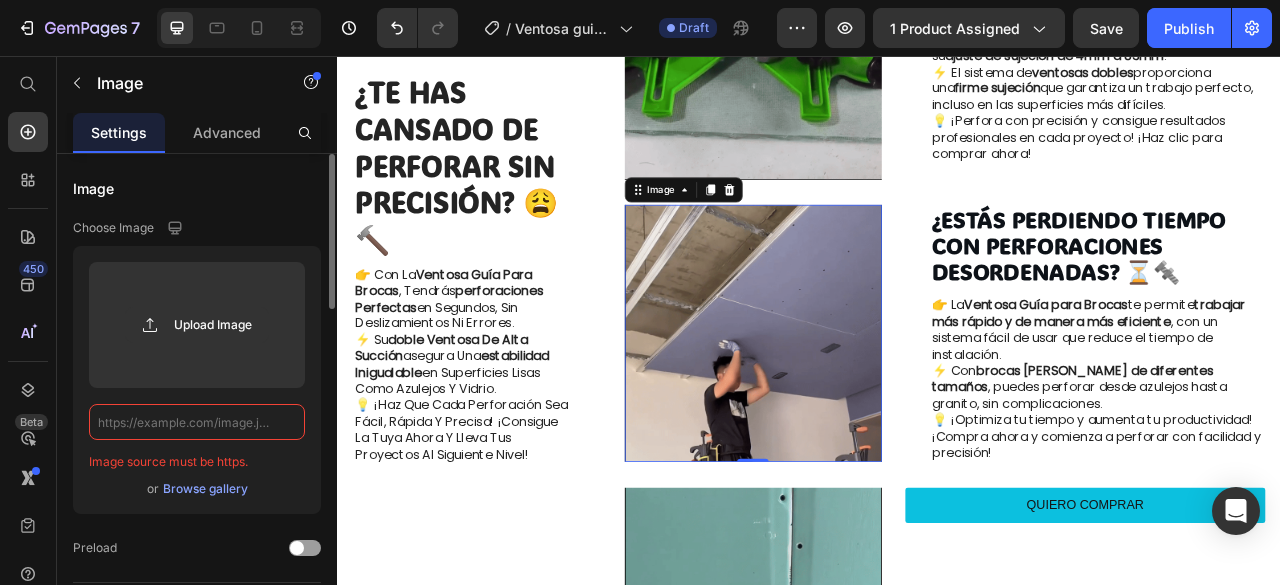 paste on "[URL][DOMAIN_NAME]" 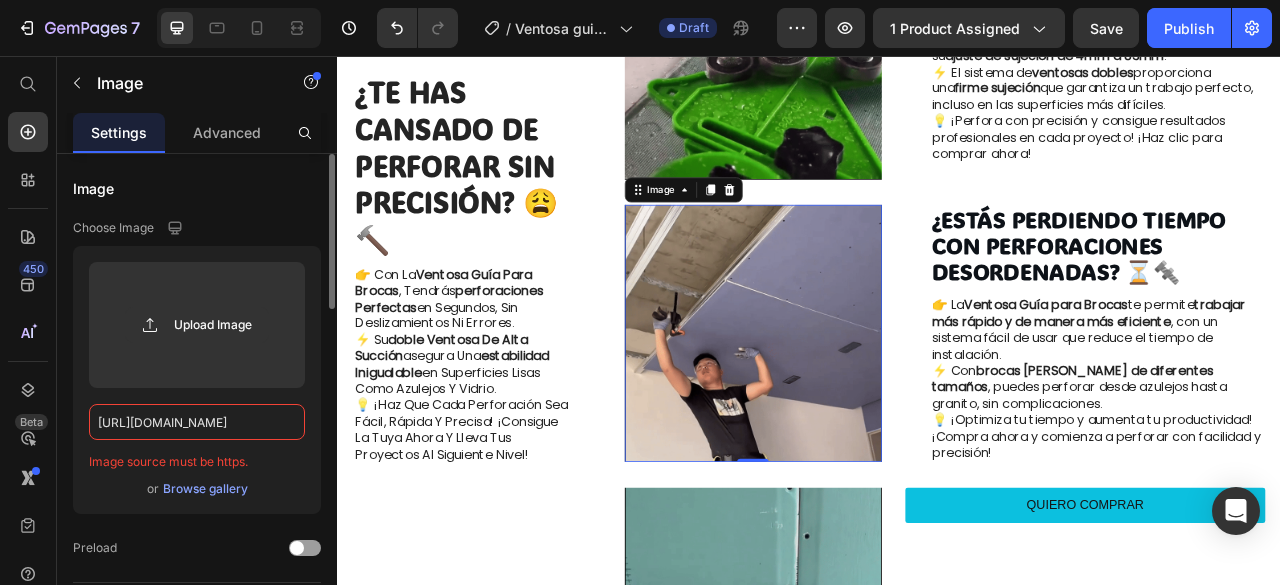 scroll, scrollTop: 0, scrollLeft: 519, axis: horizontal 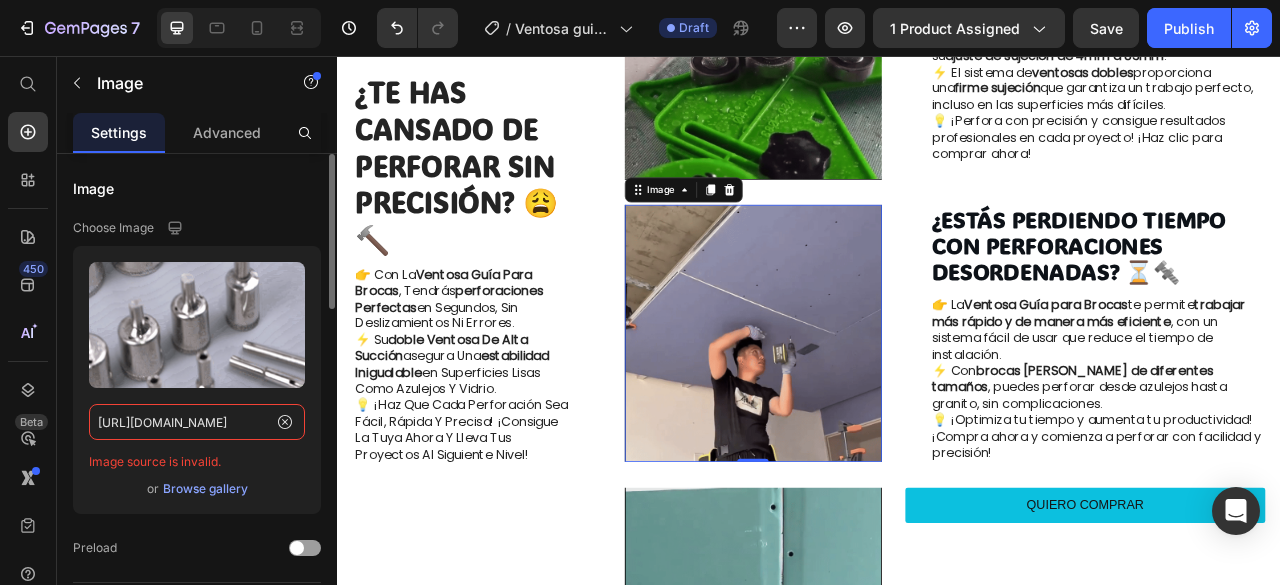 drag, startPoint x: 266, startPoint y: 421, endPoint x: 74, endPoint y: 431, distance: 192.26024 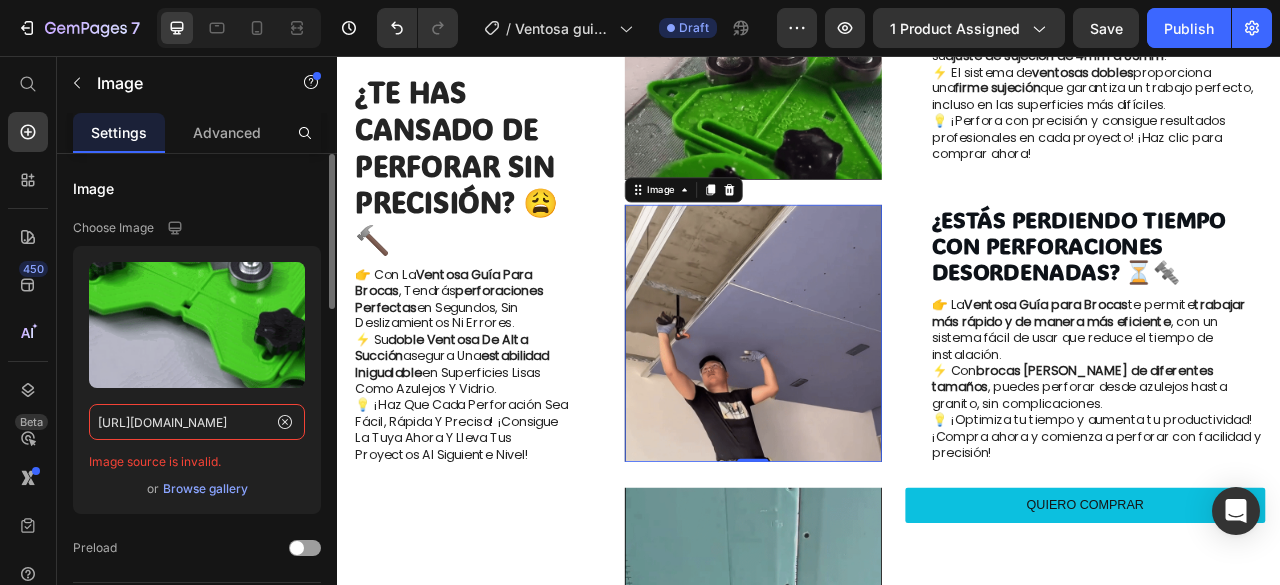 click on "Upload Image [URL][DOMAIN_NAME] Image source is invalid.  or   Browse gallery" 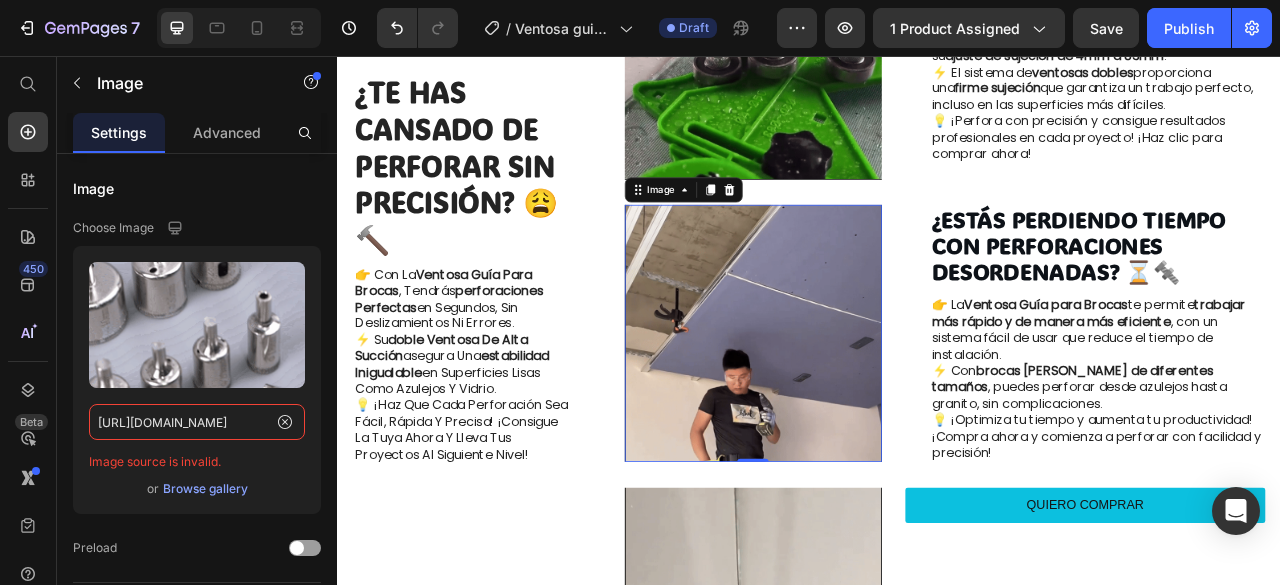 scroll, scrollTop: 0, scrollLeft: 31, axis: horizontal 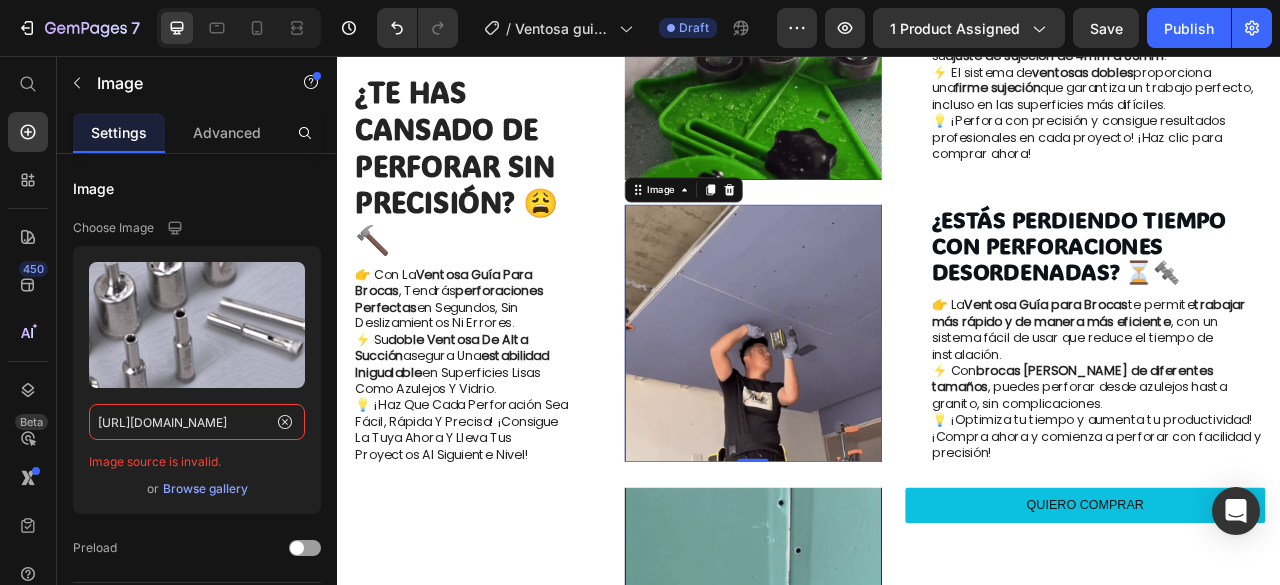 type on "[URL]" 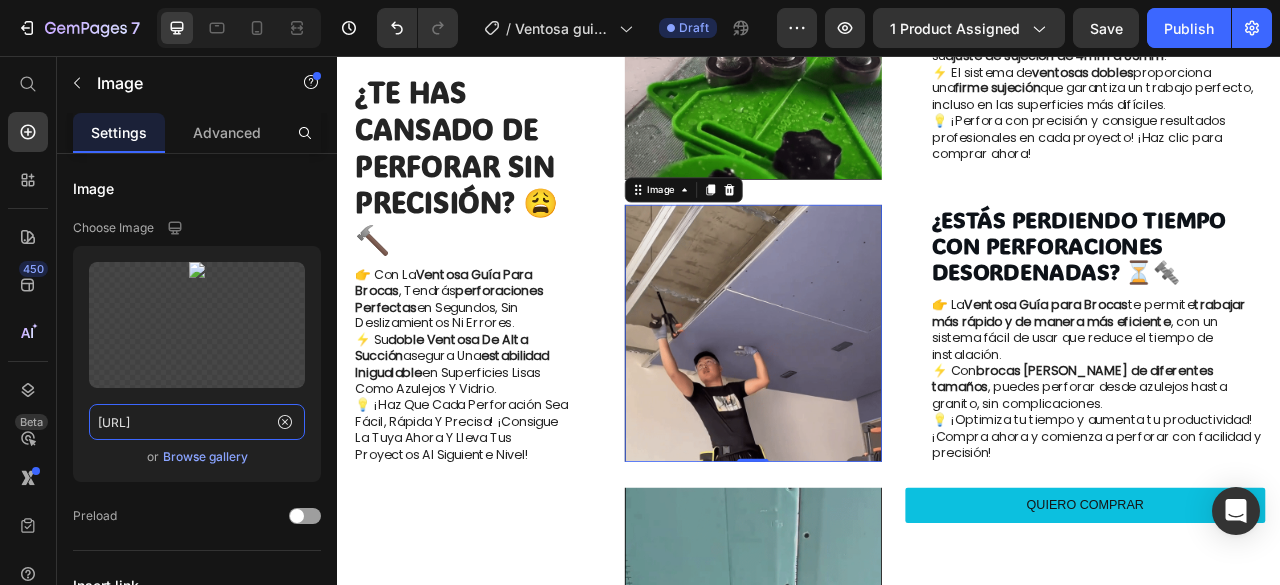 scroll, scrollTop: 0, scrollLeft: 0, axis: both 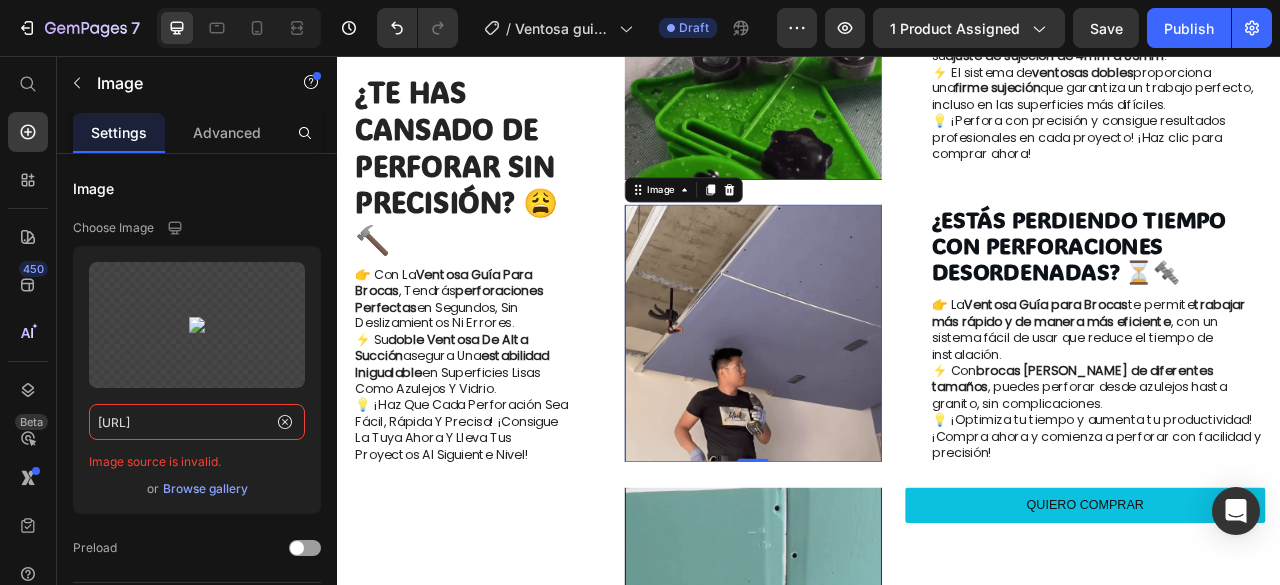 drag, startPoint x: 156, startPoint y: 422, endPoint x: 51, endPoint y: 425, distance: 105.04285 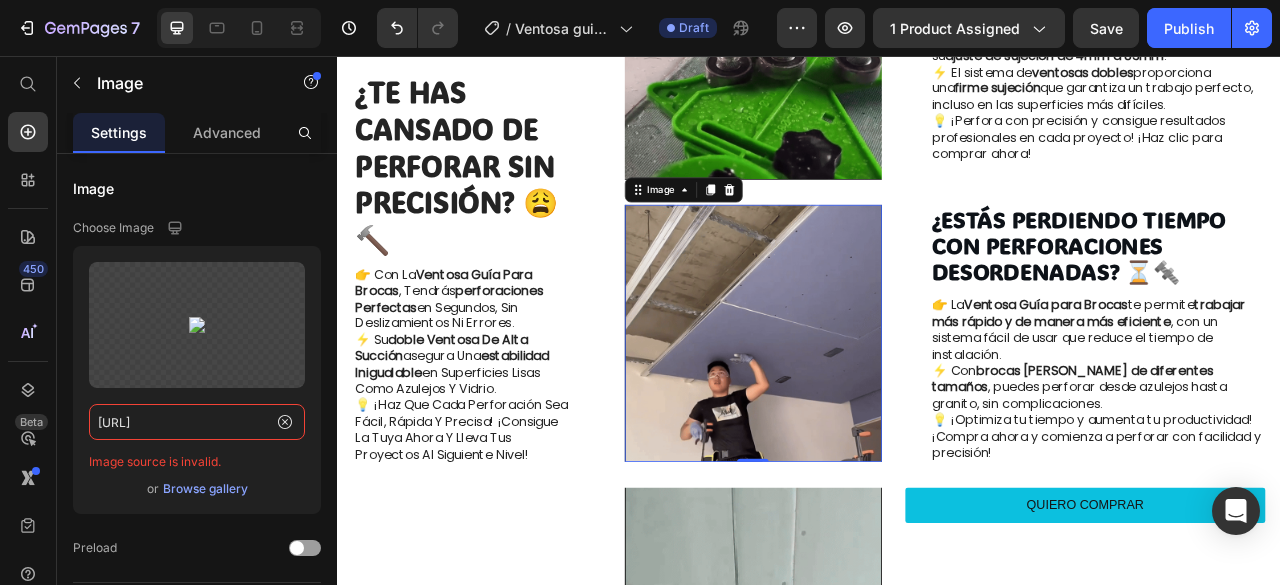 click on "450 Beta Start with Sections Elements Hero Section Product Detail Brands Trusted Badges Guarantee Product Breakdown How to use Testimonials Compare Bundle FAQs Social Proof Brand Story Product List Collection Blog List Contact Sticky Add to Cart Custom Footer Browse Library 450 Layout
Row
Row
Row
Row Text
Heading
Text Block Button
Button
Button
Sticky Back to top Media
Image
Image
Video" at bounding box center [168, 320] 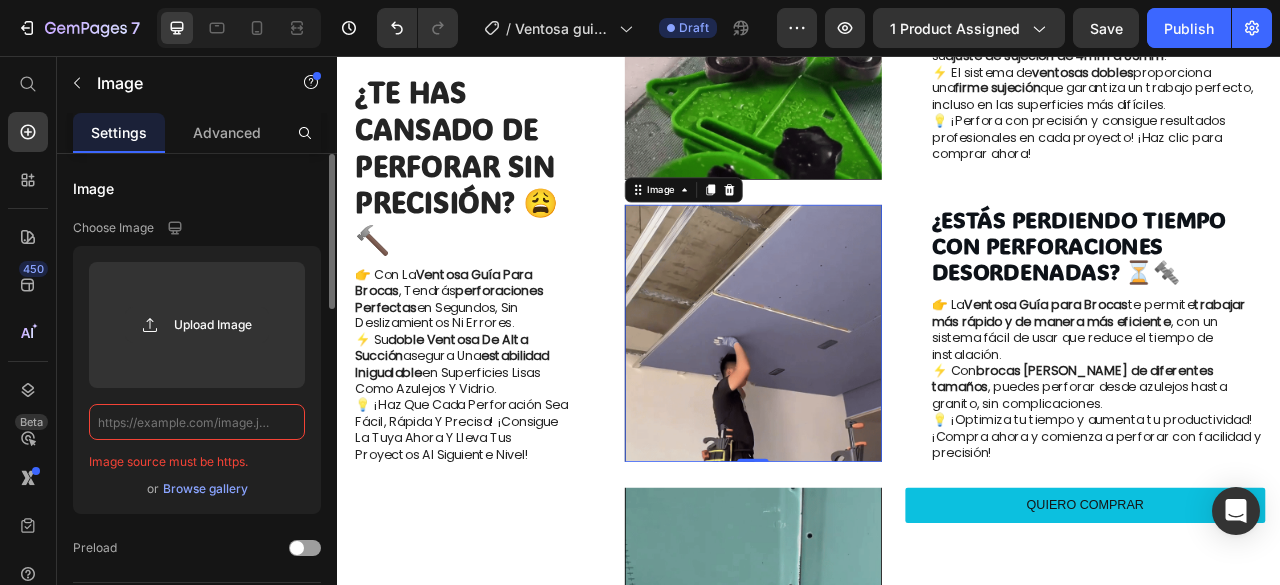 click 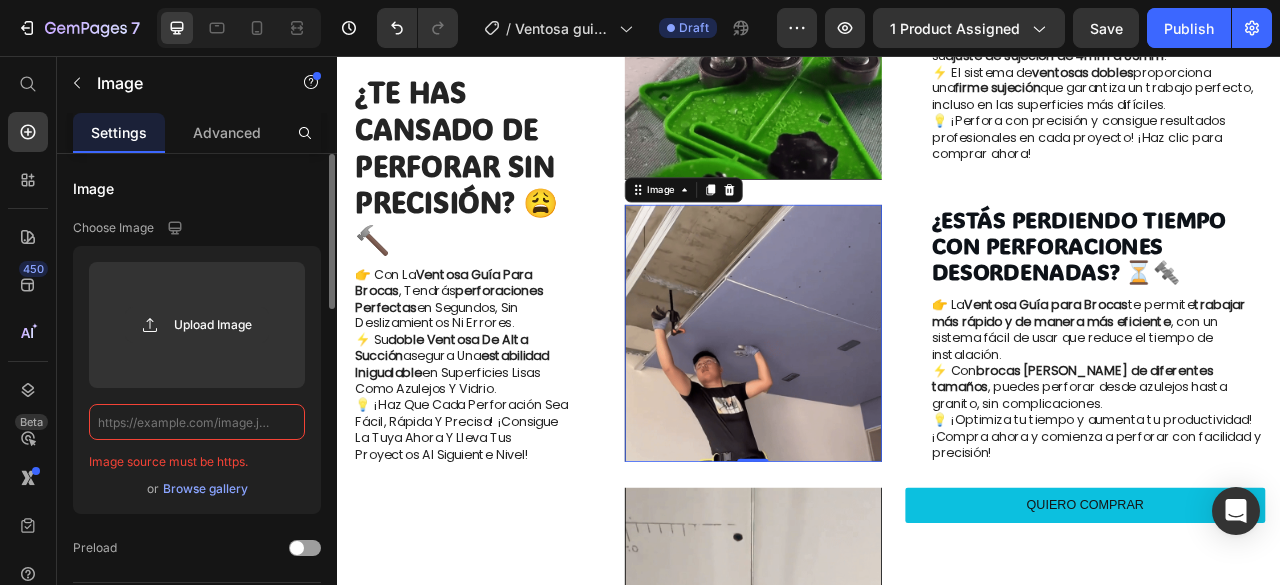 paste on "[URL][DOMAIN_NAME]" 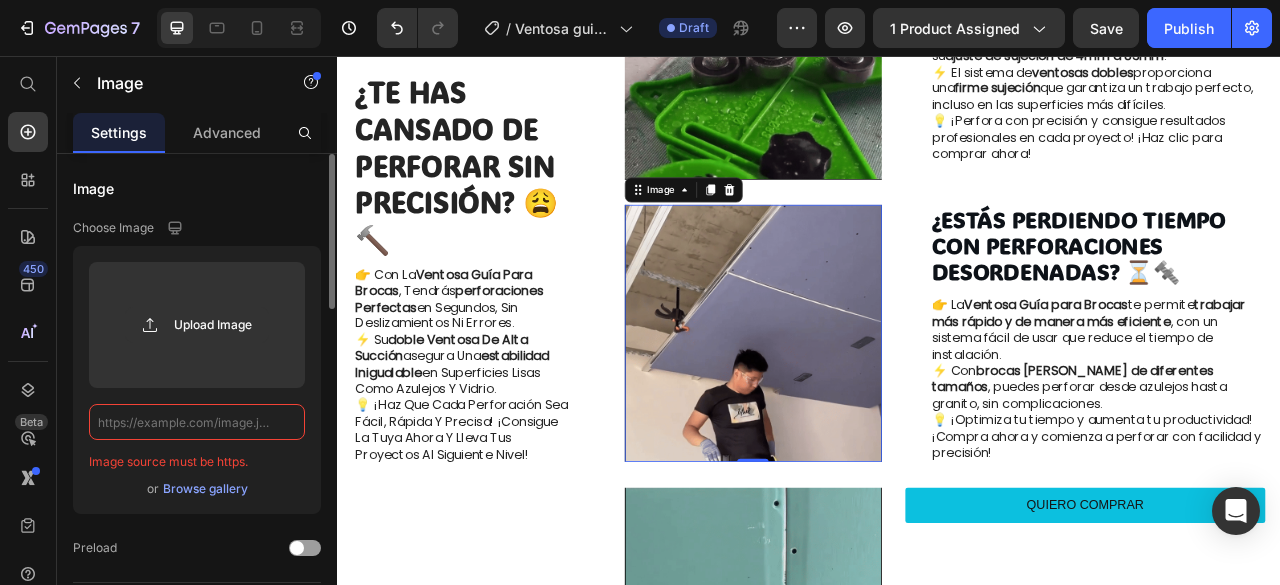 type on "[URL][DOMAIN_NAME]" 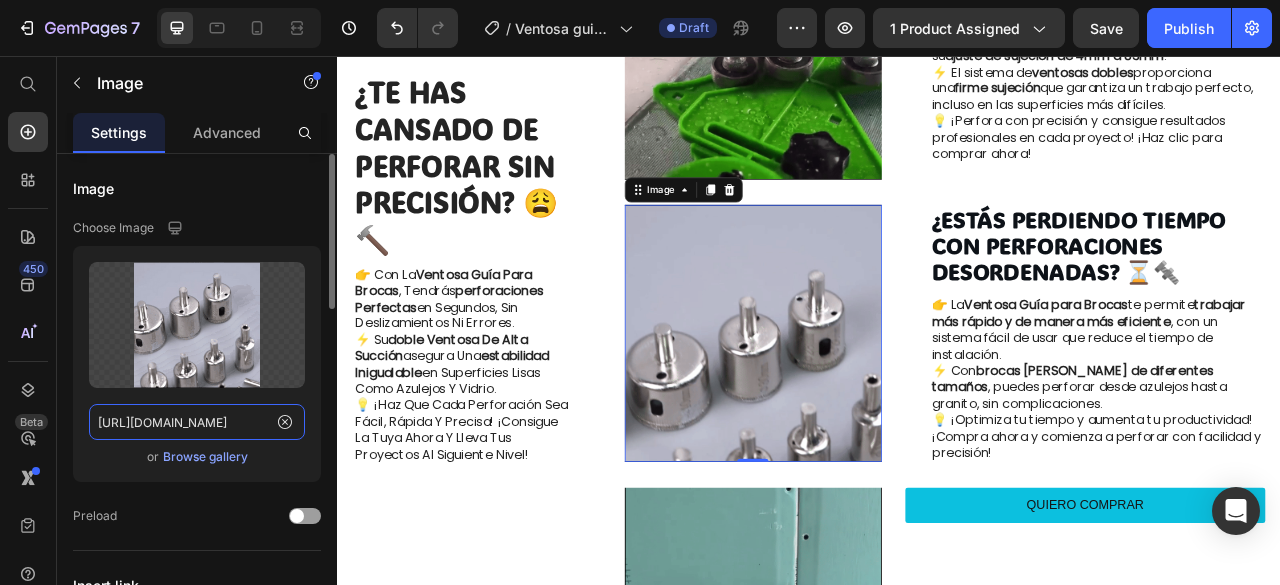 scroll, scrollTop: 0, scrollLeft: 519, axis: horizontal 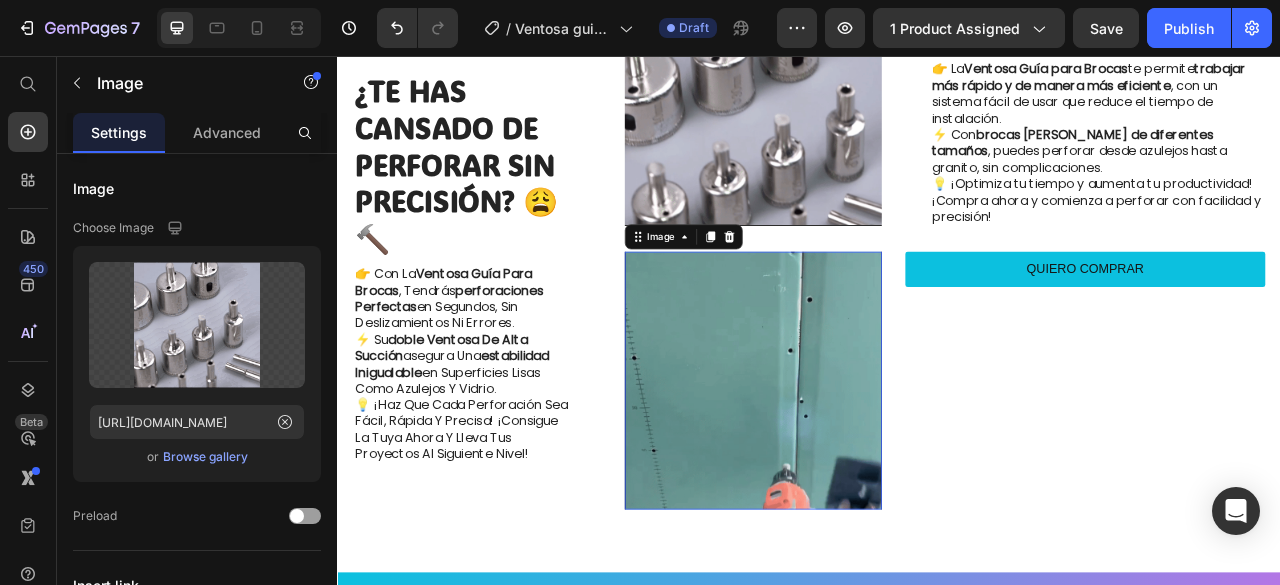 click at bounding box center (865, 468) 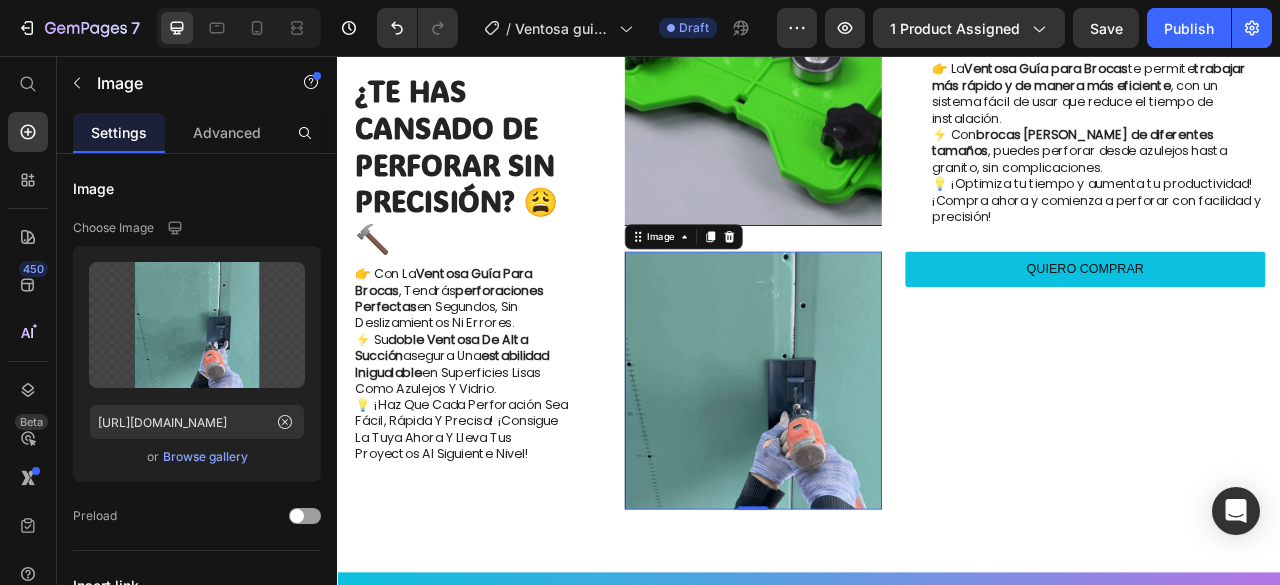click at bounding box center [865, 468] 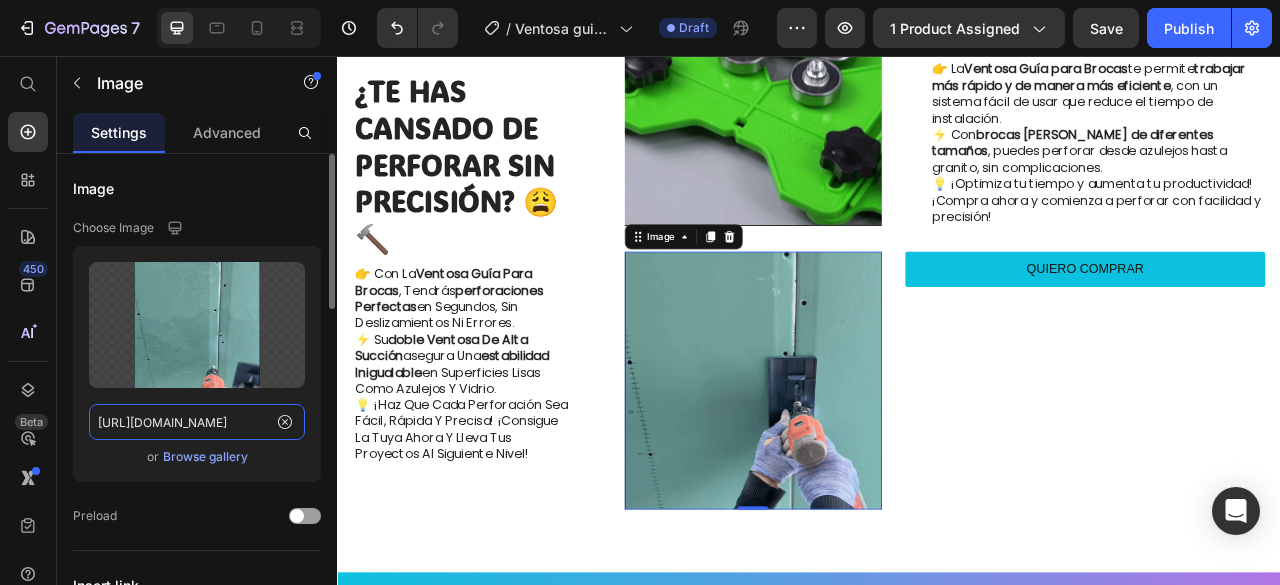 click on "[URL][DOMAIN_NAME]" 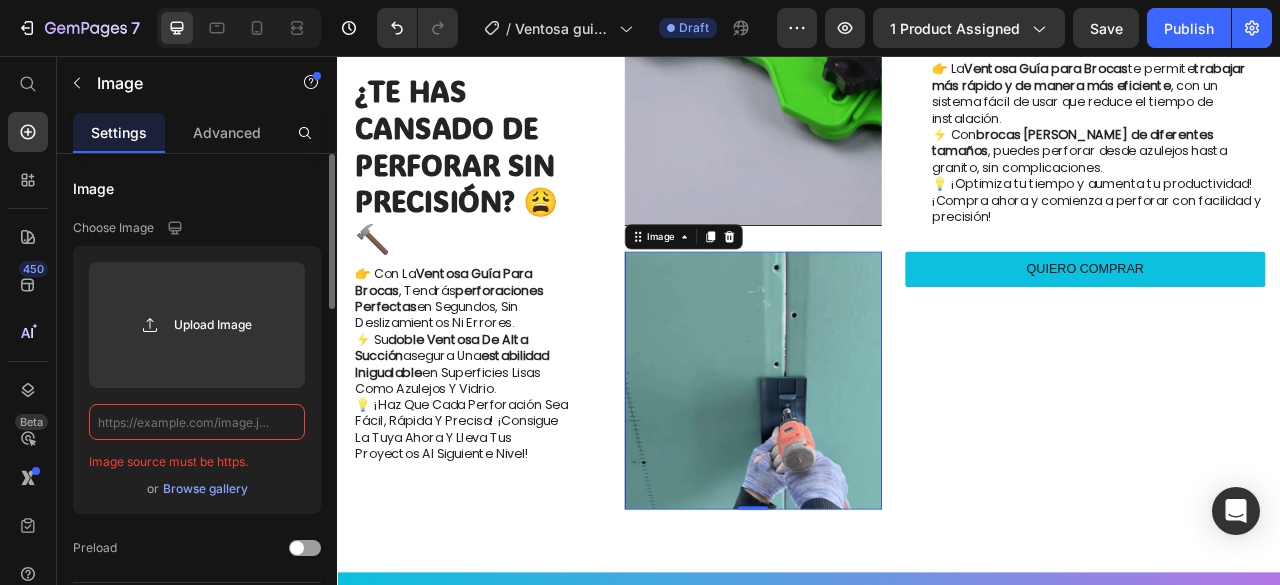 click 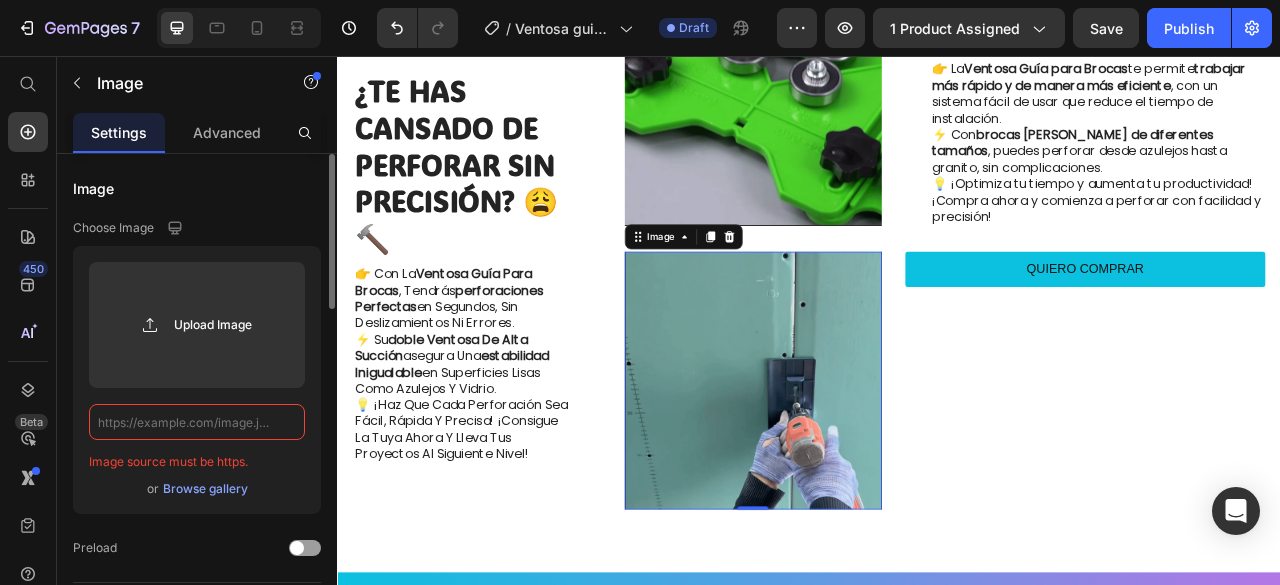 paste on "[URL][DOMAIN_NAME]" 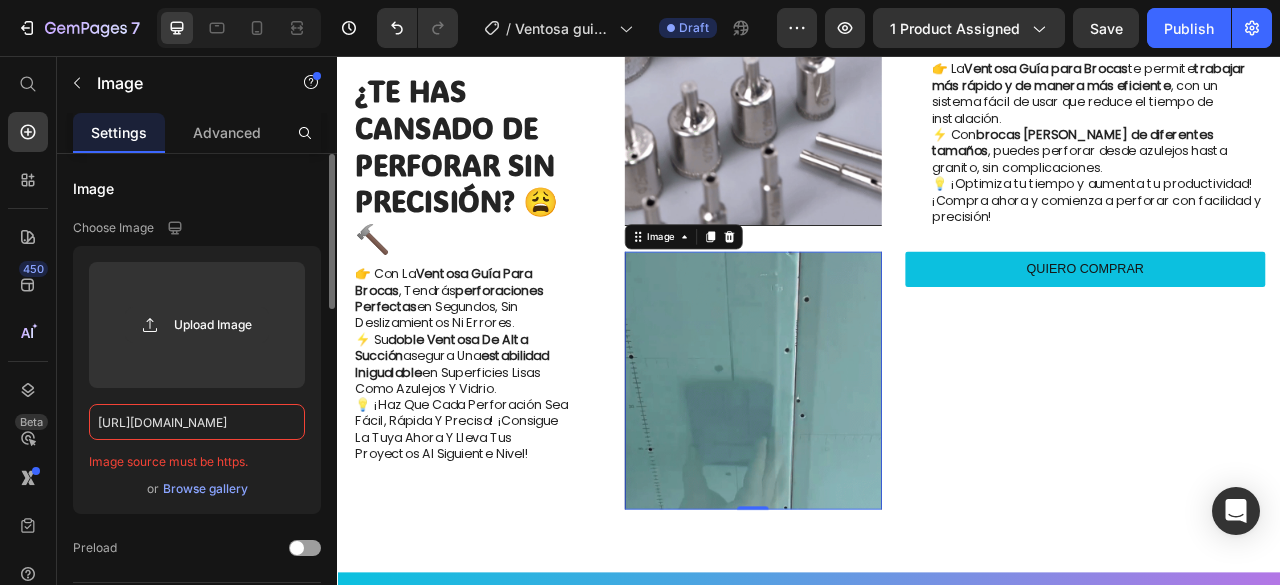 scroll, scrollTop: 0, scrollLeft: 519, axis: horizontal 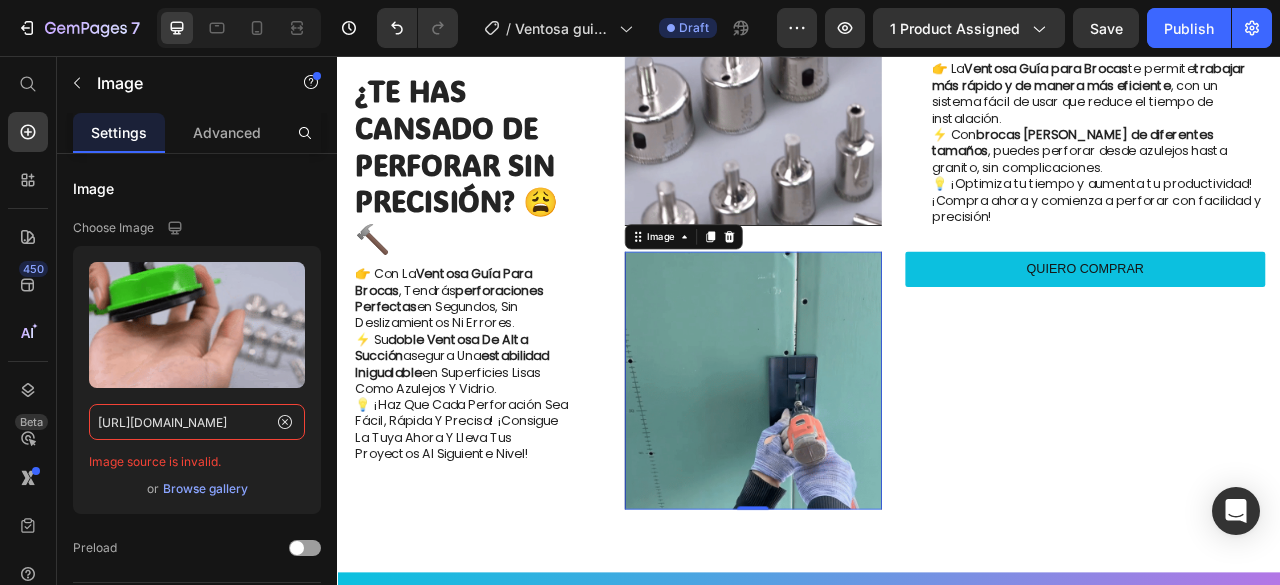drag, startPoint x: 267, startPoint y: 421, endPoint x: 50, endPoint y: 431, distance: 217.23029 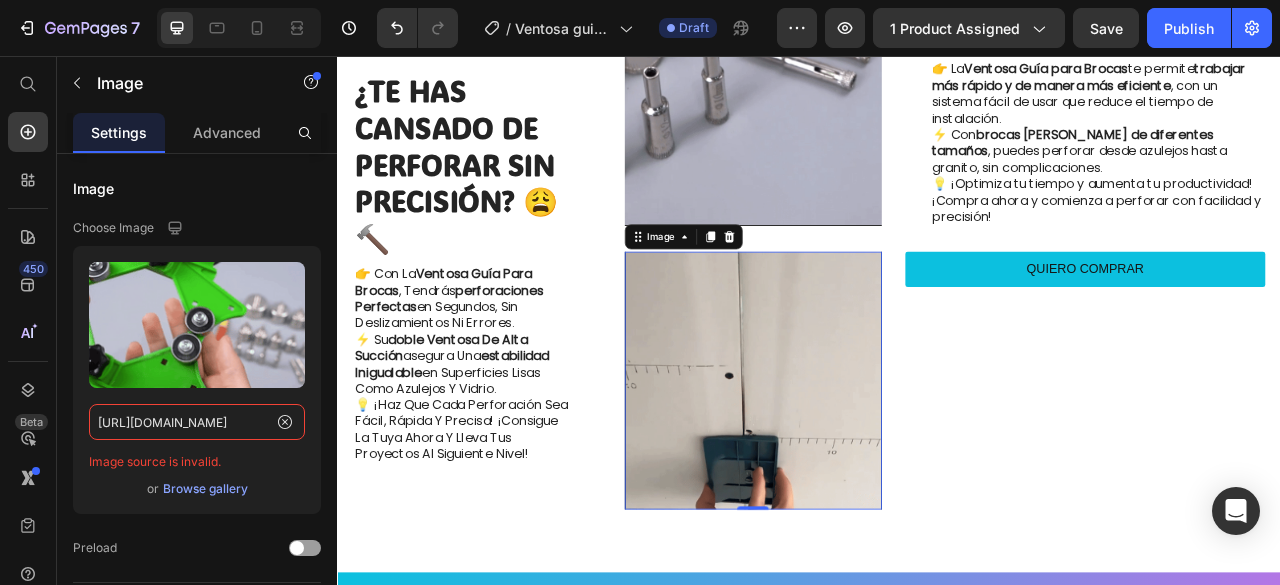 click on "450 Beta Start with Sections Elements Hero Section Product Detail Brands Trusted Badges Guarantee Product Breakdown How to use Testimonials Compare Bundle FAQs Social Proof Brand Story Product List Collection Blog List Contact Sticky Add to Cart Custom Footer Browse Library 450 Layout
Row
Row
Row
Row Text
Heading
Text Block Button
Button
Button
Sticky Back to top Media
Image
Image
Video" at bounding box center (168, 320) 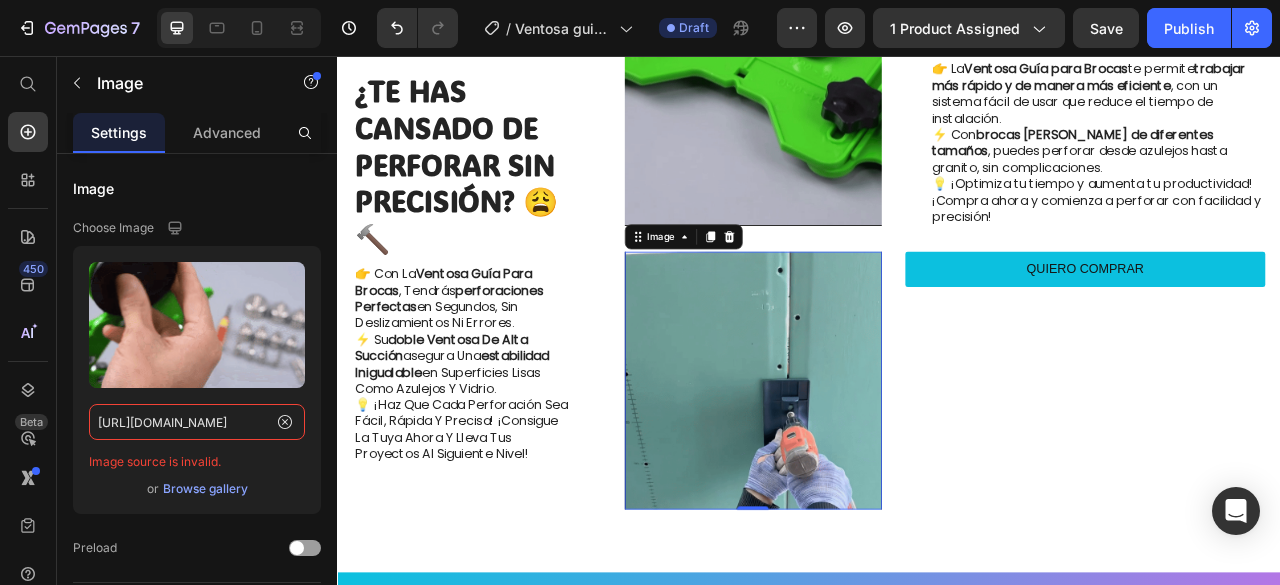 type on "7" 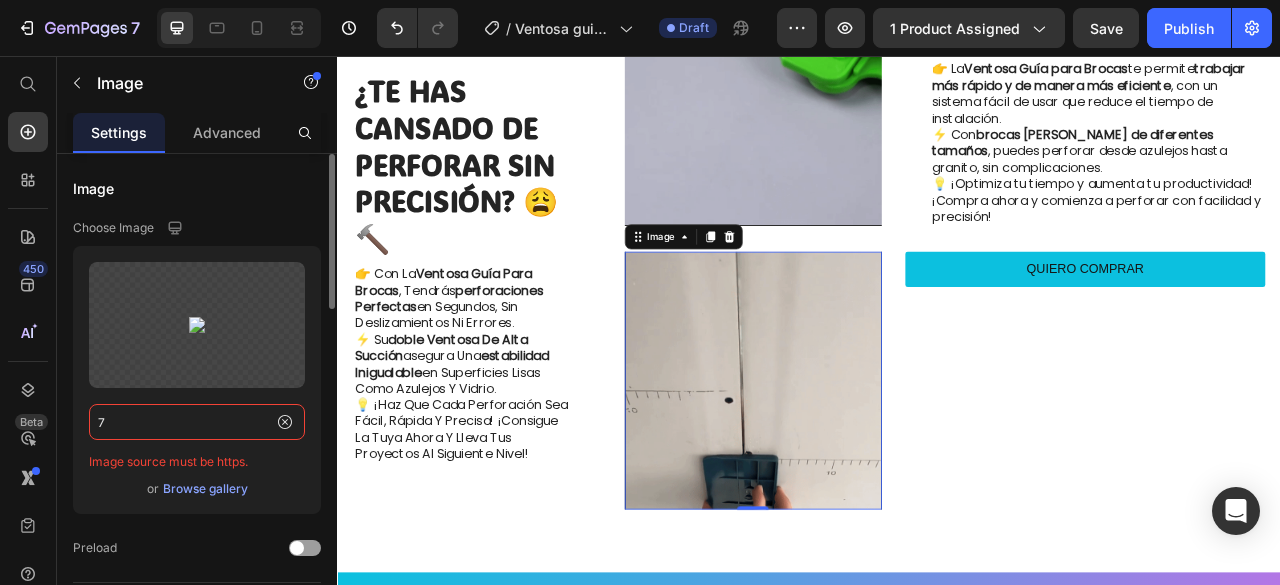 click on "7" 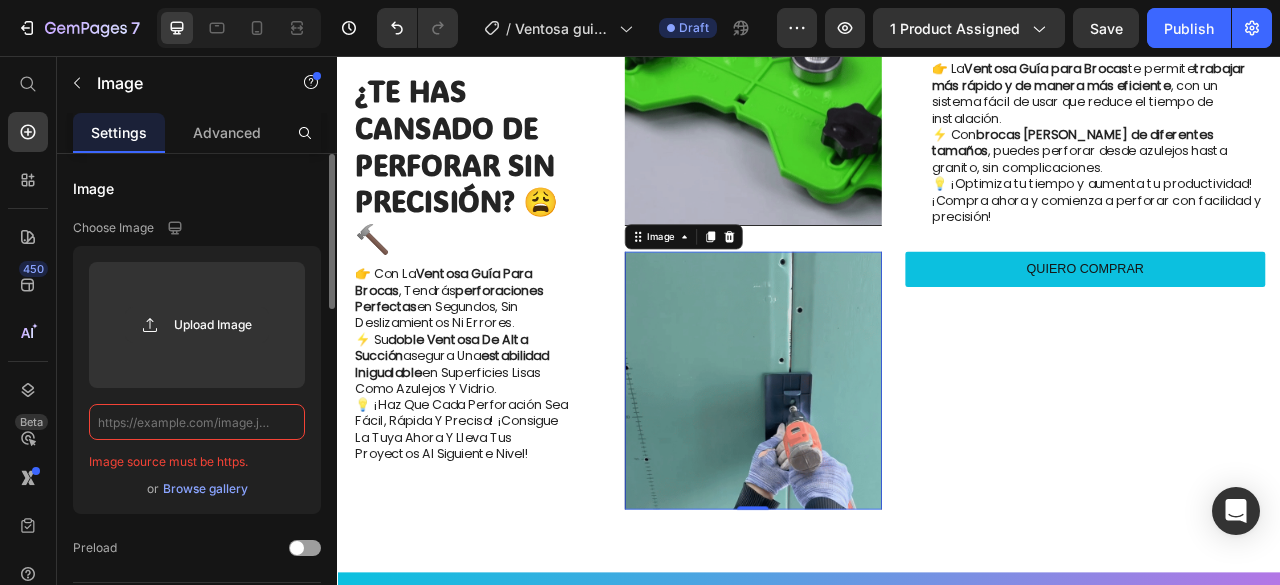 paste on "[URL][DOMAIN_NAME]" 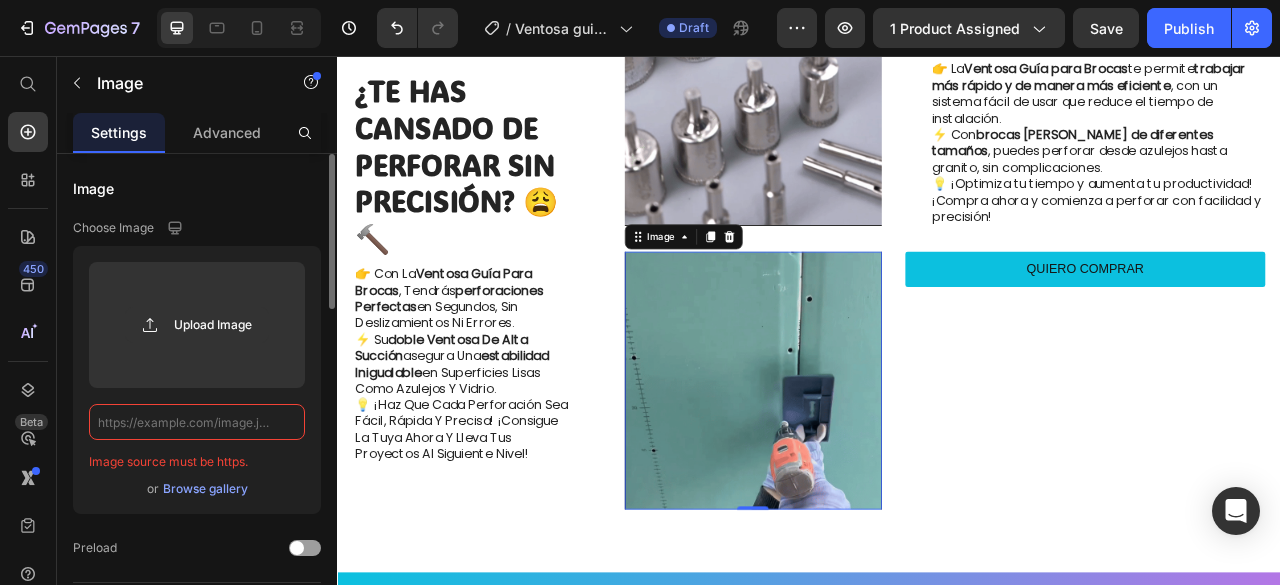 type on "[URL][DOMAIN_NAME]" 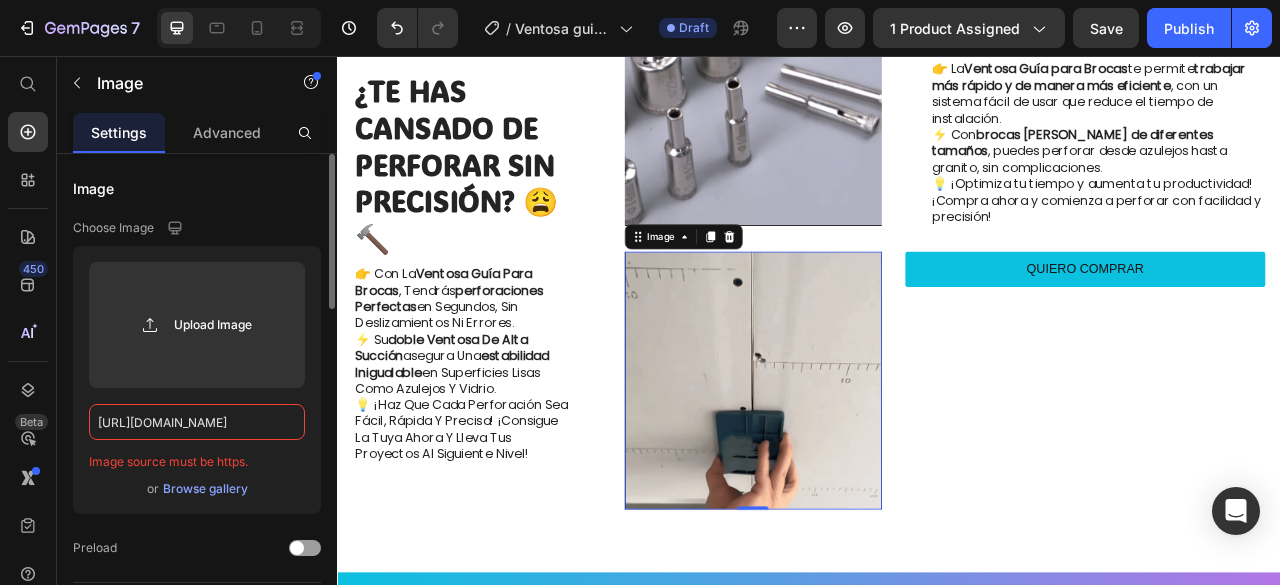 scroll, scrollTop: 0, scrollLeft: 519, axis: horizontal 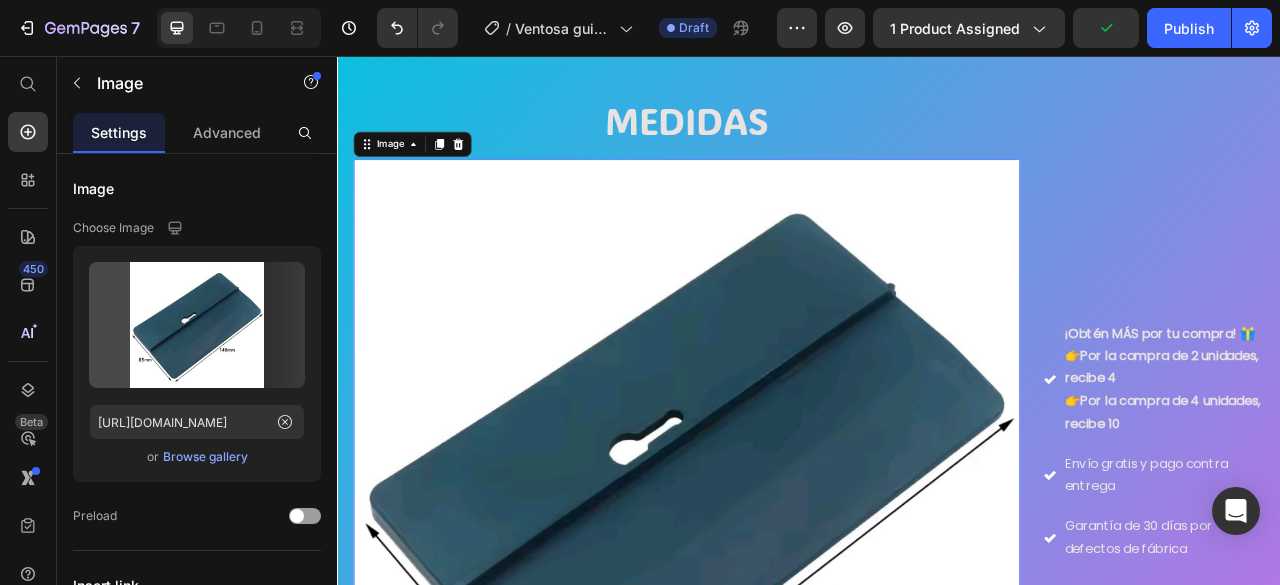 click at bounding box center [781, 586] 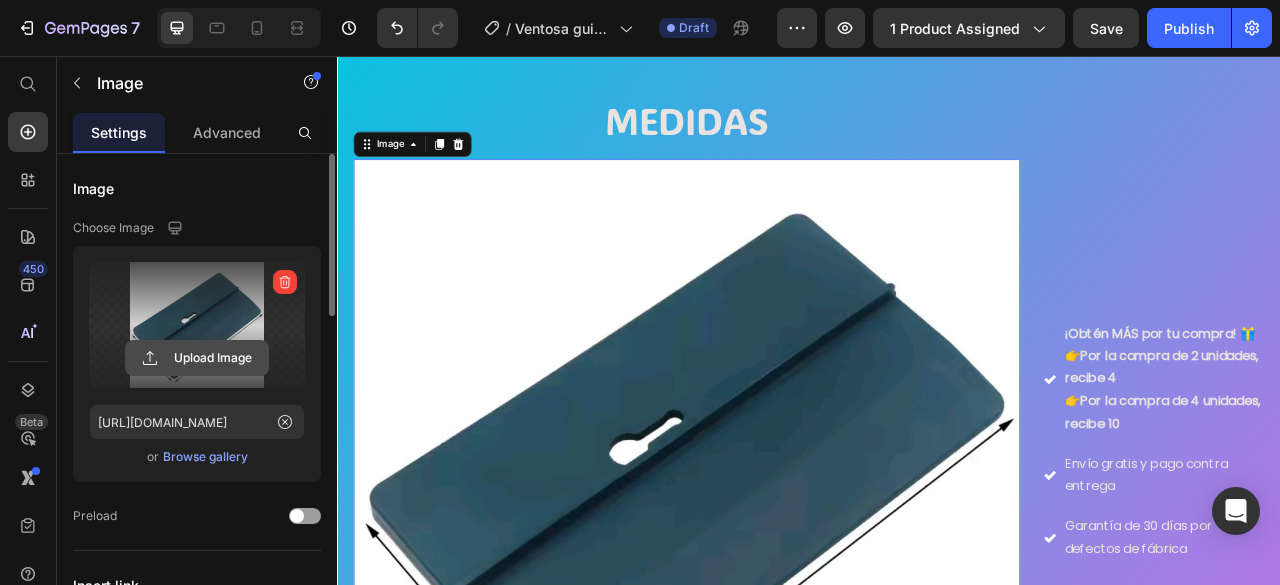 click 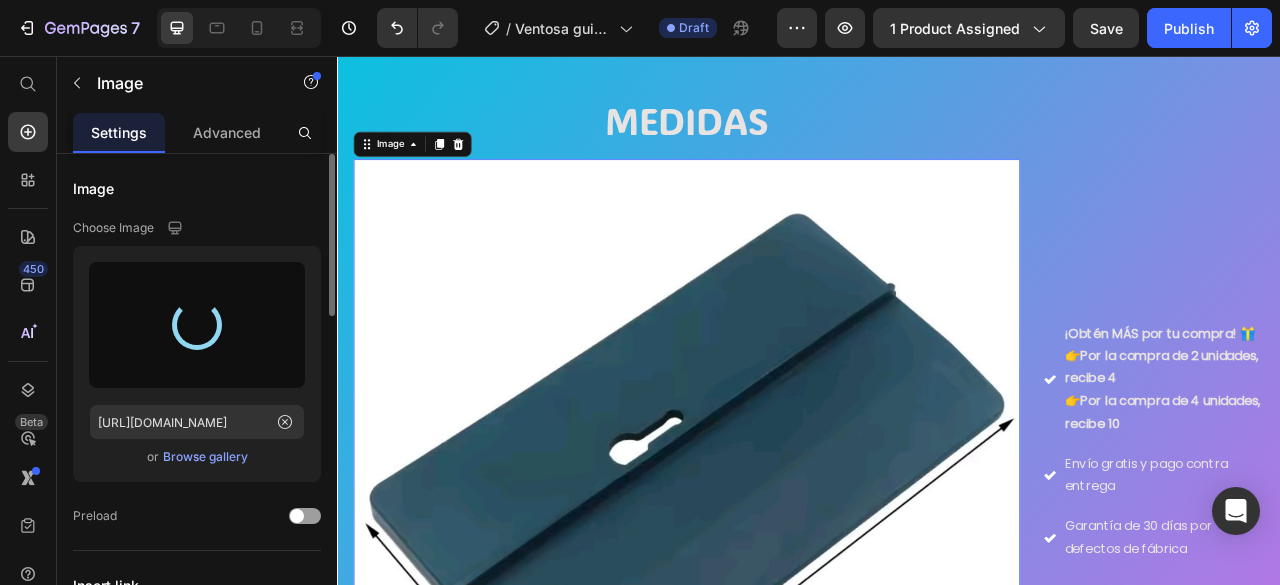 type on "[URL][DOMAIN_NAME]" 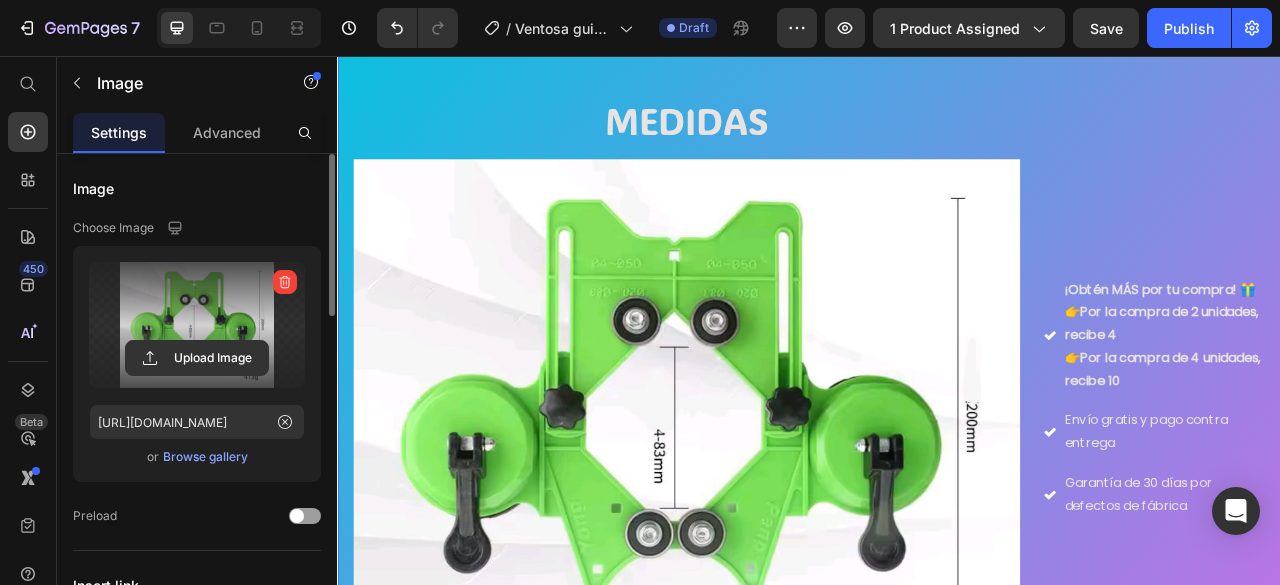 scroll, scrollTop: 2900, scrollLeft: 0, axis: vertical 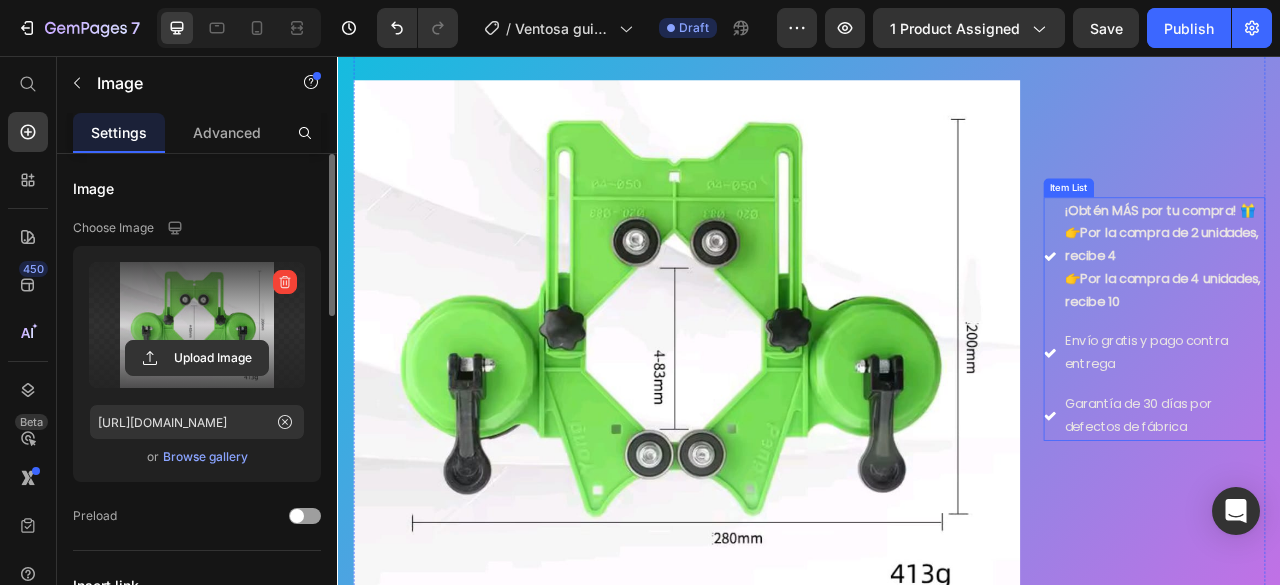 click on "👉  Por la compra de 4 unidades, recibe 10" at bounding box center (1388, 355) 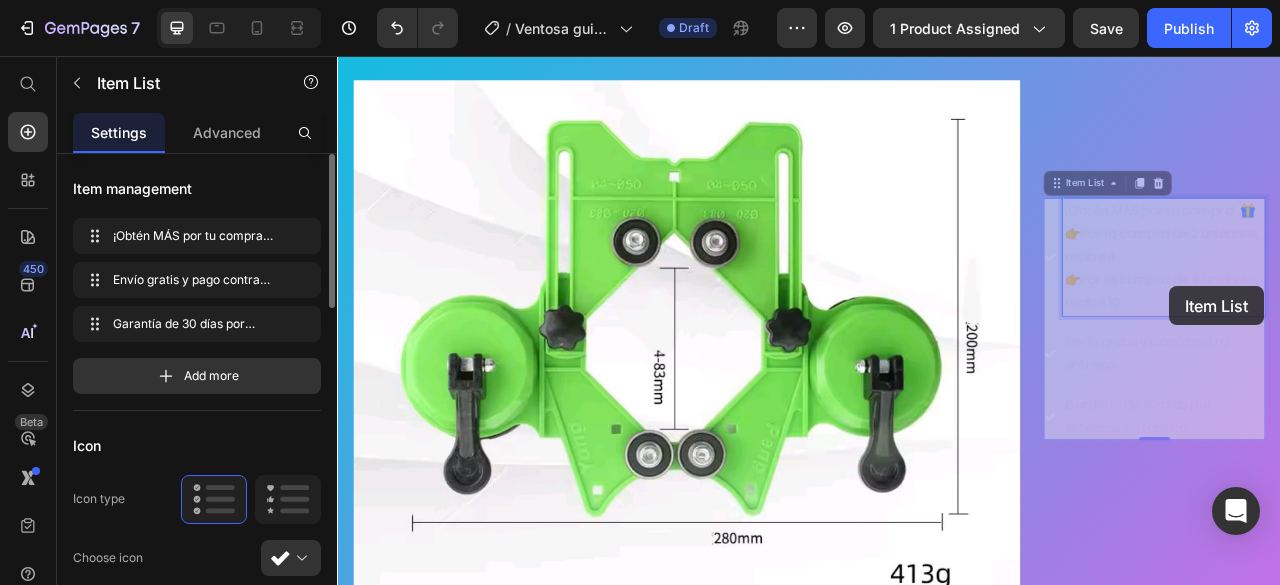 scroll, scrollTop: 2746, scrollLeft: 0, axis: vertical 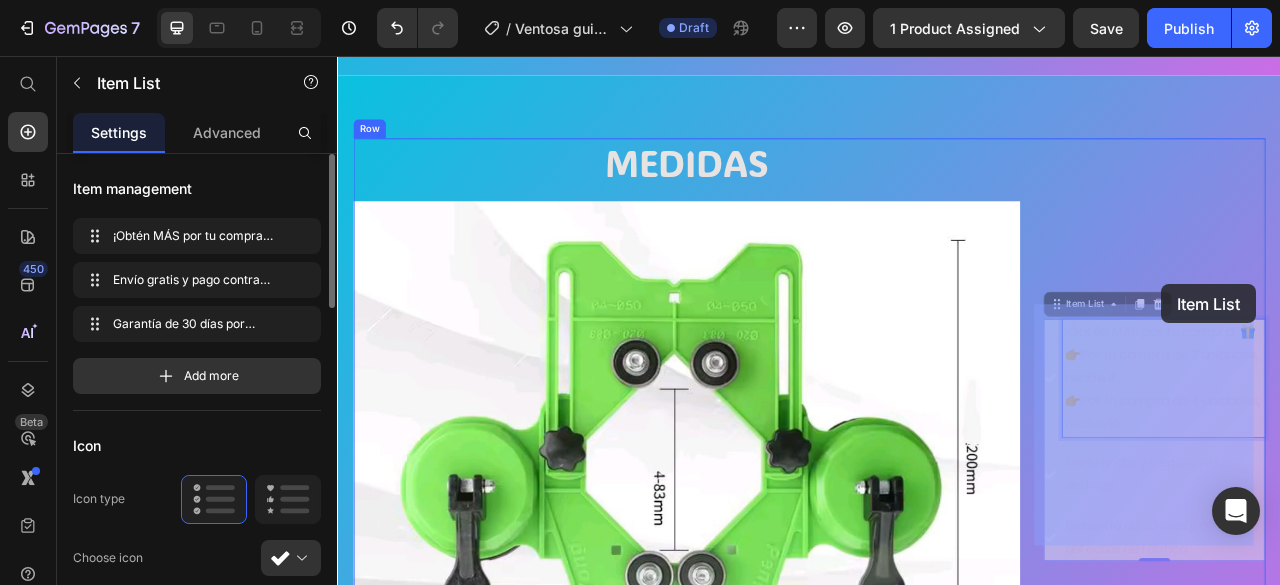 drag, startPoint x: 1418, startPoint y: 350, endPoint x: 1385, endPoint y: 346, distance: 33.24154 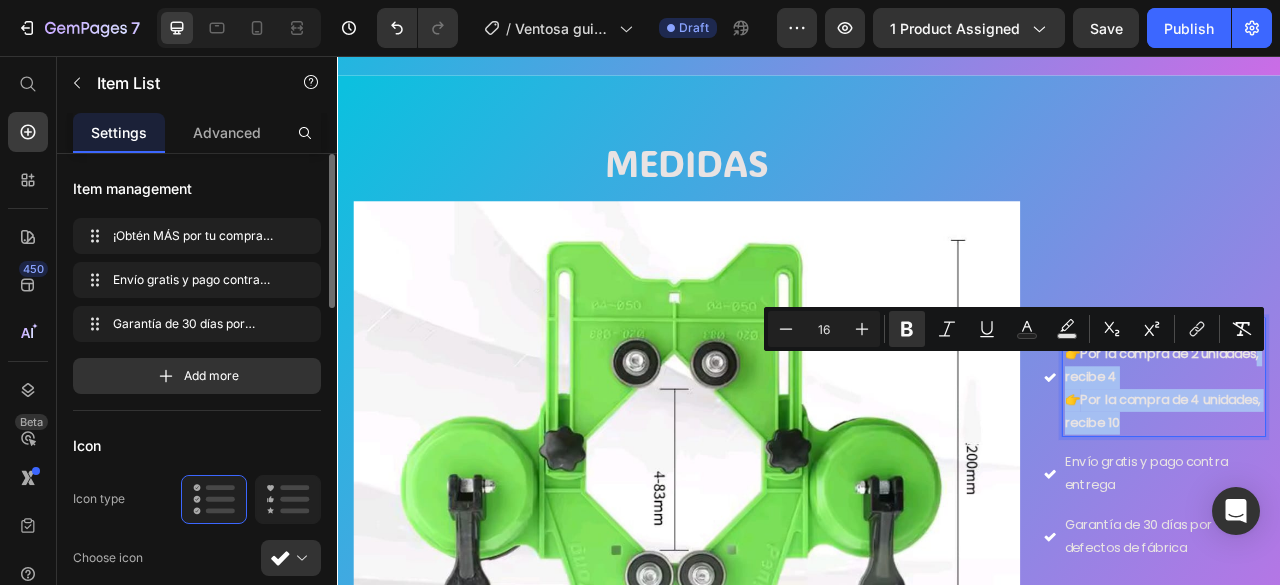 drag, startPoint x: 1416, startPoint y: 500, endPoint x: 1321, endPoint y: 452, distance: 106.437775 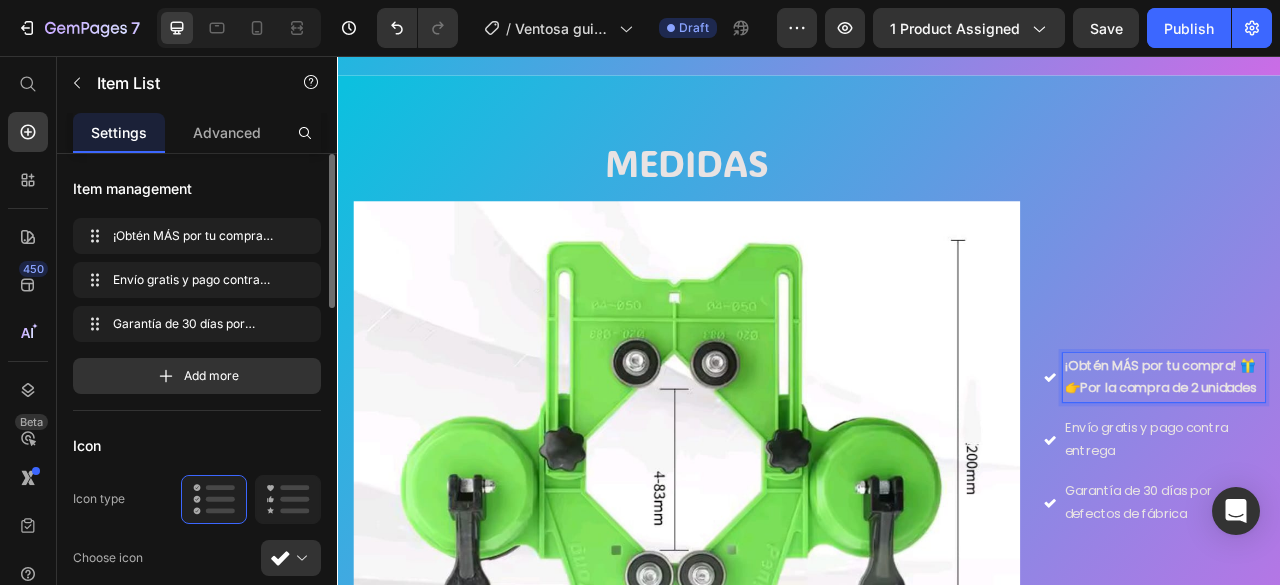 click on "👉  Por la compra de 2 unidades" at bounding box center [1388, 479] 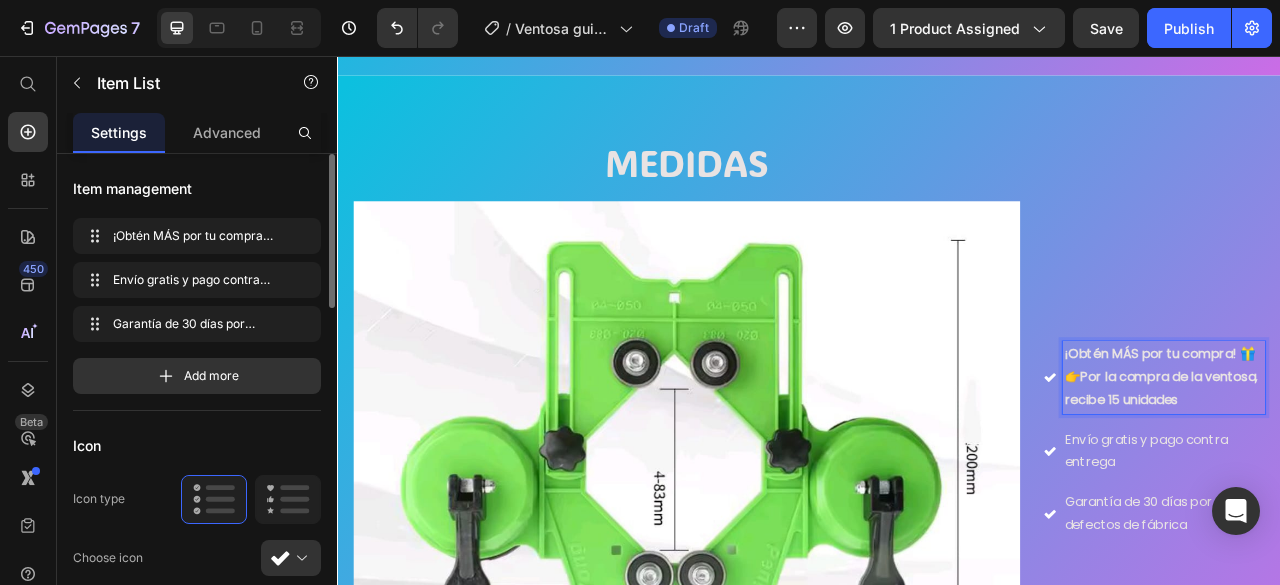 click 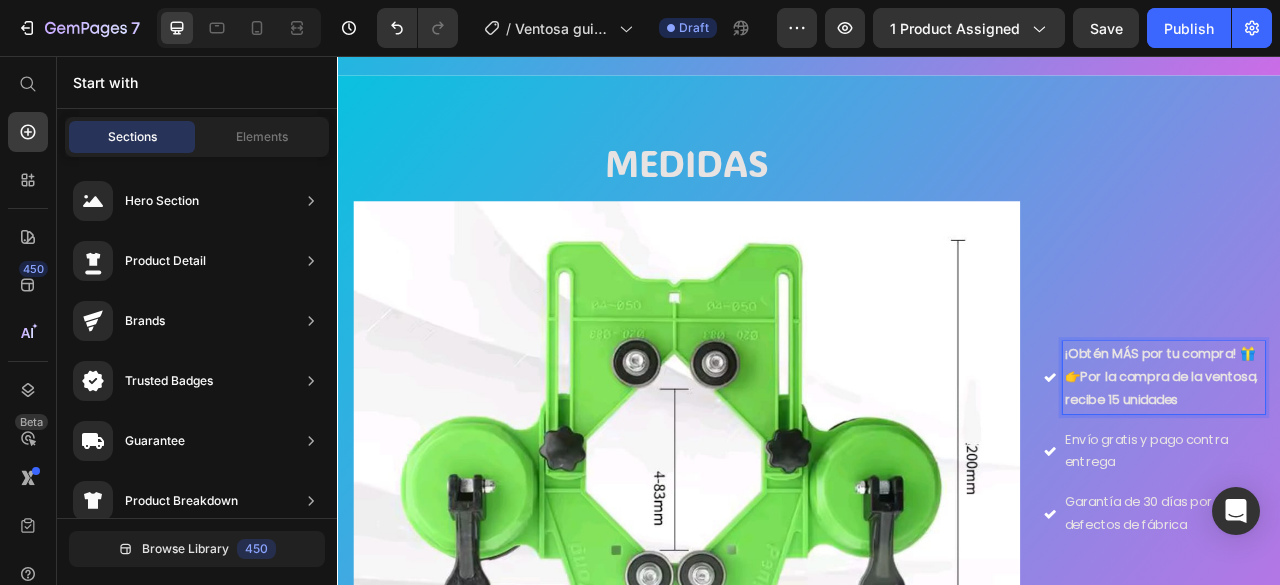 select on "es" 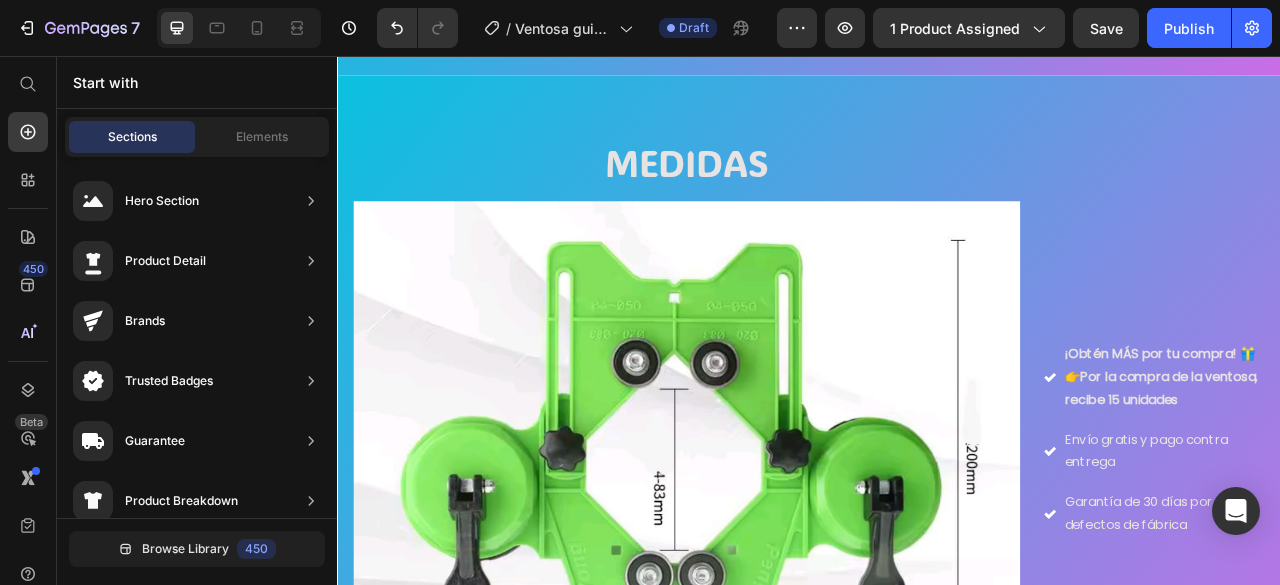 click on "👉  Por la compra de la ventosa, recibe 15 unidades" at bounding box center (1388, 480) 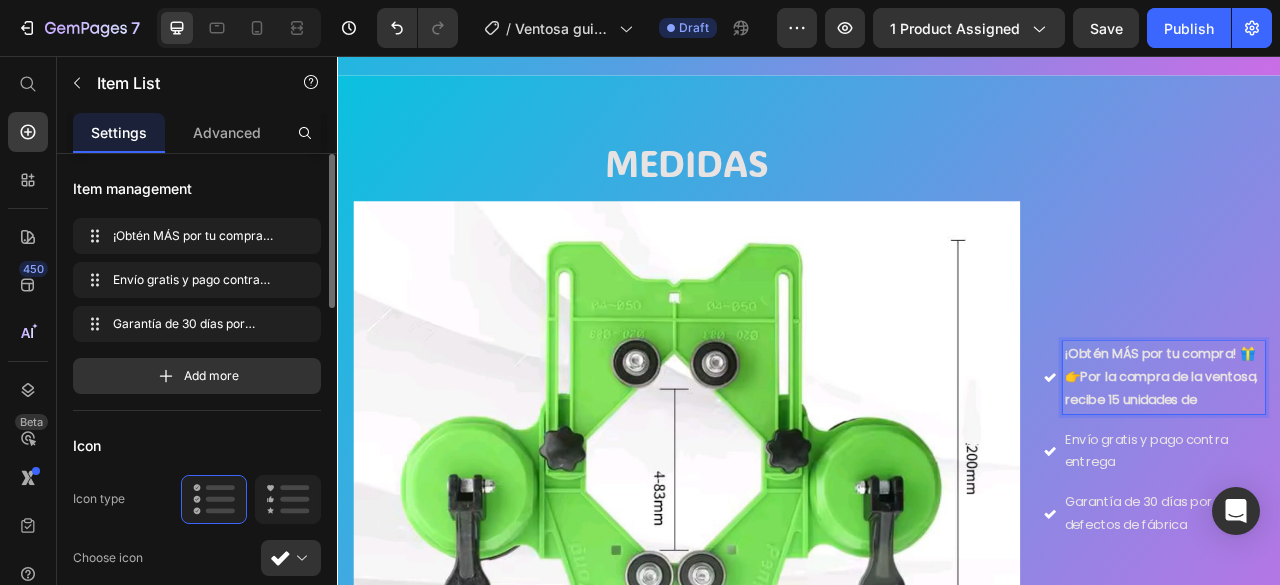 scroll, scrollTop: 2732, scrollLeft: 0, axis: vertical 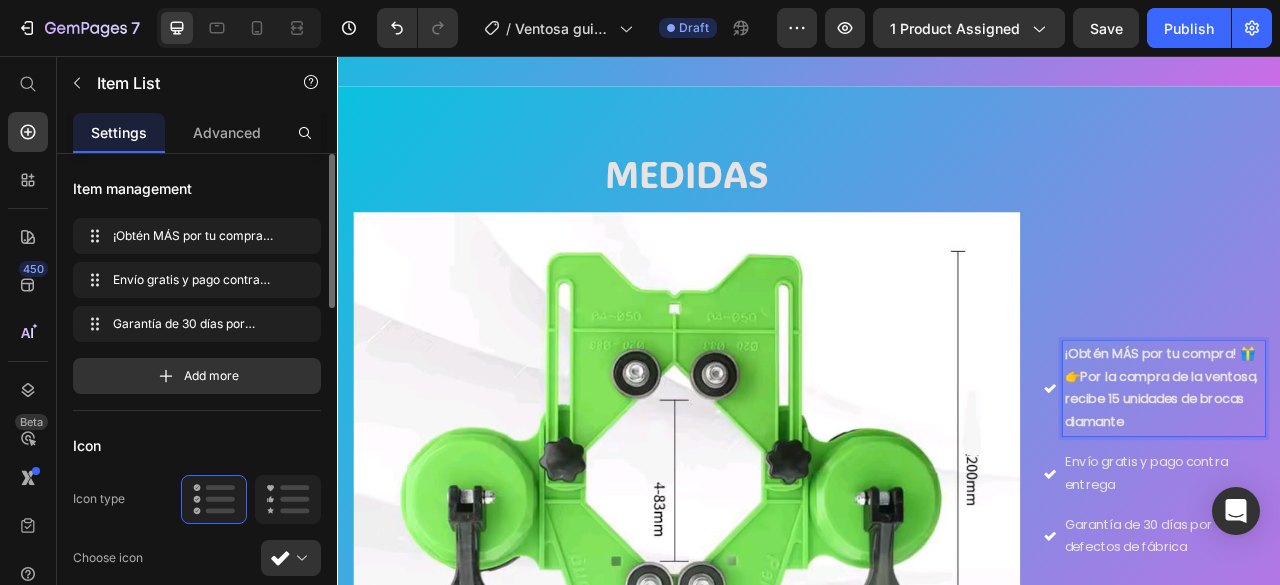 click on "Por la compra de la ventosa, recibe 15 unidades de brocas diamante" at bounding box center [1385, 493] 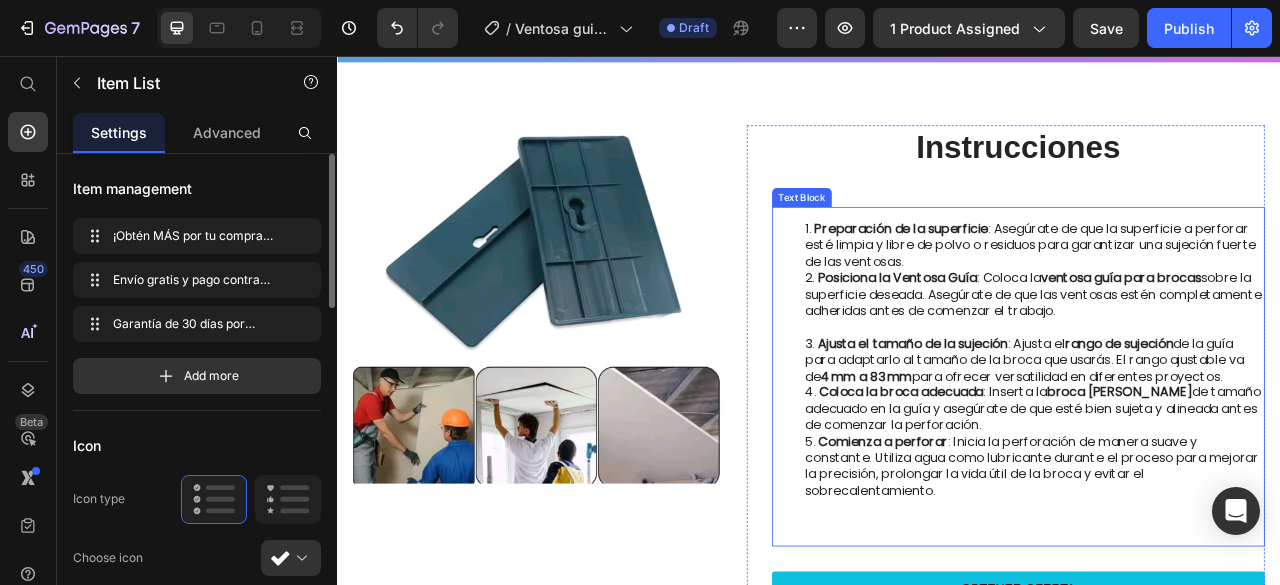 scroll, scrollTop: 3632, scrollLeft: 0, axis: vertical 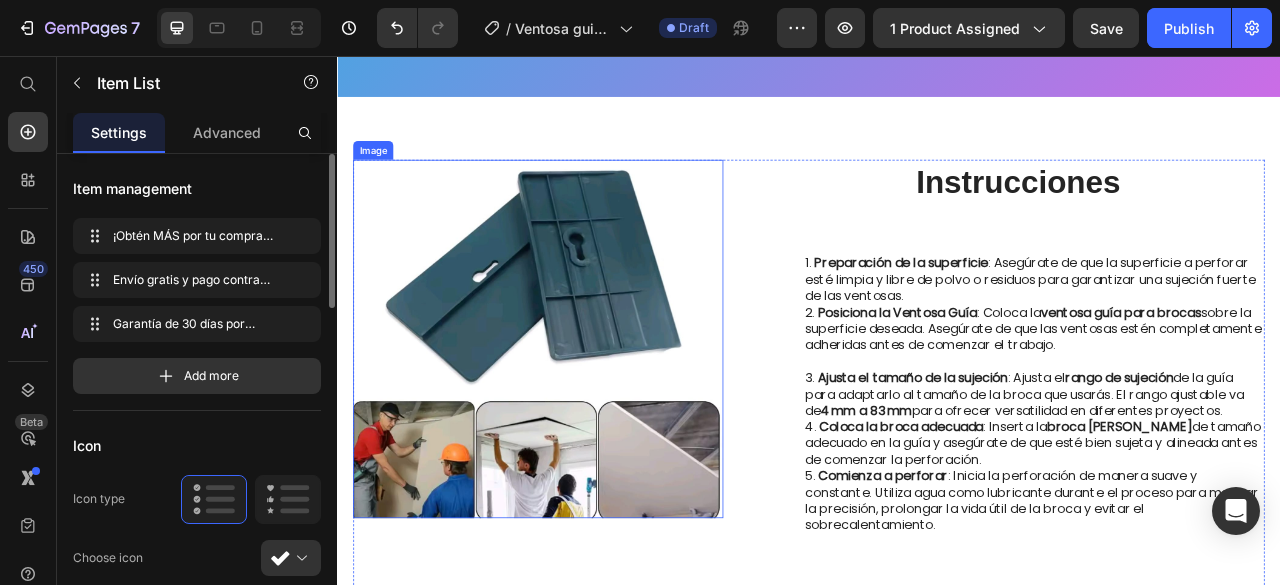 click at bounding box center (592, 416) 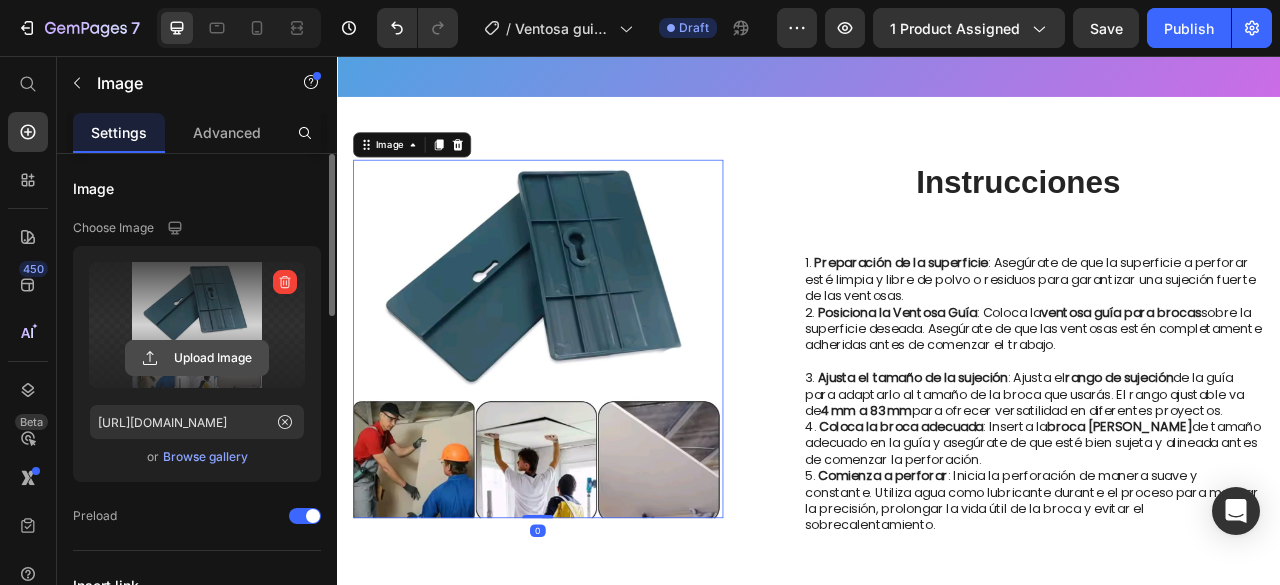 click 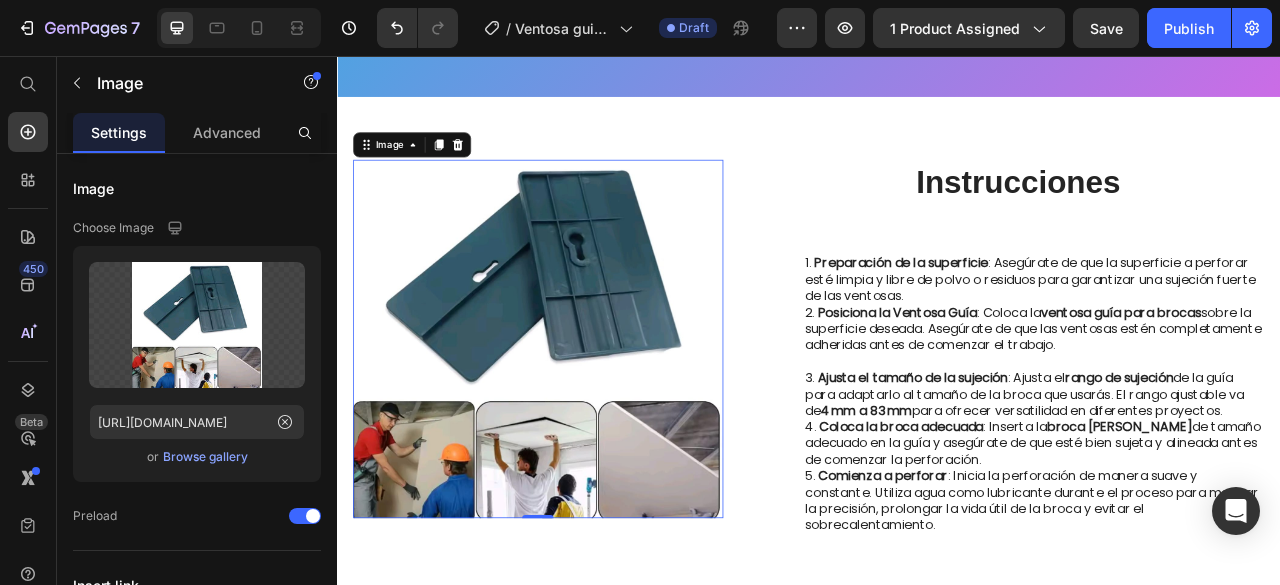 click at bounding box center [592, 416] 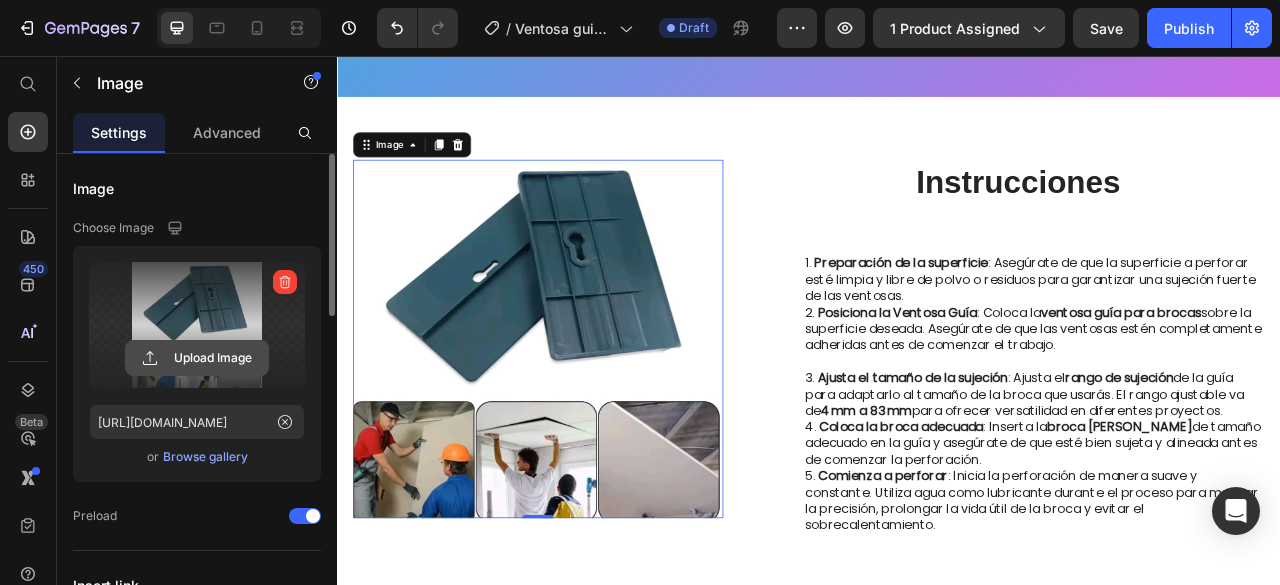 click 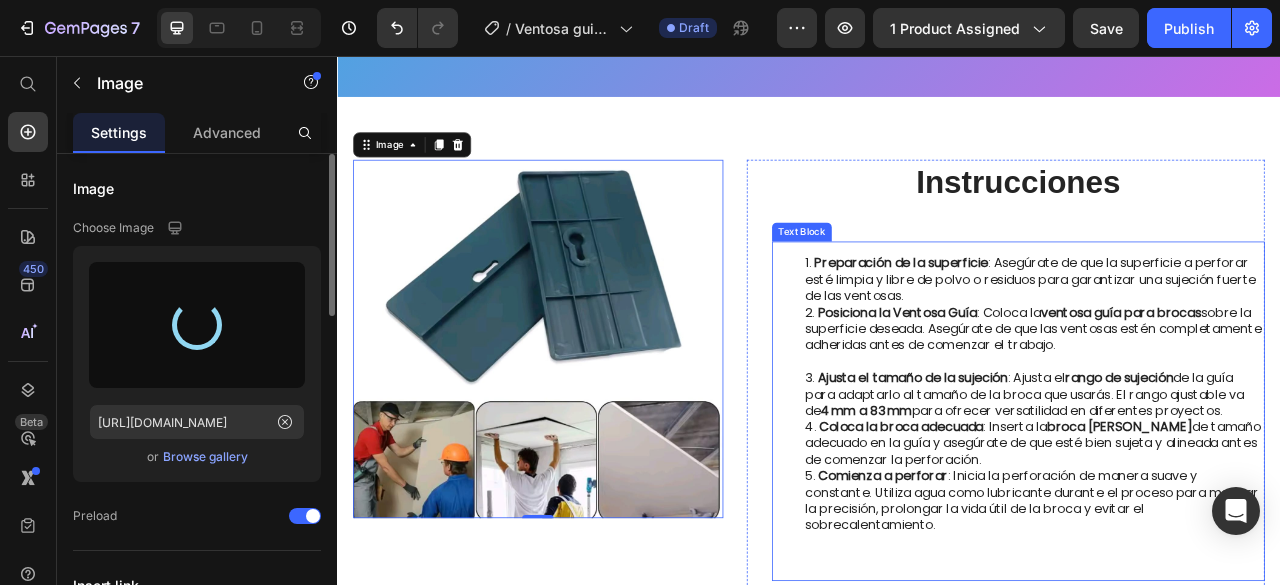 type on "[URL][DOMAIN_NAME]" 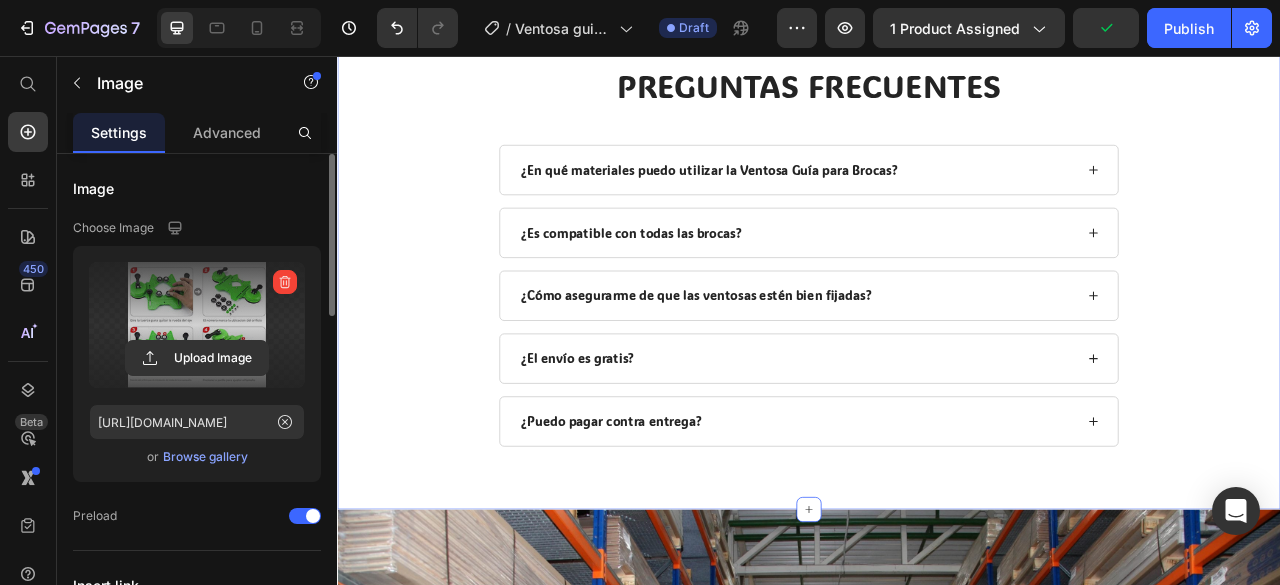 scroll, scrollTop: 4829, scrollLeft: 0, axis: vertical 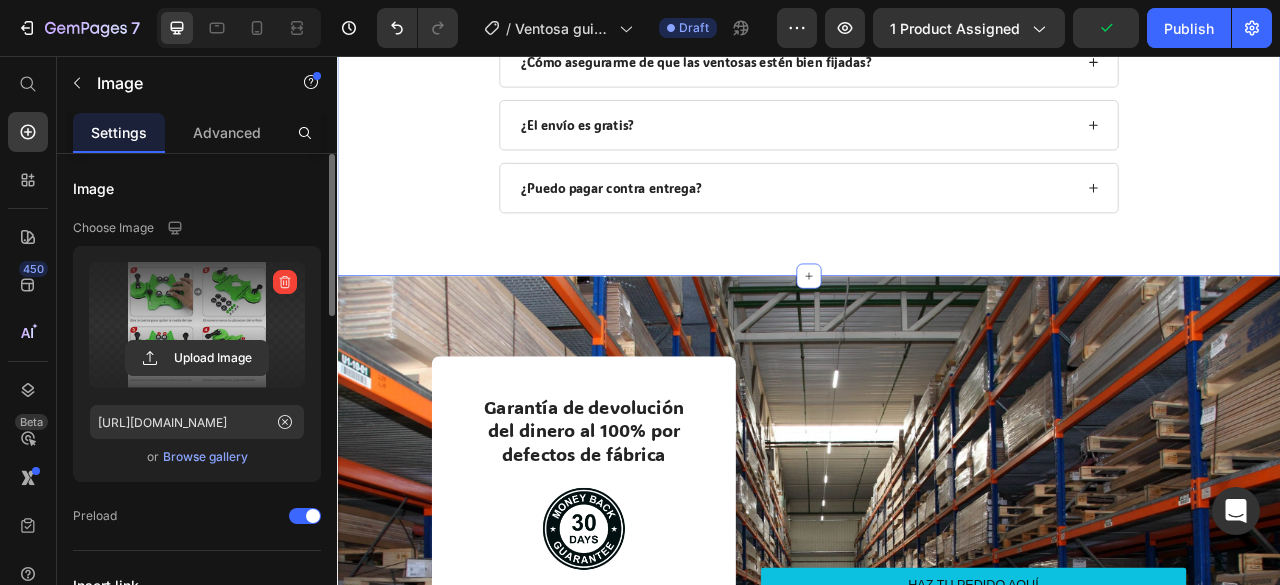 click at bounding box center [467, 1463] 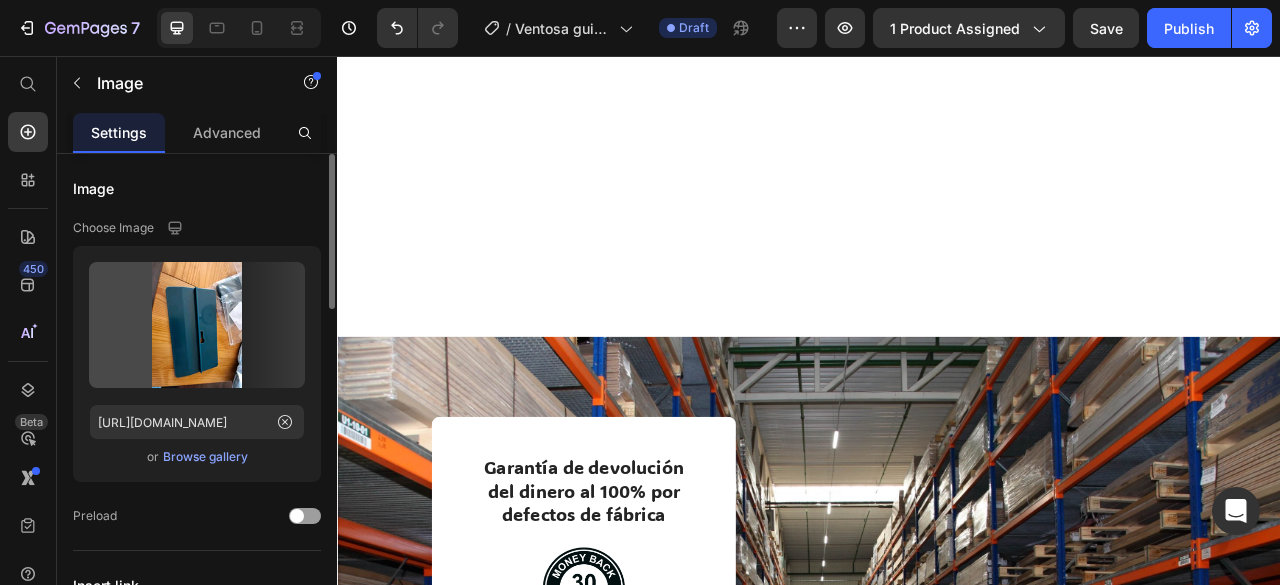 scroll, scrollTop: 6032, scrollLeft: 0, axis: vertical 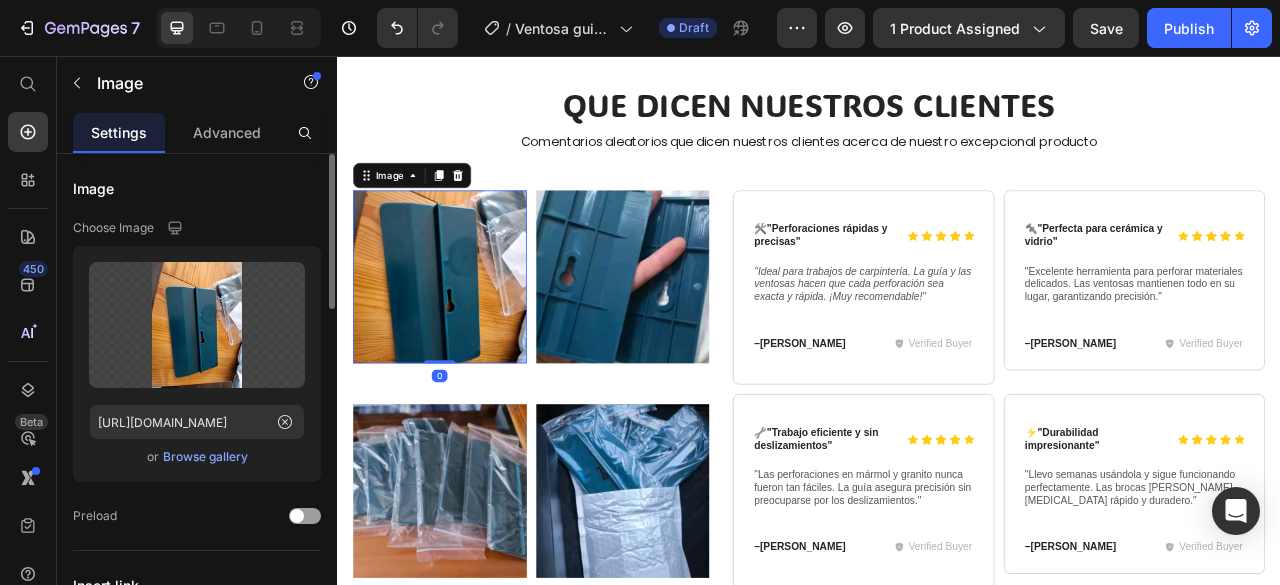 click at bounding box center [467, 337] 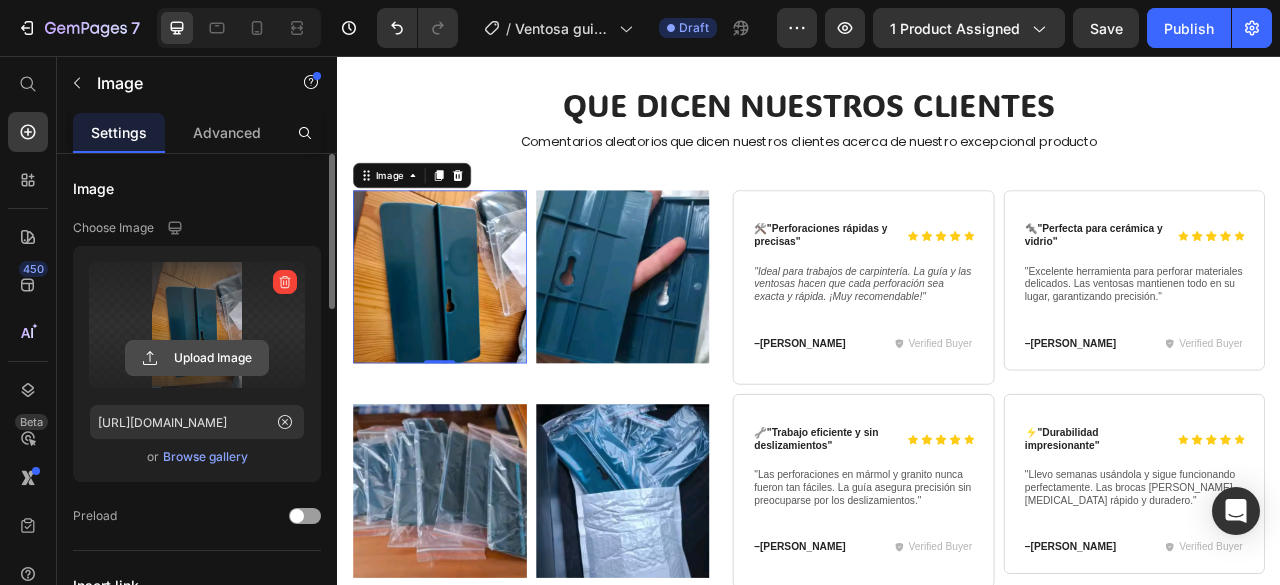 click 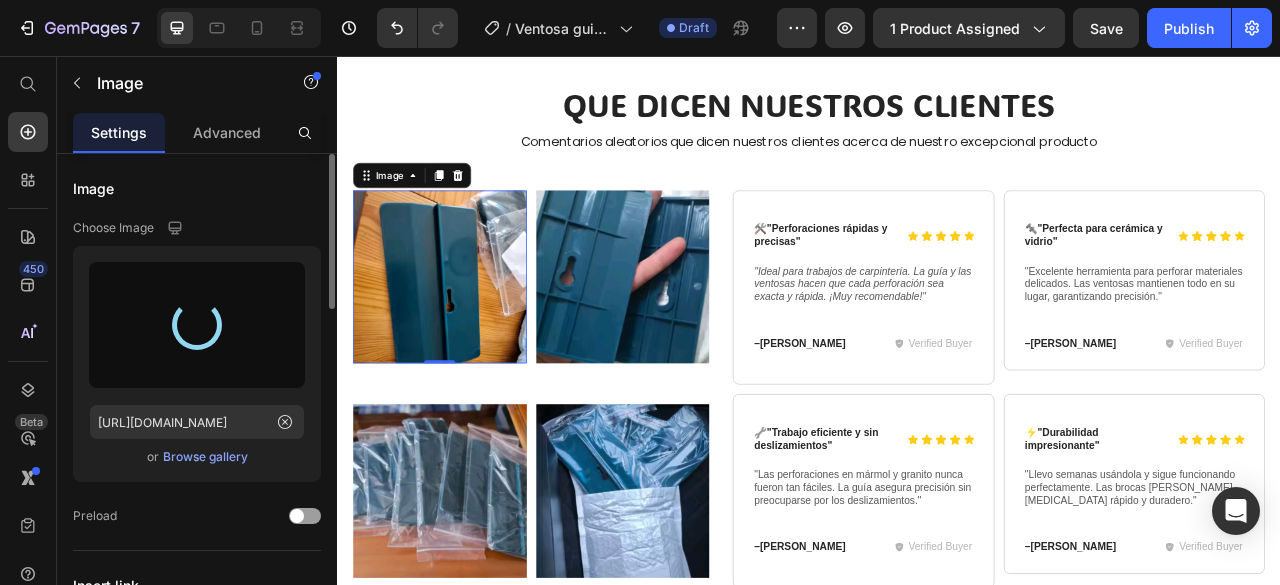 type on "[URL][DOMAIN_NAME]" 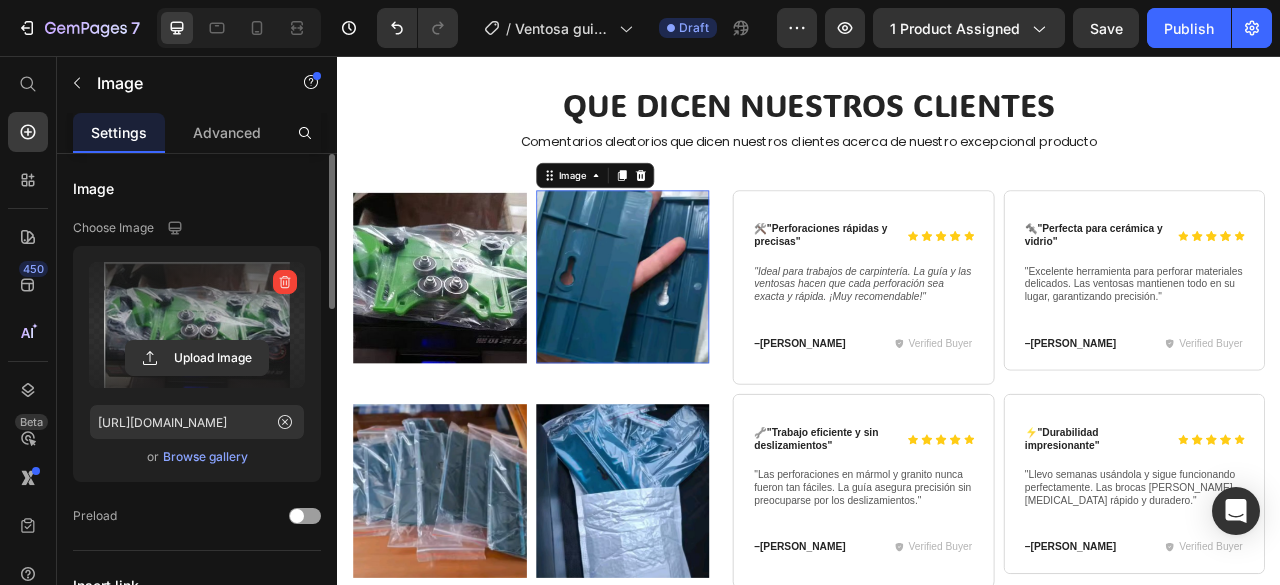 click at bounding box center [700, 337] 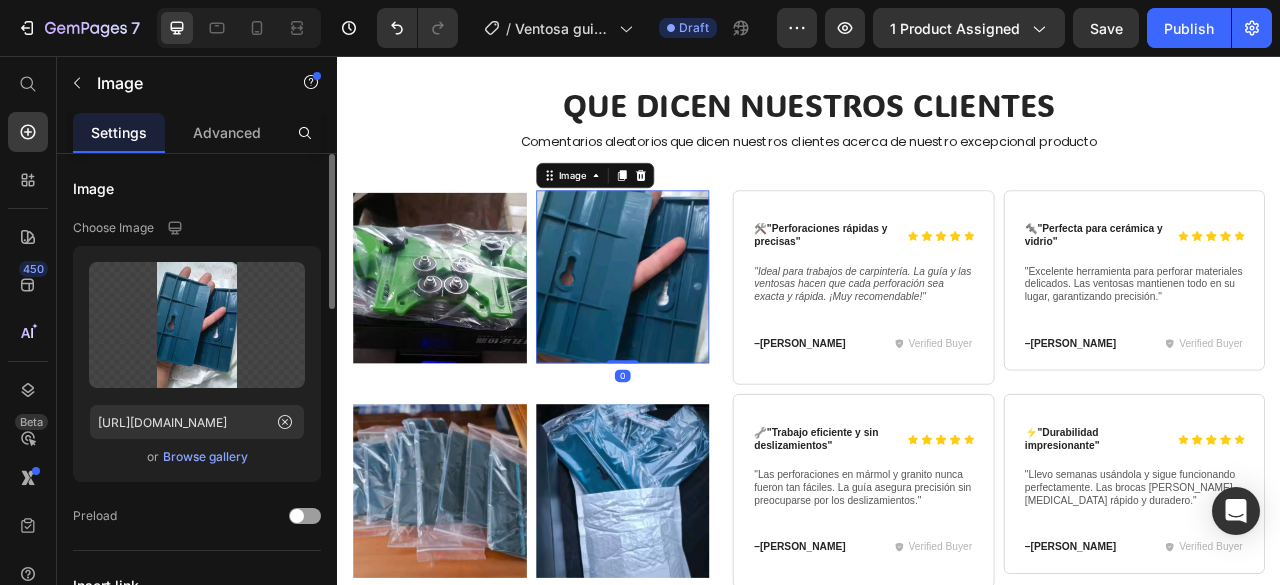 click at bounding box center [700, 337] 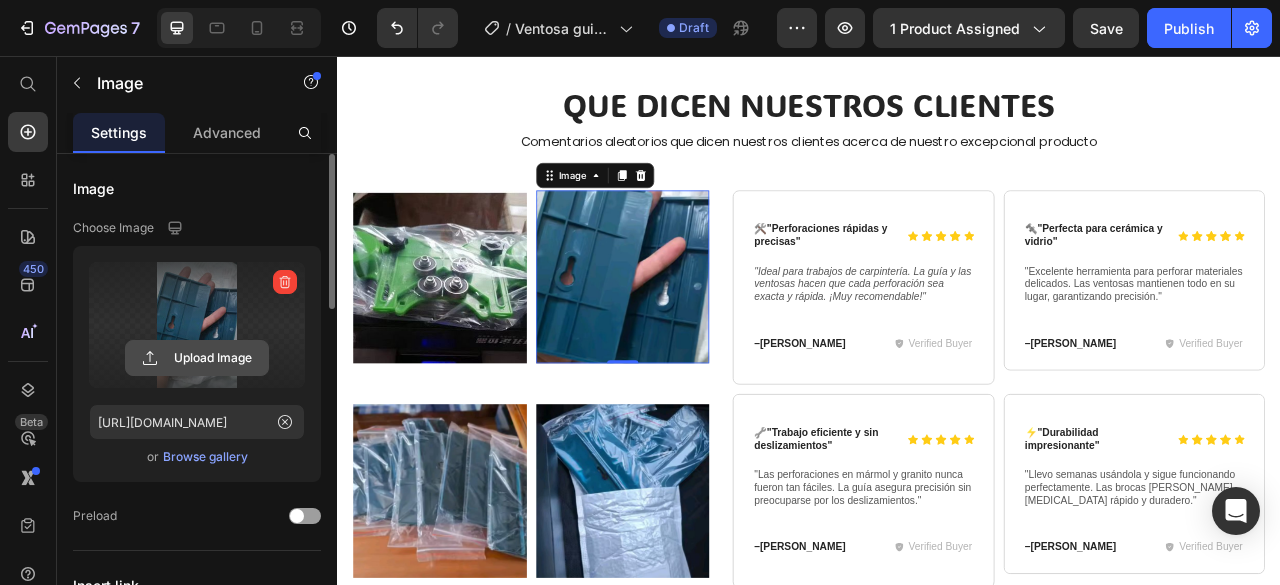 click 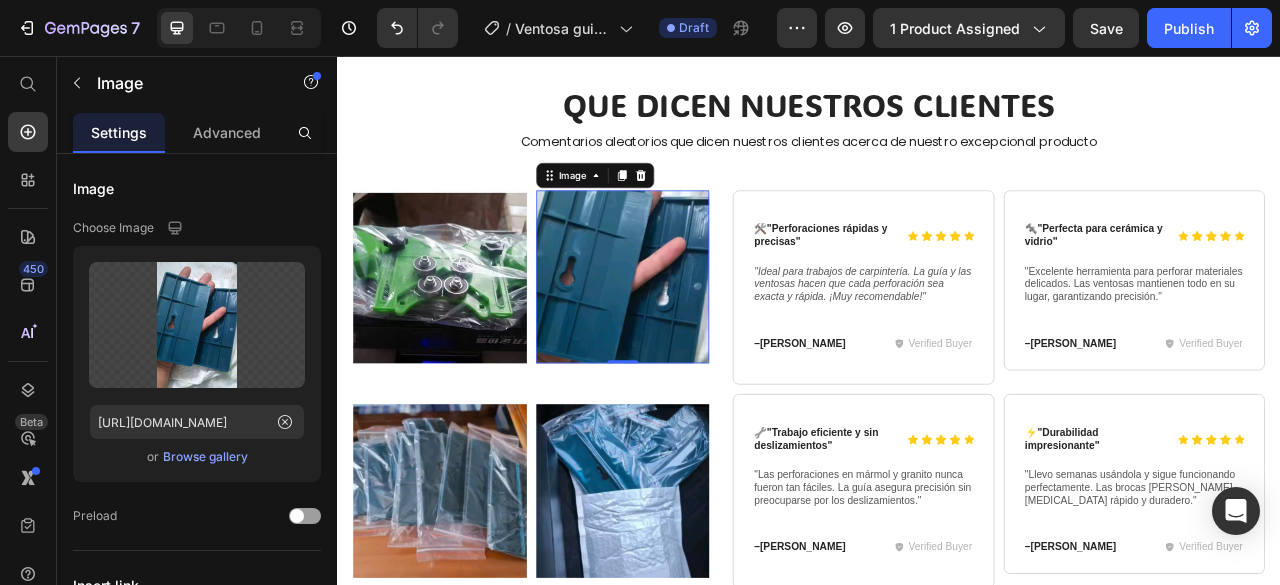 click at bounding box center [700, 337] 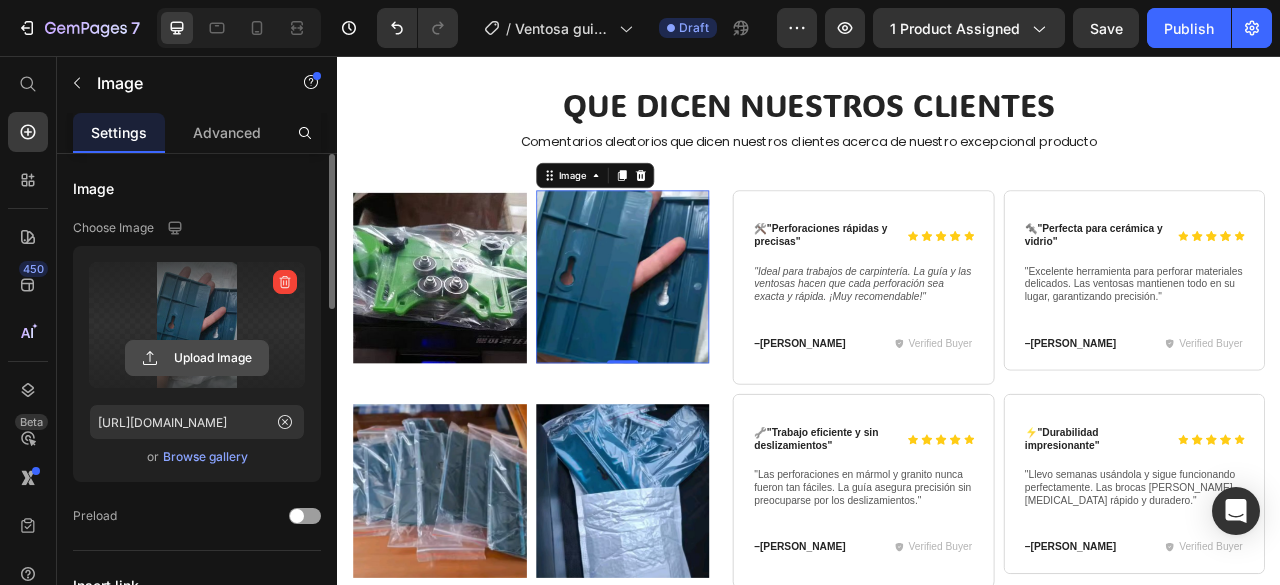 click 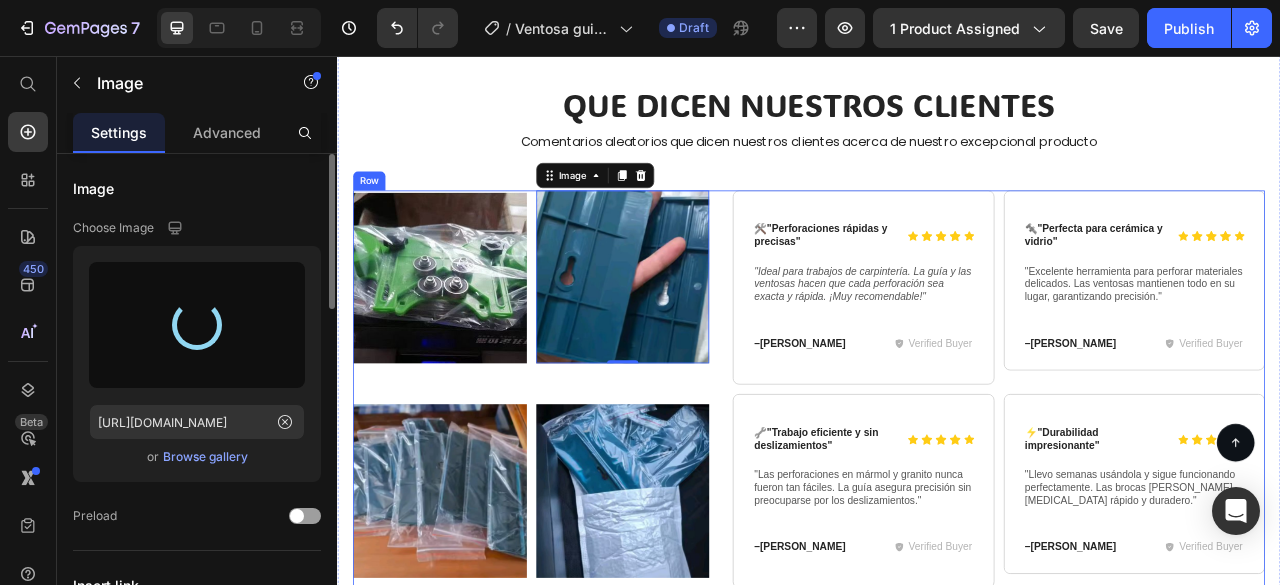 scroll, scrollTop: 6132, scrollLeft: 0, axis: vertical 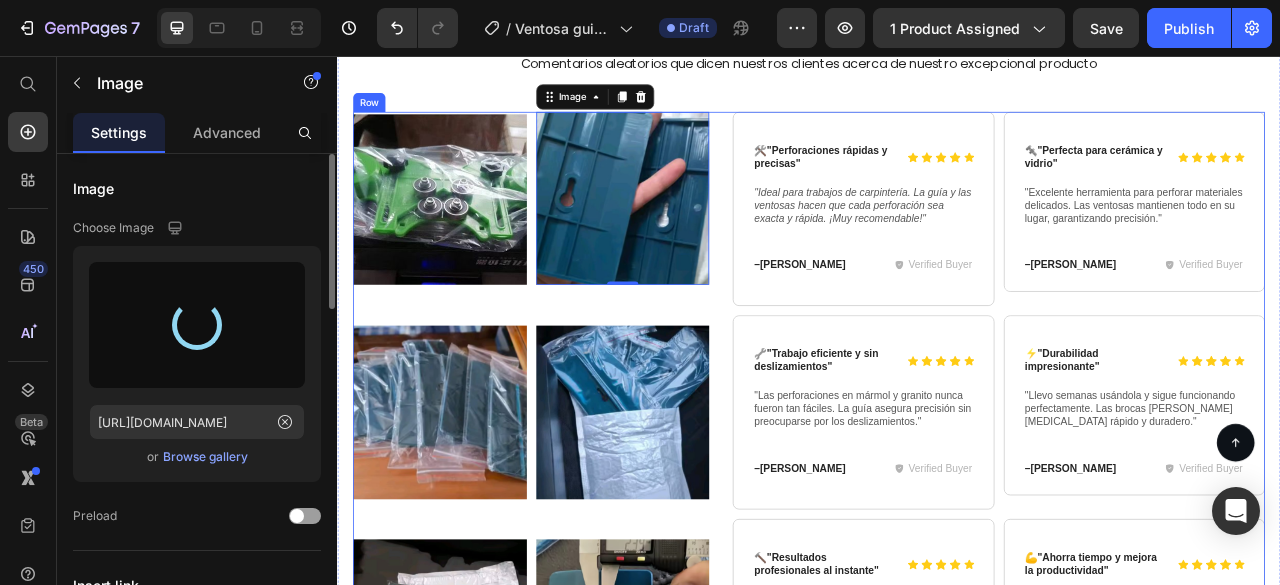 type on "[URL][DOMAIN_NAME]" 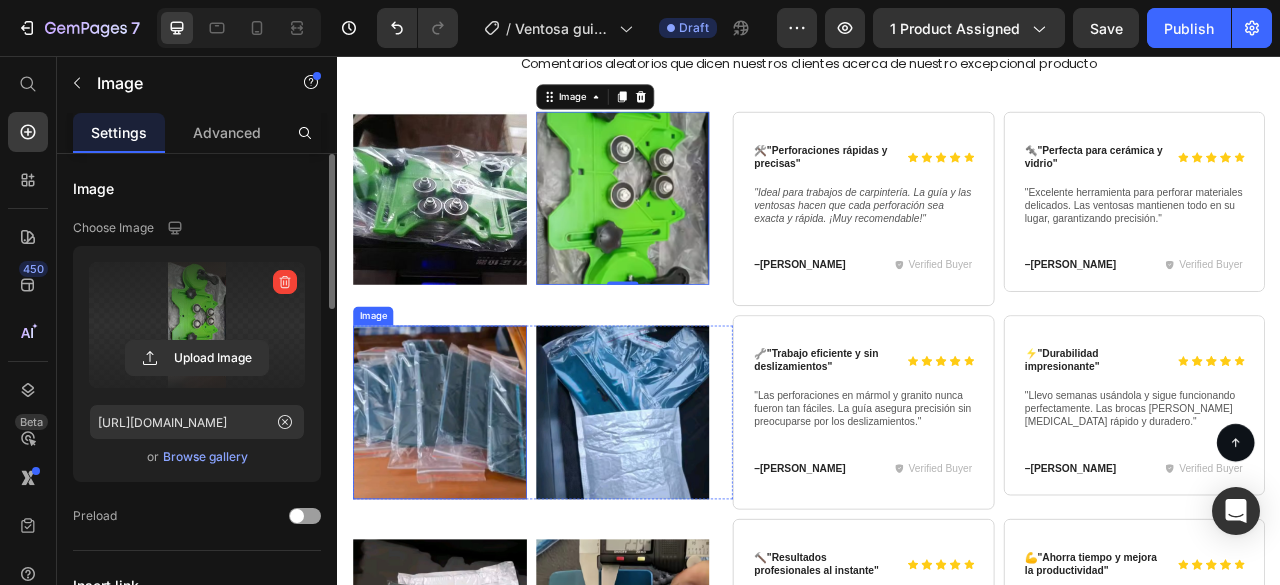 click at bounding box center (467, 509) 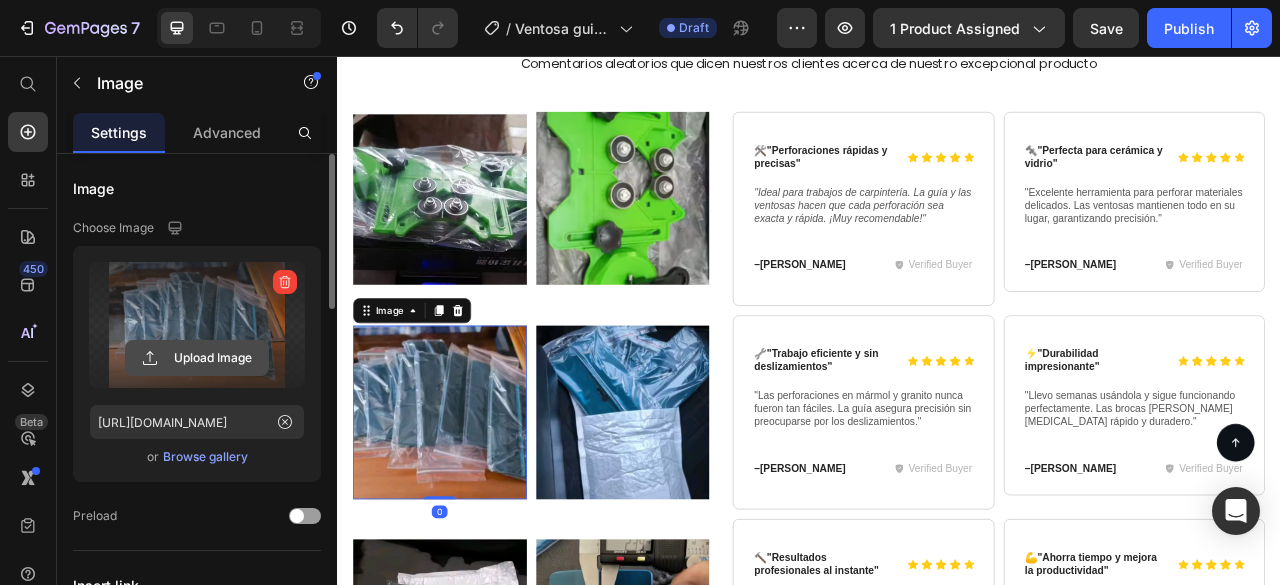 click 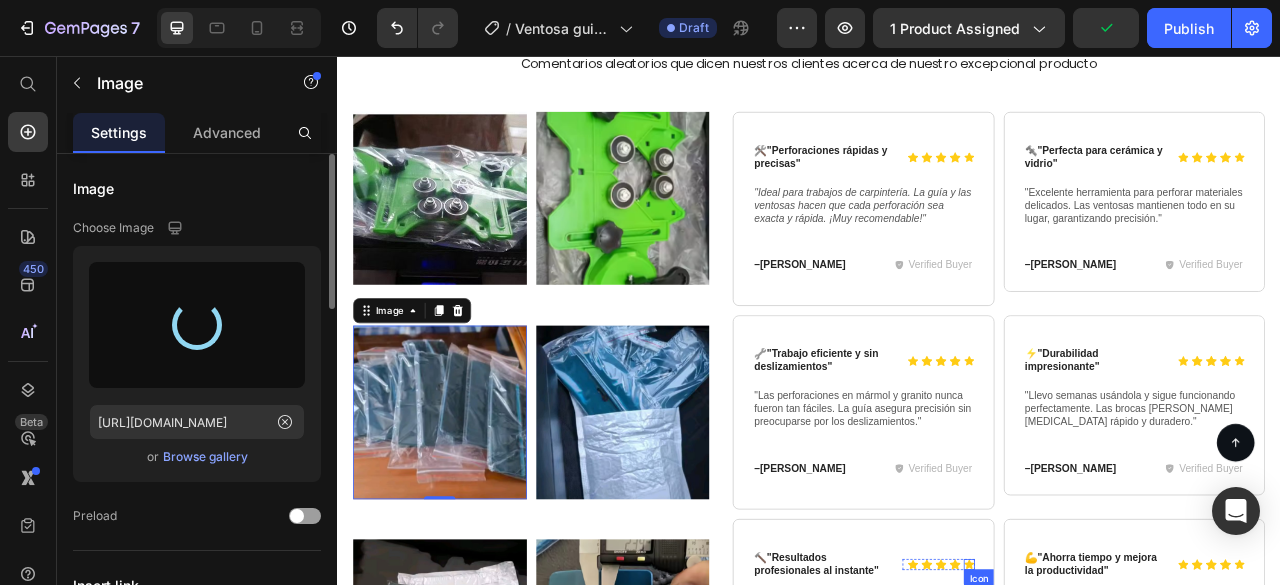 type on "[URL][DOMAIN_NAME]" 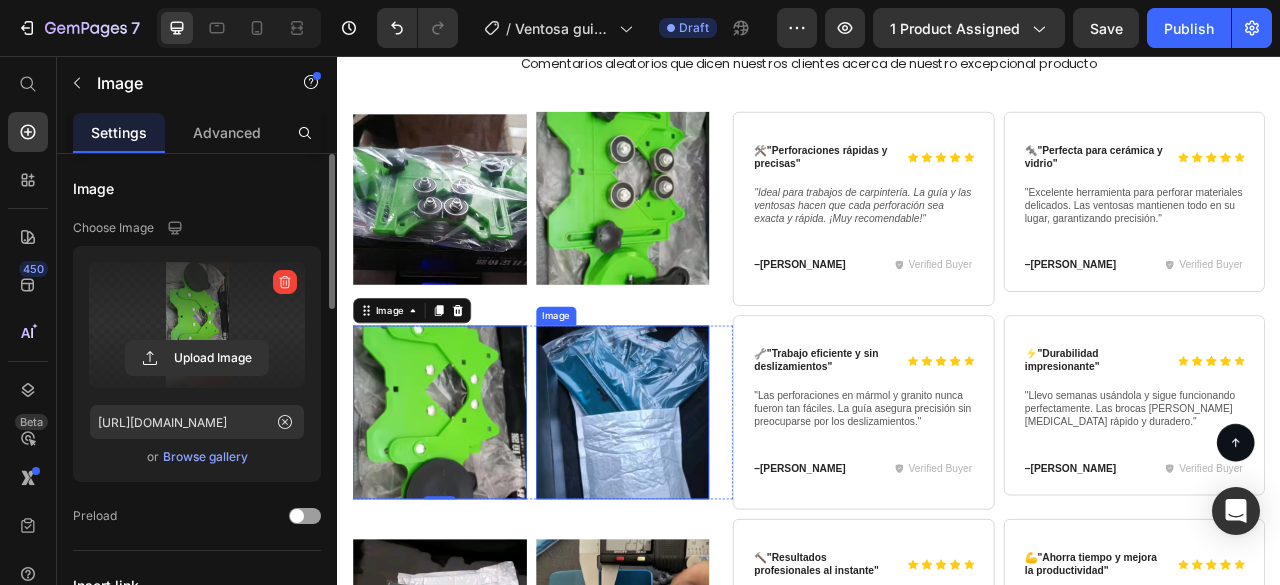 click at bounding box center [700, 509] 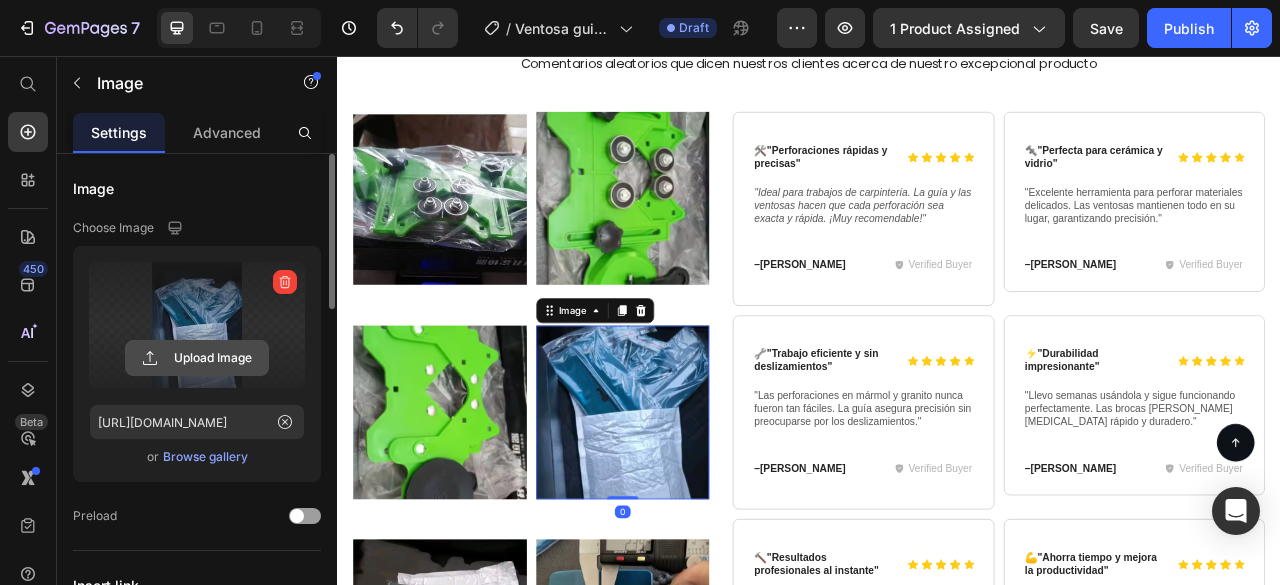 click 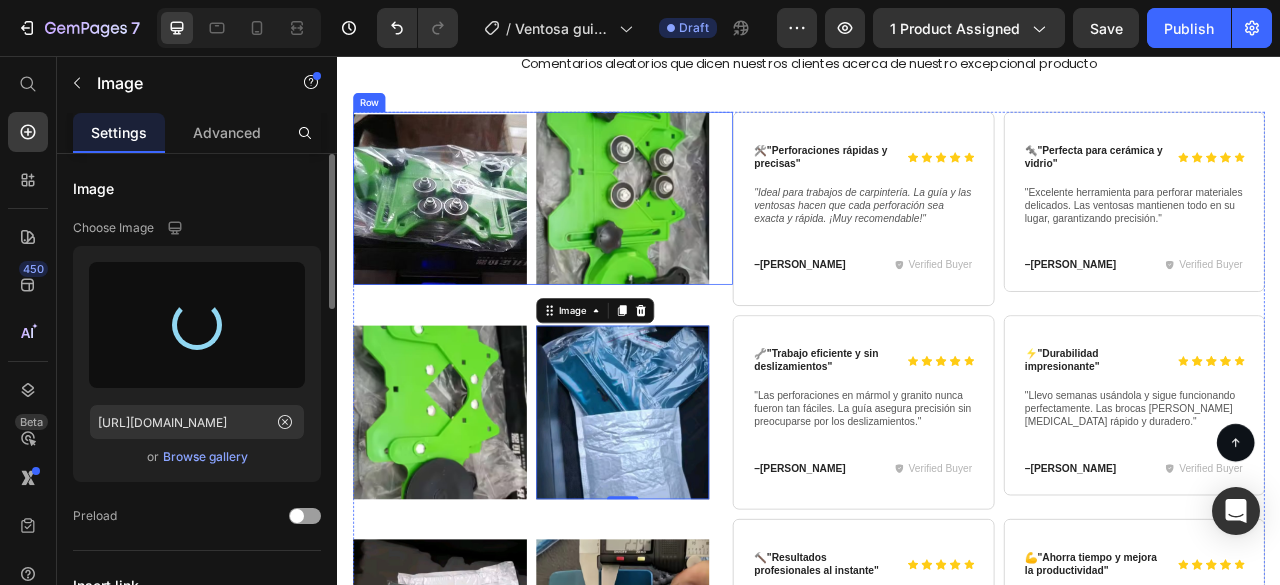 scroll, scrollTop: 6332, scrollLeft: 0, axis: vertical 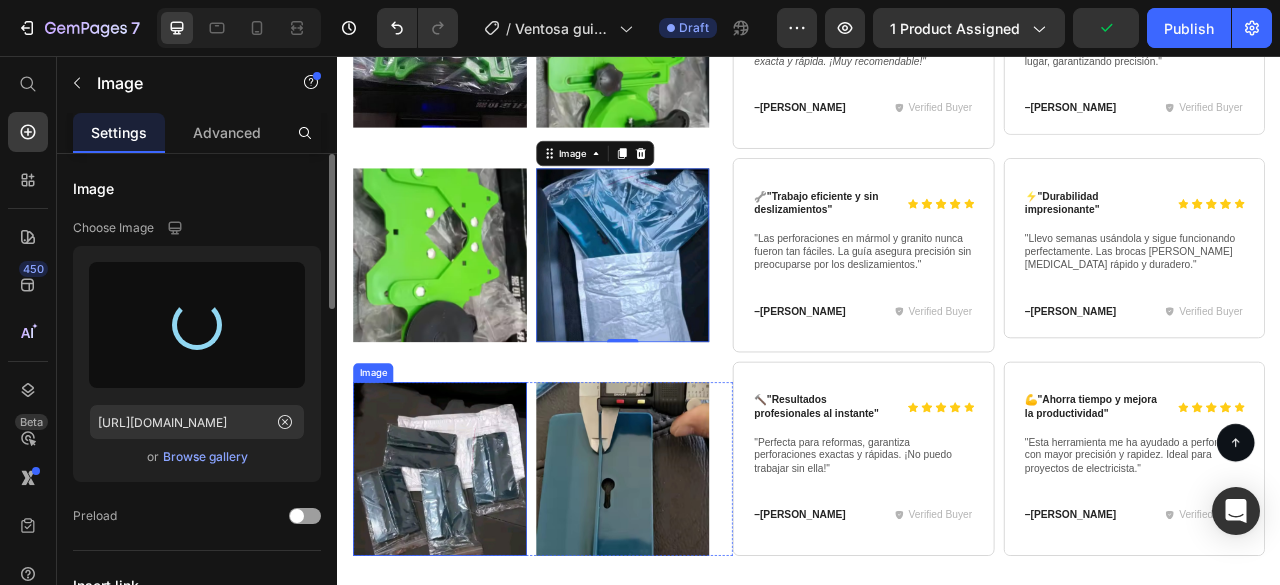 type on "[URL][DOMAIN_NAME]" 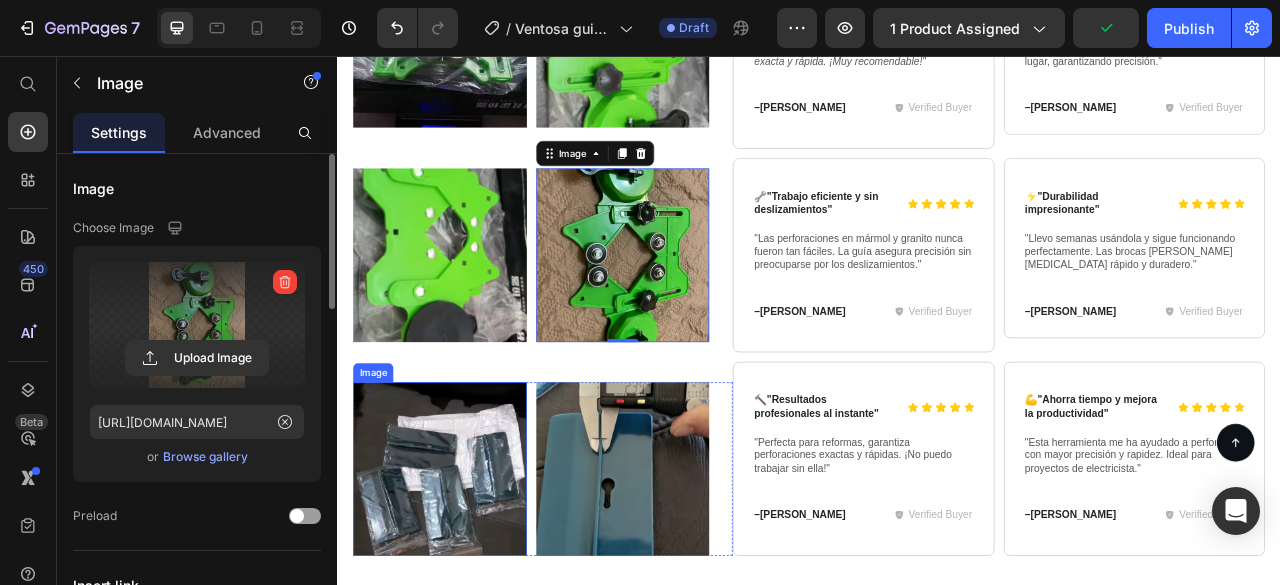 click at bounding box center (467, 581) 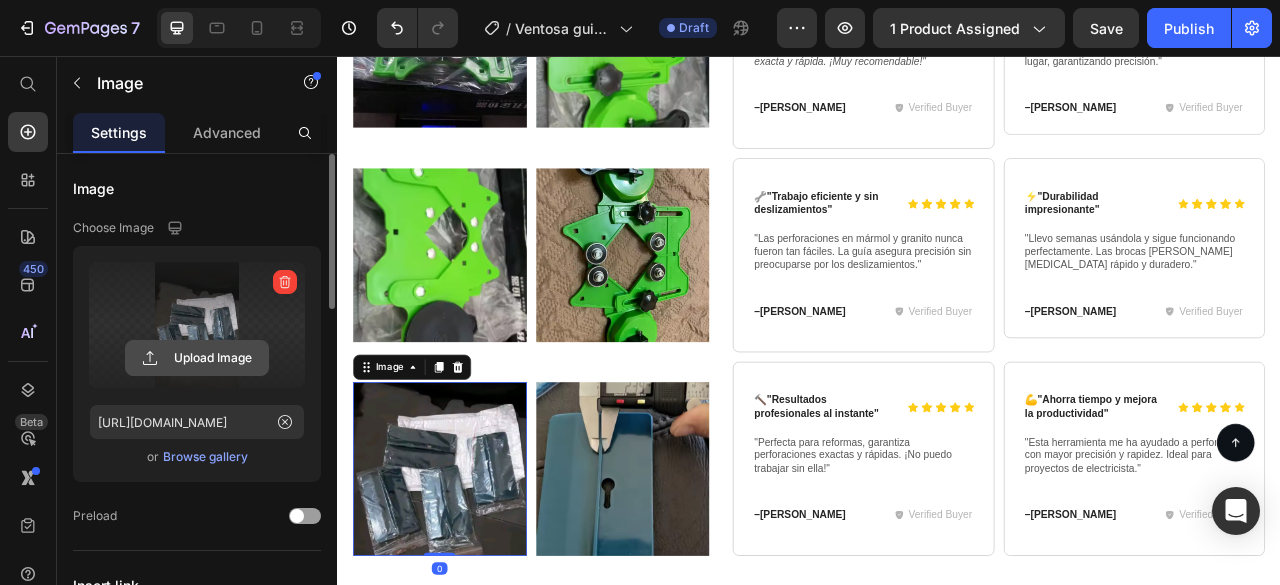 click 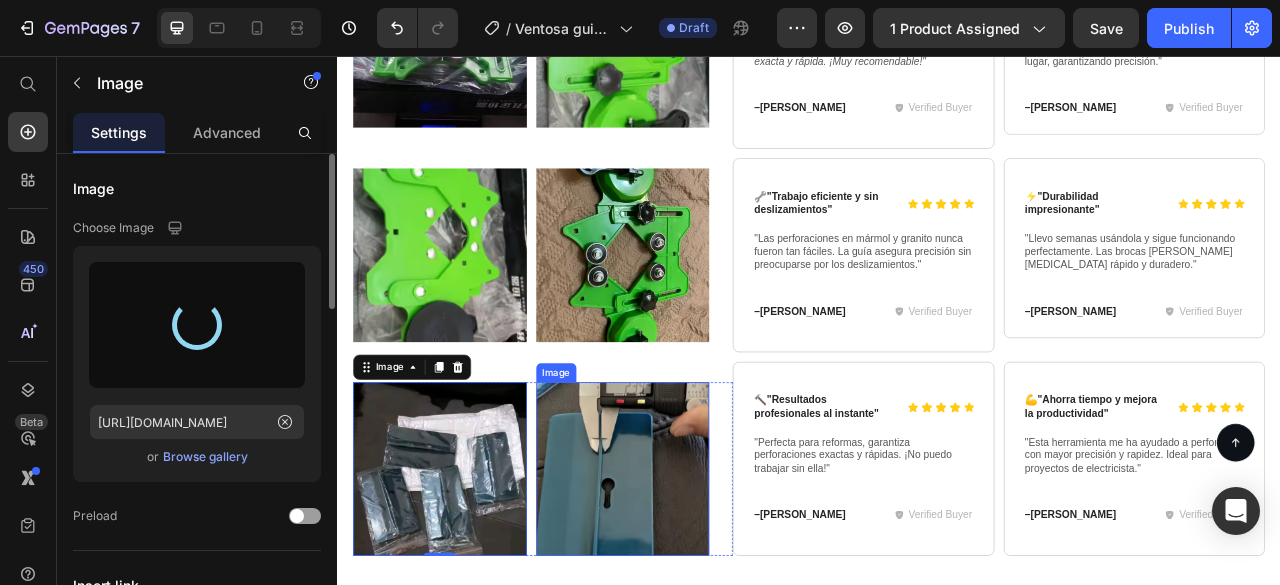 type on "[URL][DOMAIN_NAME]" 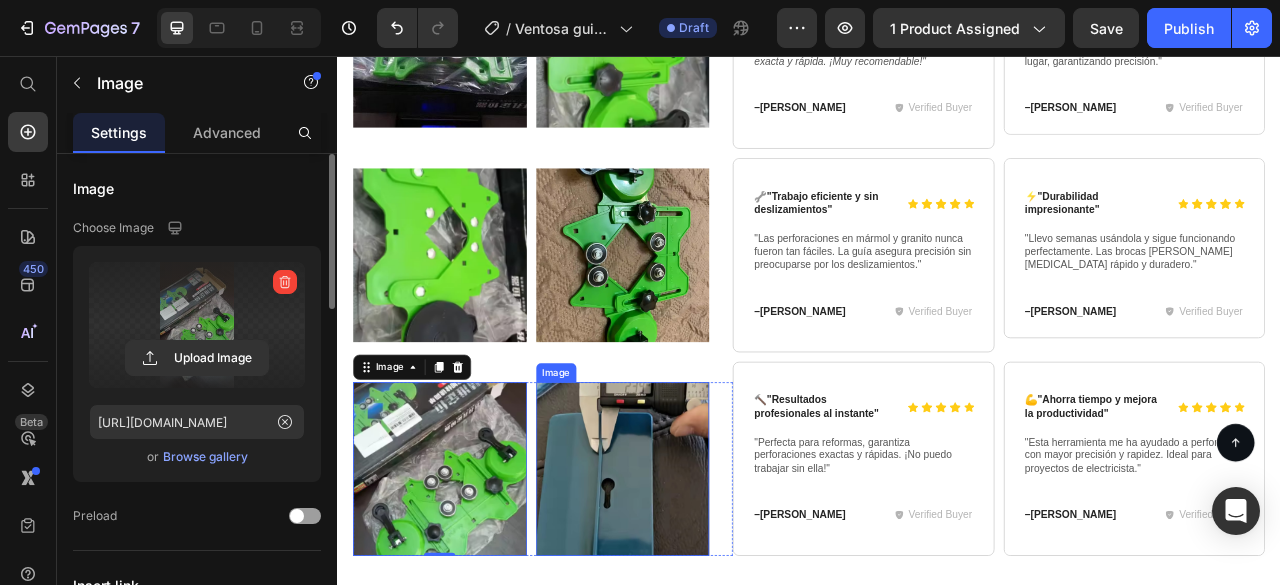 click at bounding box center [700, 581] 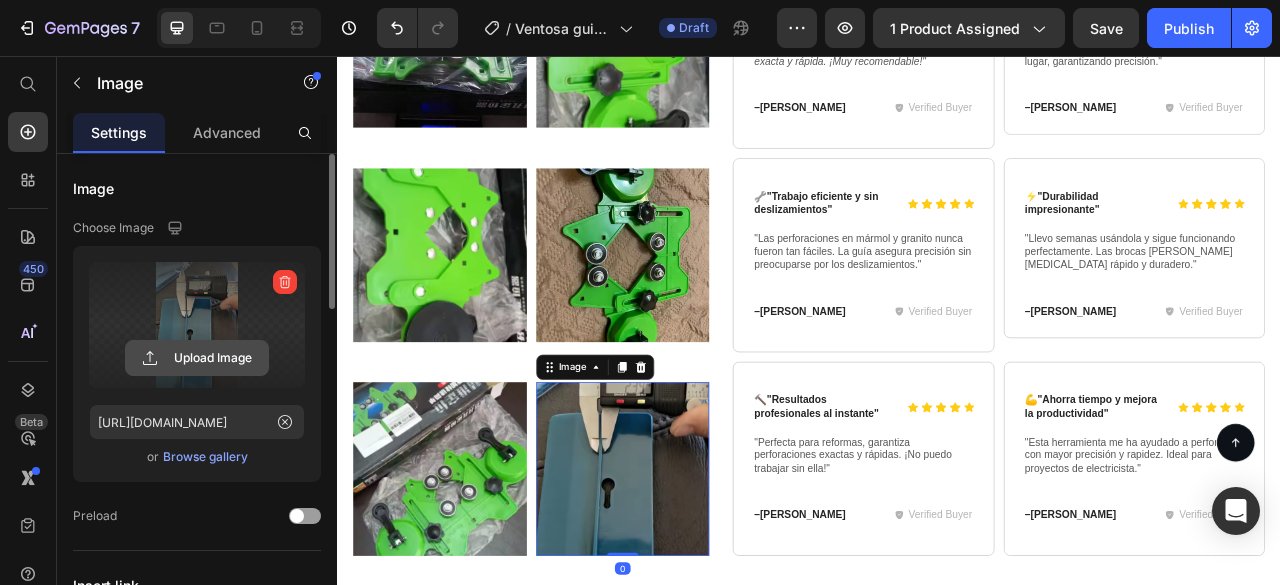 click 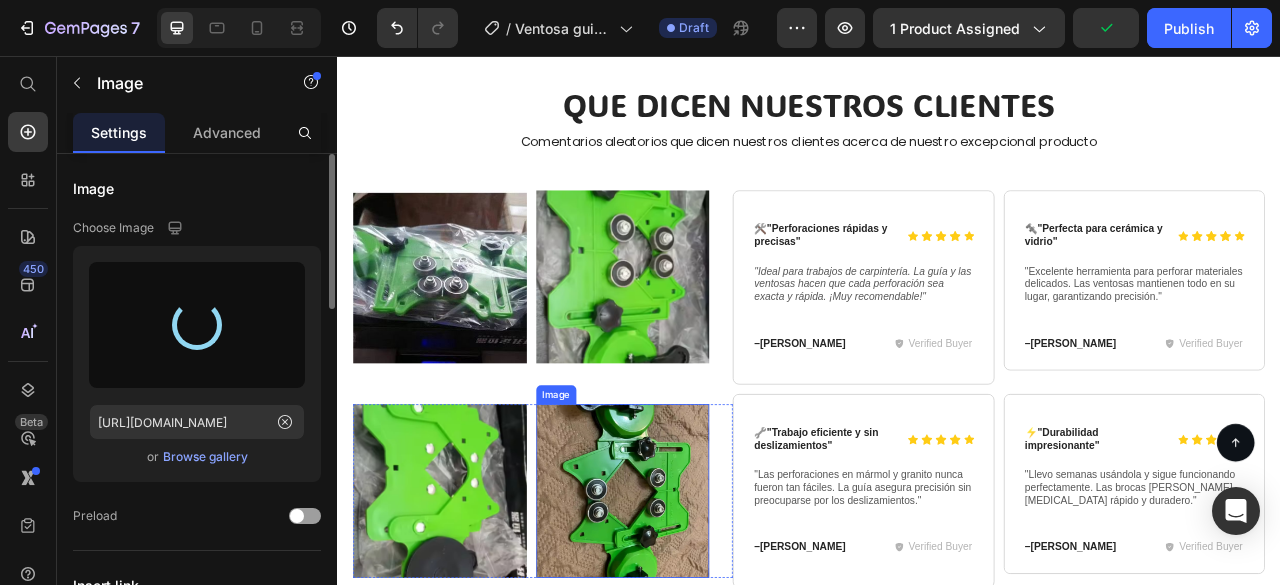 type on "[URL][DOMAIN_NAME]" 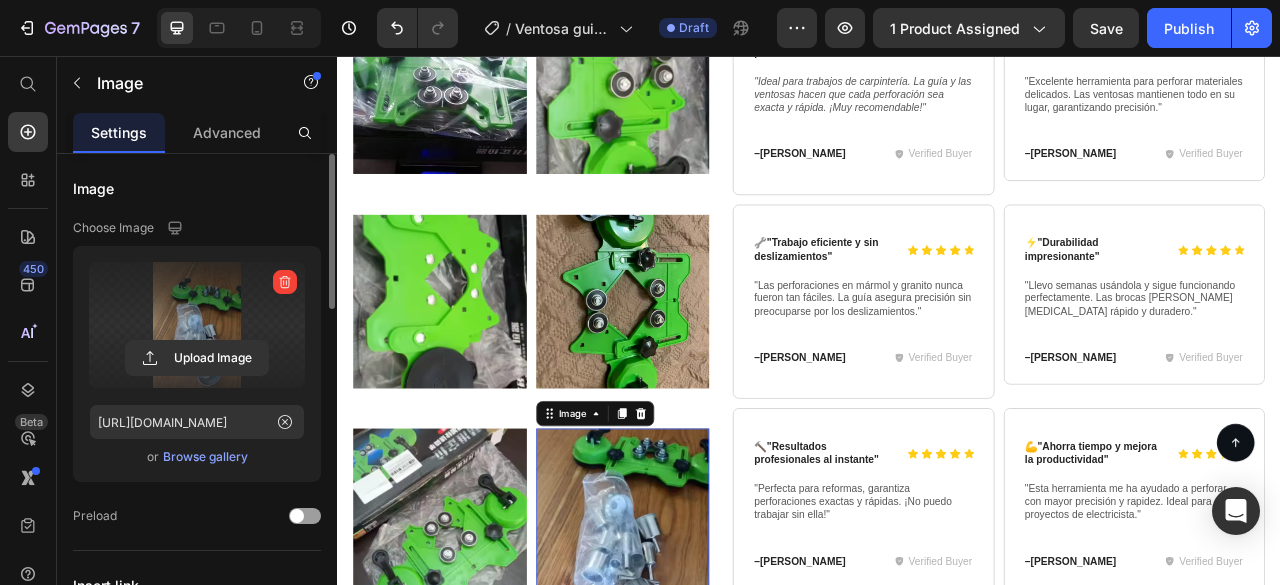 scroll, scrollTop: 6232, scrollLeft: 0, axis: vertical 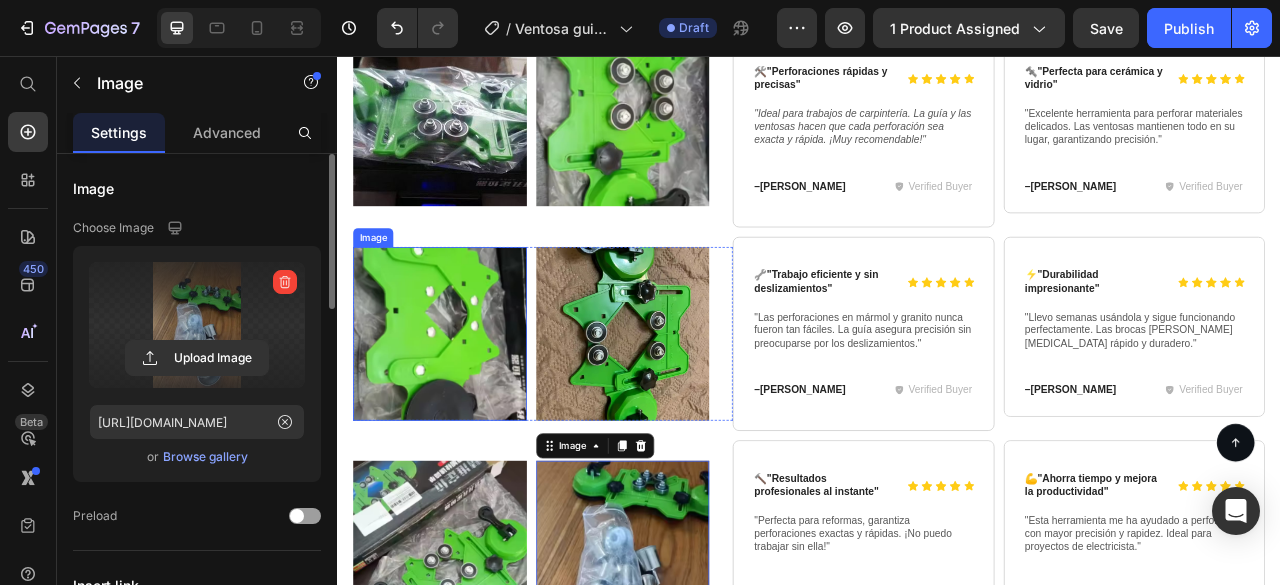 click at bounding box center [467, 409] 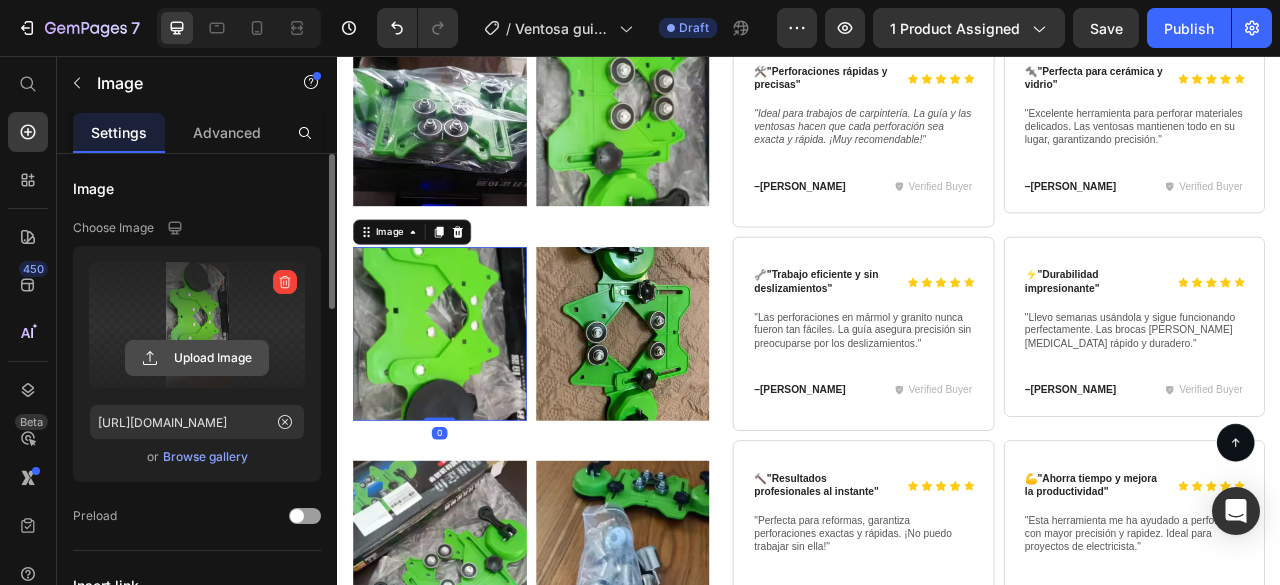 click 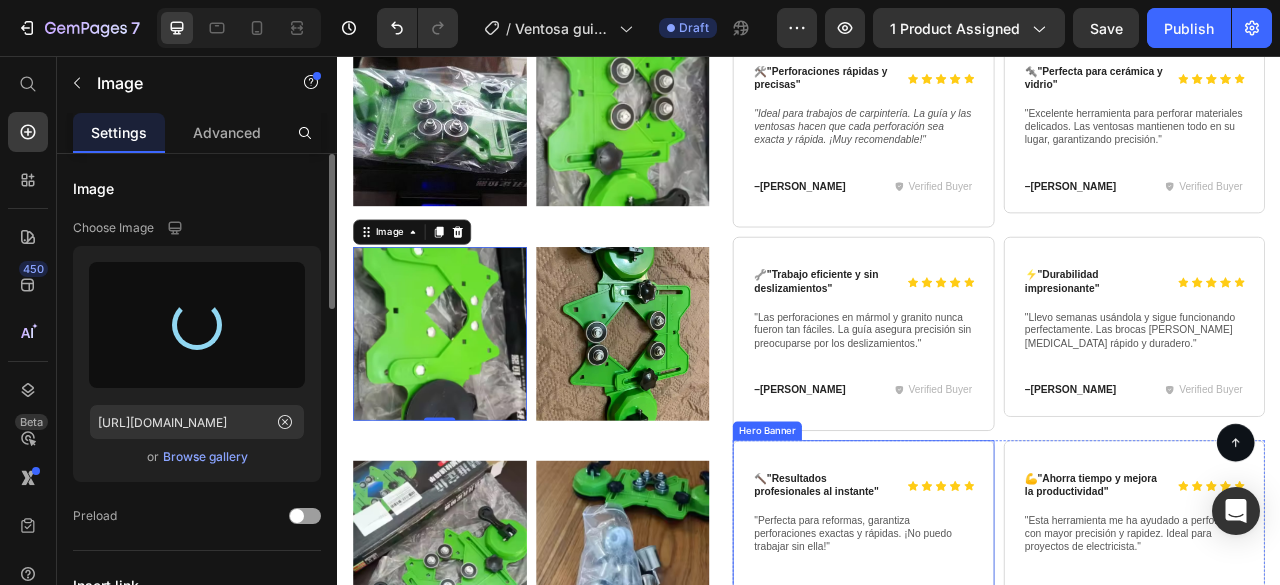 type on "[URL][DOMAIN_NAME]" 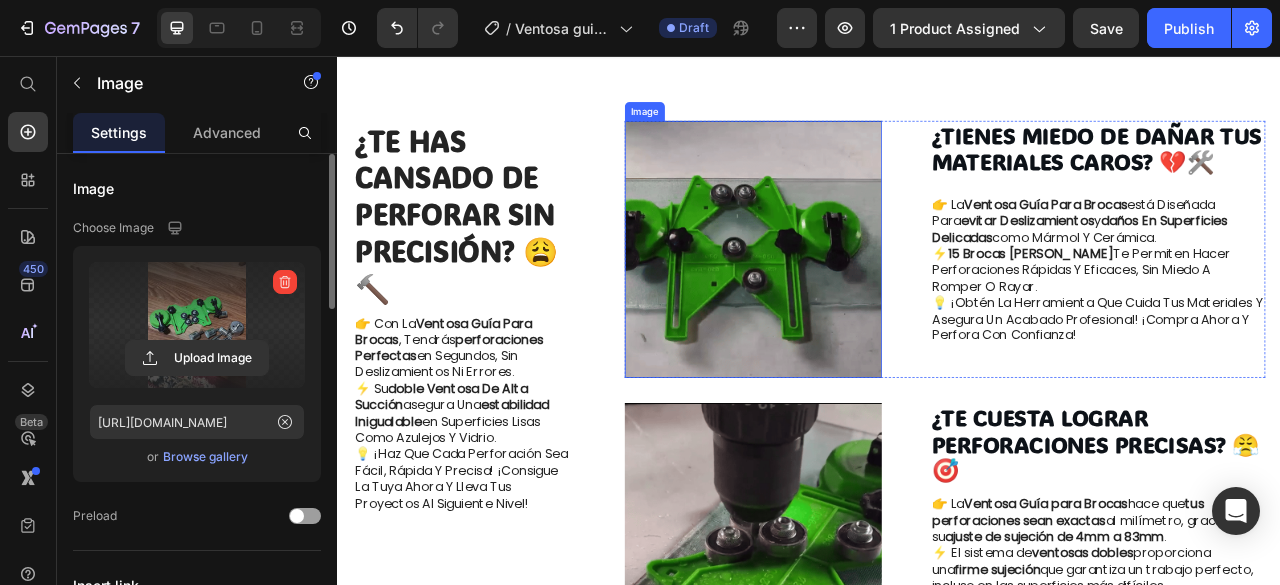 scroll, scrollTop: 1000, scrollLeft: 0, axis: vertical 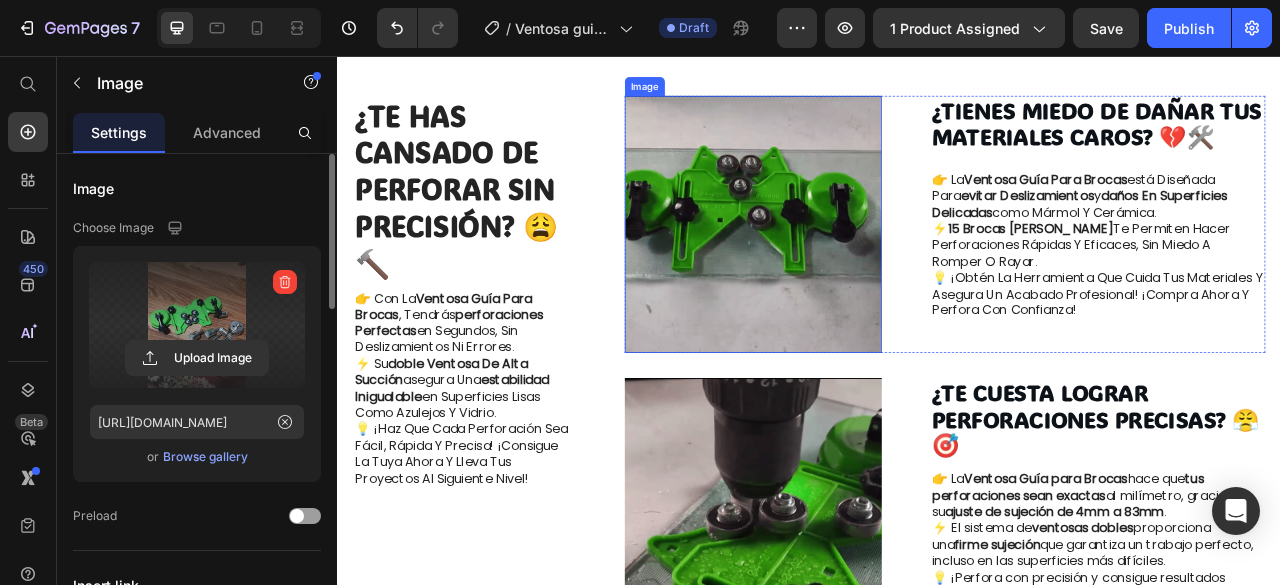 click at bounding box center (865, 270) 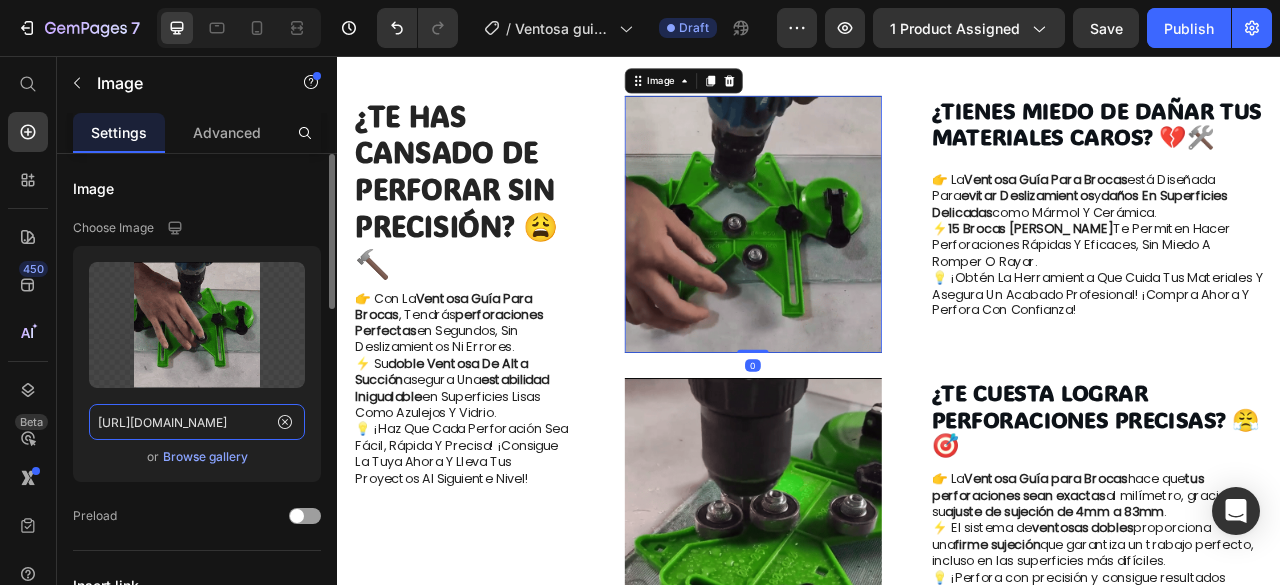 click on "[URL][DOMAIN_NAME]" 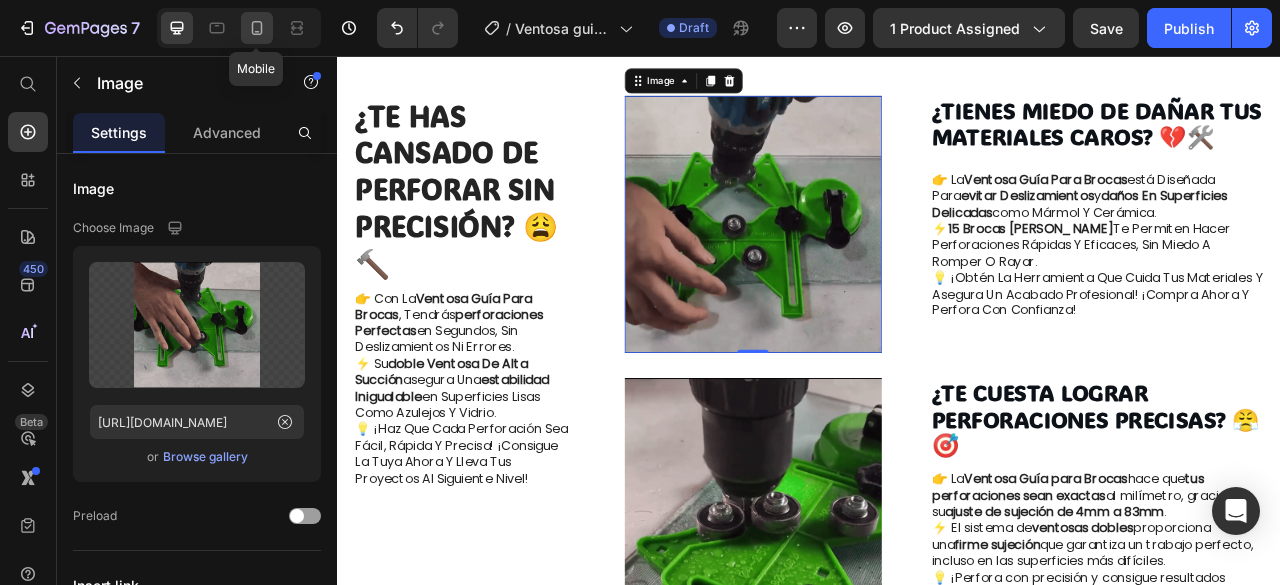 click 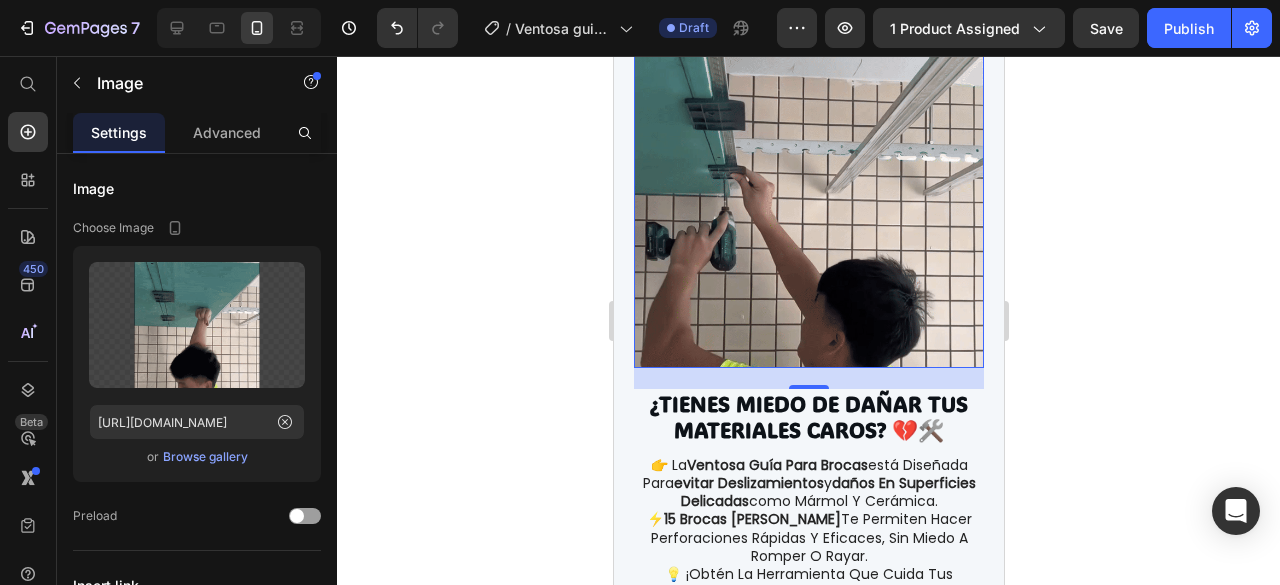scroll, scrollTop: 1654, scrollLeft: 0, axis: vertical 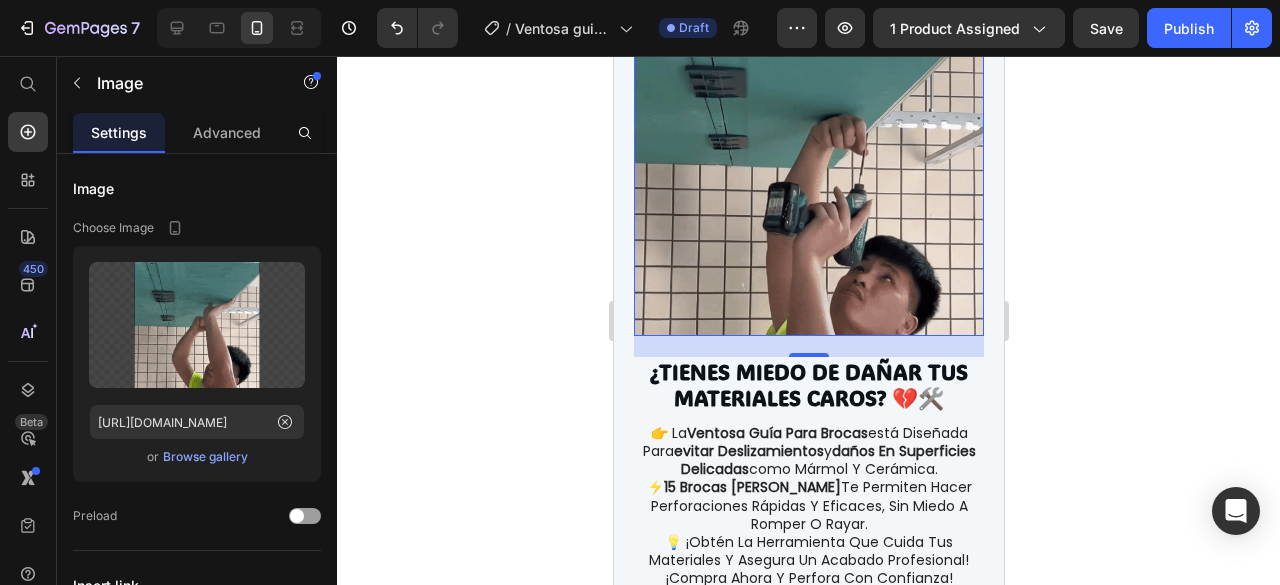 click at bounding box center [808, 161] 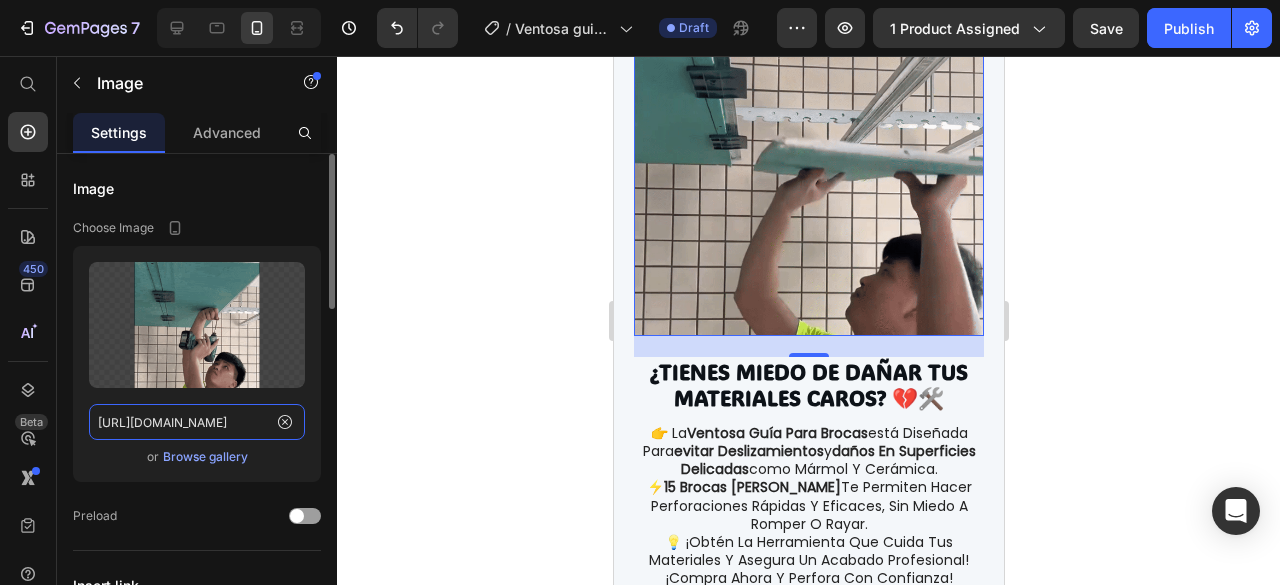 click on "[URL][DOMAIN_NAME]" 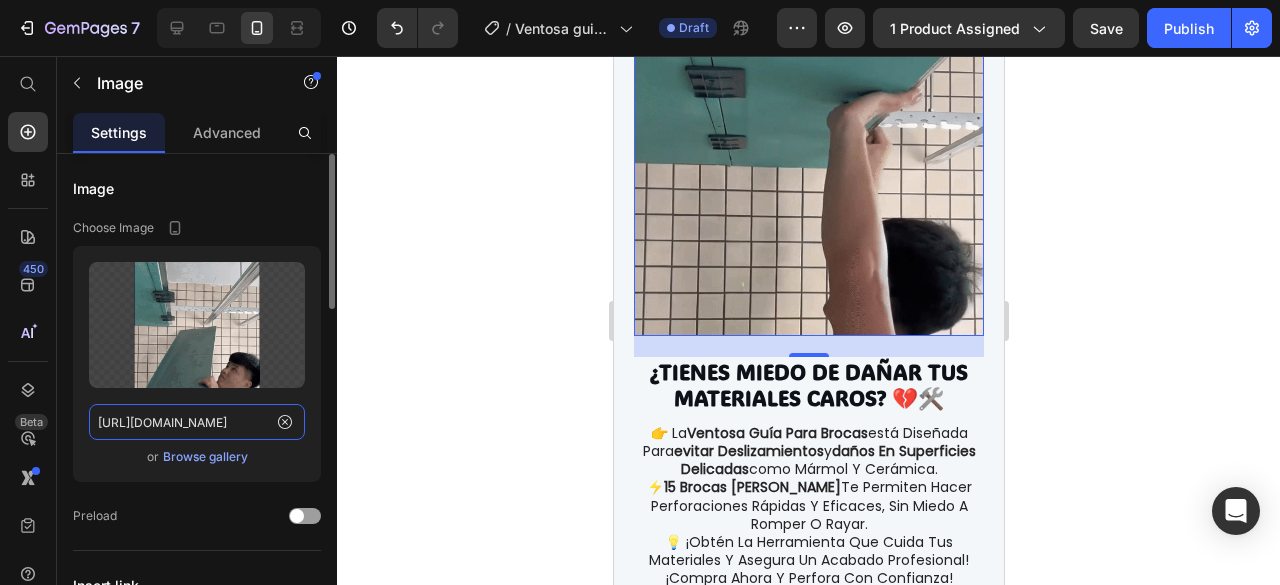 paste on "Gif_1_4229d010-39fe-4919-86c4-44fcfc7e4914.gif?v=1752167972" 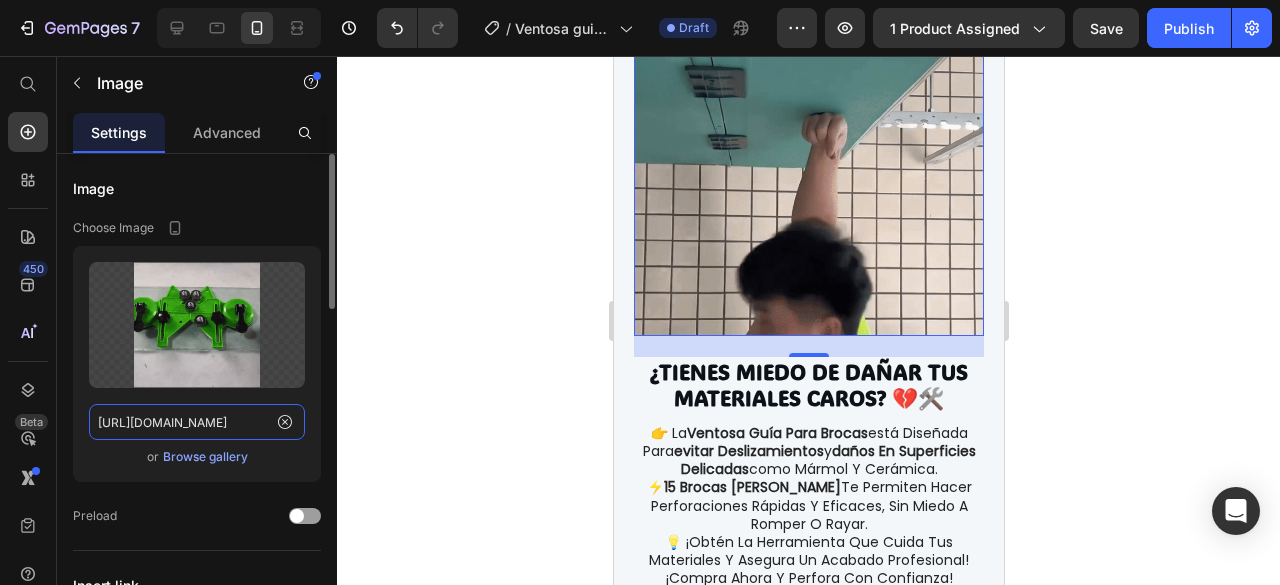 scroll, scrollTop: 0, scrollLeft: 512, axis: horizontal 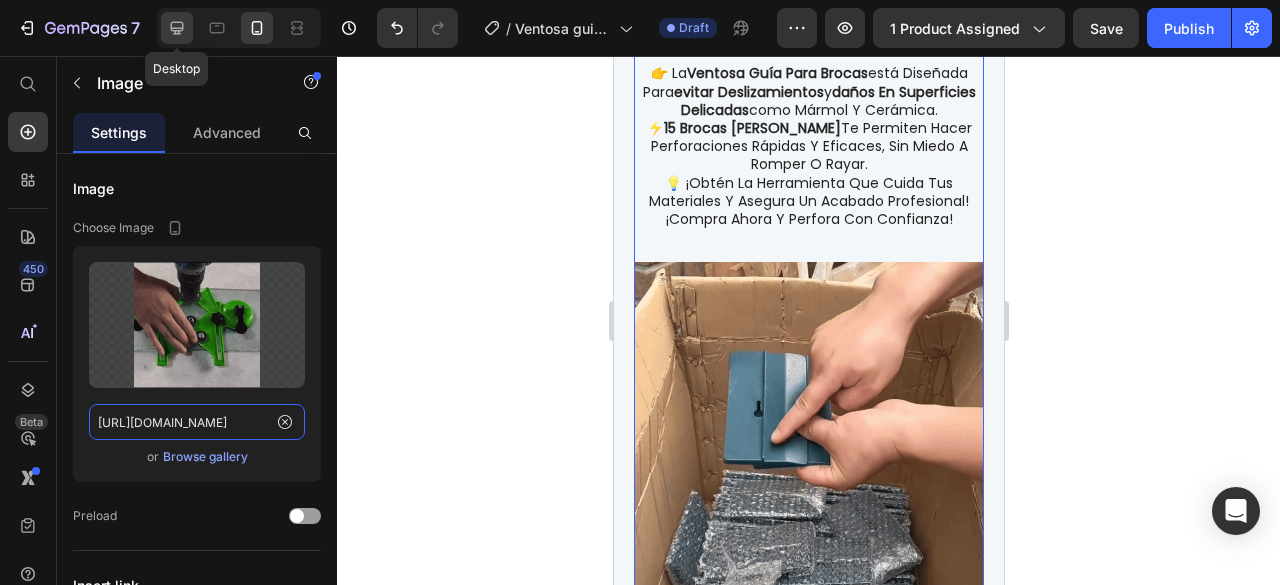 type on "[URL][DOMAIN_NAME]" 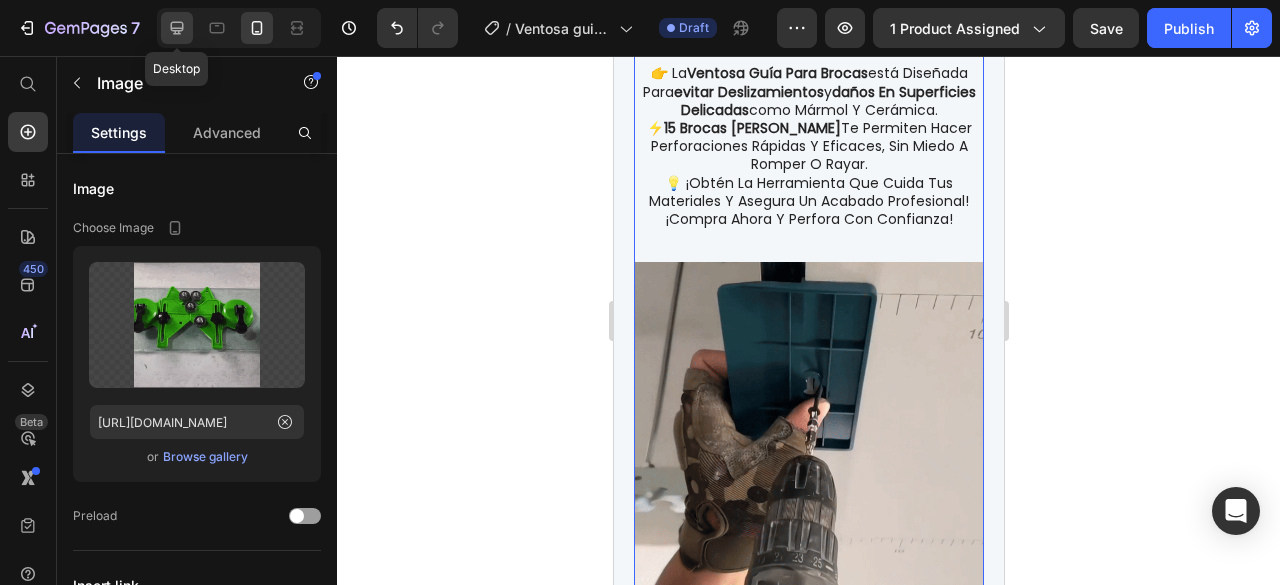 scroll, scrollTop: 0, scrollLeft: 0, axis: both 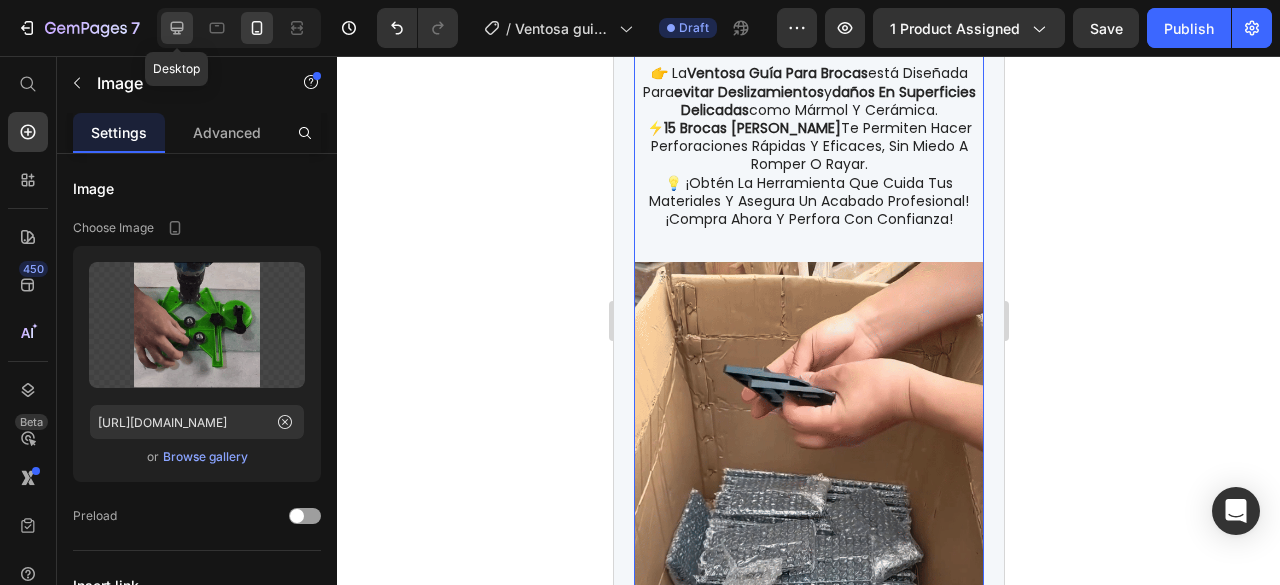 click 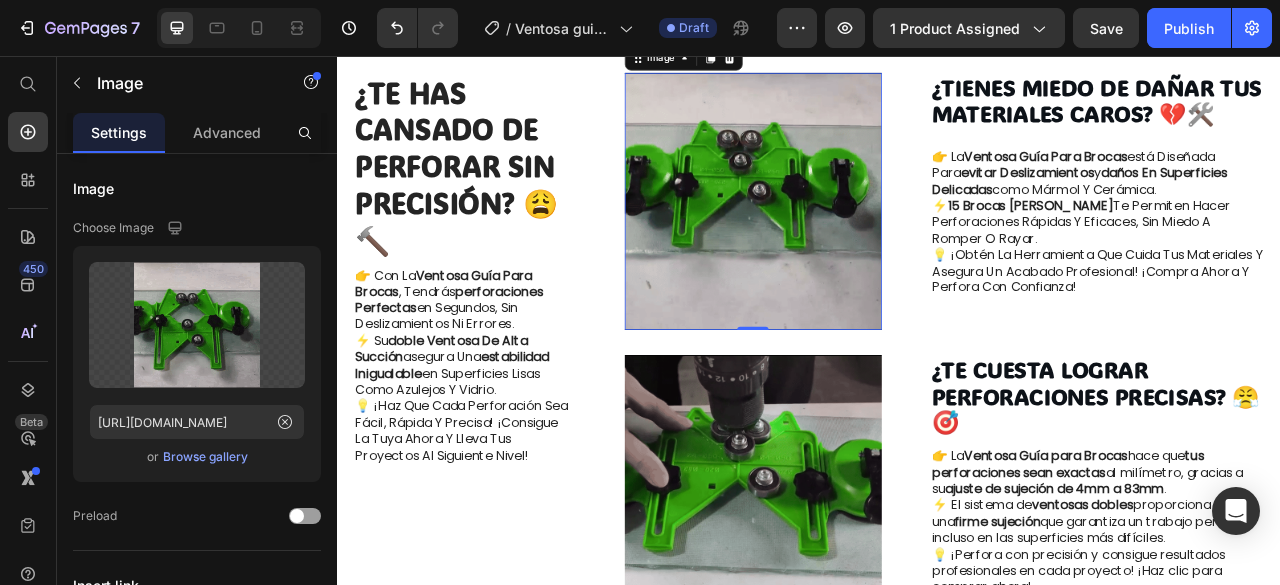 scroll, scrollTop: 1330, scrollLeft: 0, axis: vertical 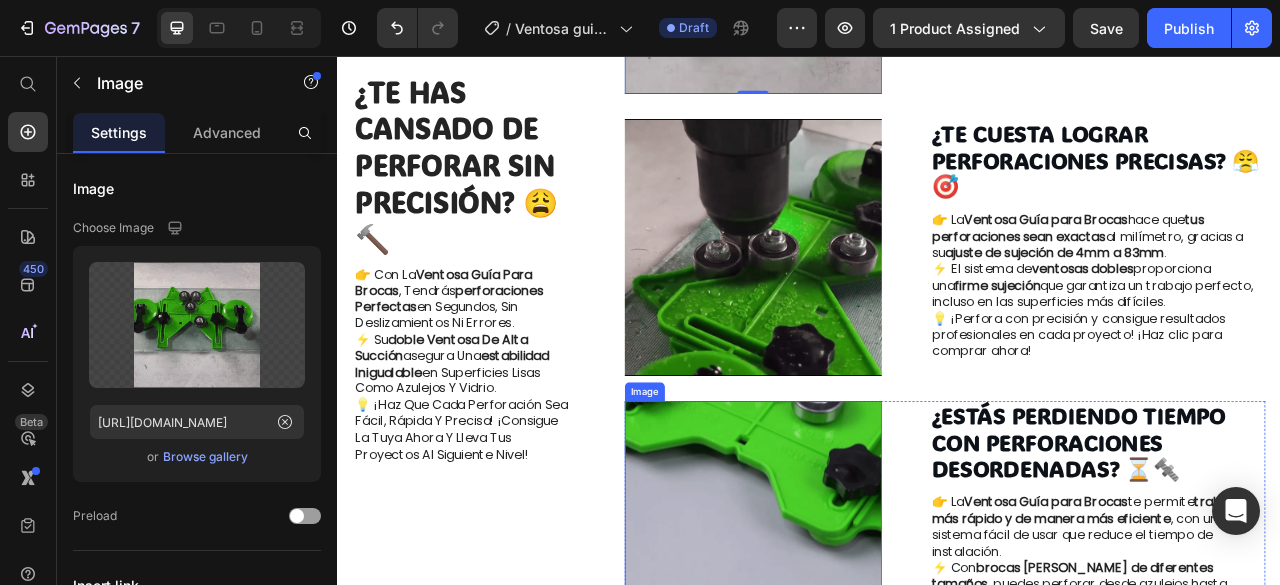 click at bounding box center [865, 299] 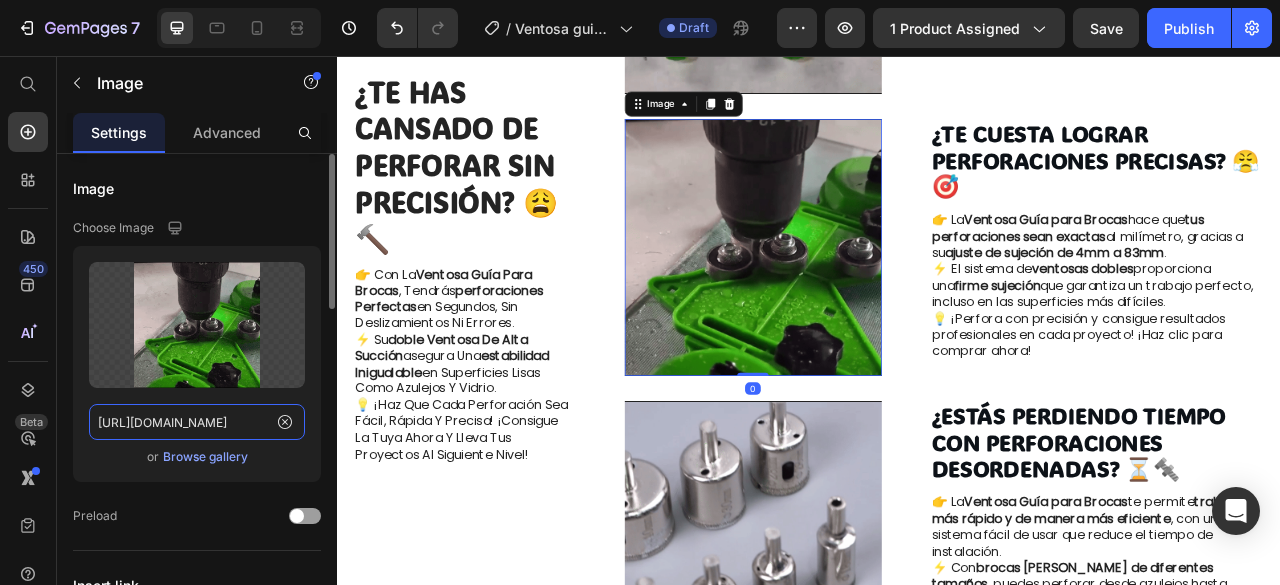 click on "[URL][DOMAIN_NAME]" 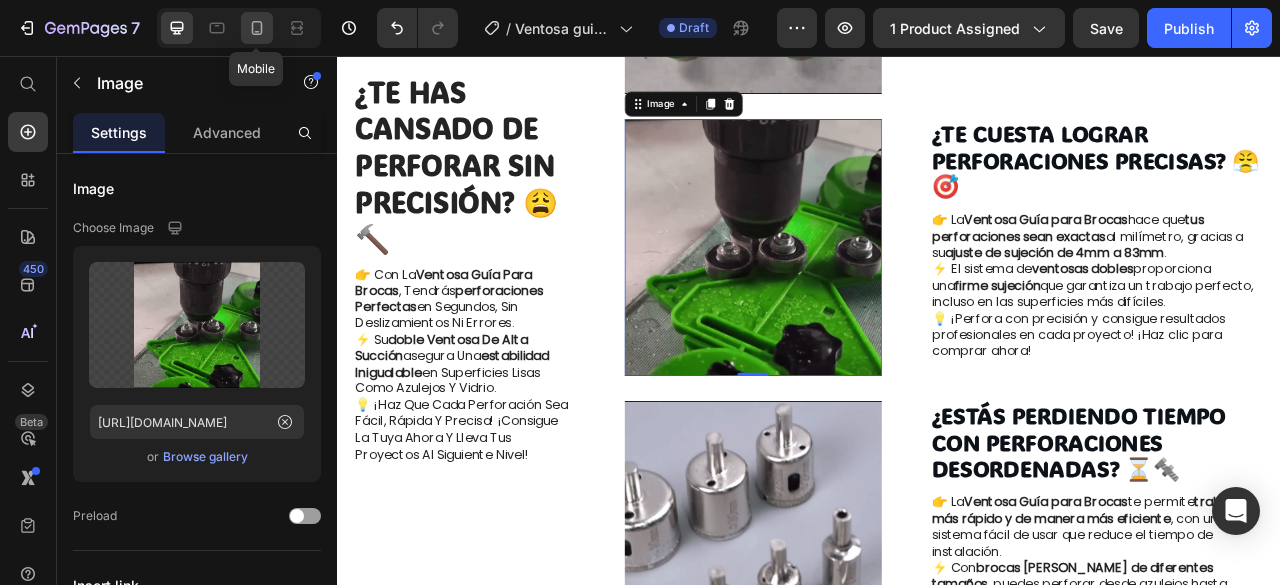 click 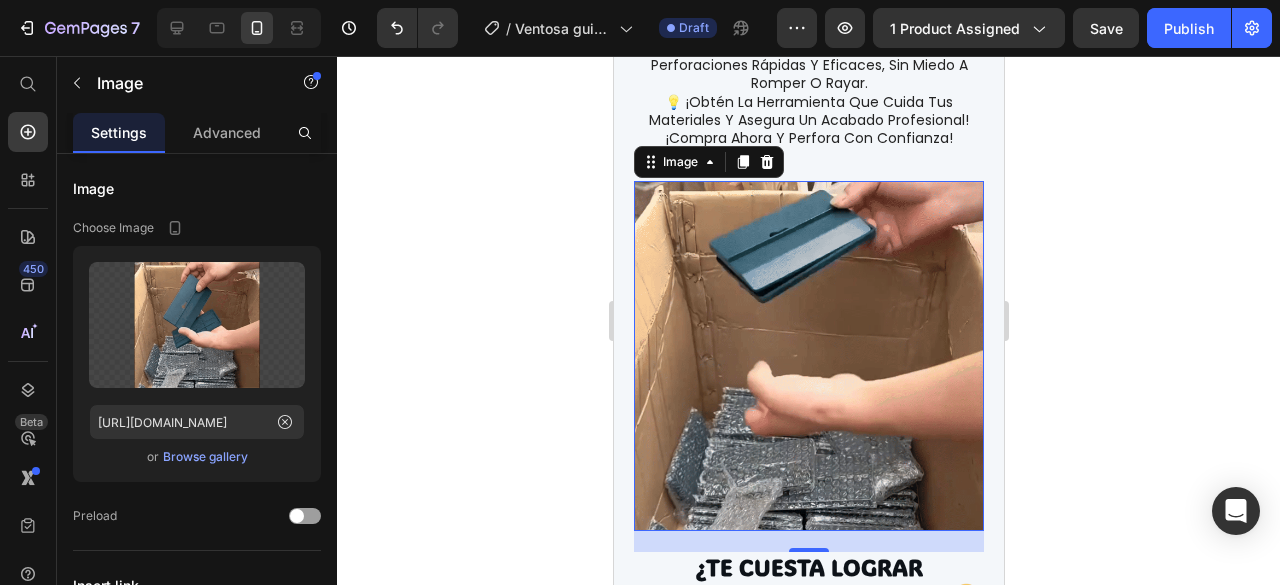 scroll, scrollTop: 2192, scrollLeft: 0, axis: vertical 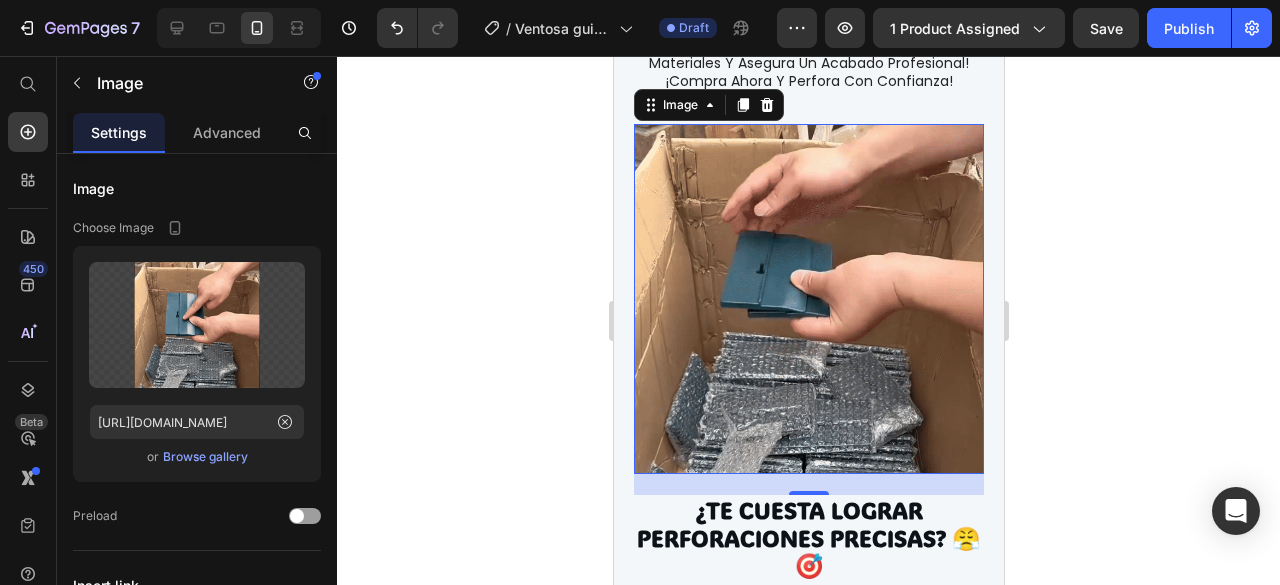 drag, startPoint x: 795, startPoint y: 289, endPoint x: 652, endPoint y: 369, distance: 163.85664 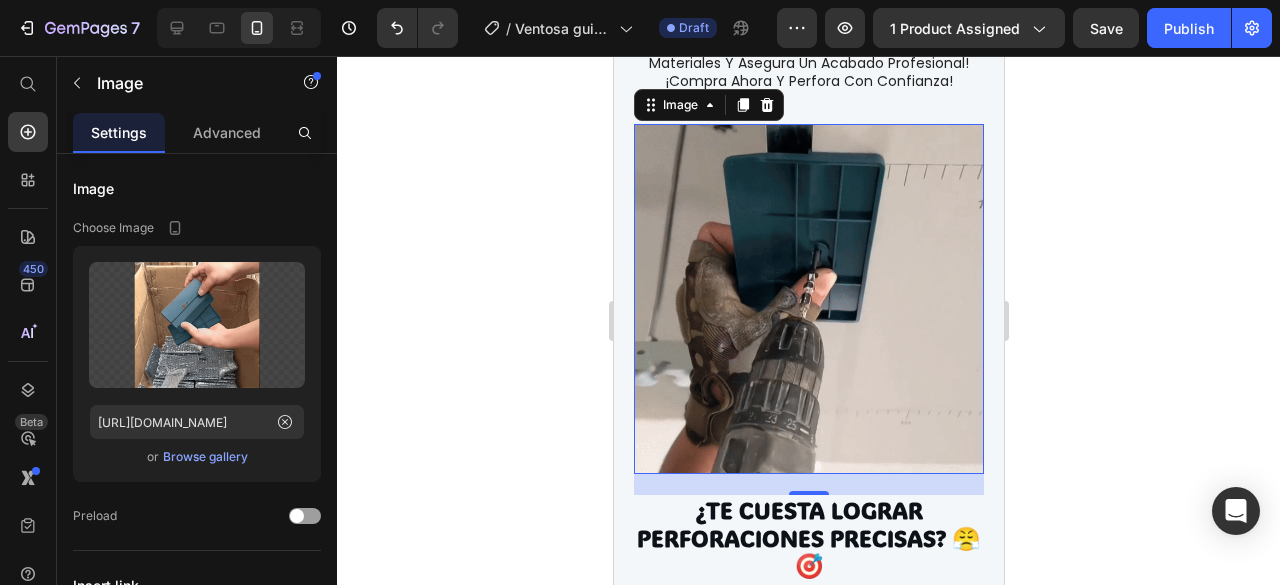 click at bounding box center [808, 299] 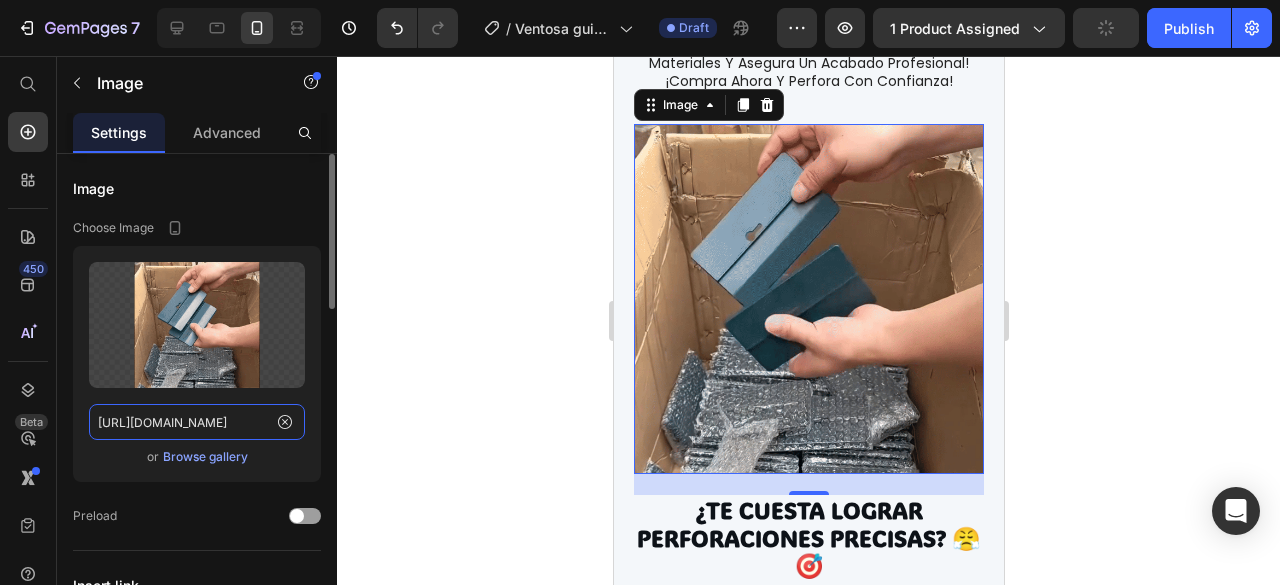 click on "[URL][DOMAIN_NAME]" 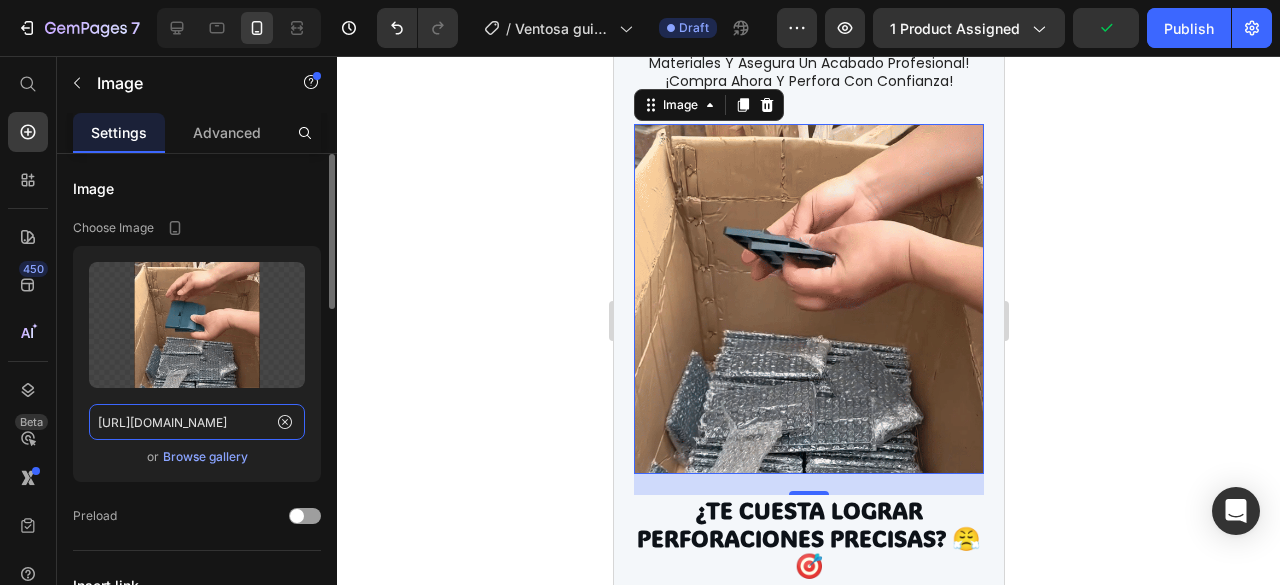 paste on "14d38f0f-2811-425f-b130-ffca36b157f6.gif?v=1752168071" 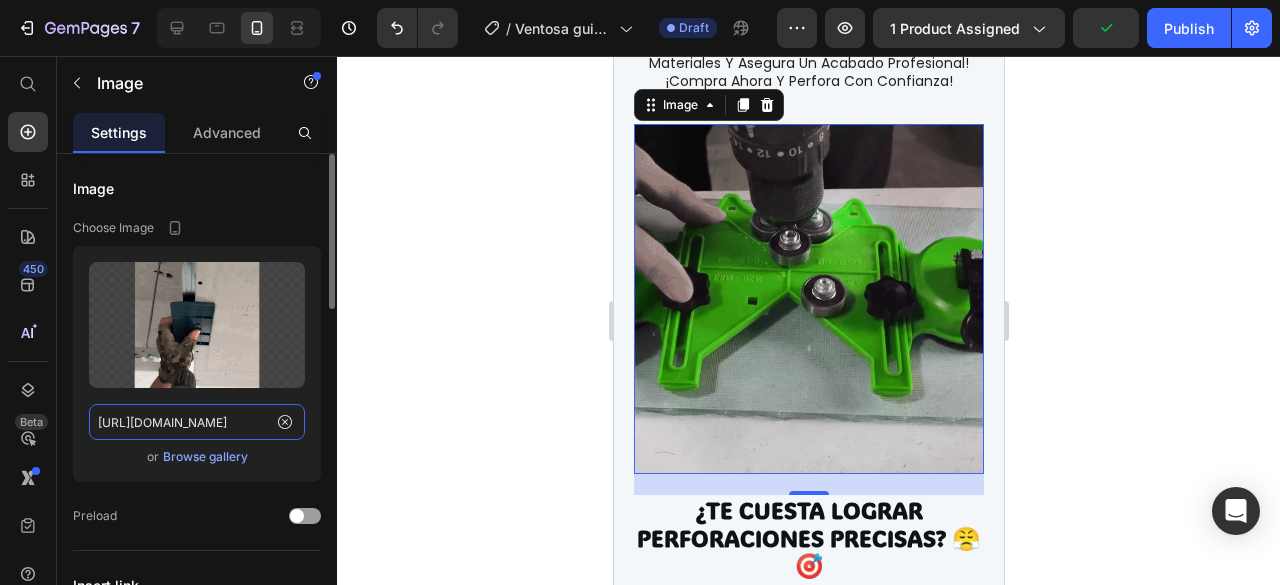 scroll, scrollTop: 0, scrollLeft: 497, axis: horizontal 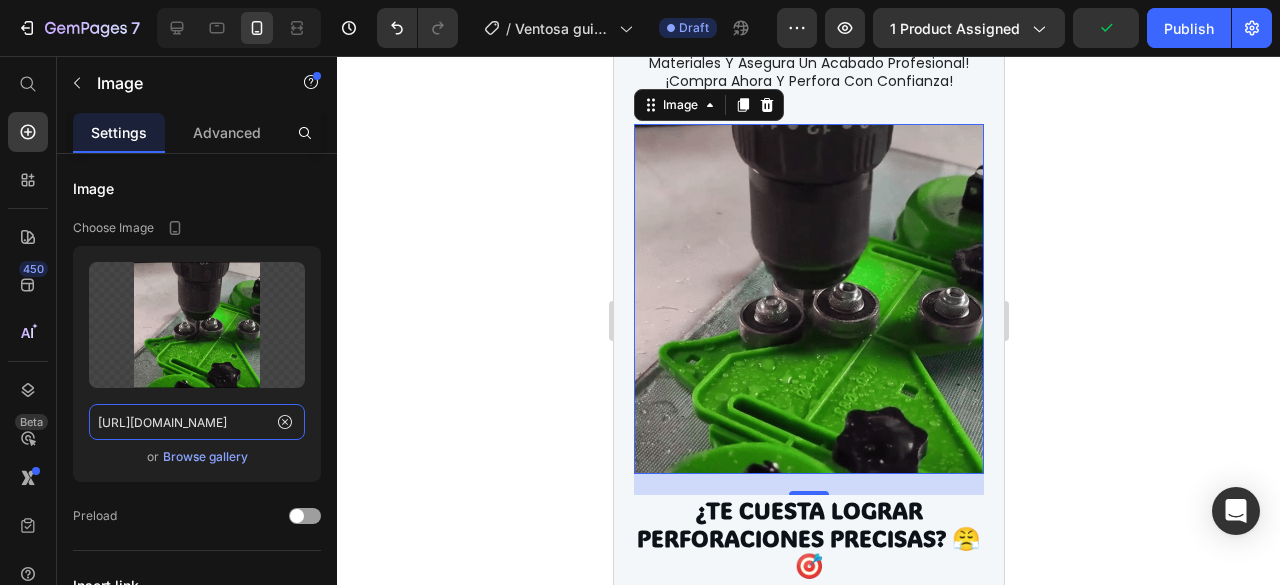 type on "[URL][DOMAIN_NAME]" 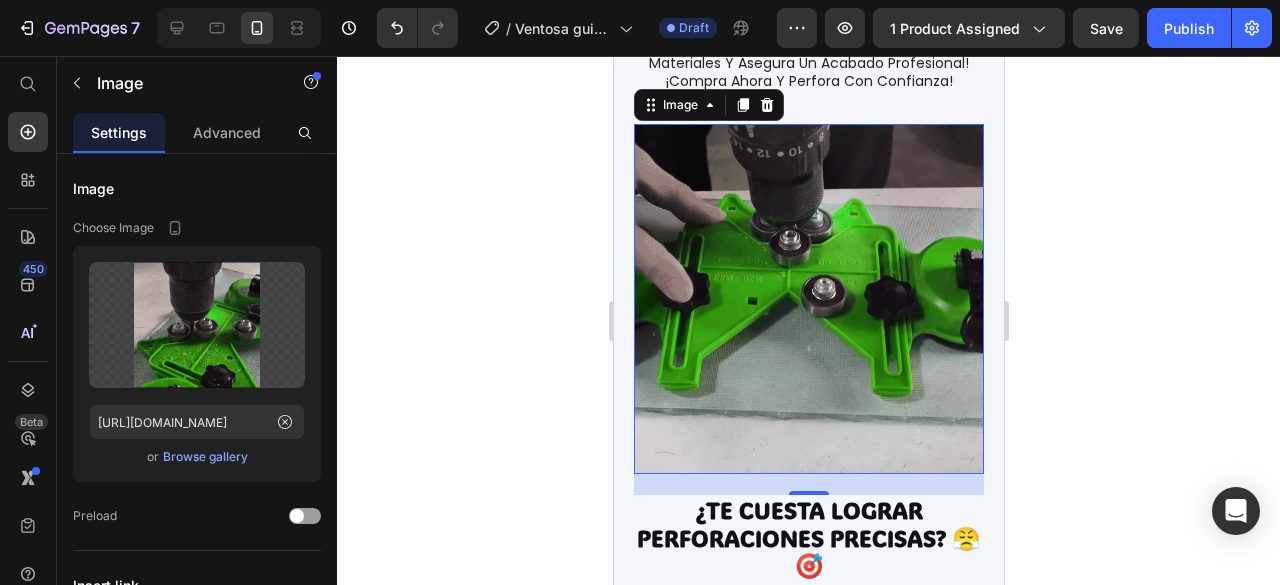 click 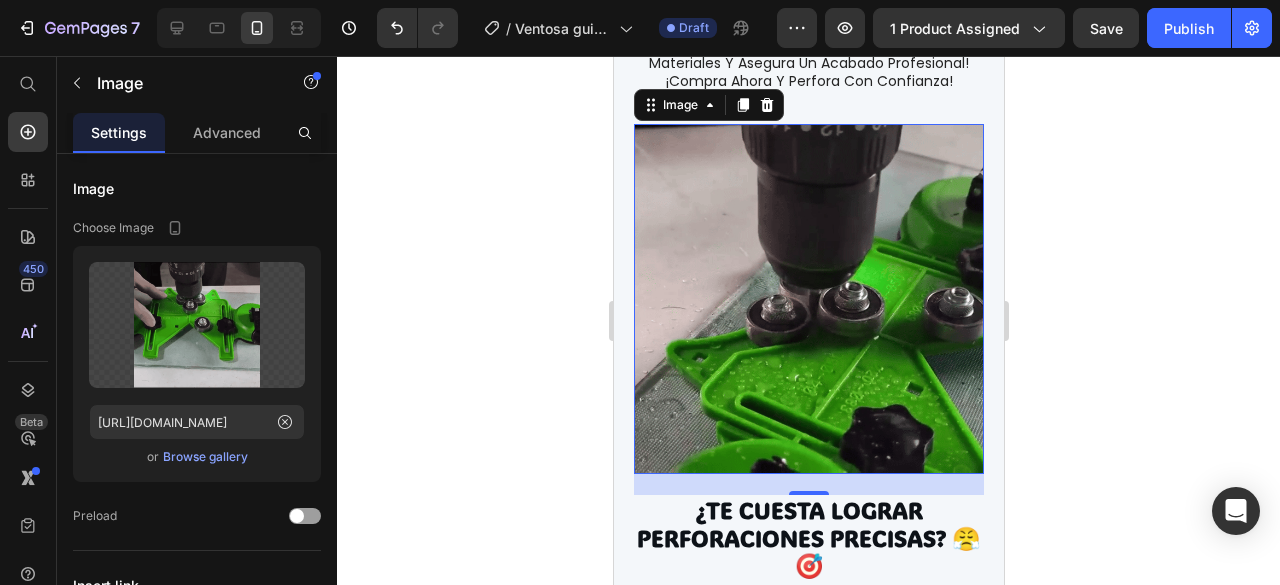 scroll, scrollTop: 0, scrollLeft: 0, axis: both 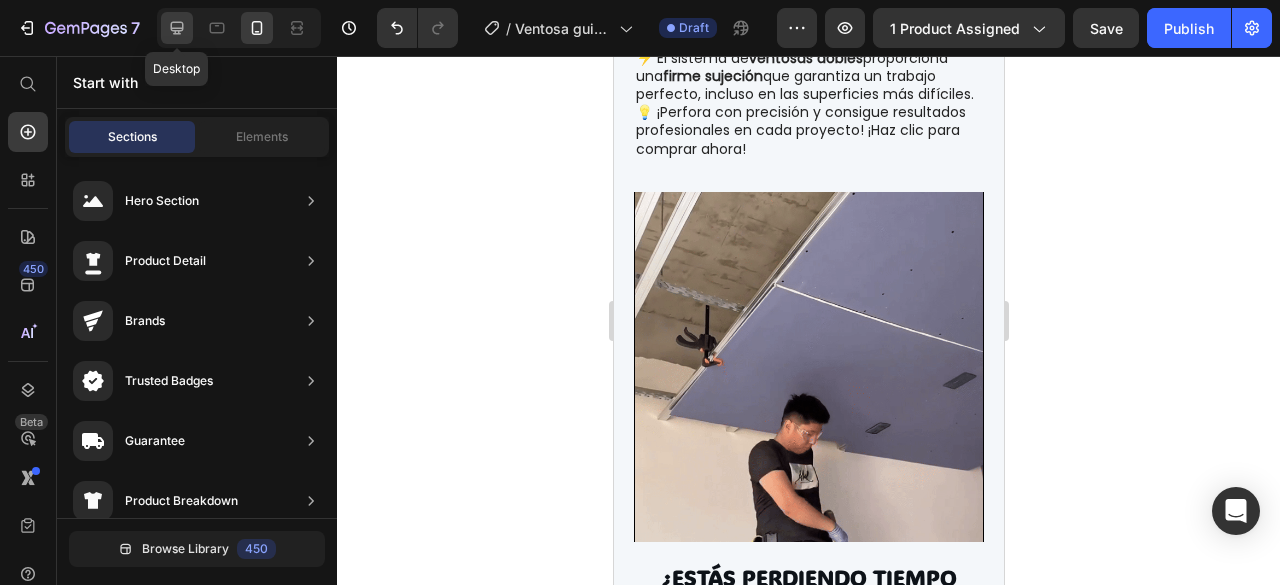 click 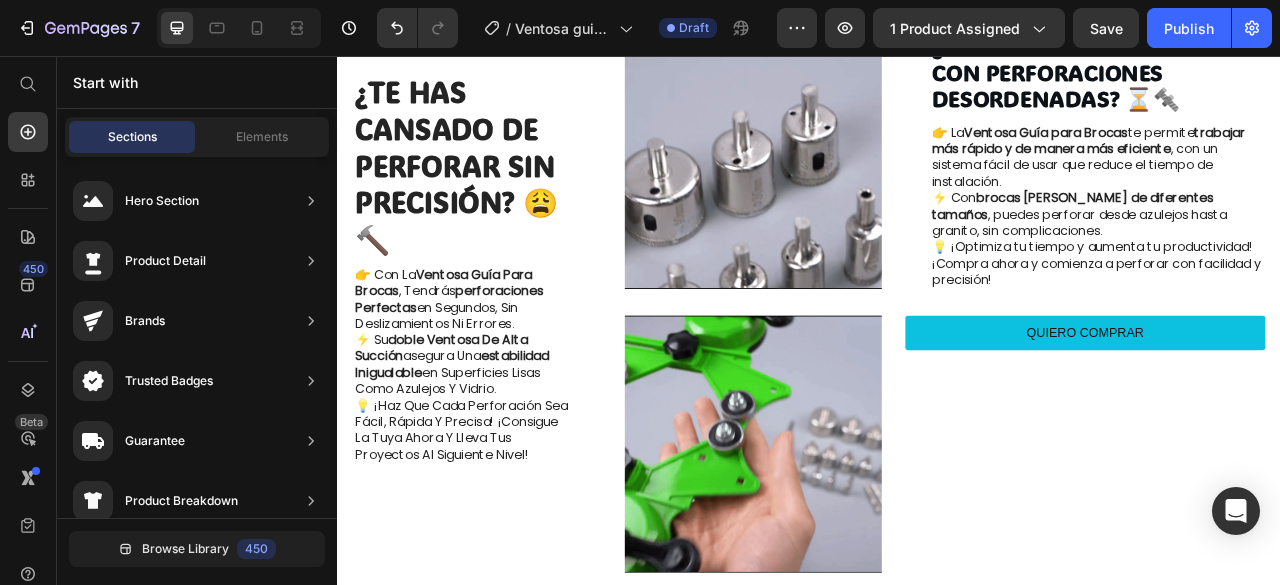 scroll, scrollTop: 1851, scrollLeft: 0, axis: vertical 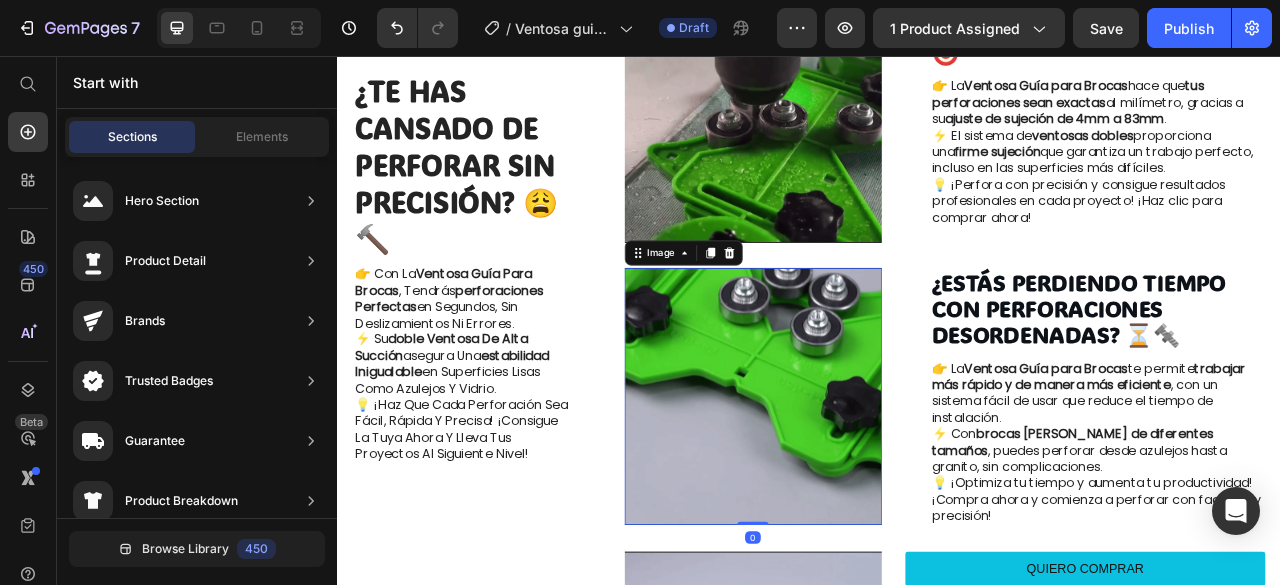 click at bounding box center (865, 488) 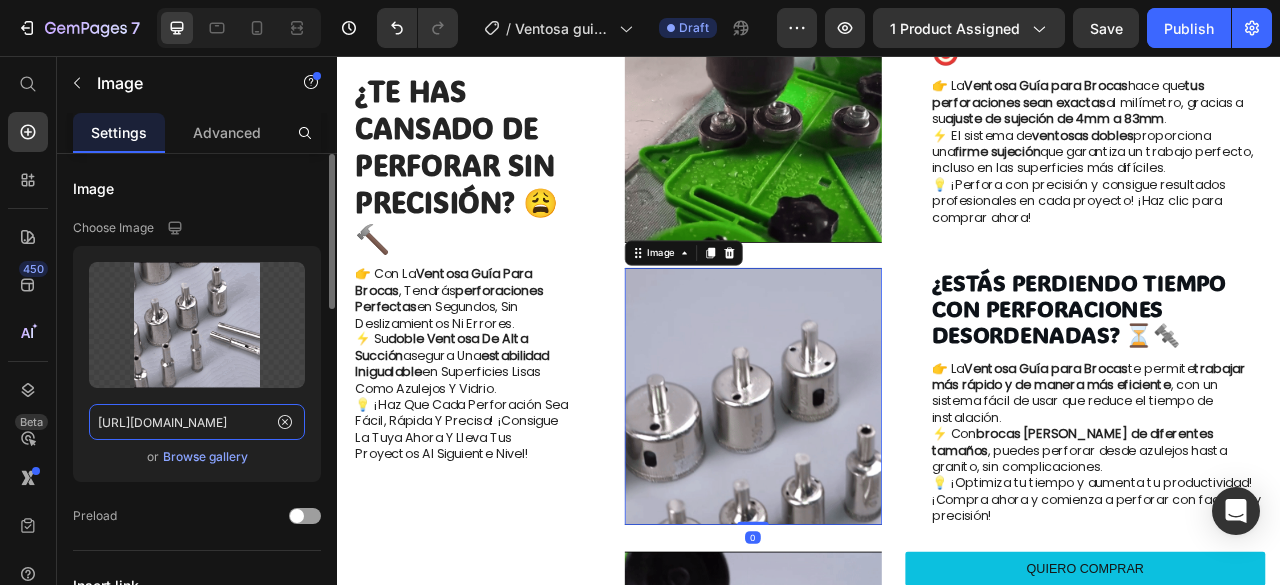 click on "[URL][DOMAIN_NAME]" 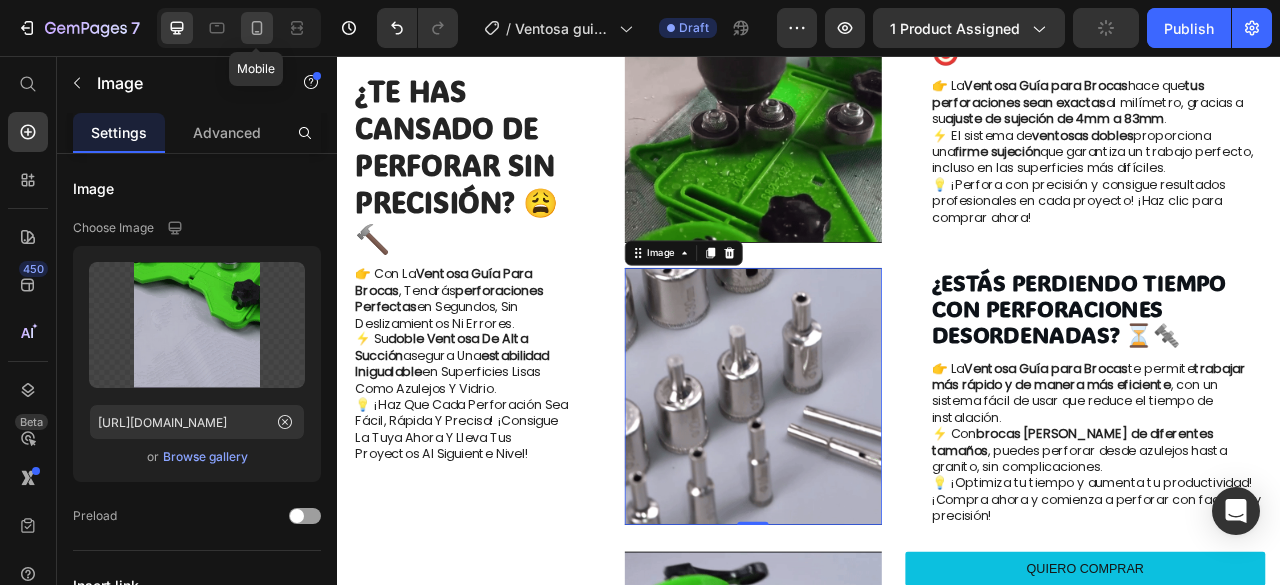click 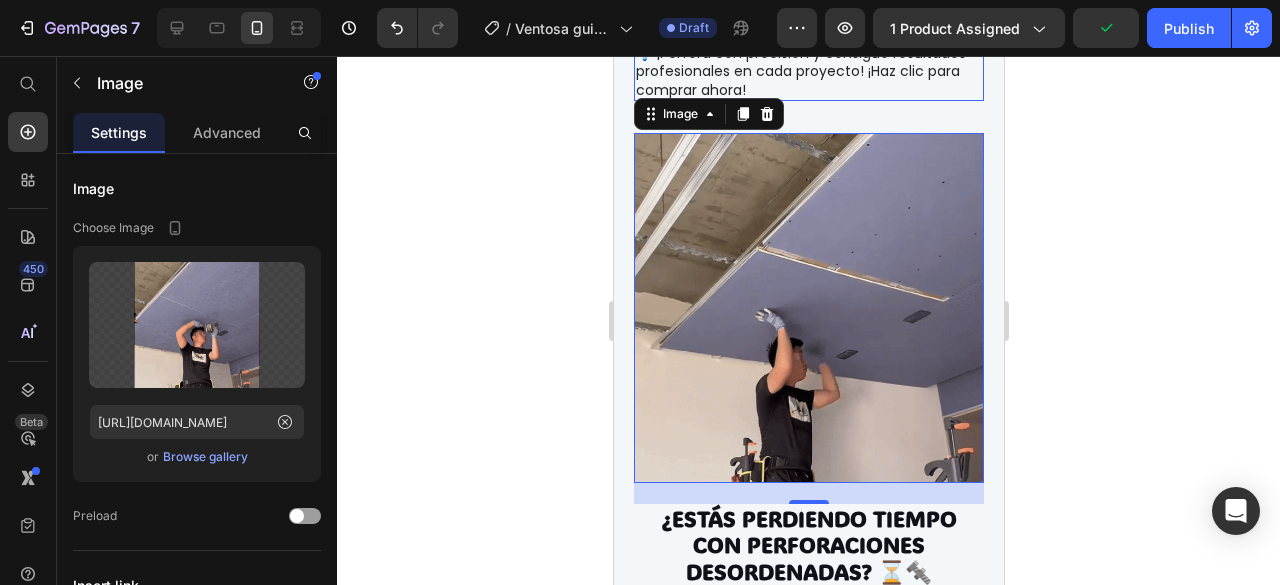scroll, scrollTop: 2881, scrollLeft: 0, axis: vertical 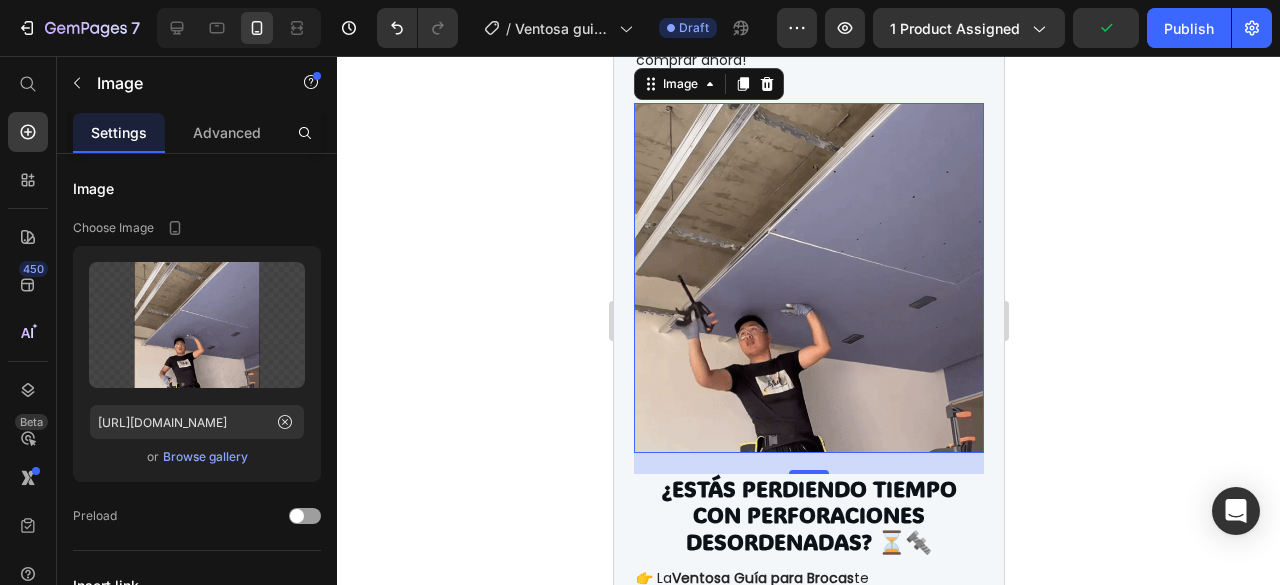 click at bounding box center [808, 278] 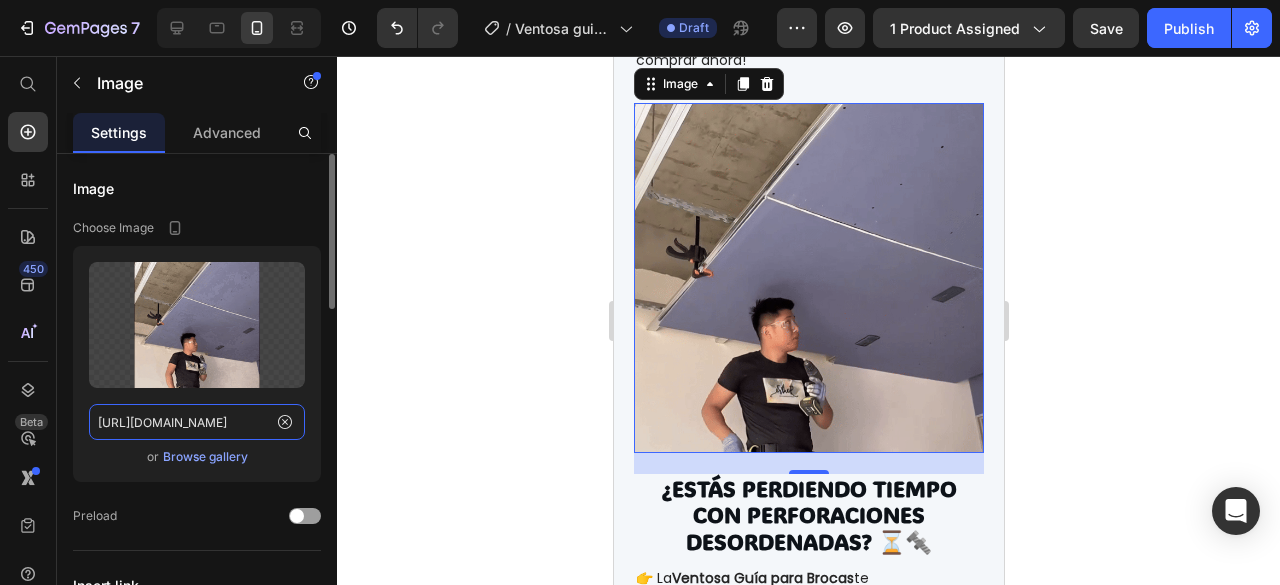 click on "[URL][DOMAIN_NAME]" 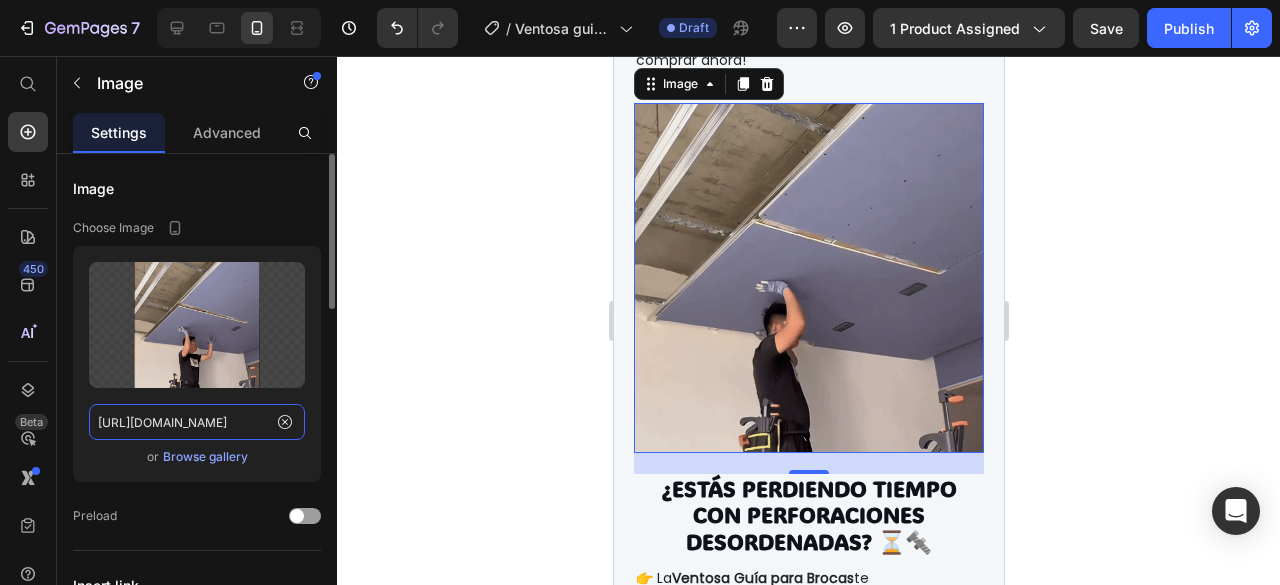 paste on "Gif_3_9926ee34-807b-449f-af5a-f76668483bd1.gif?v=1752168120" 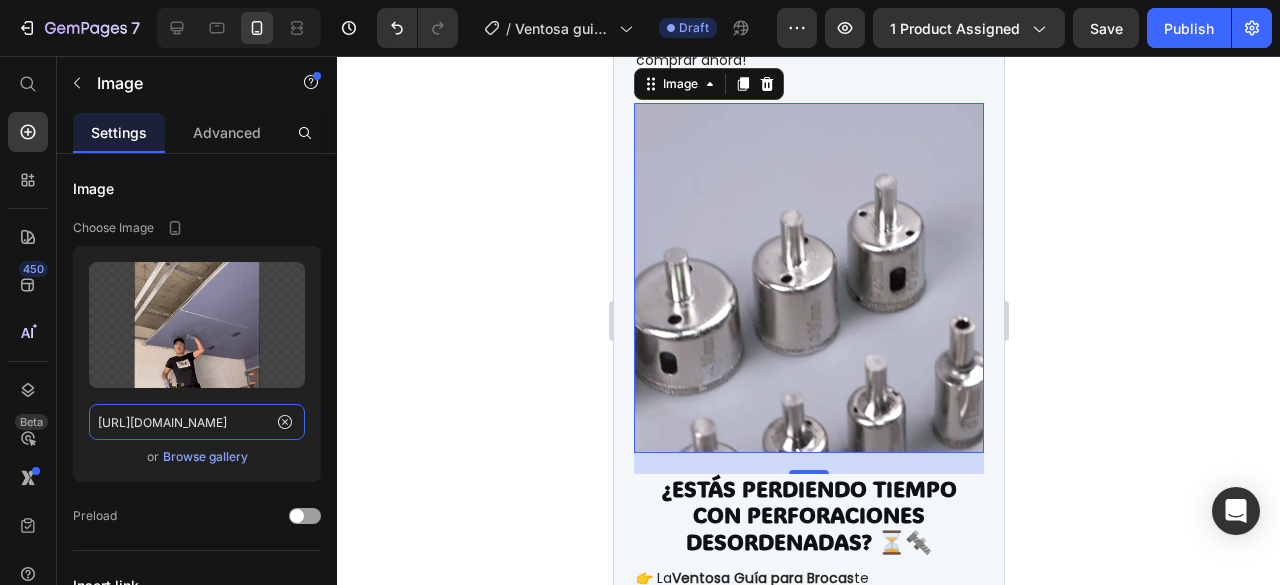 scroll, scrollTop: 0, scrollLeft: 519, axis: horizontal 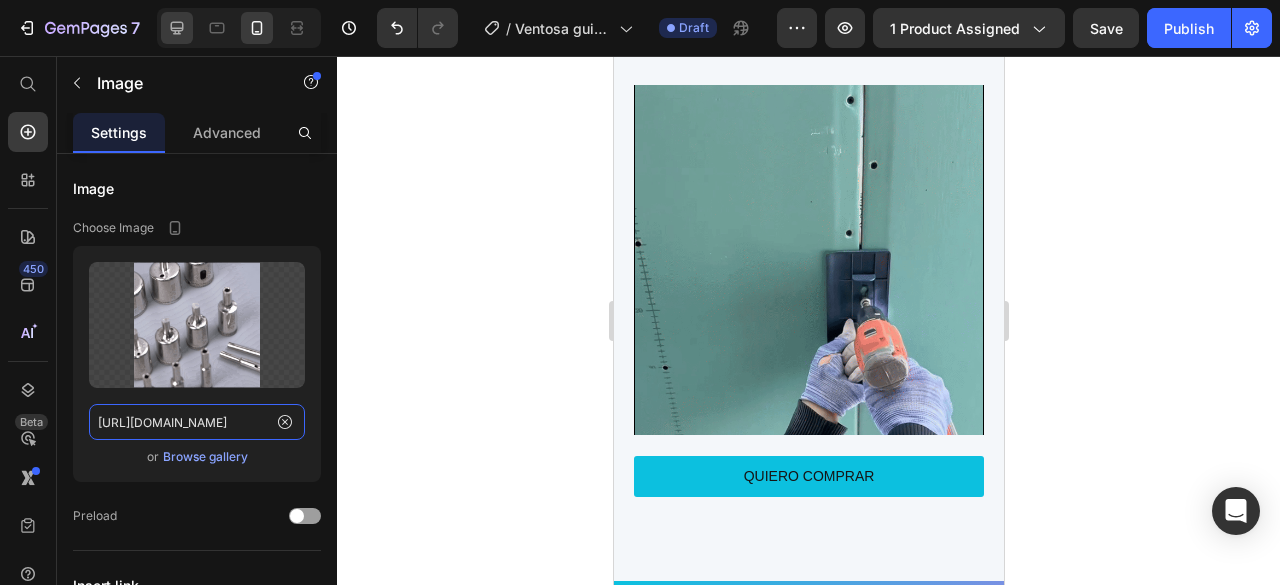 type on "[URL][DOMAIN_NAME]" 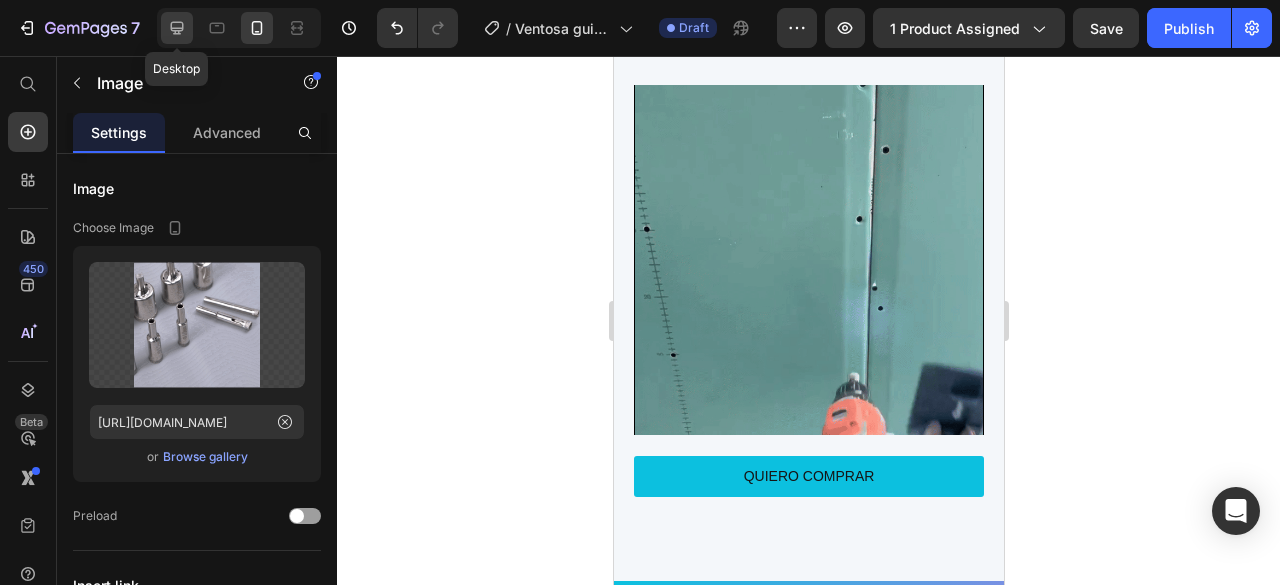 click 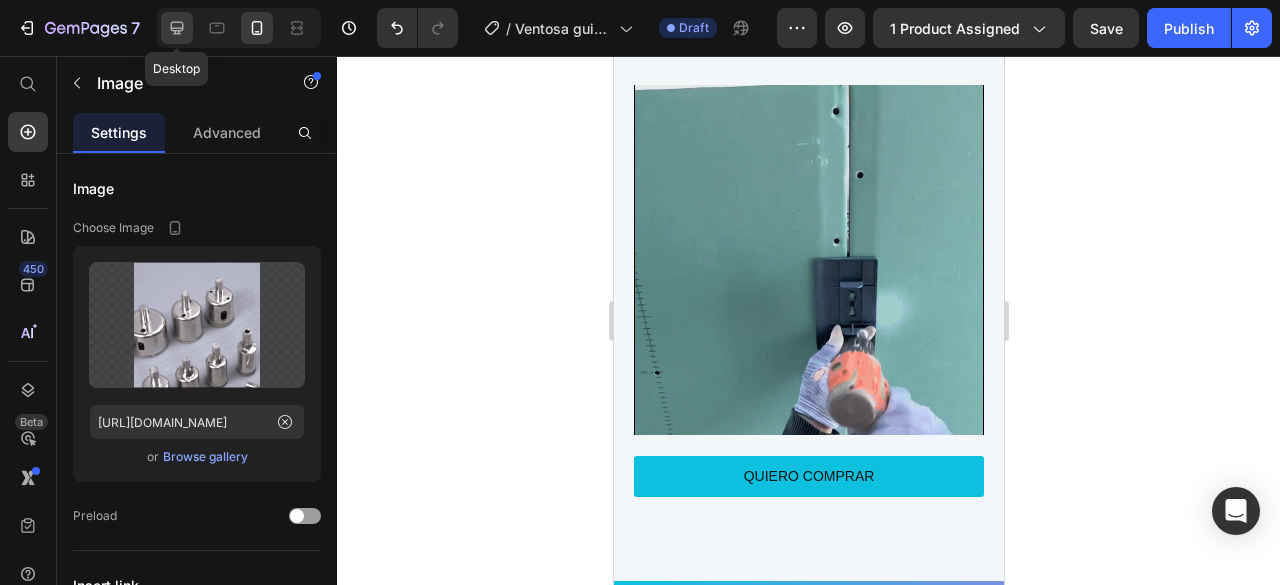 scroll, scrollTop: 0, scrollLeft: 0, axis: both 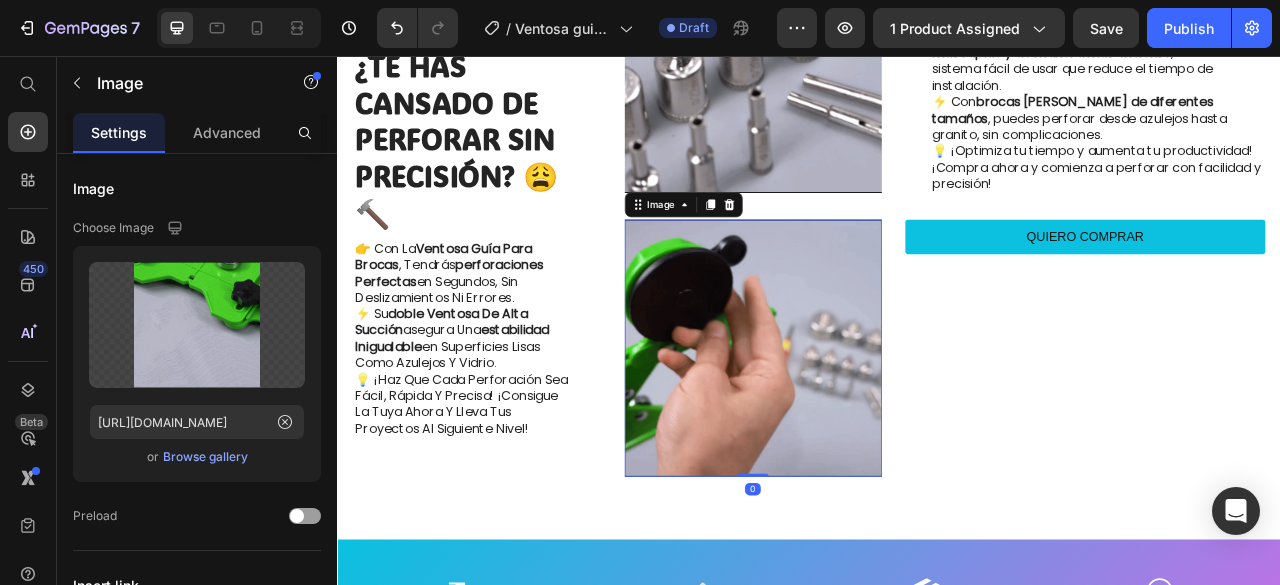 click at bounding box center [865, 427] 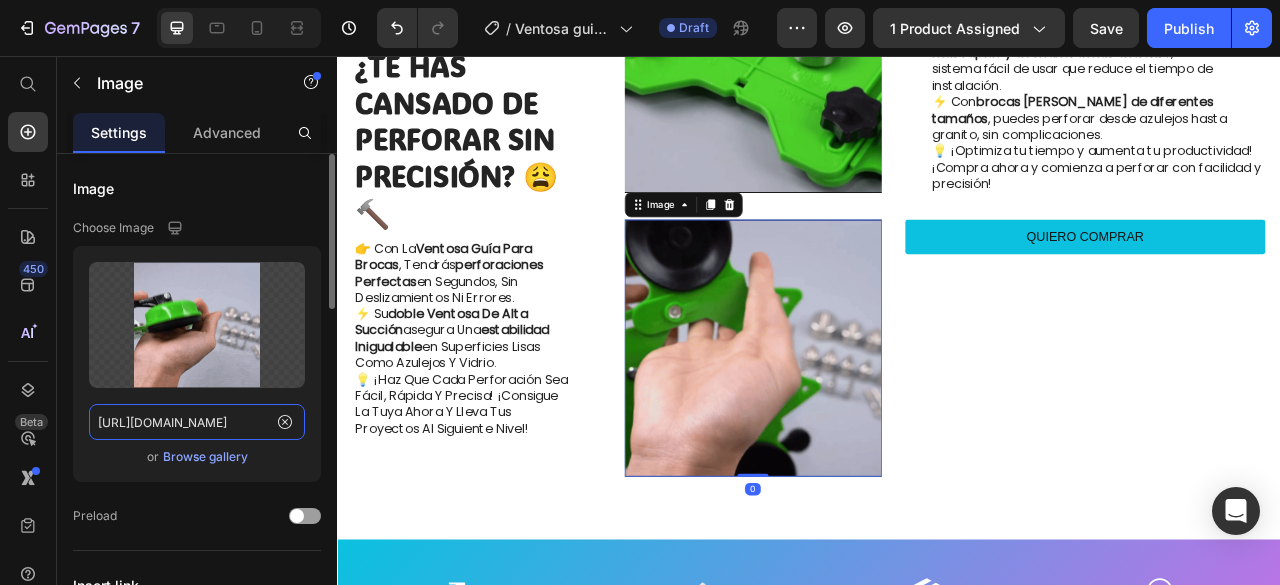 click on "[URL][DOMAIN_NAME]" 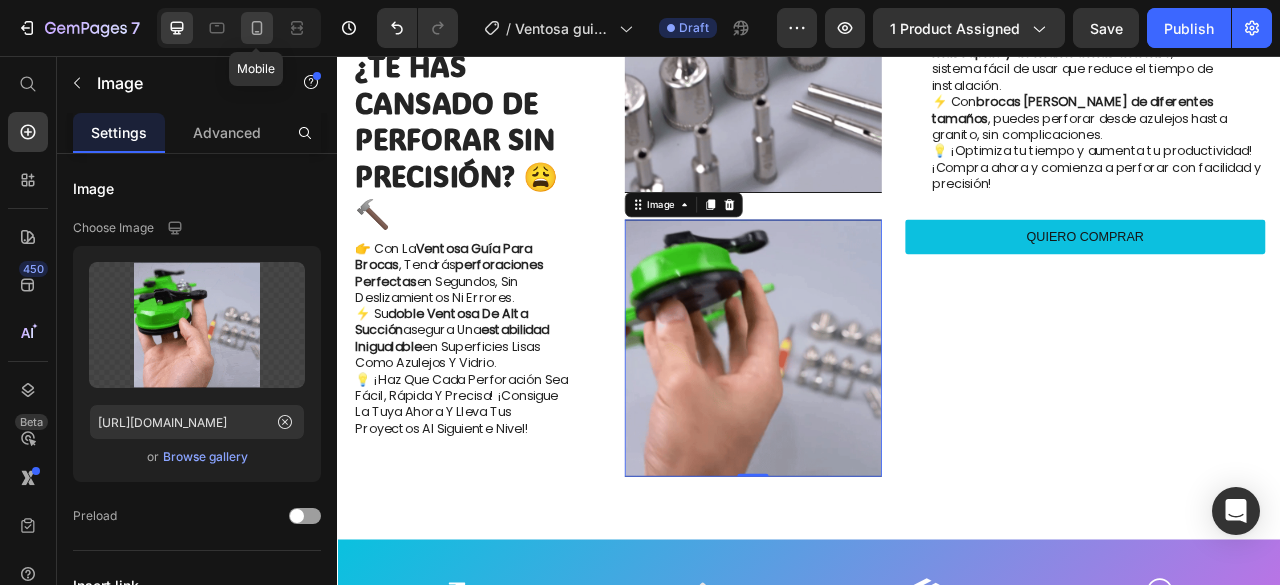 click 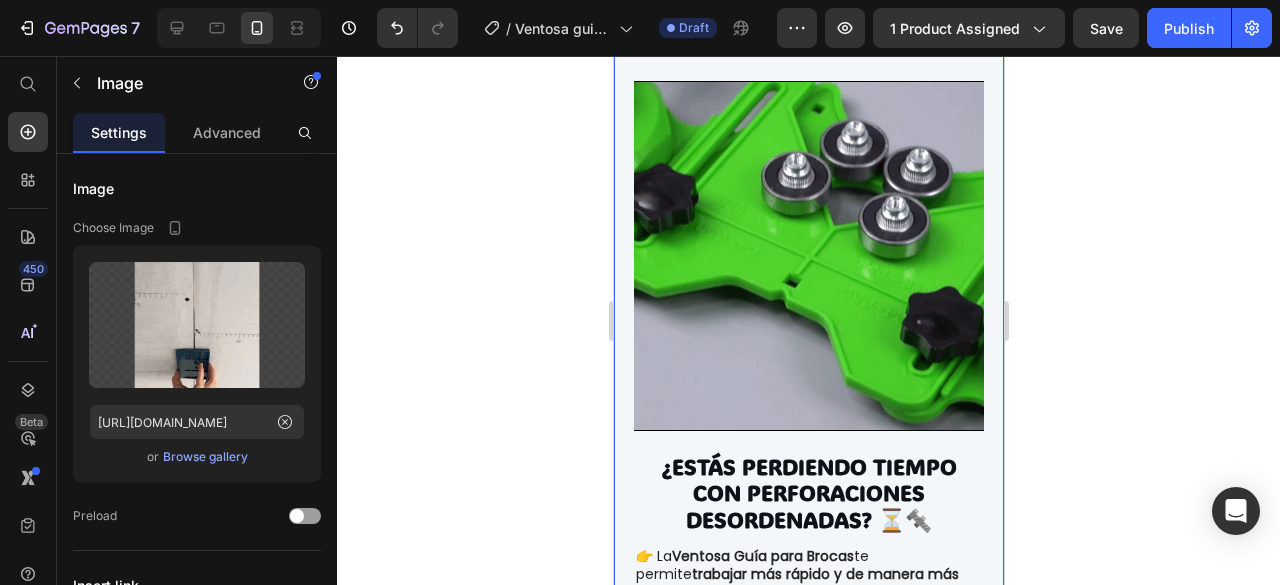 scroll, scrollTop: 3548, scrollLeft: 0, axis: vertical 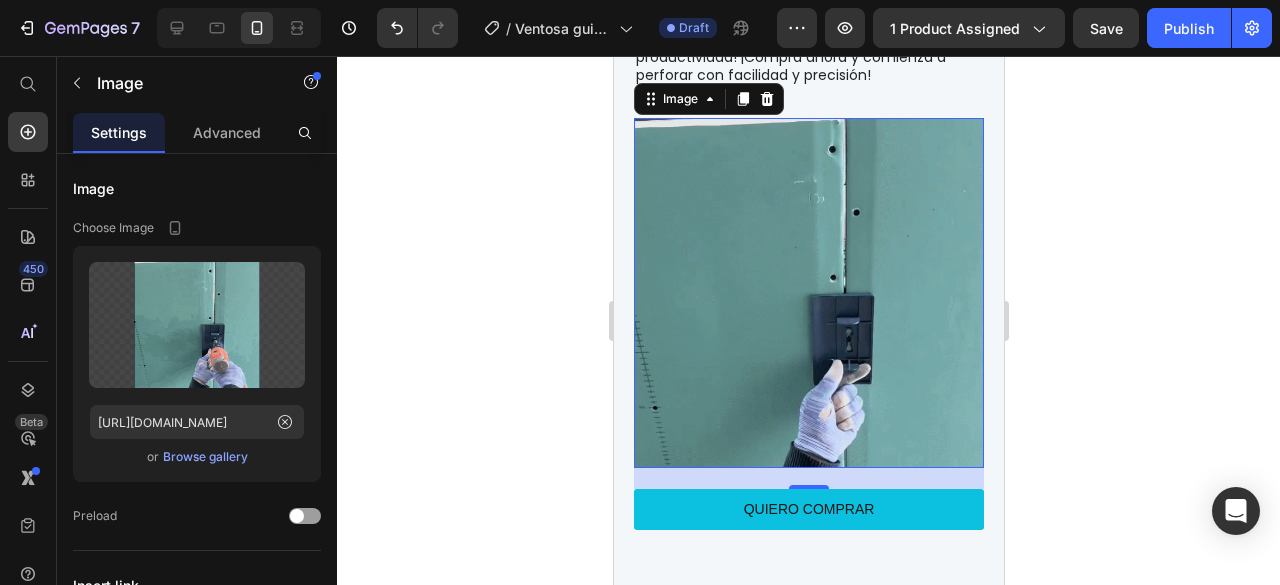 drag, startPoint x: 818, startPoint y: 338, endPoint x: 1189, endPoint y: 440, distance: 384.76617 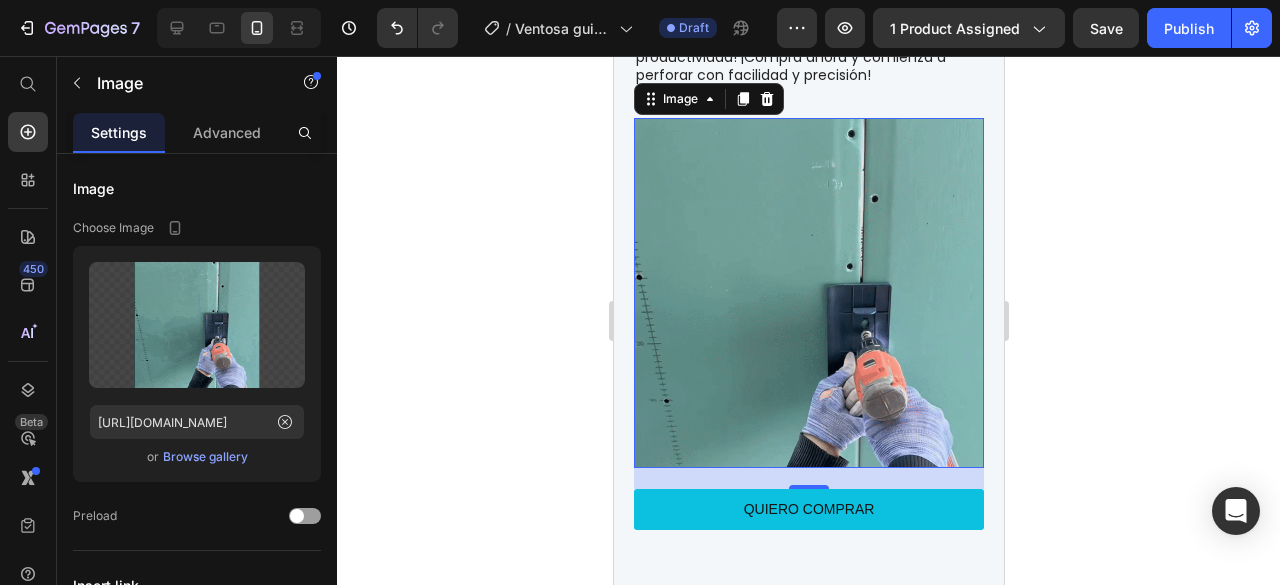 click at bounding box center (808, 293) 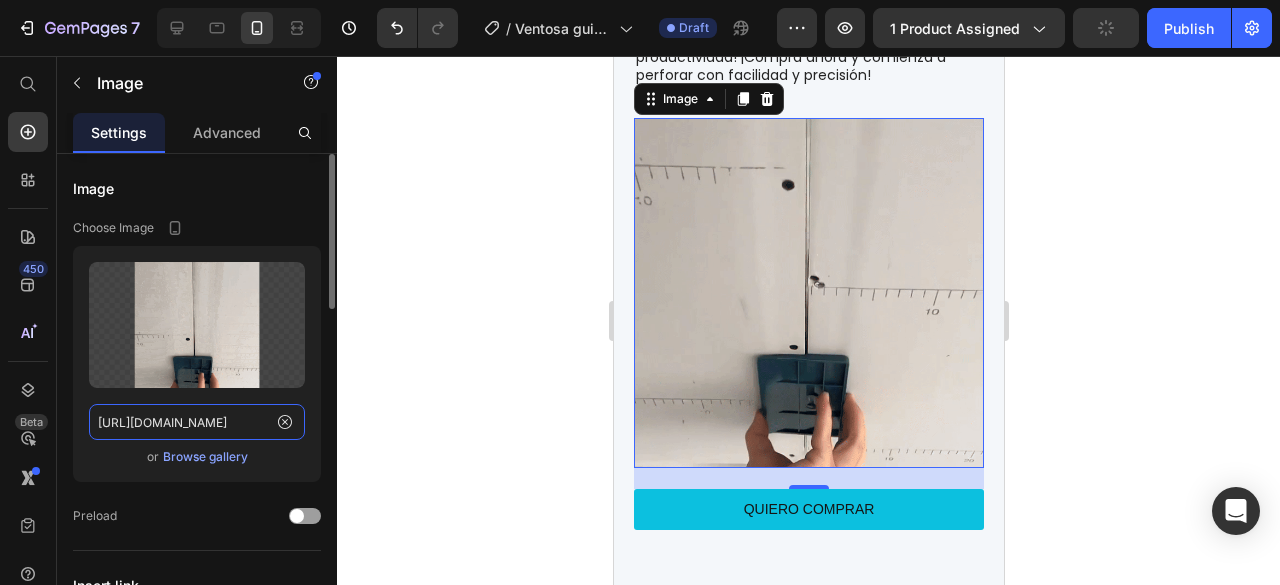 click on "[URL][DOMAIN_NAME]" 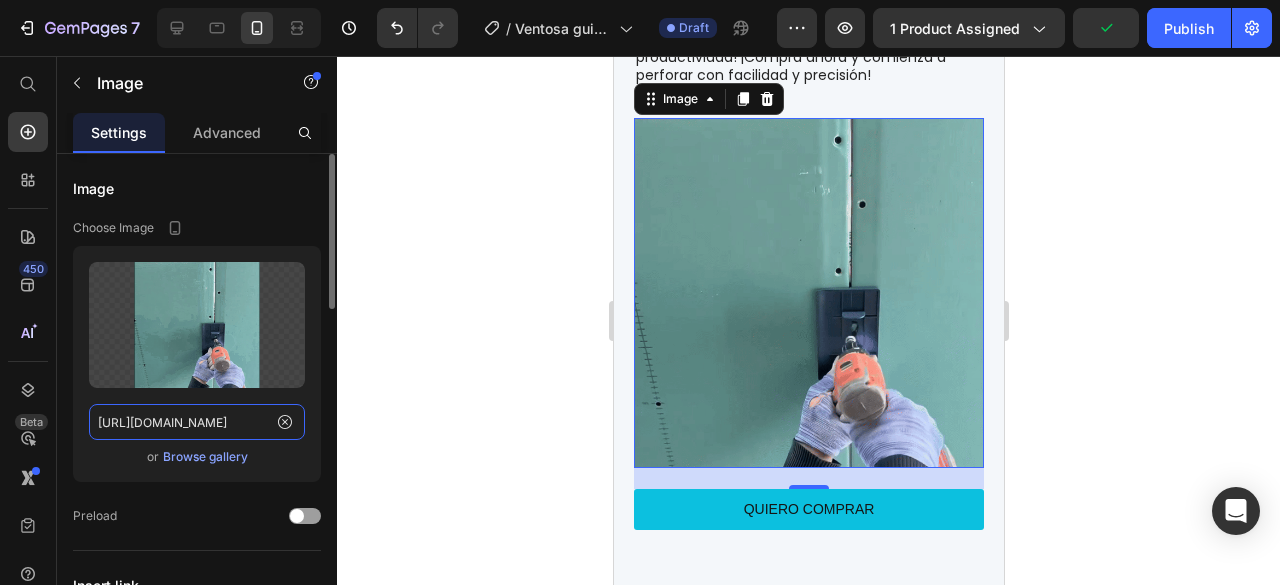 paste on "Gif_4_a26e3b2a-4bb0-430b-b0ad-f3f160ec45f3.gif?v=1752168177" 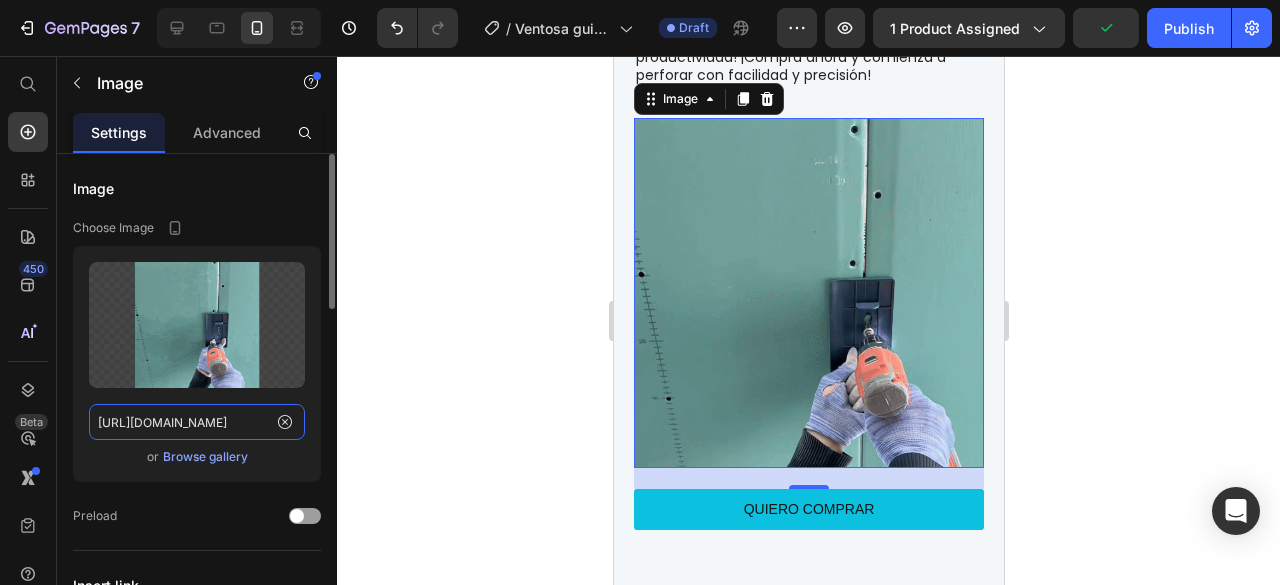 type on "[URL][DOMAIN_NAME]" 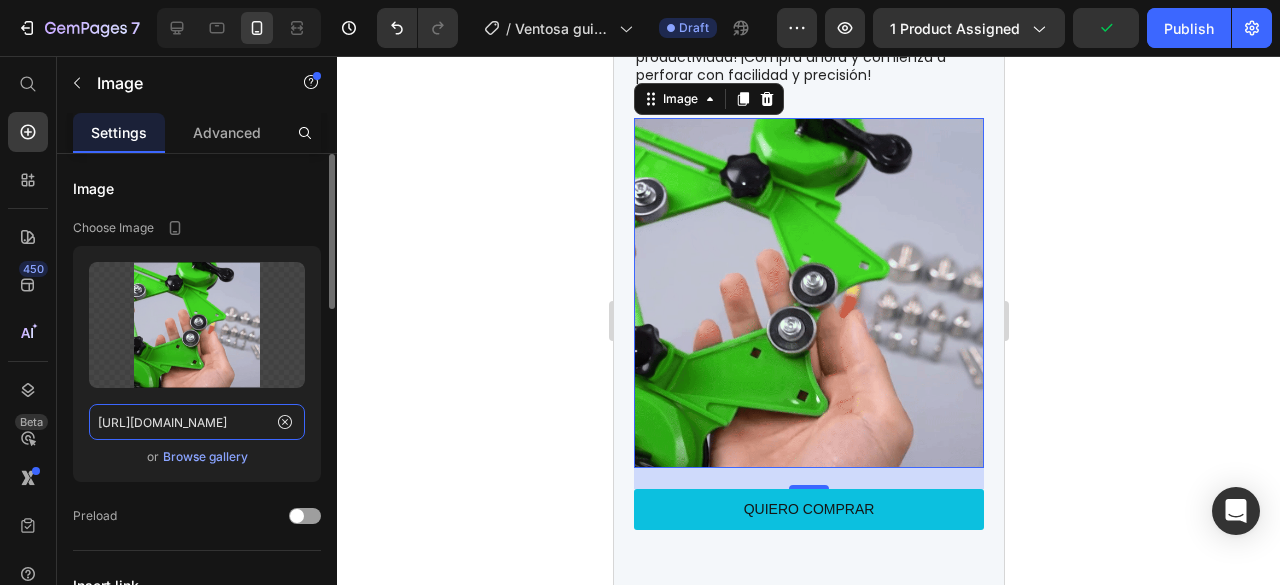 scroll, scrollTop: 0, scrollLeft: 519, axis: horizontal 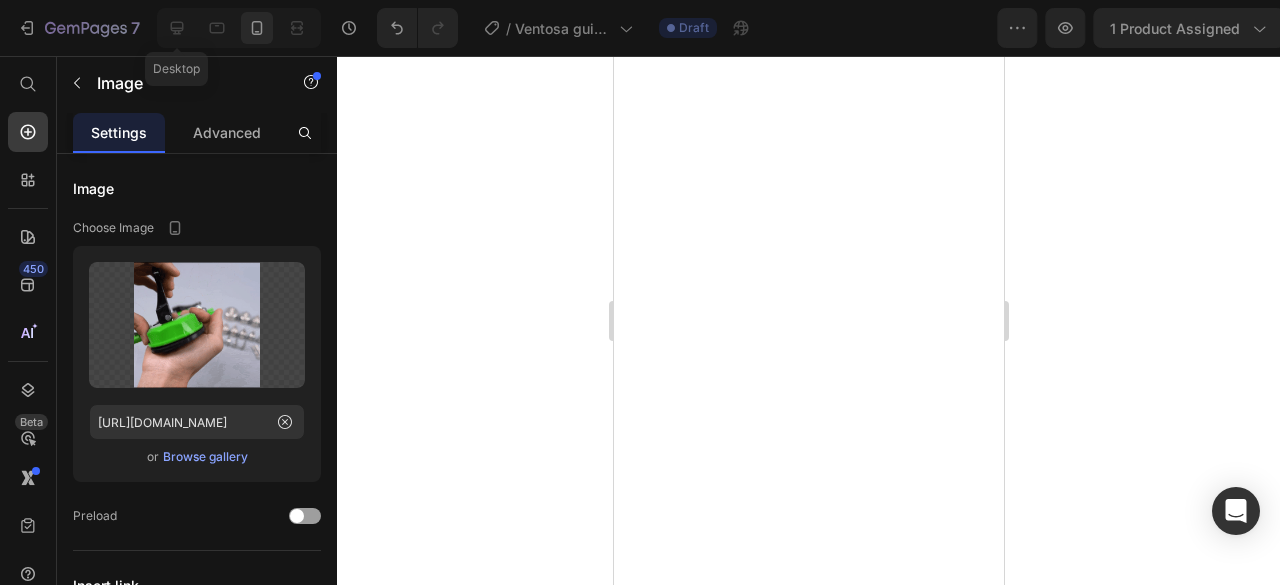 click 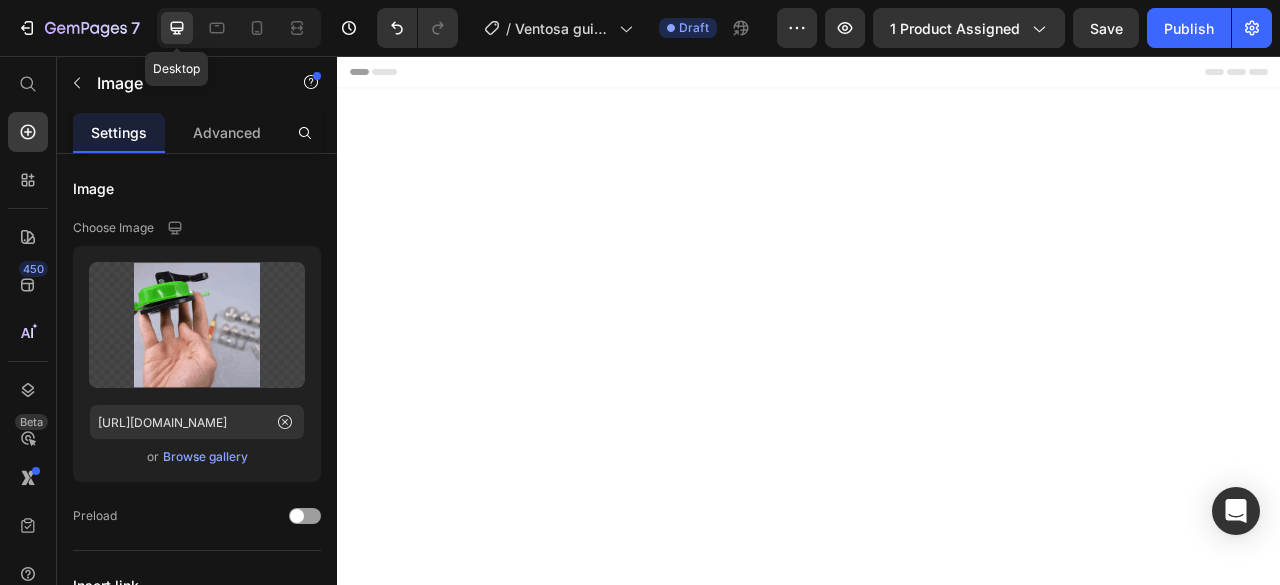 scroll, scrollTop: 5274, scrollLeft: 0, axis: vertical 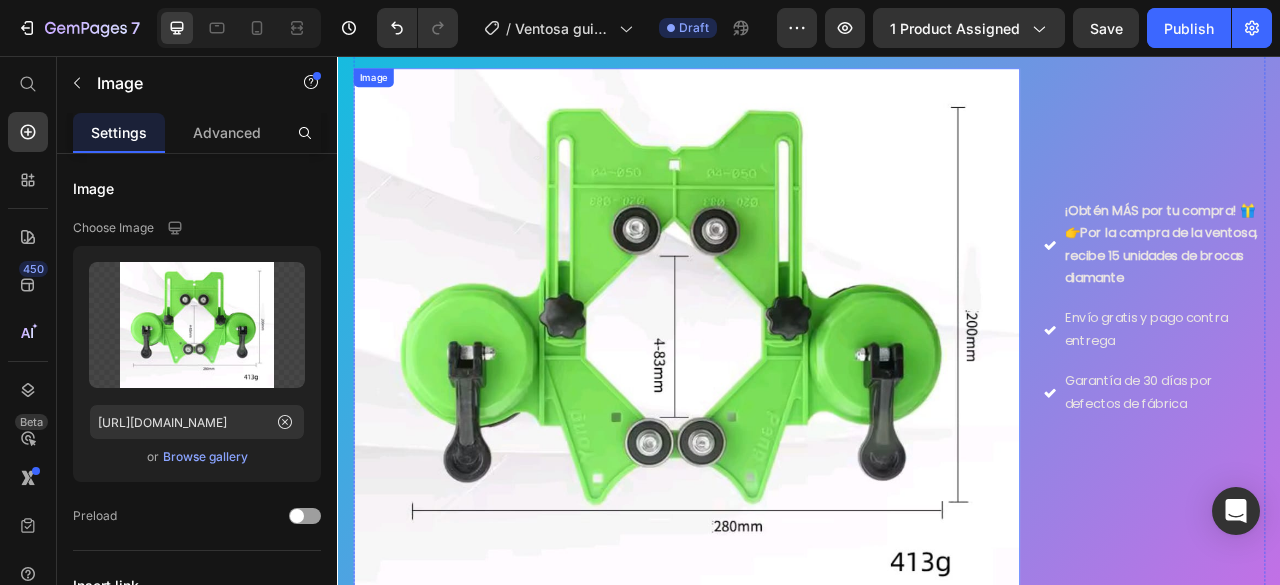 click at bounding box center (781, 416) 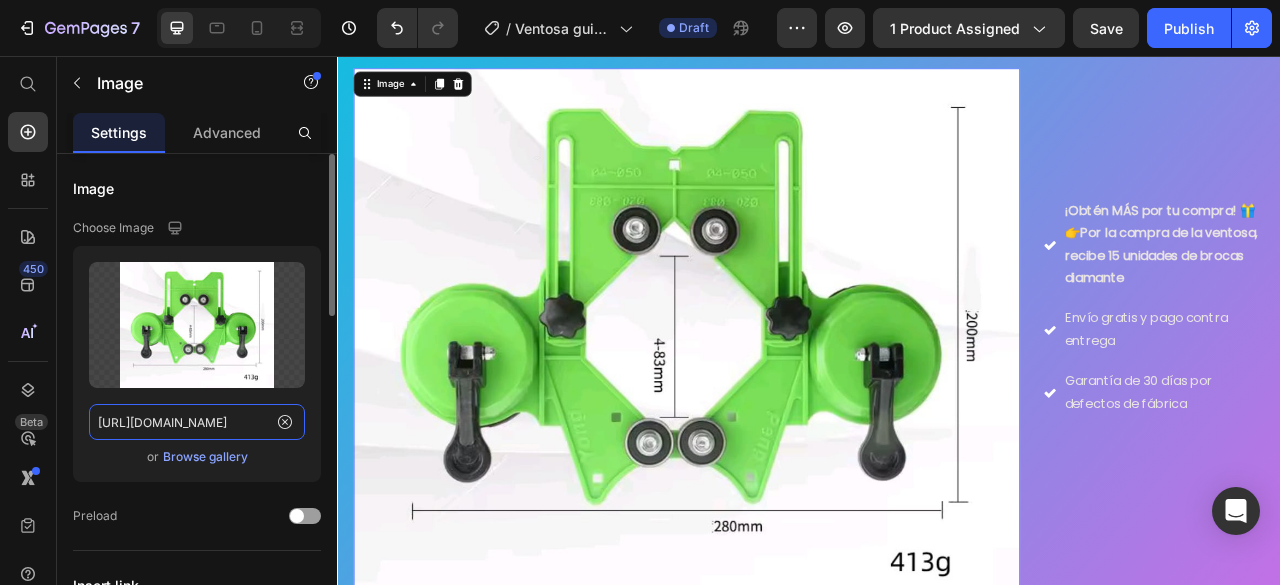 click on "[URL][DOMAIN_NAME]" 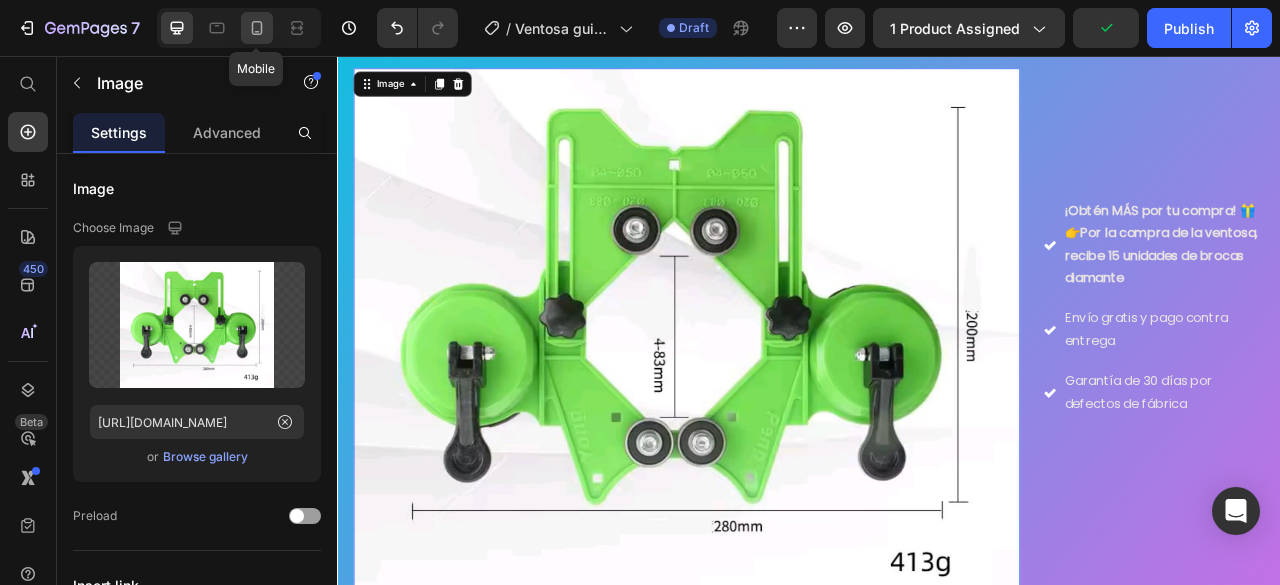 click 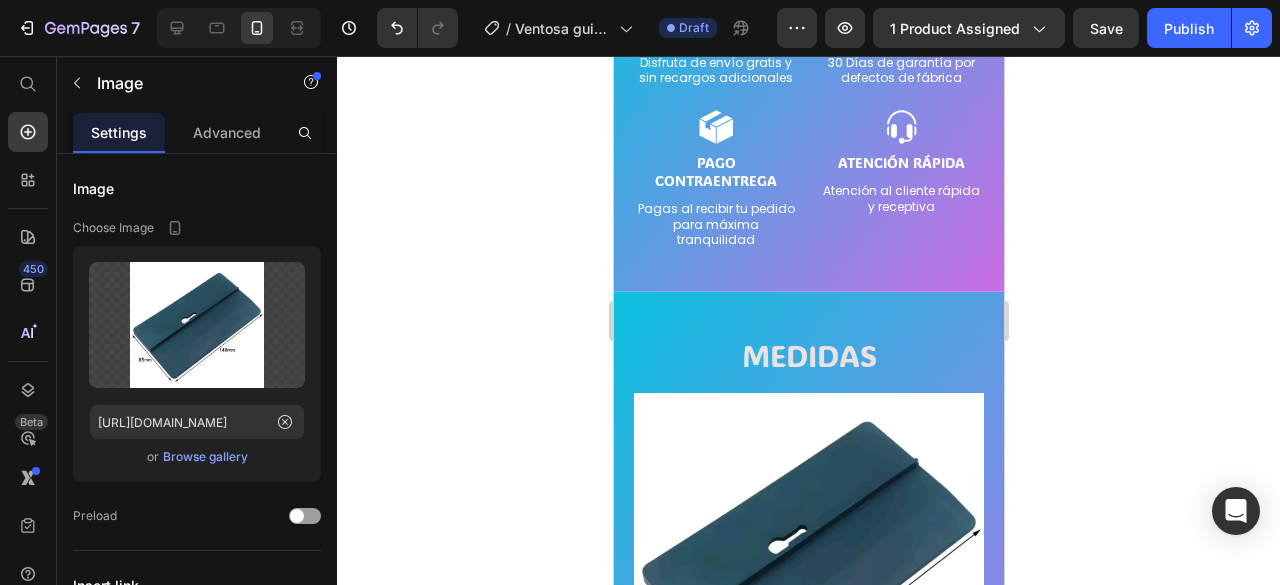 scroll, scrollTop: 4524, scrollLeft: 0, axis: vertical 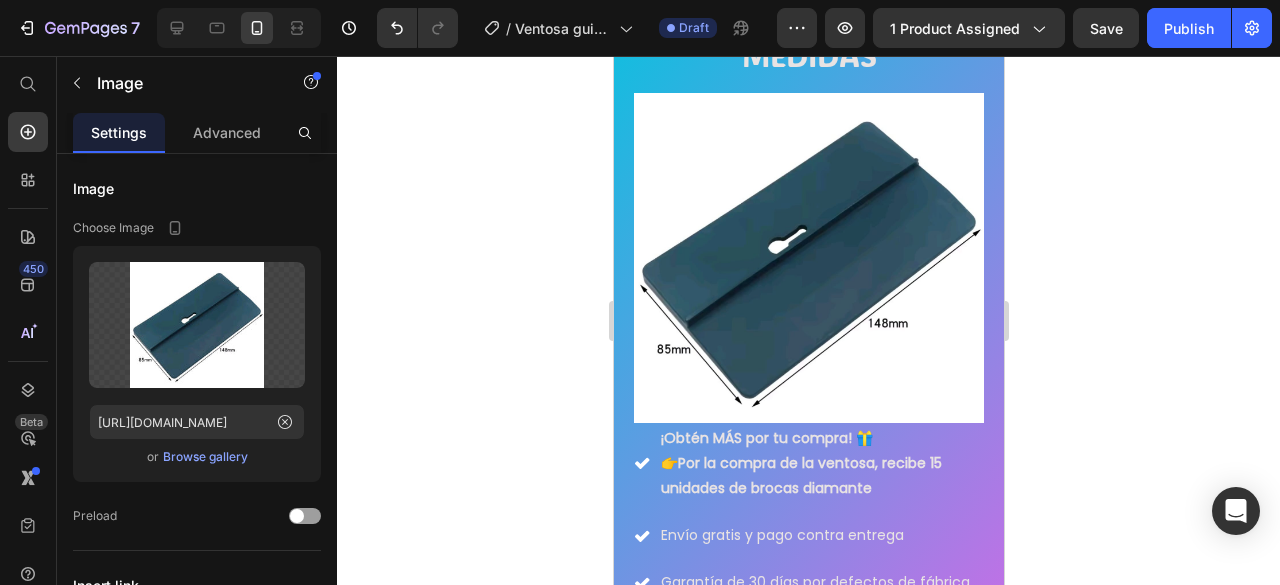 click at bounding box center [808, 258] 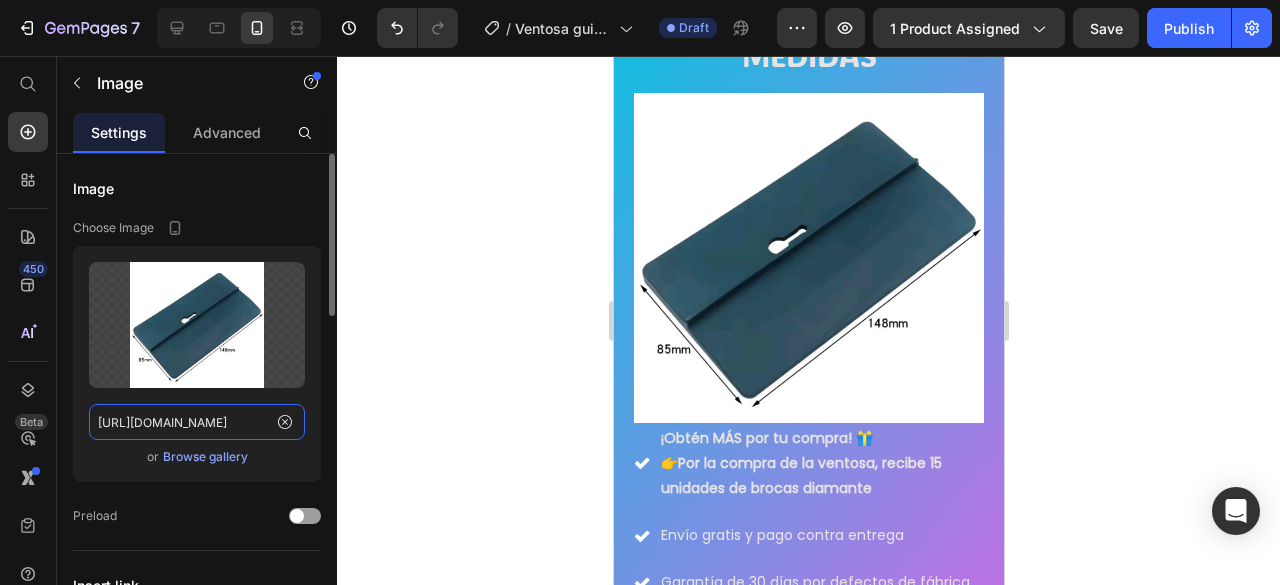 click on "[URL][DOMAIN_NAME]" 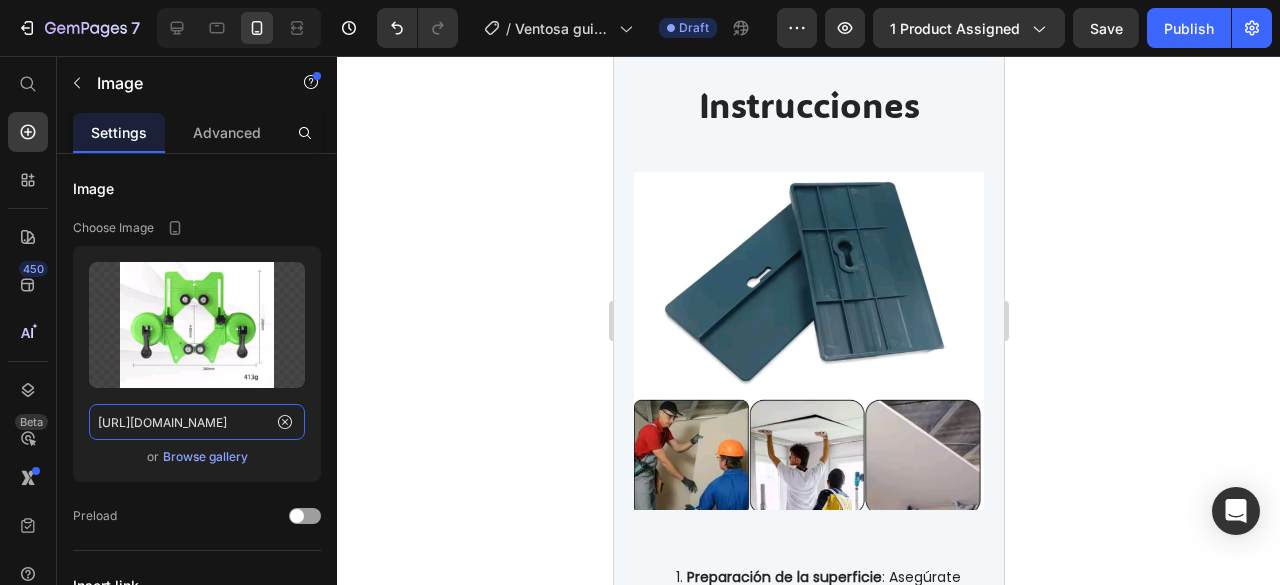 scroll, scrollTop: 5124, scrollLeft: 0, axis: vertical 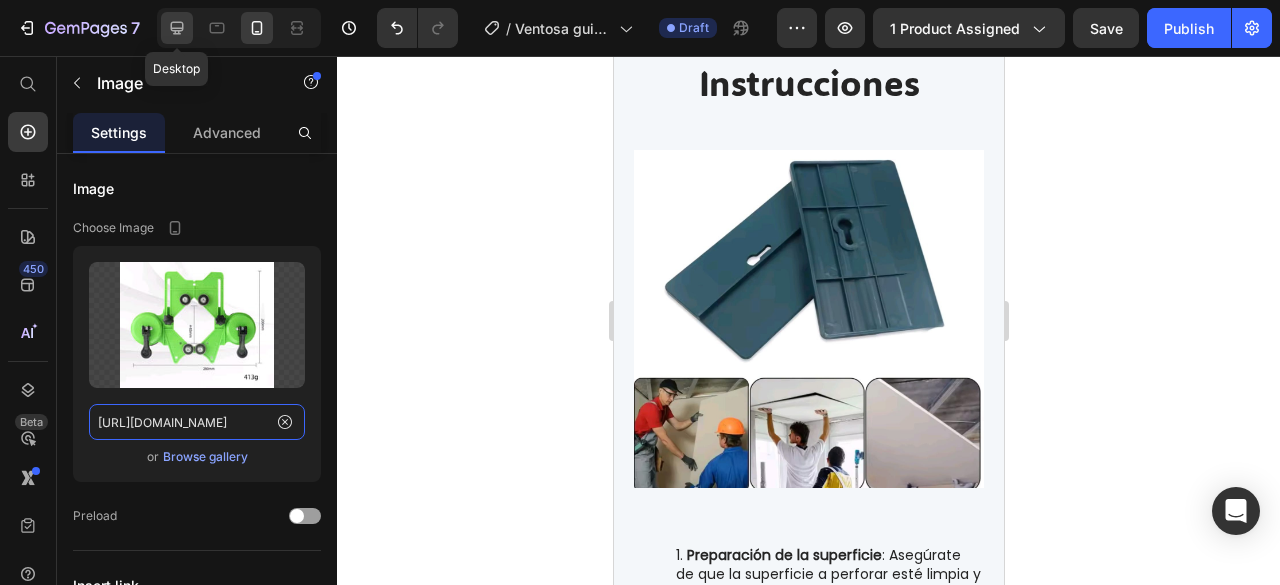 type on "[URL][DOMAIN_NAME]" 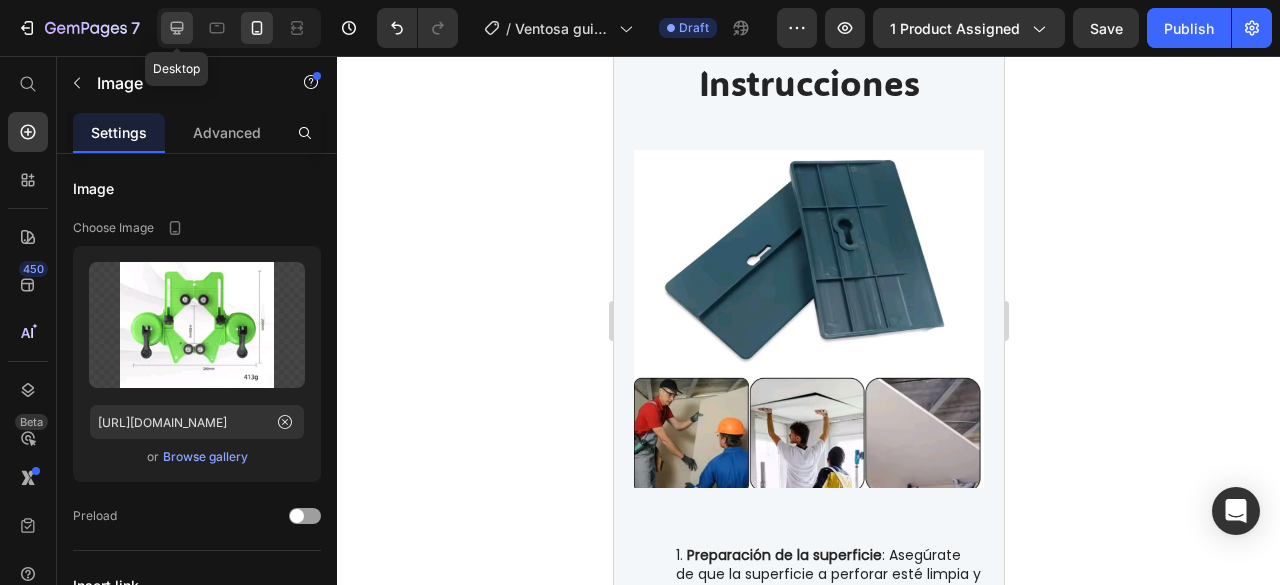 click 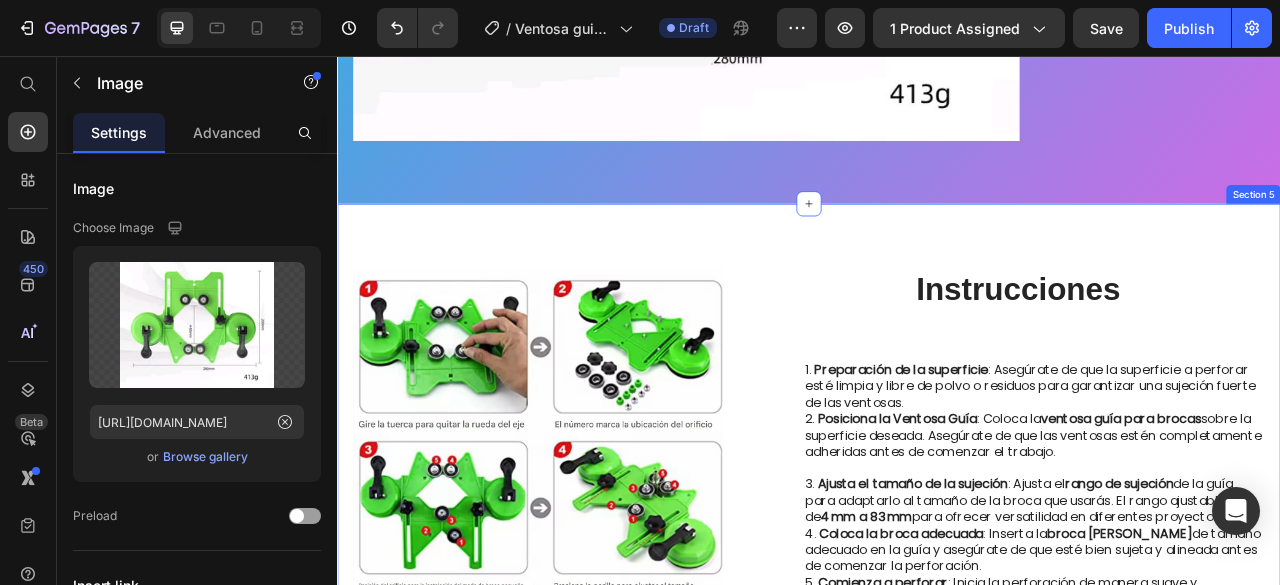 scroll, scrollTop: 4128, scrollLeft: 0, axis: vertical 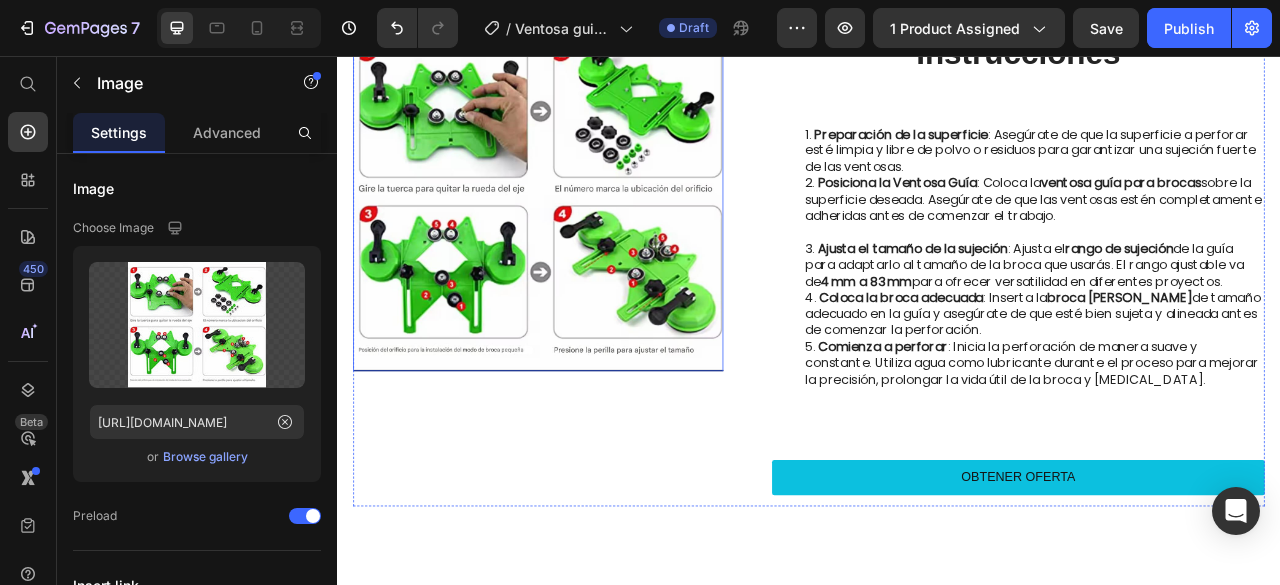 click at bounding box center [592, 240] 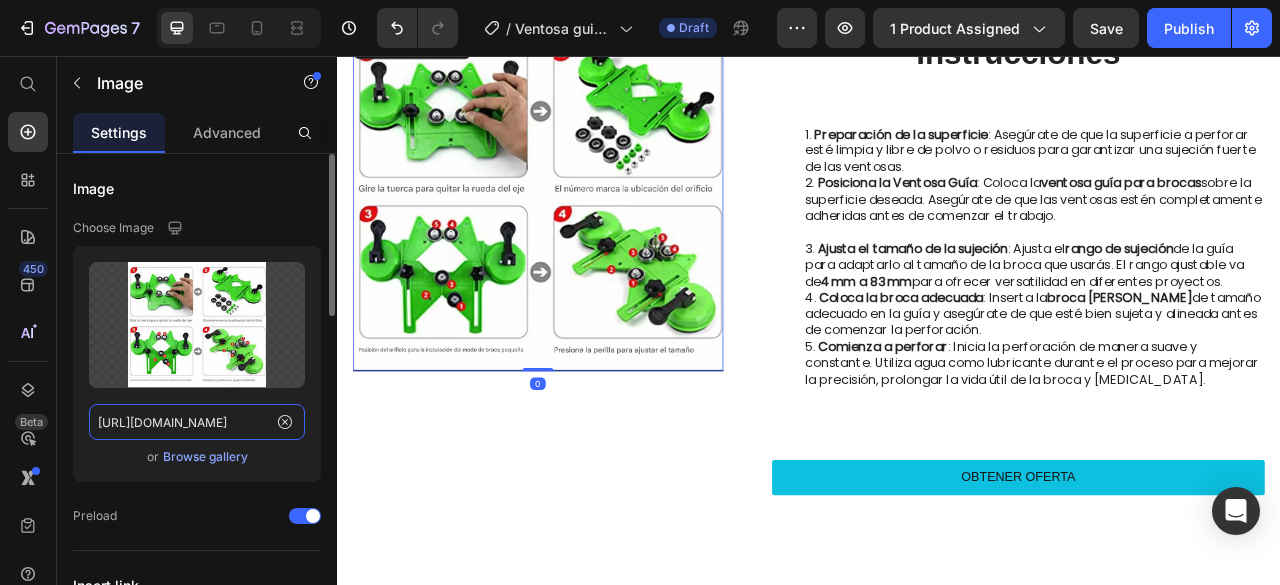click on "[URL][DOMAIN_NAME]" 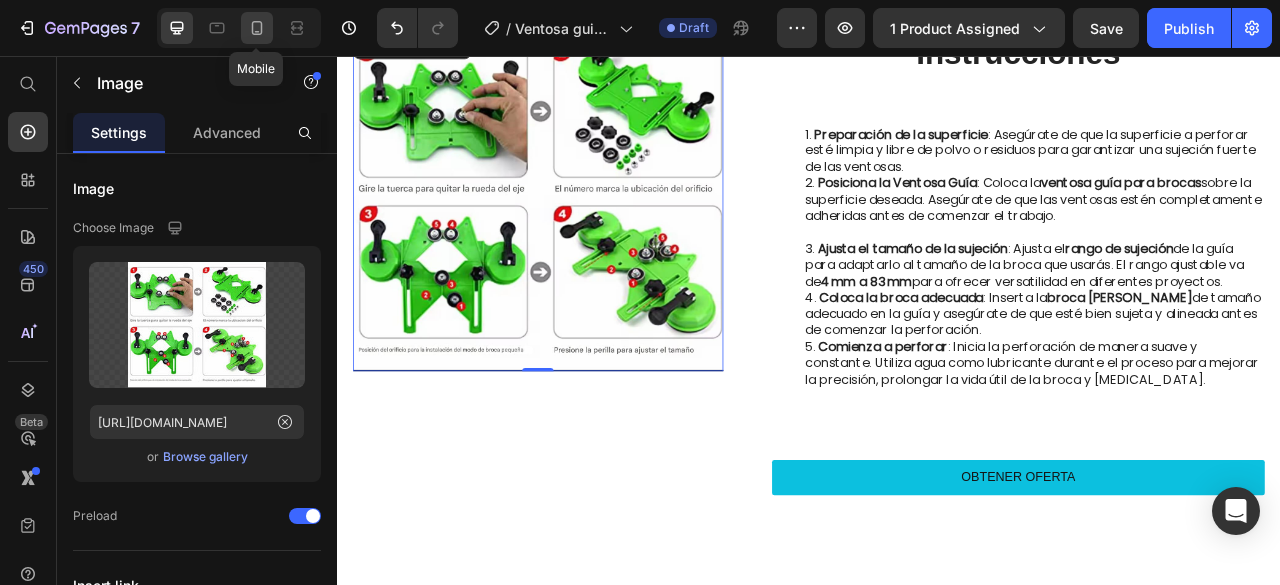 click 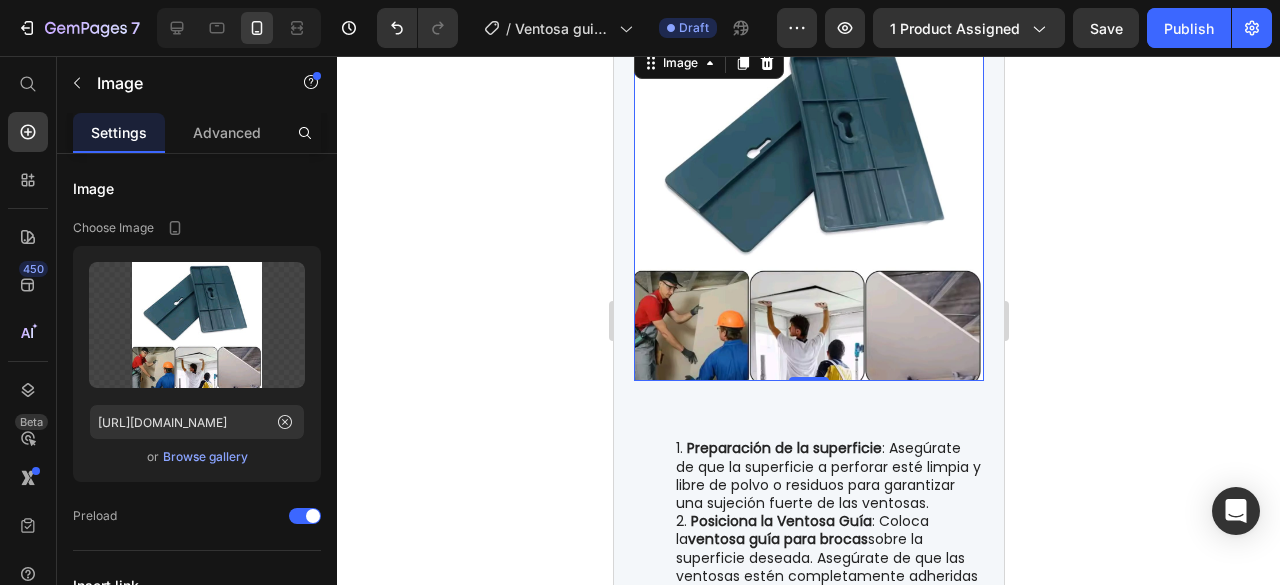scroll, scrollTop: 3705, scrollLeft: 0, axis: vertical 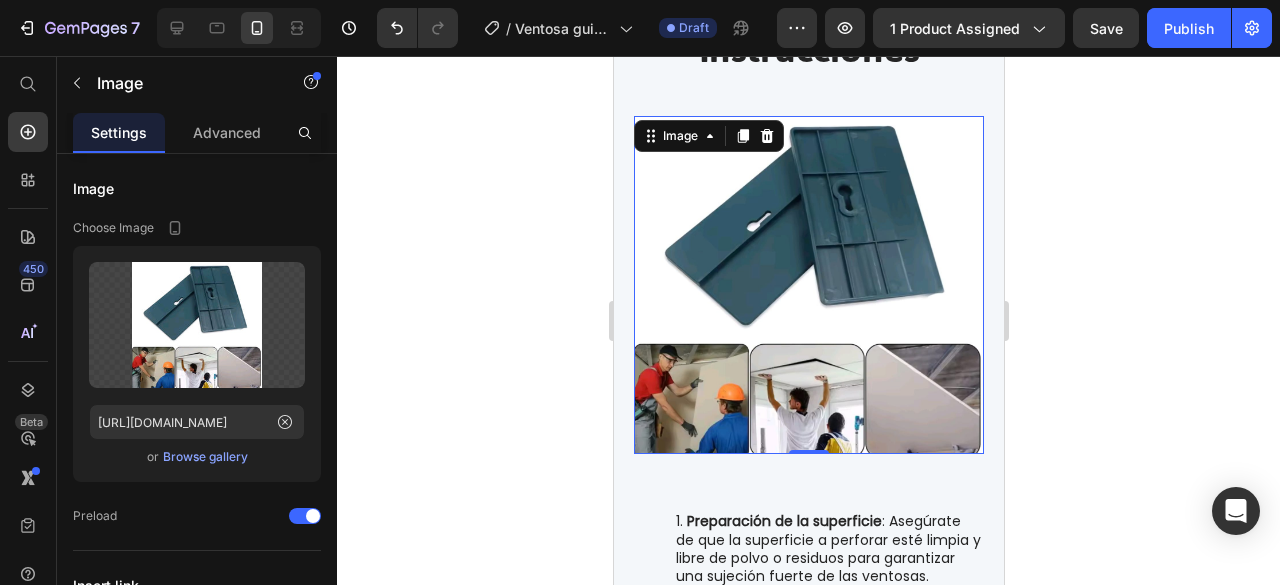 click at bounding box center (808, 285) 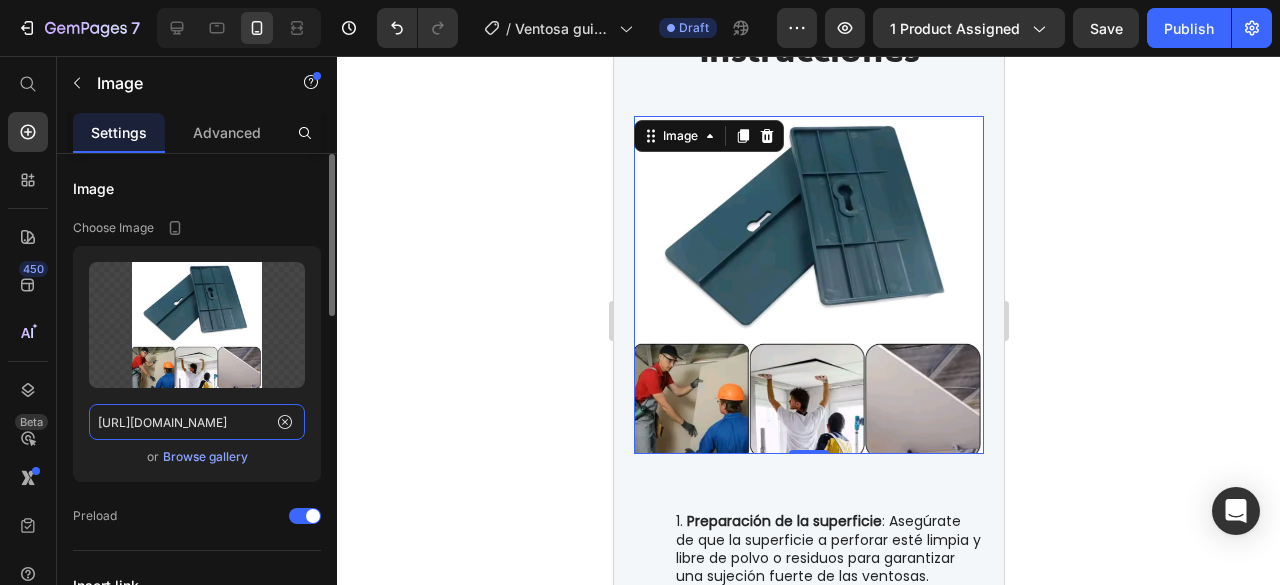 click on "[URL][DOMAIN_NAME]" 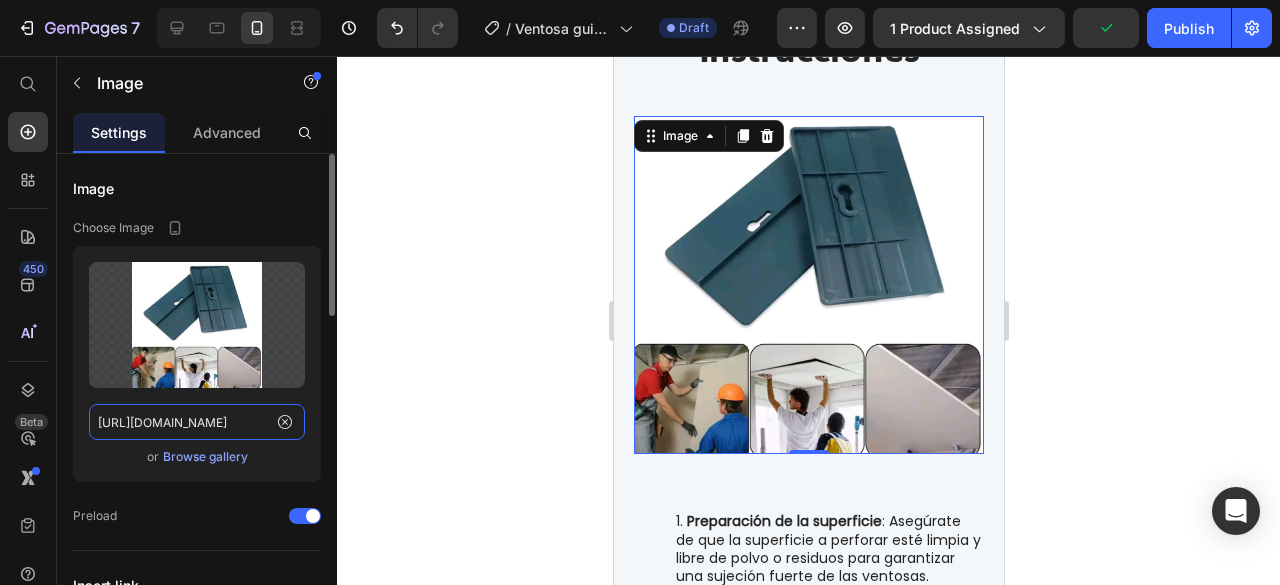 paste on "1190e4fe-c9e8-4628-98ec-d244c43982e3" 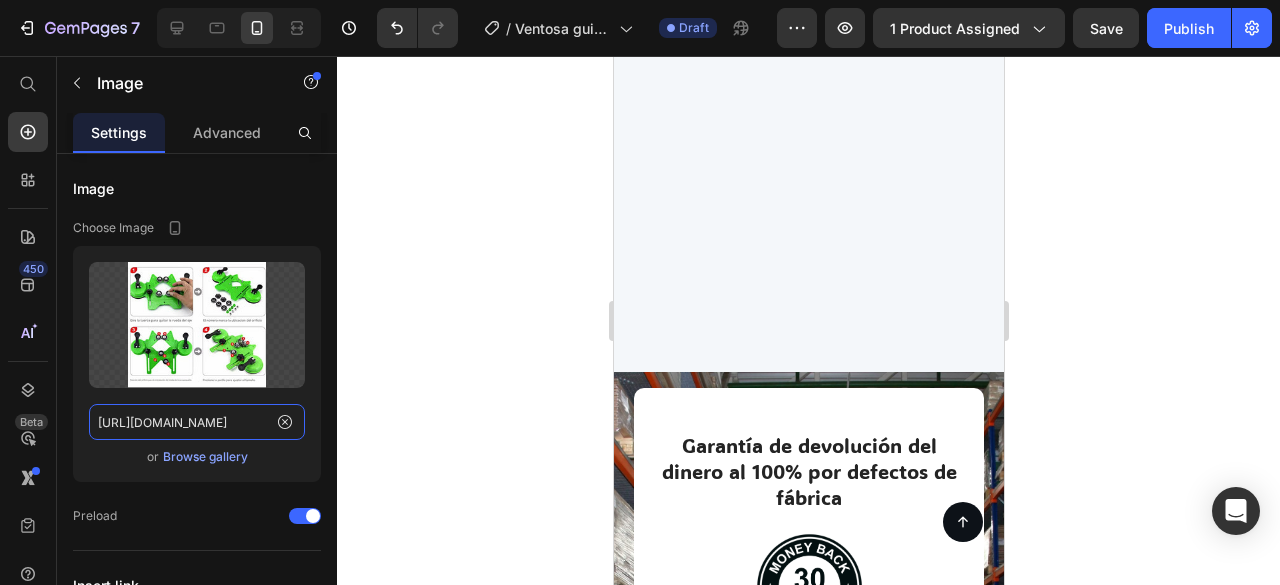 scroll, scrollTop: 6305, scrollLeft: 0, axis: vertical 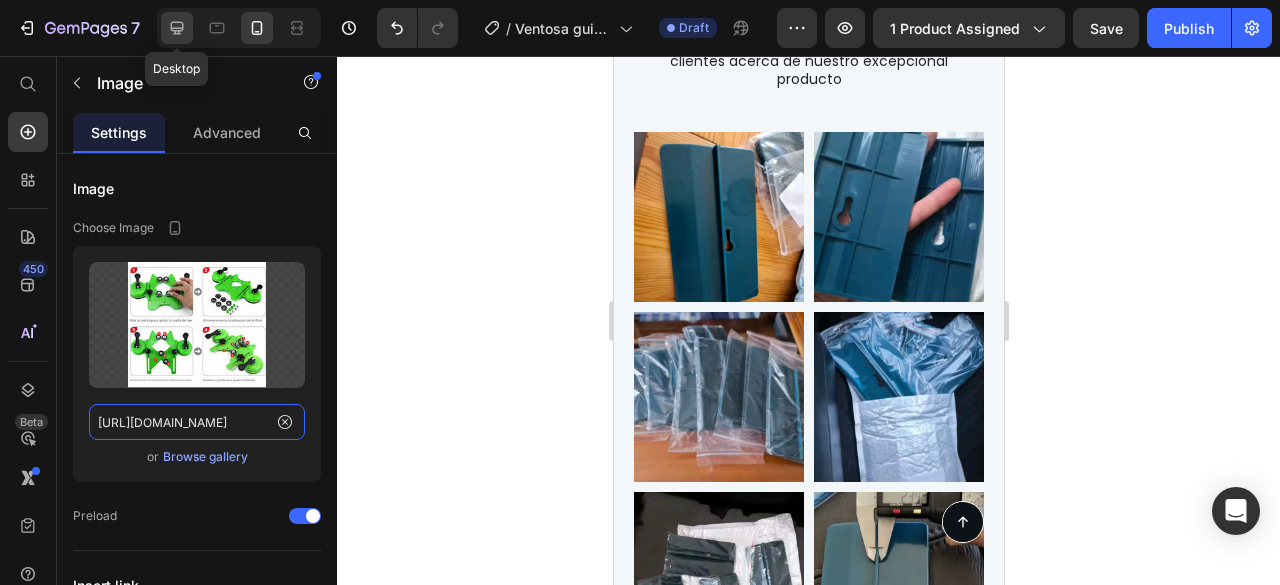 type on "[URL][DOMAIN_NAME]" 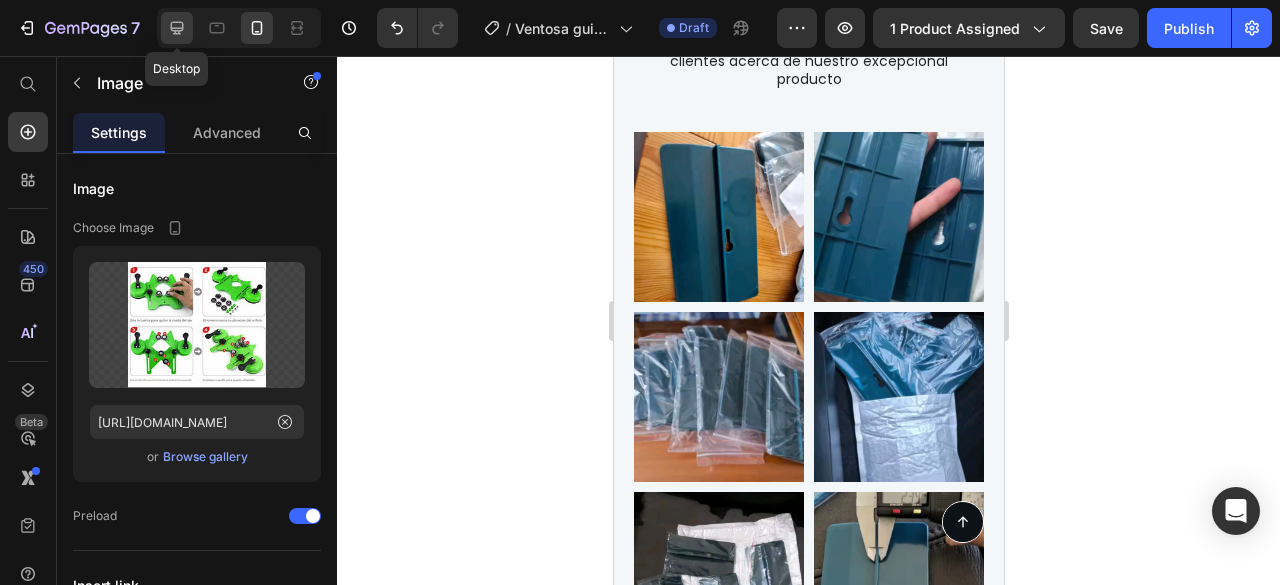 scroll, scrollTop: 0, scrollLeft: 0, axis: both 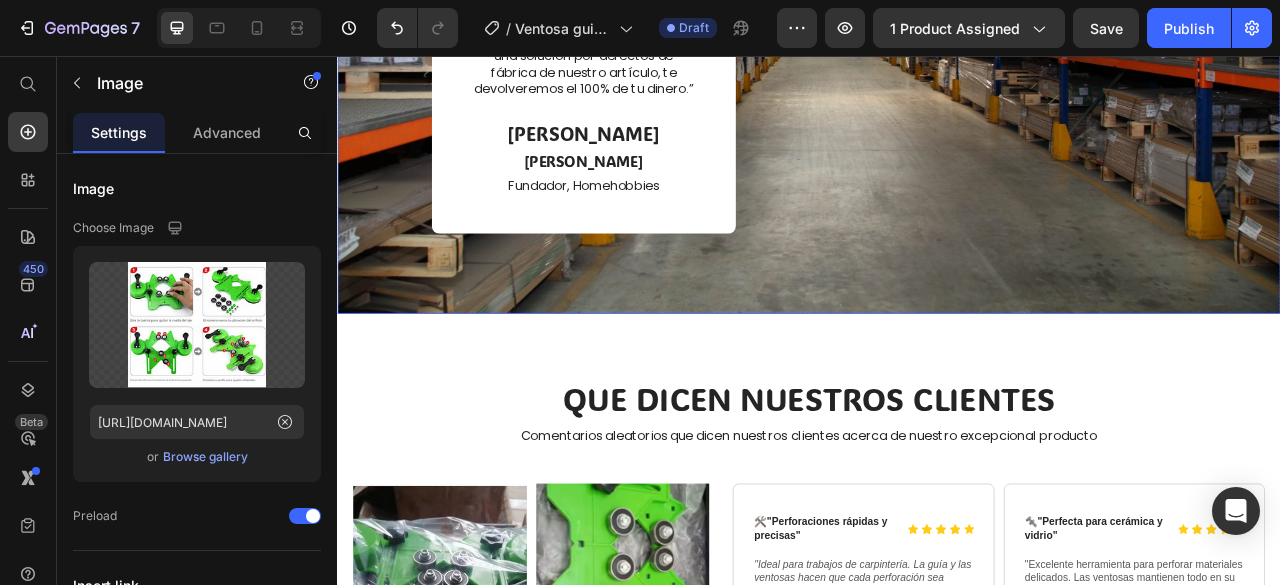 click at bounding box center (467, 710) 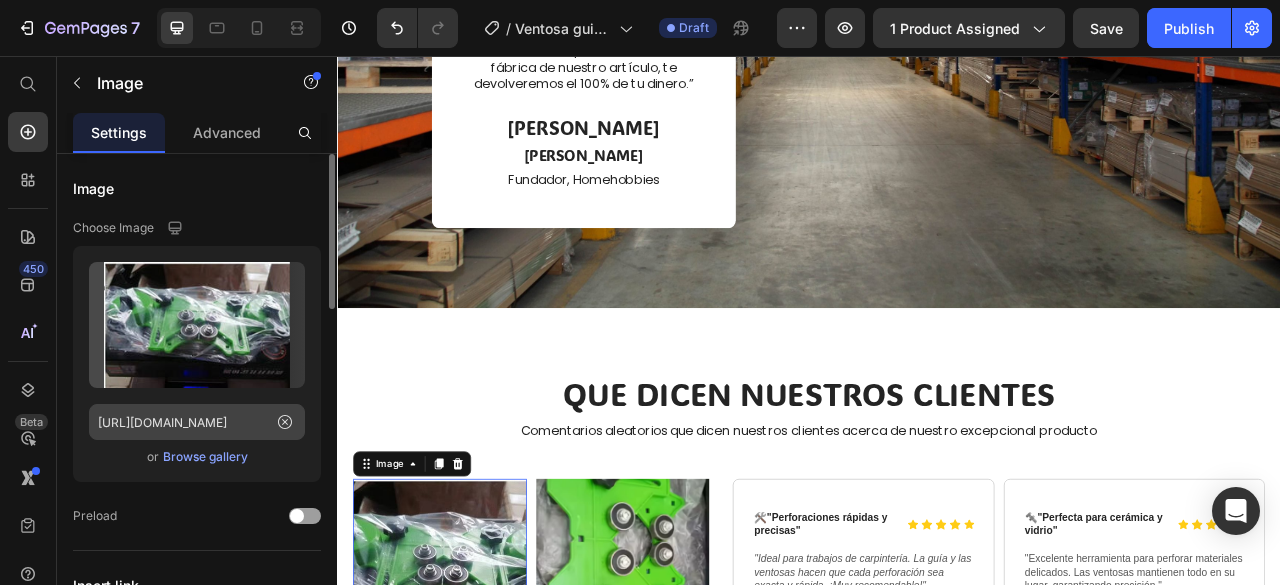 scroll, scrollTop: 6544, scrollLeft: 0, axis: vertical 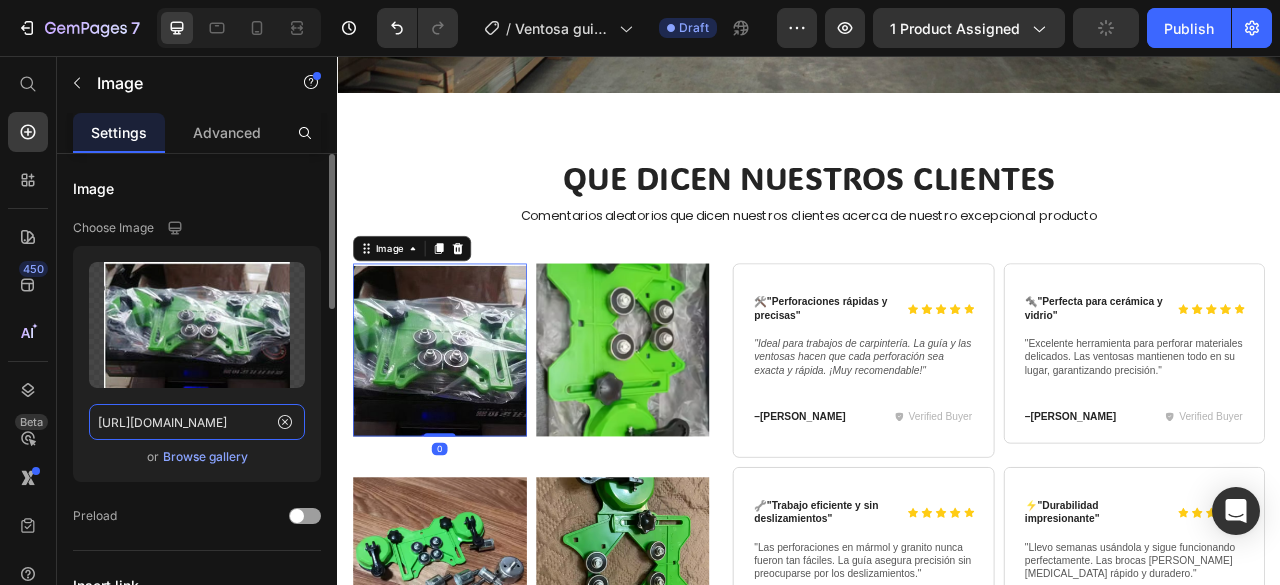 click on "[URL][DOMAIN_NAME]" 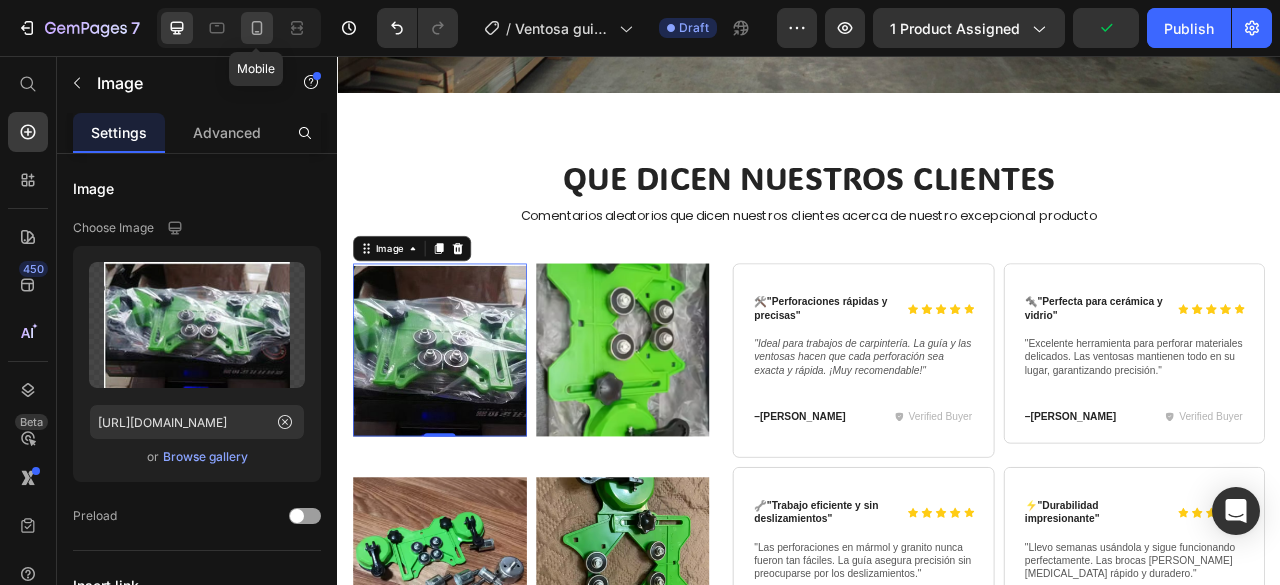 click 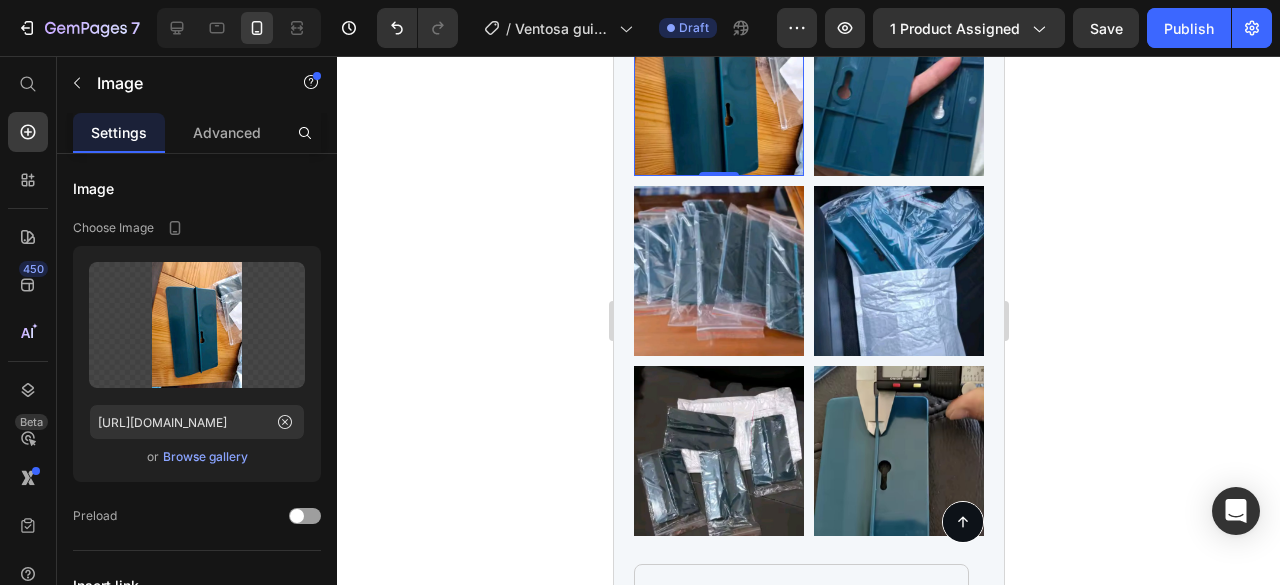scroll, scrollTop: 6306, scrollLeft: 0, axis: vertical 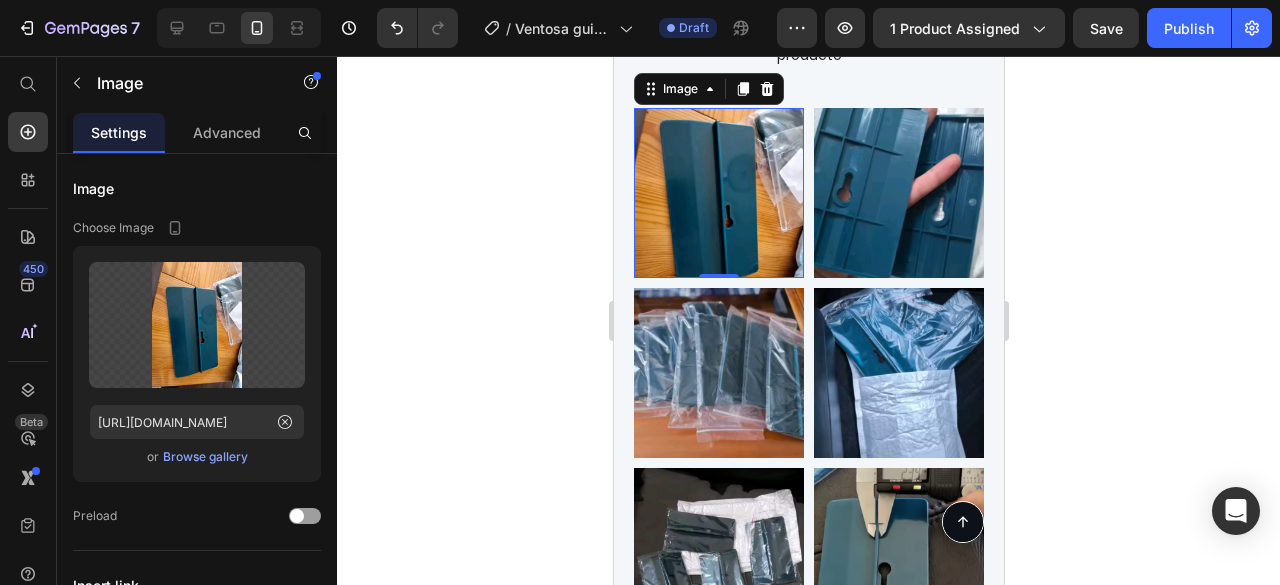 click at bounding box center (718, 193) 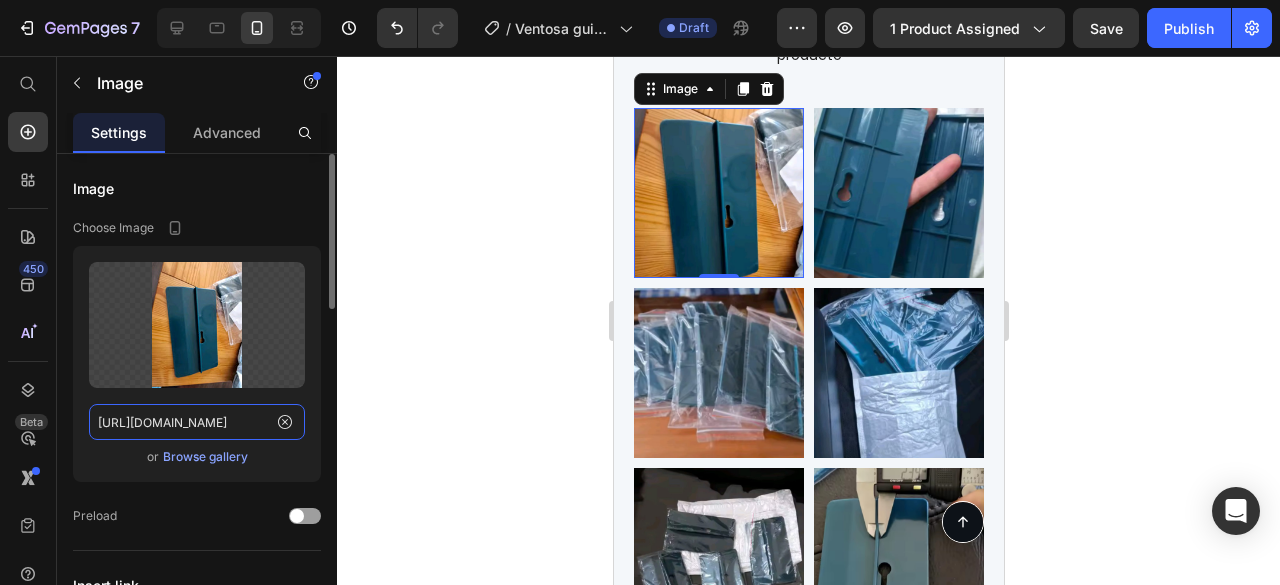 click on "[URL][DOMAIN_NAME]" 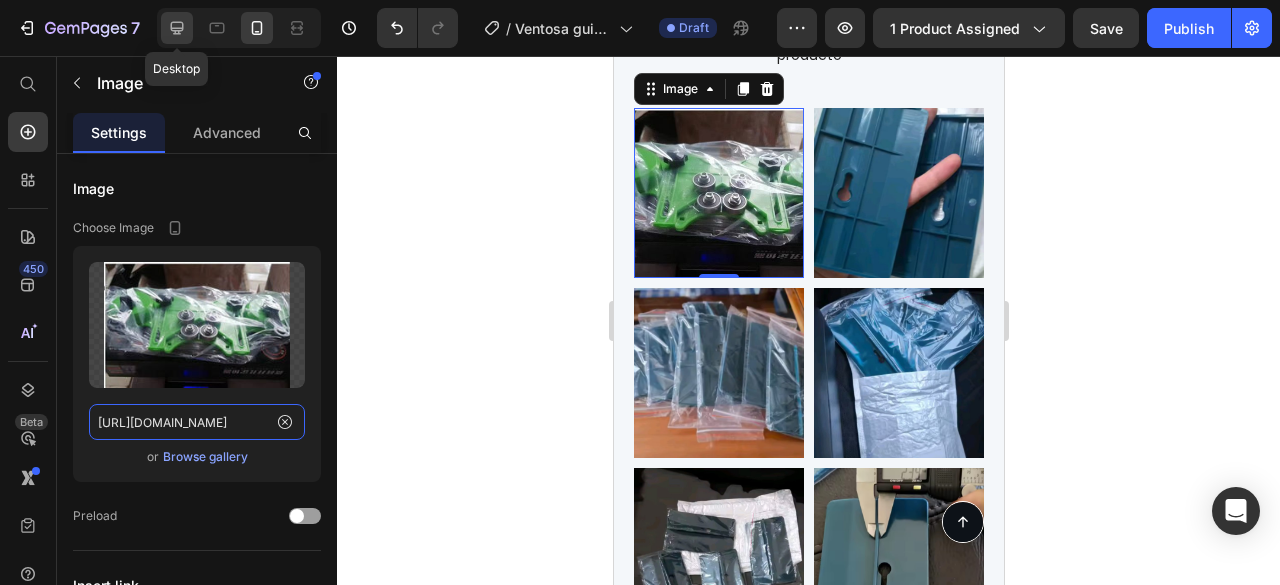 type on "[URL][DOMAIN_NAME]" 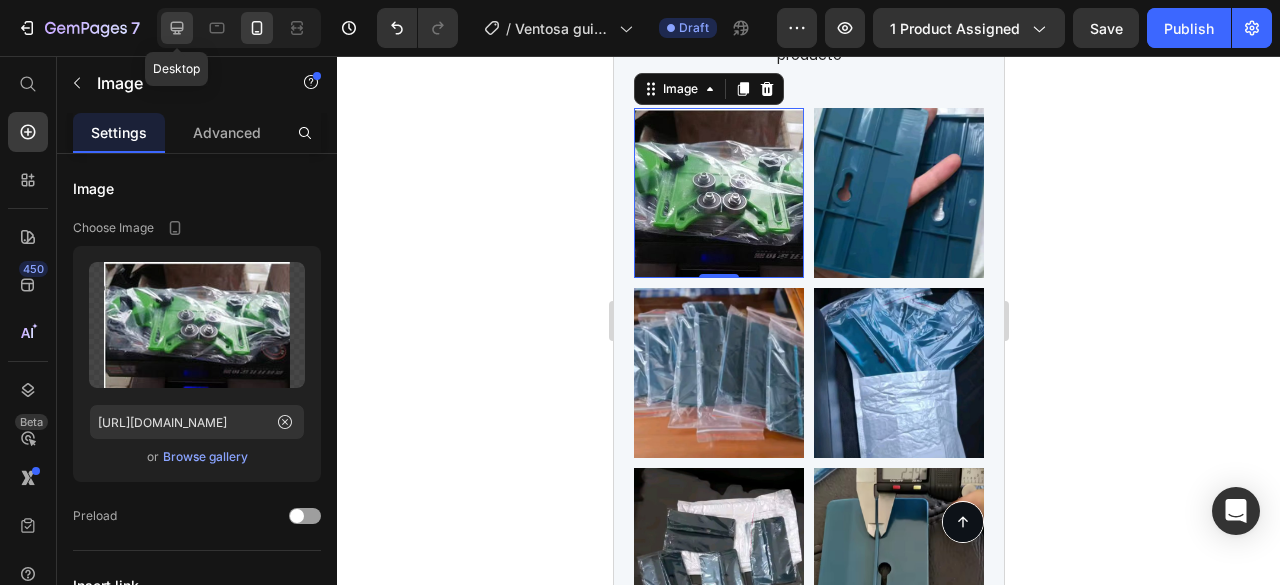 click 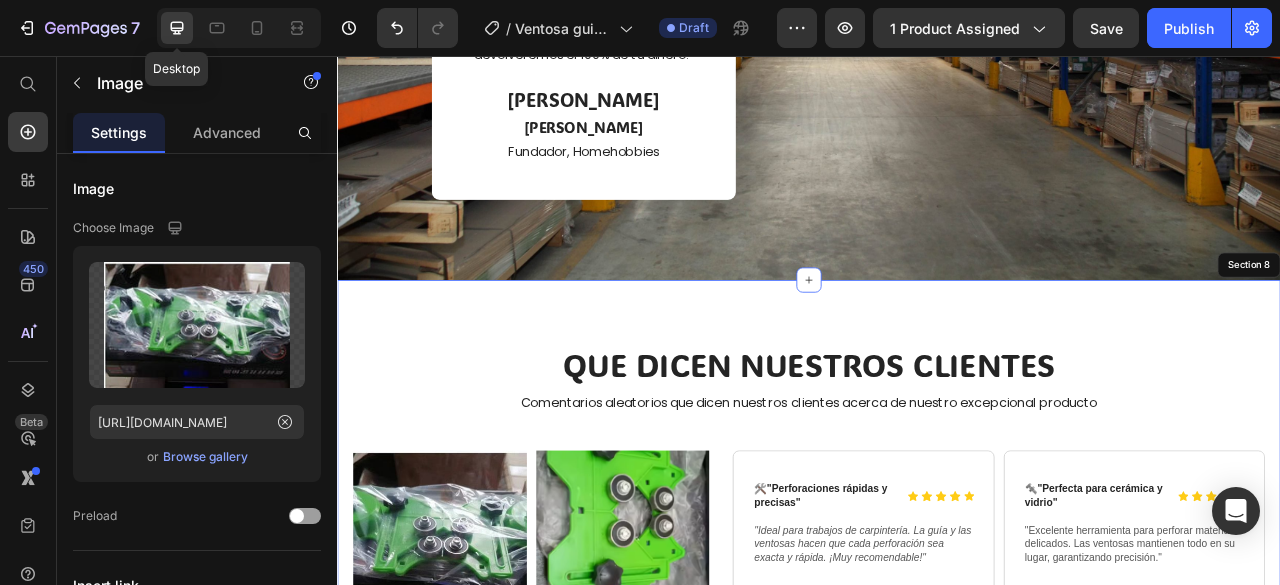 click on "QUE DICEN NUESTROS CLIENTES Heading Comentarios aleatorios que dicen nuestros clientes acerca de nuestro excepcional producto Text Block Row Image   0 Image Row Image Image Row Image Image Row
Icon Icon Icon Icon
Icon Icon List 🛠️  "Perforaciones rápidas y precisas" Text Block Row "Ideal para trabajos de carpintería. La guía y las ventosas hacen que cada perforación sea exacta y rápida. ¡Muy recomendable!" Text Block Row –  Carlos M. Text Block
Verified Buyer Item List Row Hero Banner
Icon Icon Icon Icon
Icon Icon List 🔩  "Perfecta para cerámica y vidrio" Text Block Row "Excelente herramienta para perforar materiales delicados. Las ventosas mantienen todo en su lugar, garantizando precisión." Text Block Row –  Luis R. Text Block
Verified Buyer Item List Row Hero Banner Row
Icon Icon Icon Icon
Icon Icon List 🔧  "Trabajo eficiente y sin deslizamientos"" at bounding box center [937, 844] 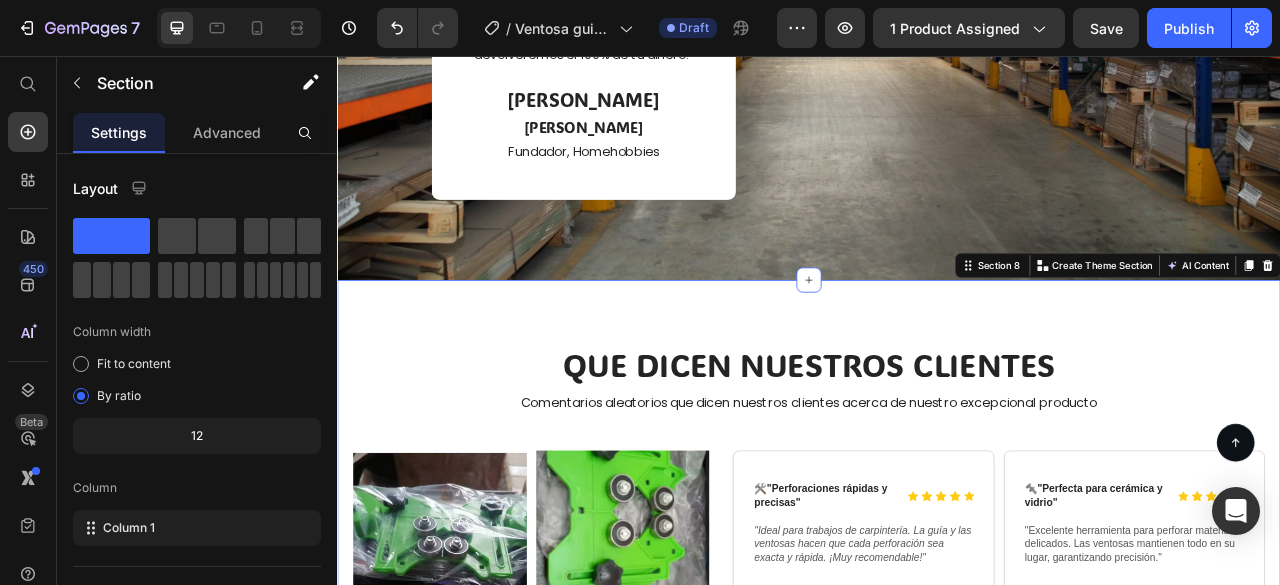 scroll, scrollTop: 6727, scrollLeft: 0, axis: vertical 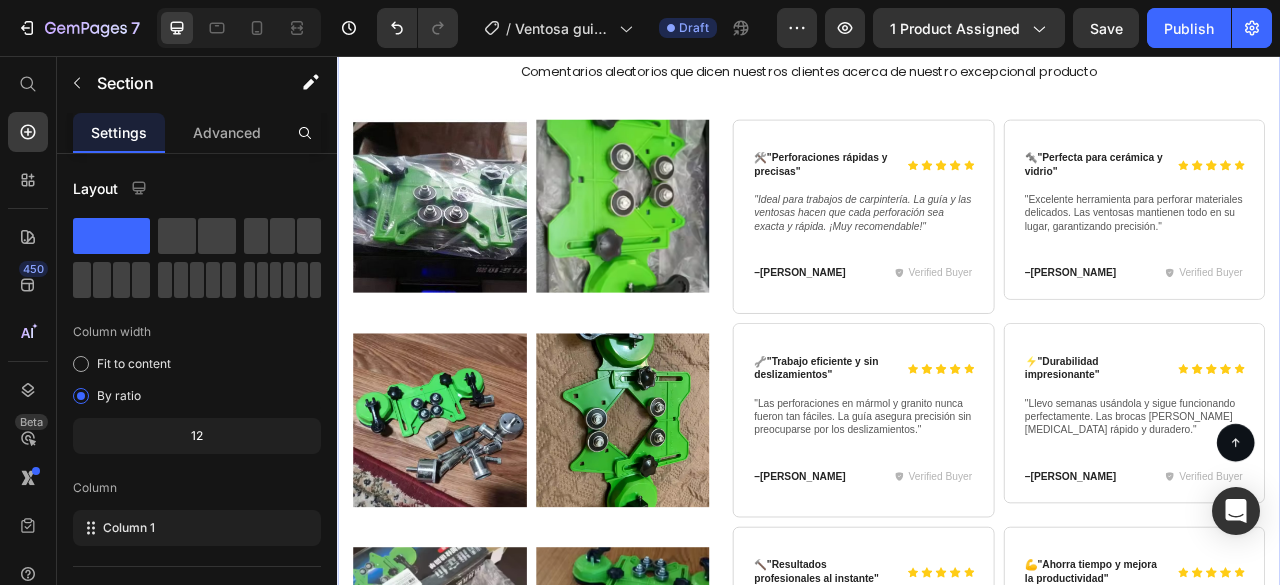 click at bounding box center (700, 247) 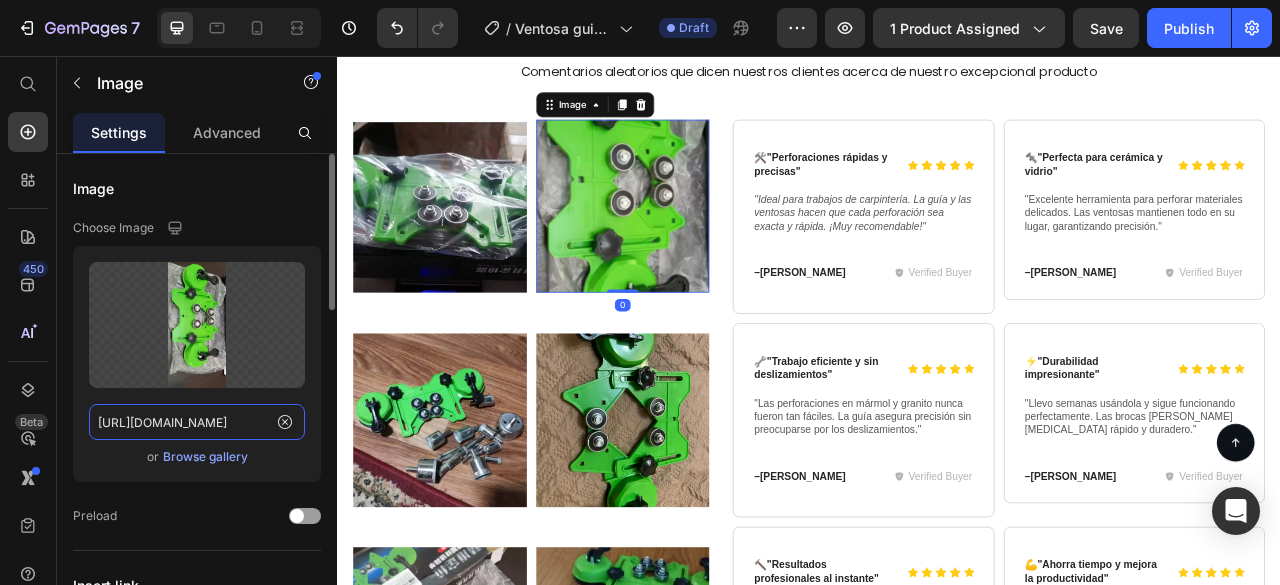 click on "[URL][DOMAIN_NAME]" 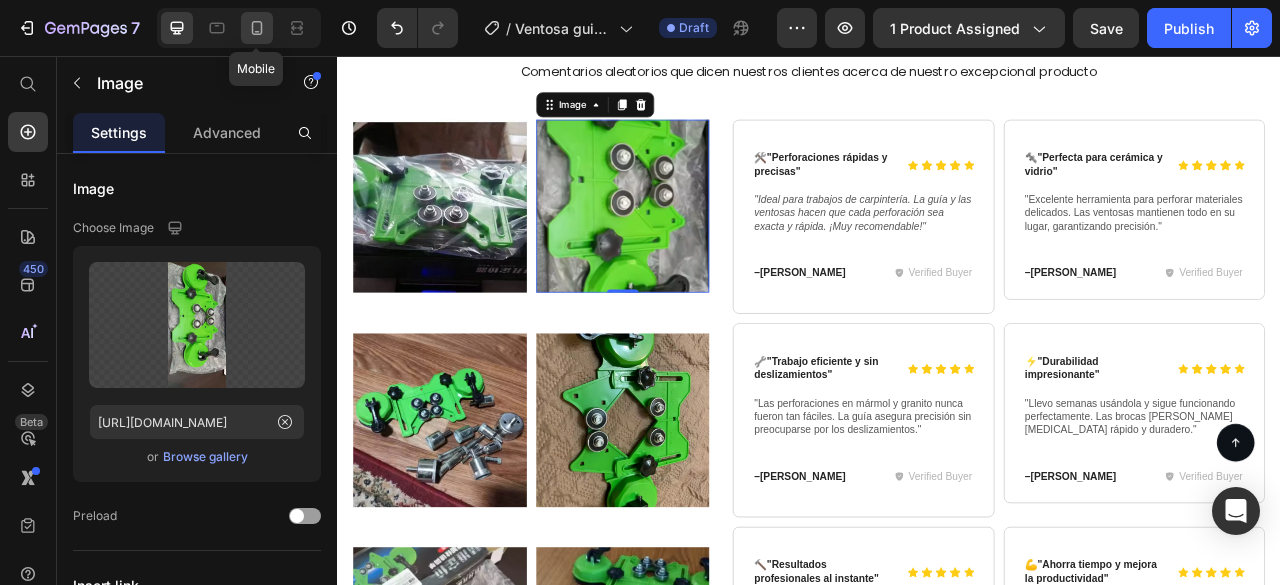 click 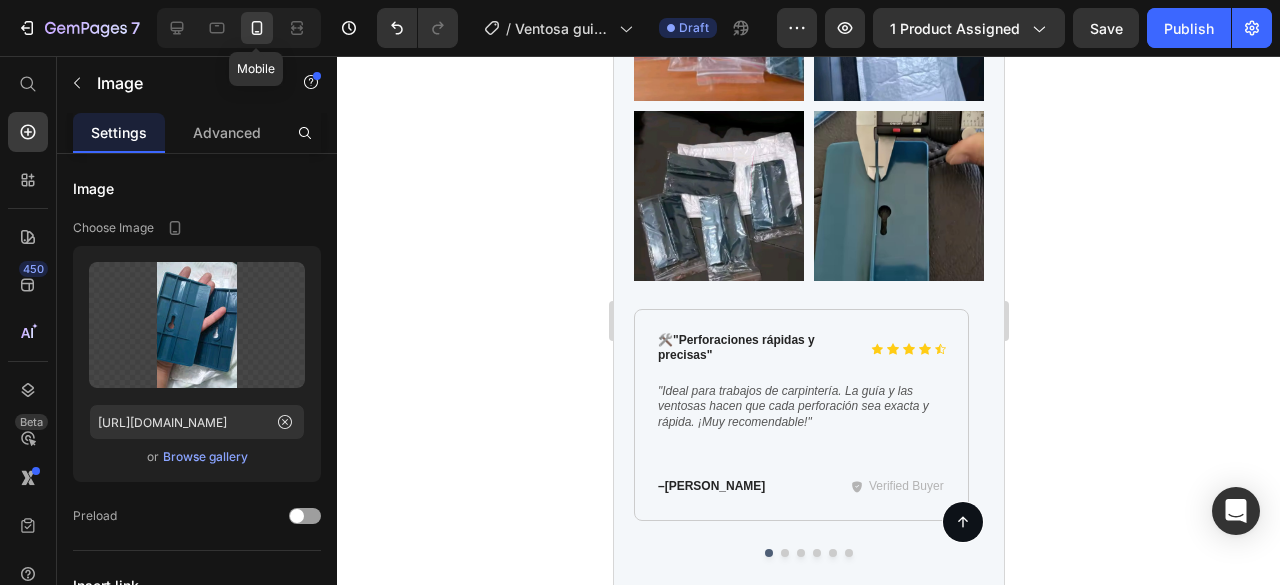 scroll, scrollTop: 6306, scrollLeft: 0, axis: vertical 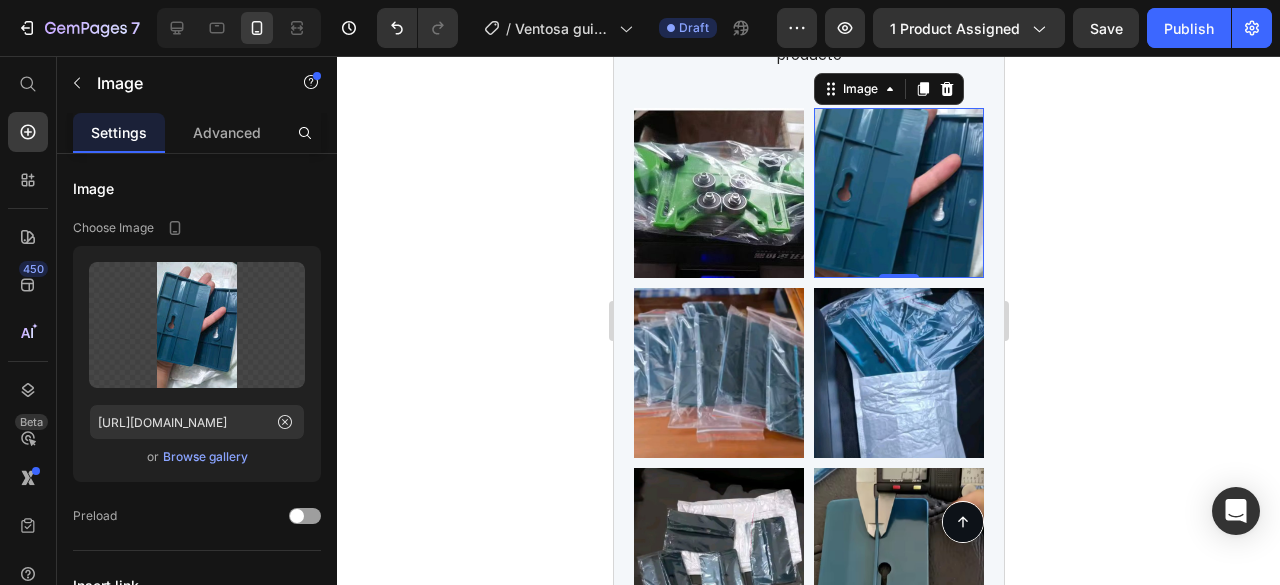 click at bounding box center (898, 193) 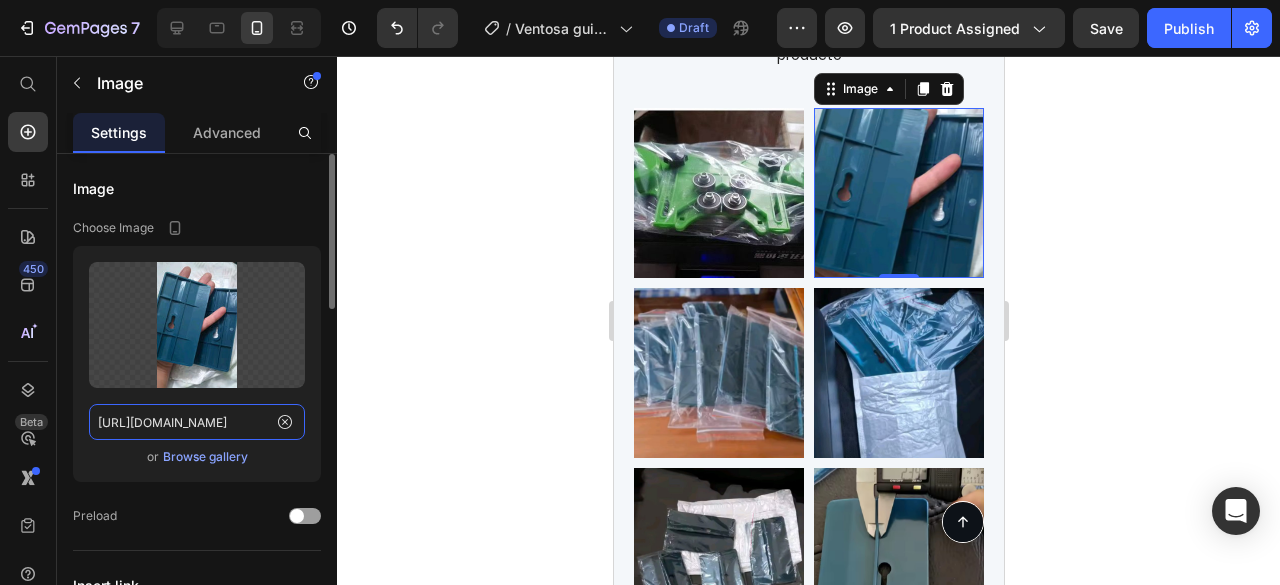 click on "[URL][DOMAIN_NAME]" 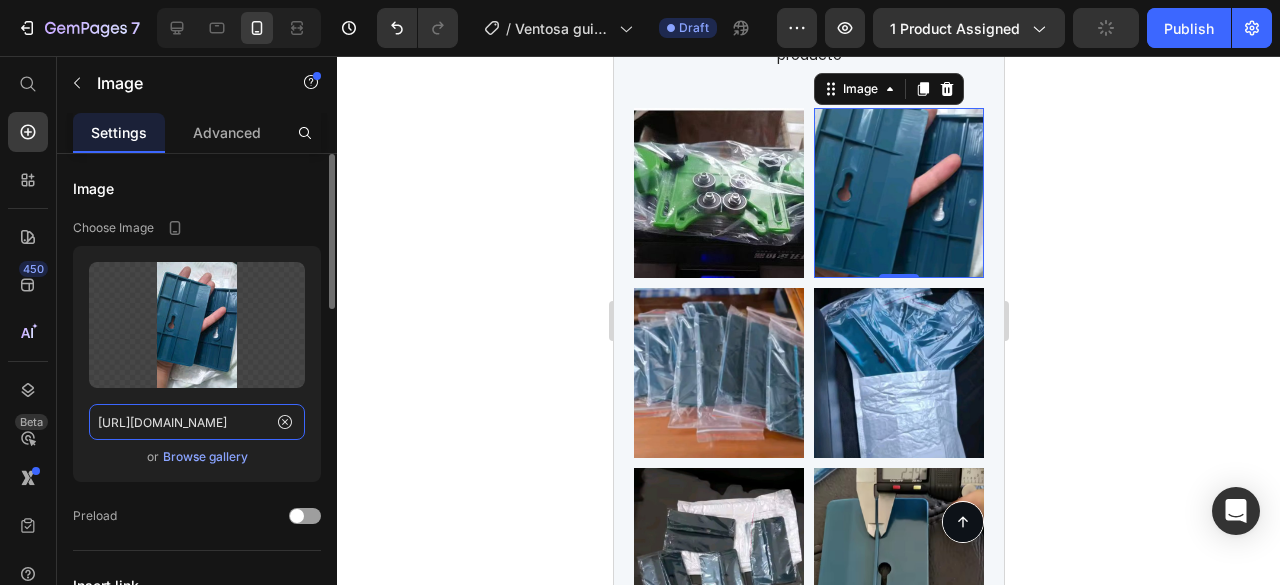 paste on "561e518d-e2fc-4cf2-b554-8ae910fd72d2" 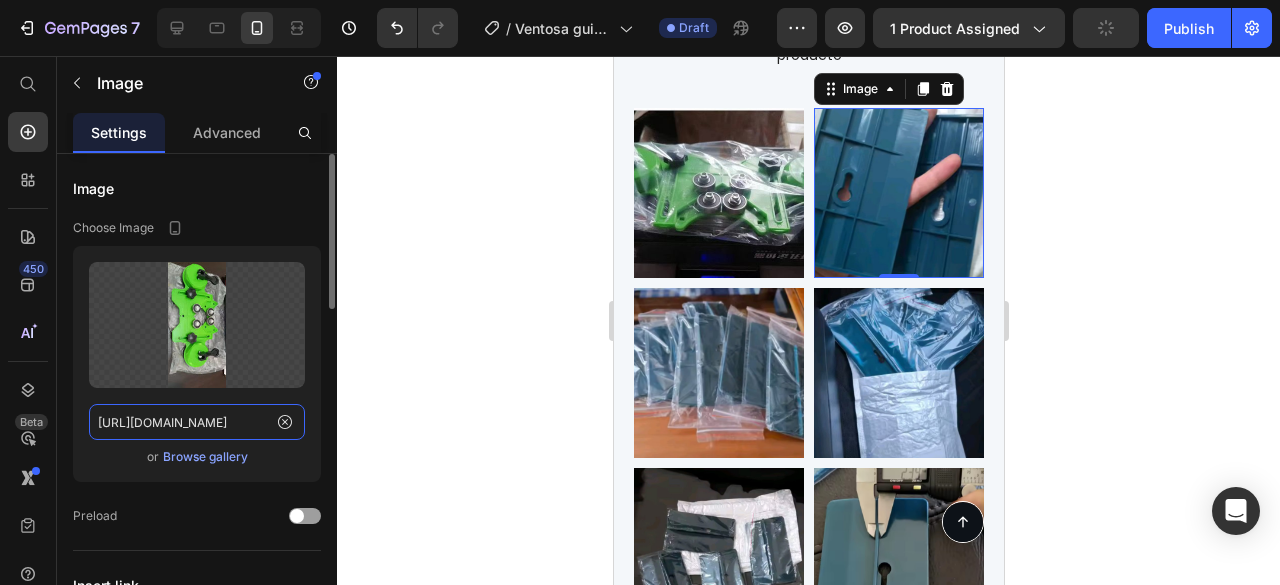 scroll, scrollTop: 0, scrollLeft: 598, axis: horizontal 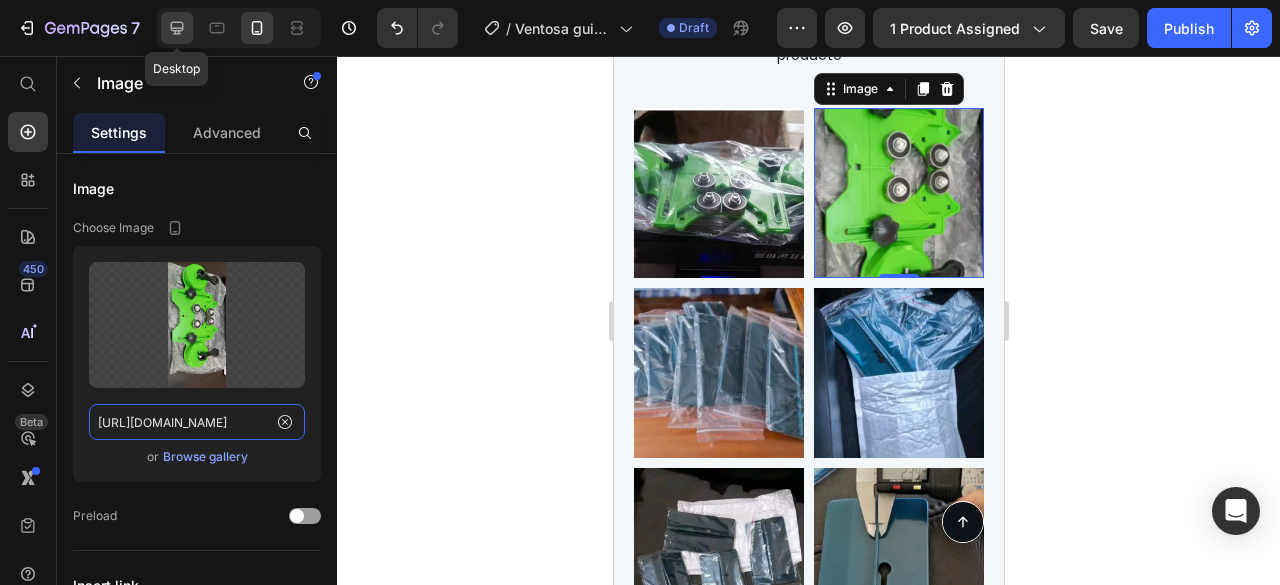 type on "[URL][DOMAIN_NAME]" 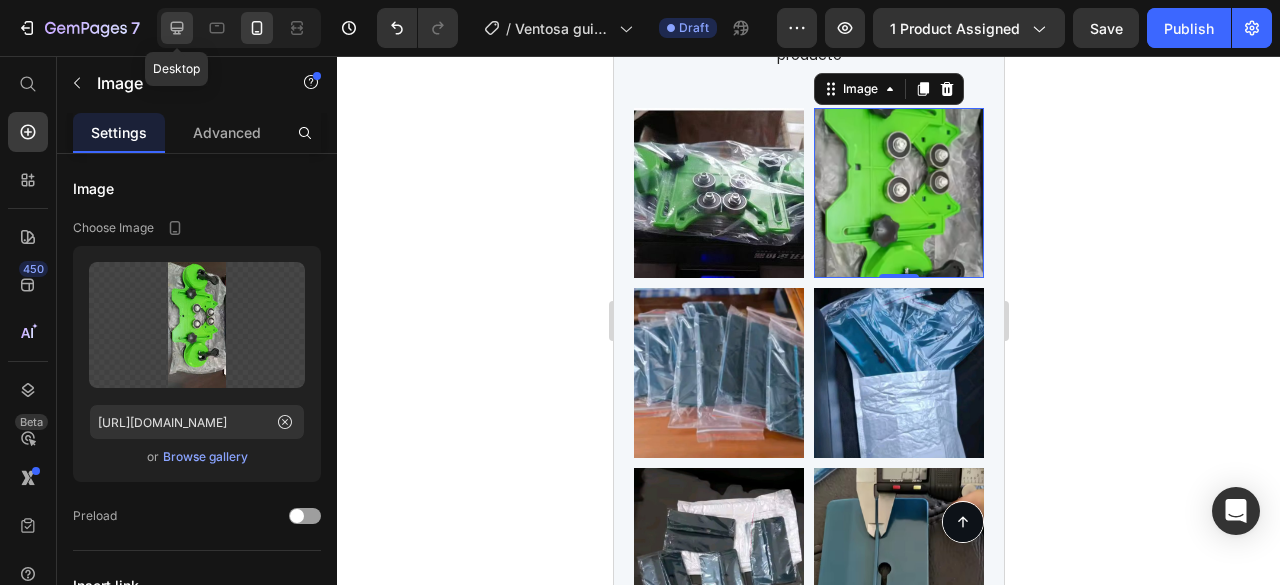 scroll, scrollTop: 0, scrollLeft: 0, axis: both 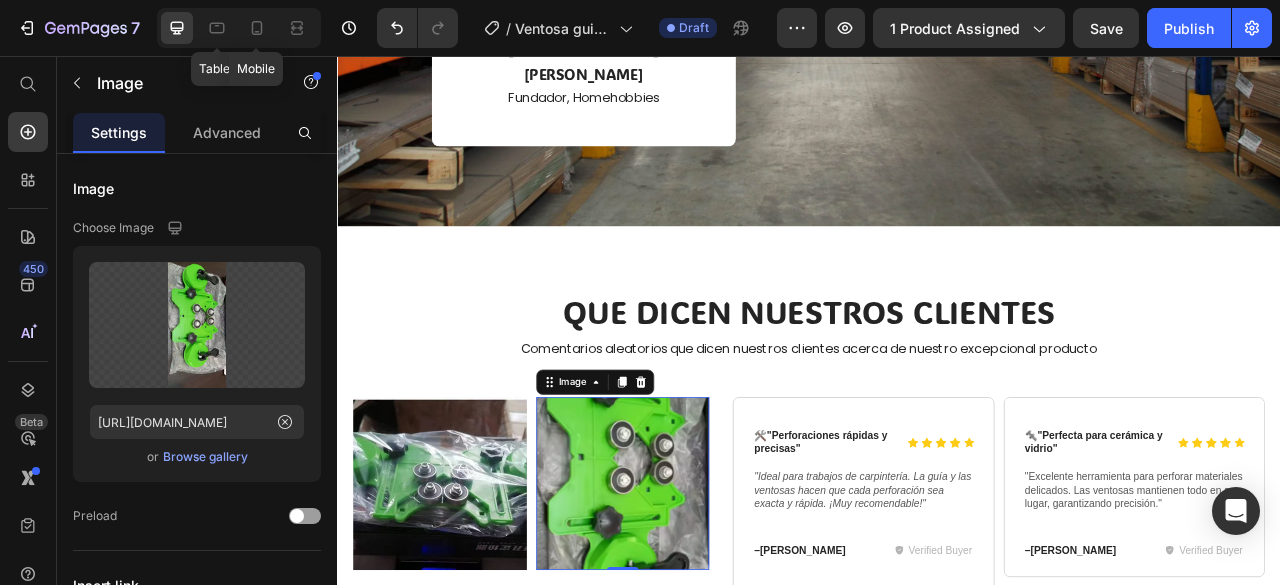 click at bounding box center [467, 600] 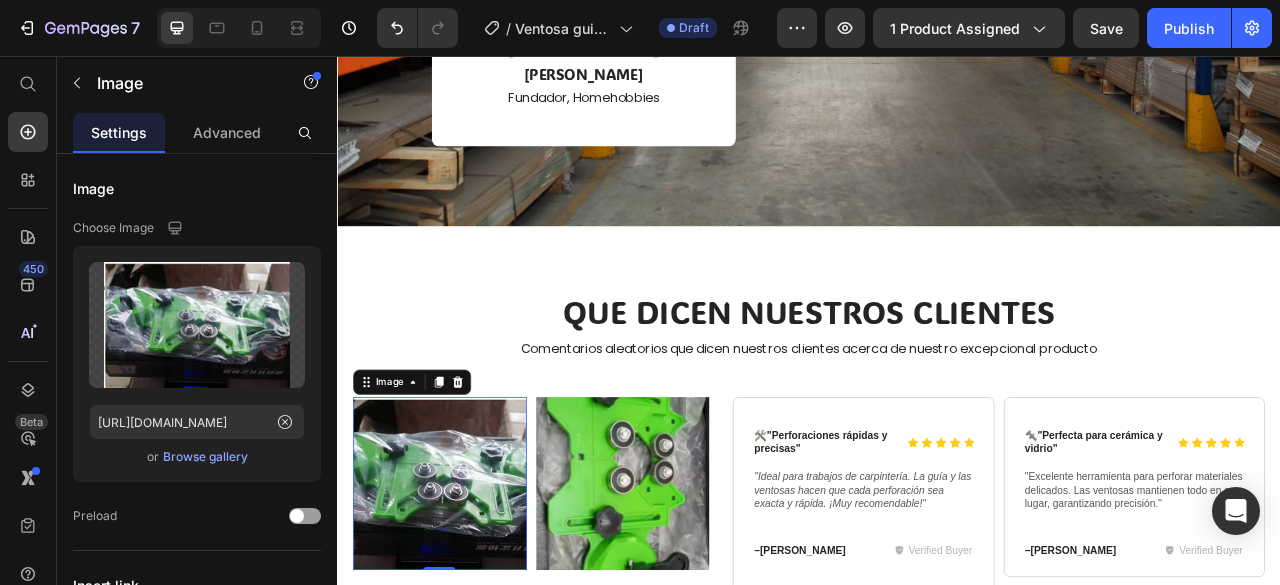 click at bounding box center [467, 872] 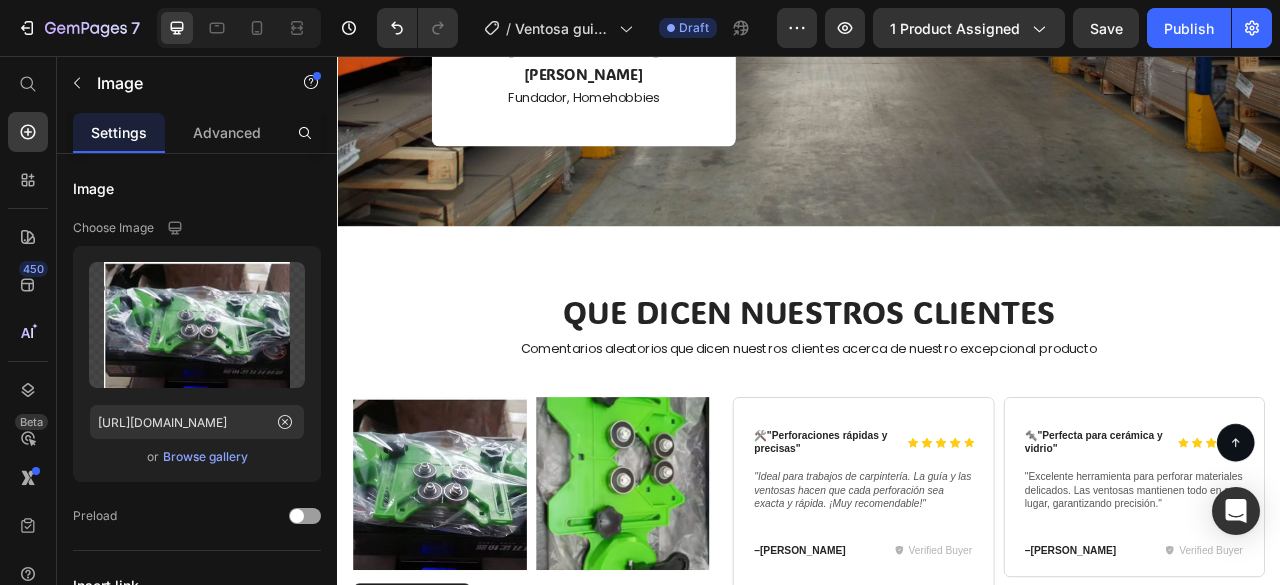 scroll, scrollTop: 6727, scrollLeft: 0, axis: vertical 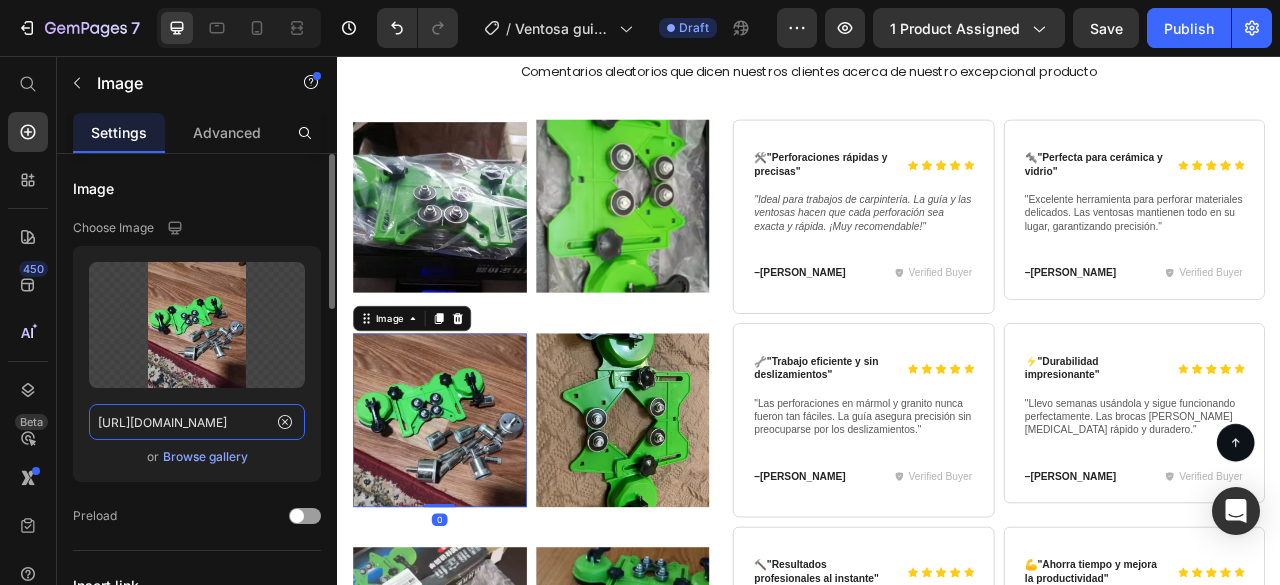 click on "[URL][DOMAIN_NAME]" 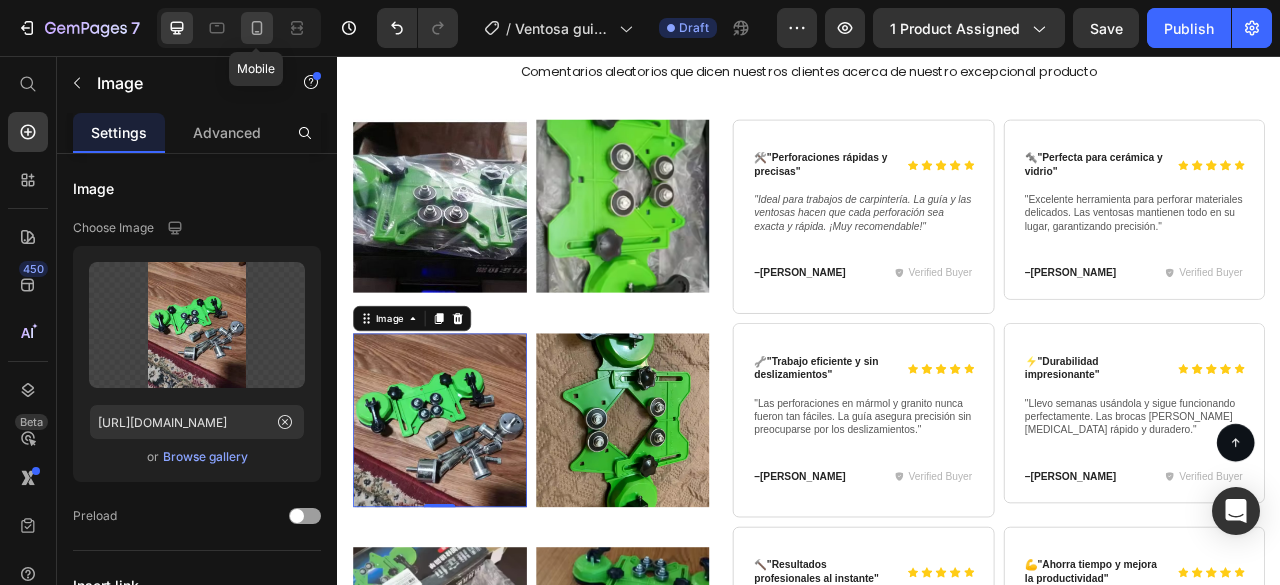 click 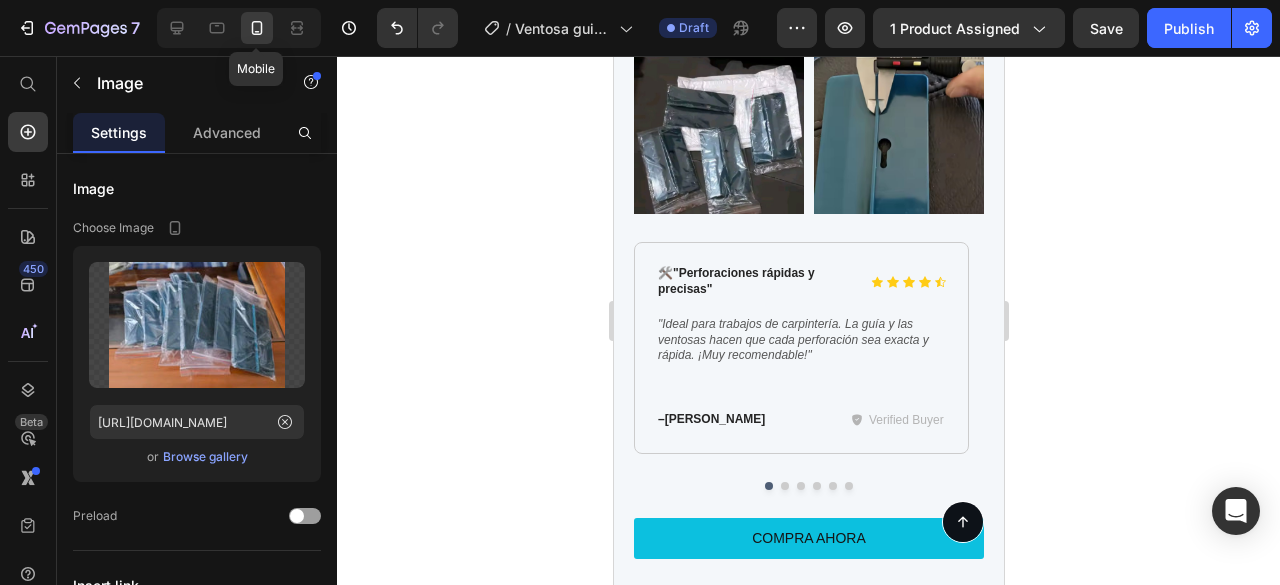 scroll, scrollTop: 6478, scrollLeft: 0, axis: vertical 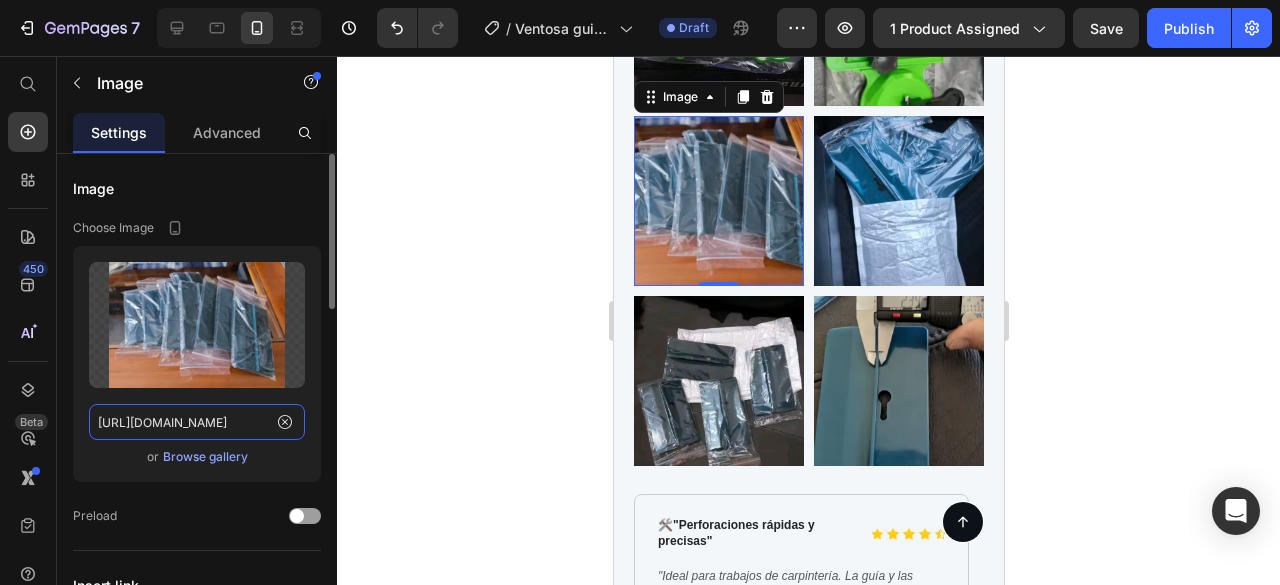 click on "[URL][DOMAIN_NAME]" 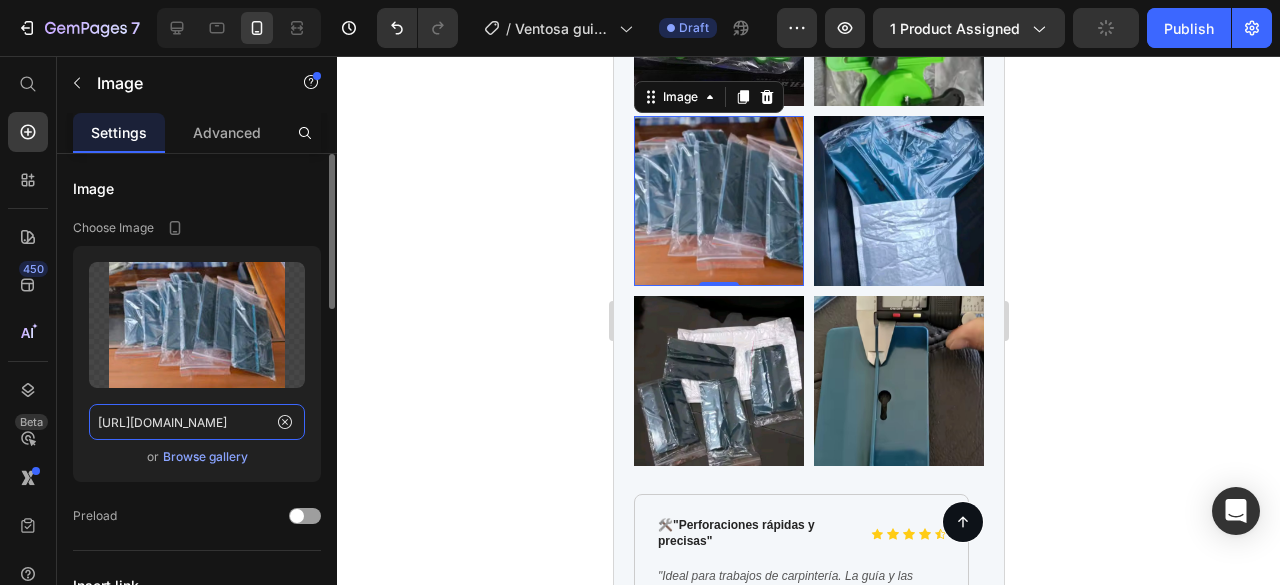 paste on "da688633-a70d-4d2b-9d42-0f4c61d15090" 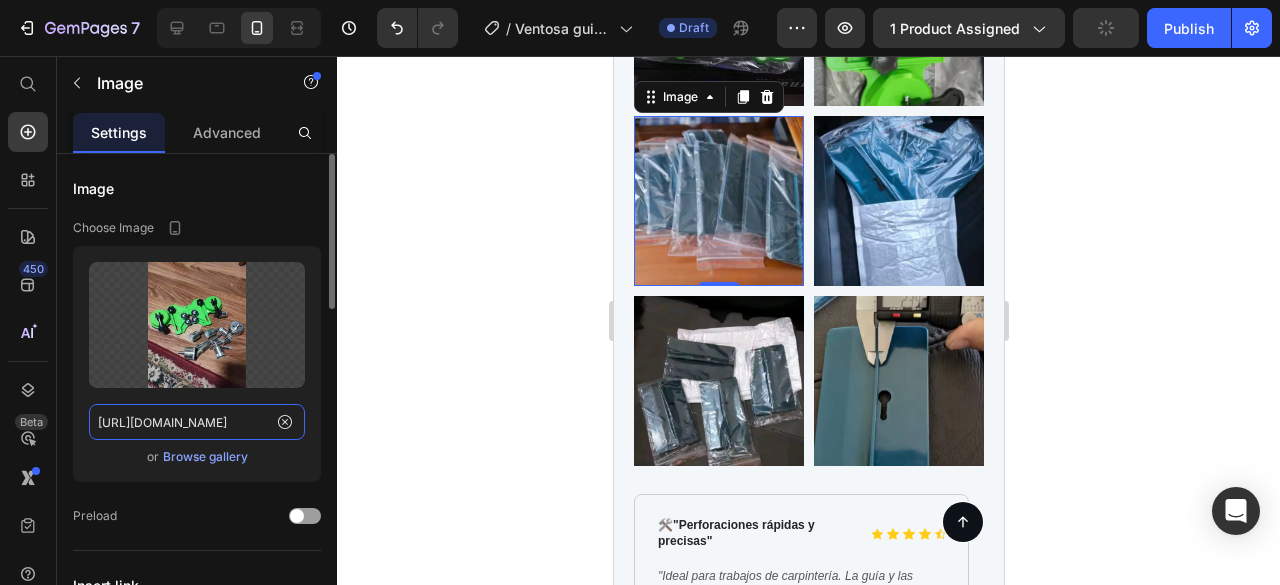 scroll, scrollTop: 0, scrollLeft: 609, axis: horizontal 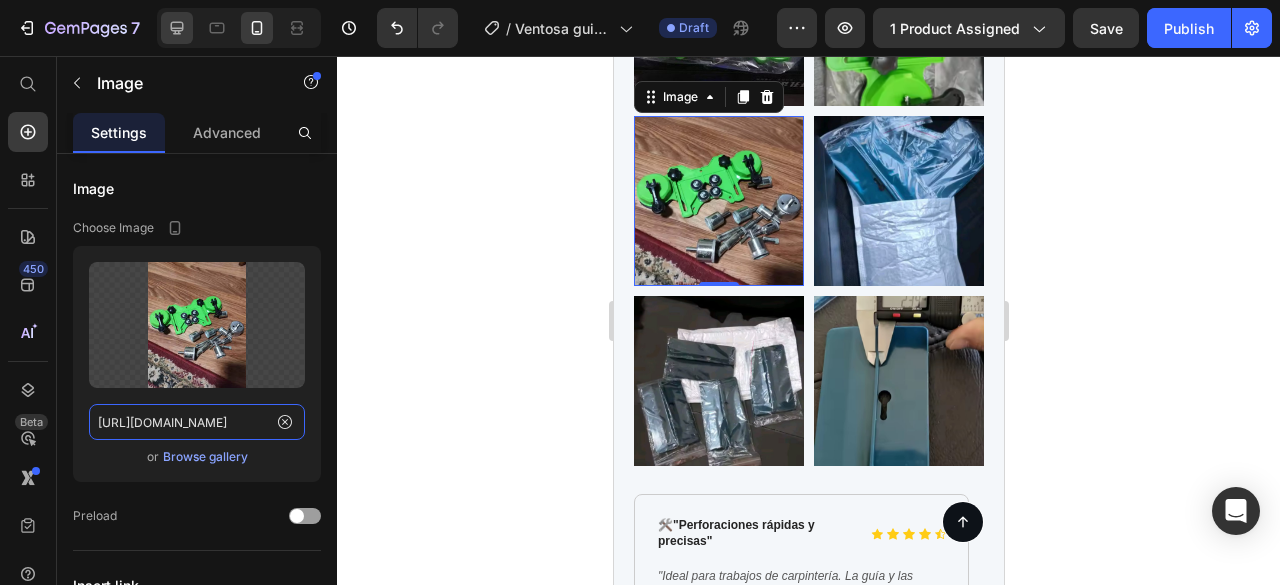 type on "[URL][DOMAIN_NAME]" 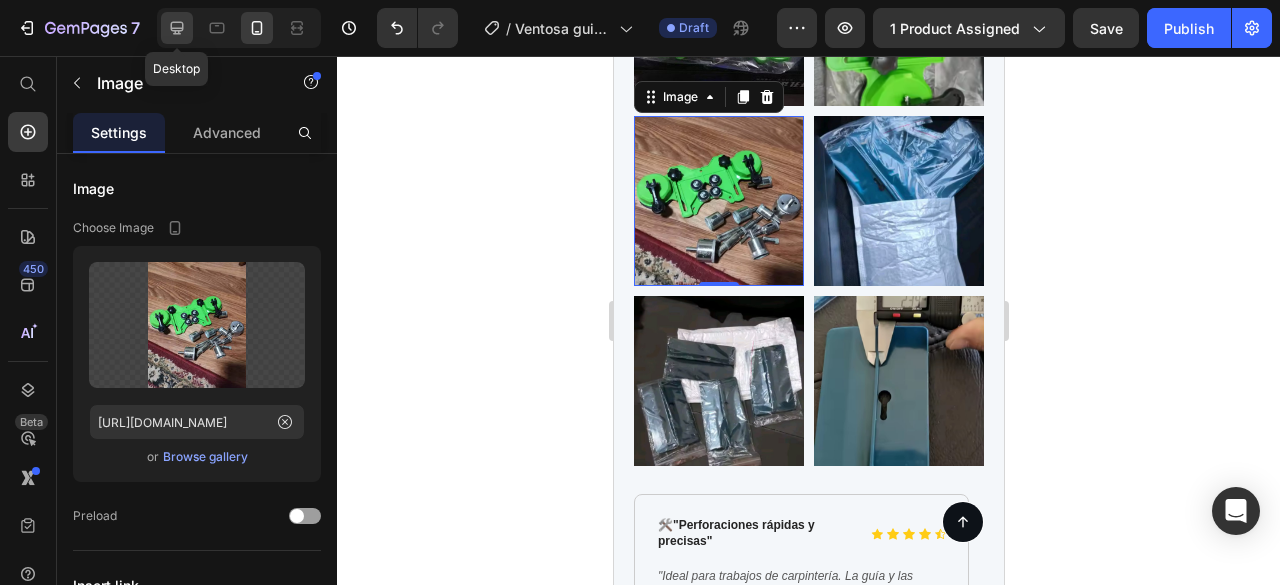 scroll, scrollTop: 0, scrollLeft: 0, axis: both 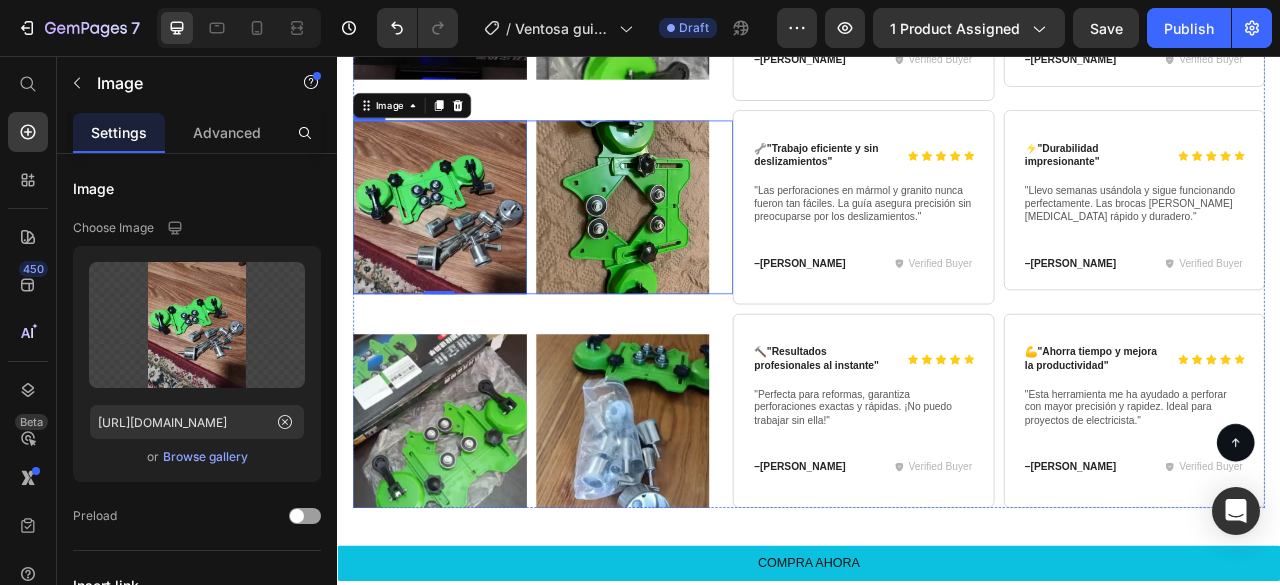 click at bounding box center (700, 248) 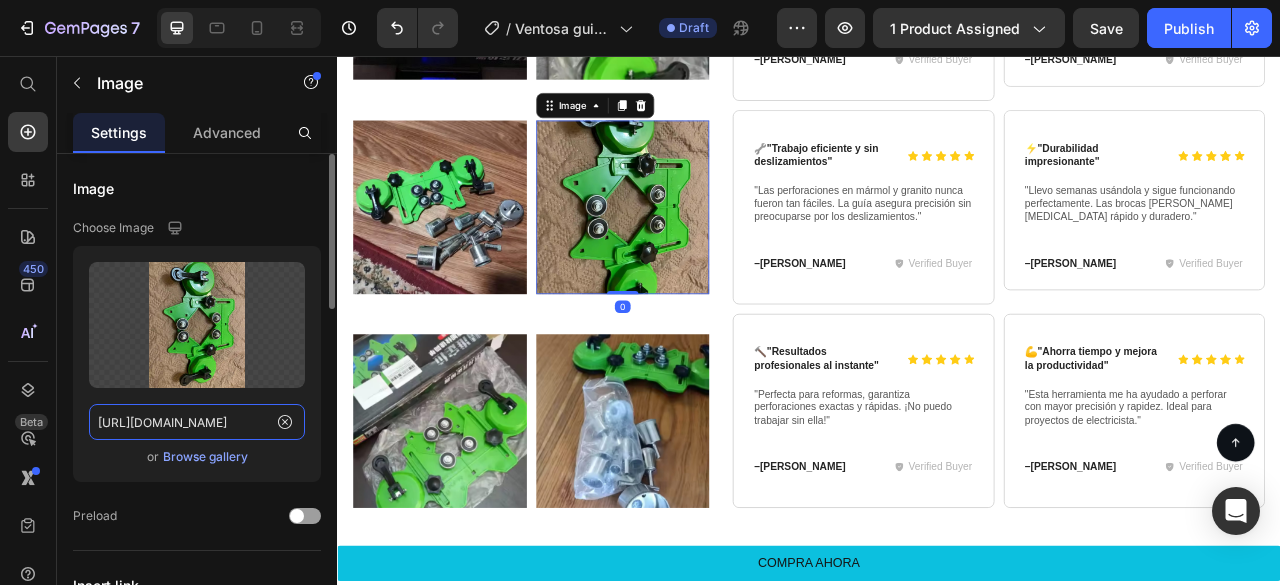click on "[URL][DOMAIN_NAME]" 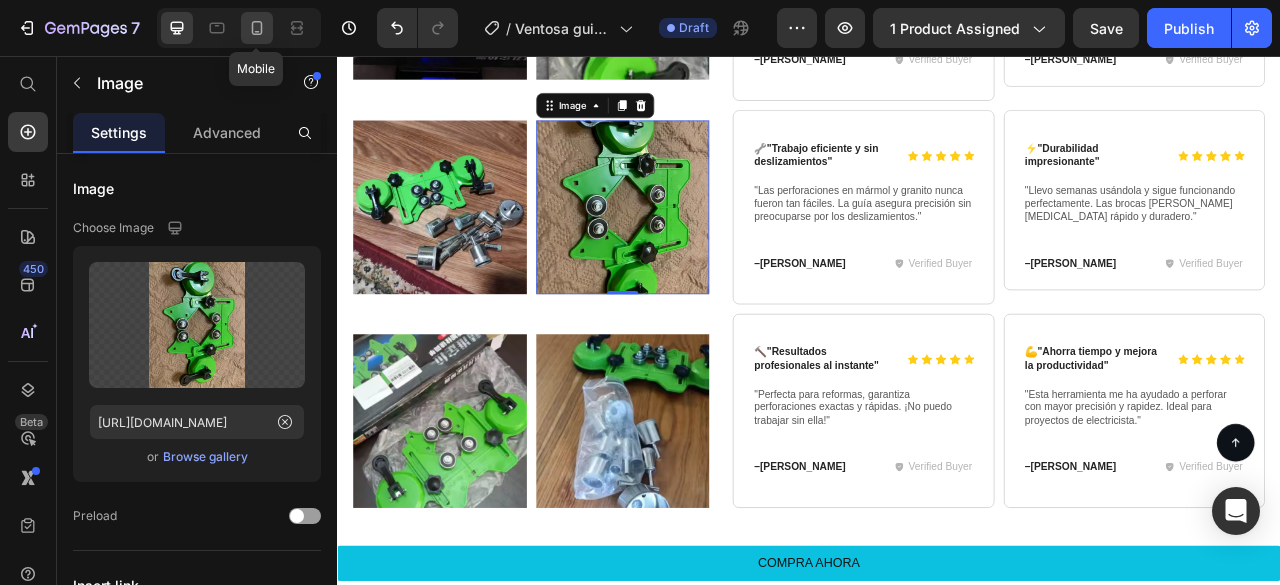 click 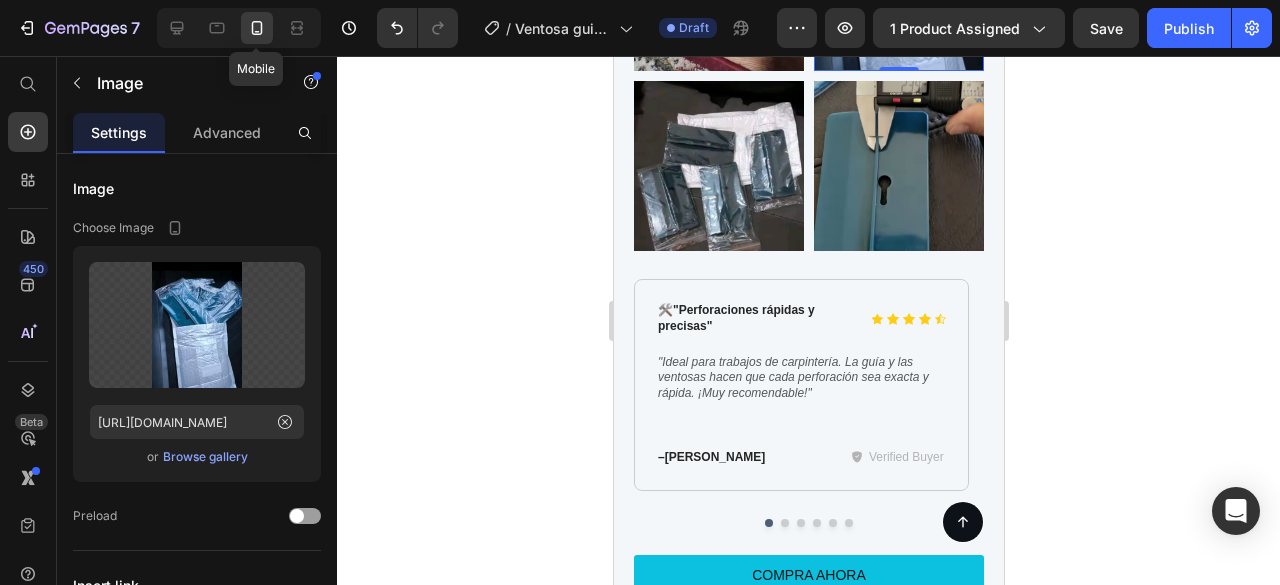 scroll, scrollTop: 6478, scrollLeft: 0, axis: vertical 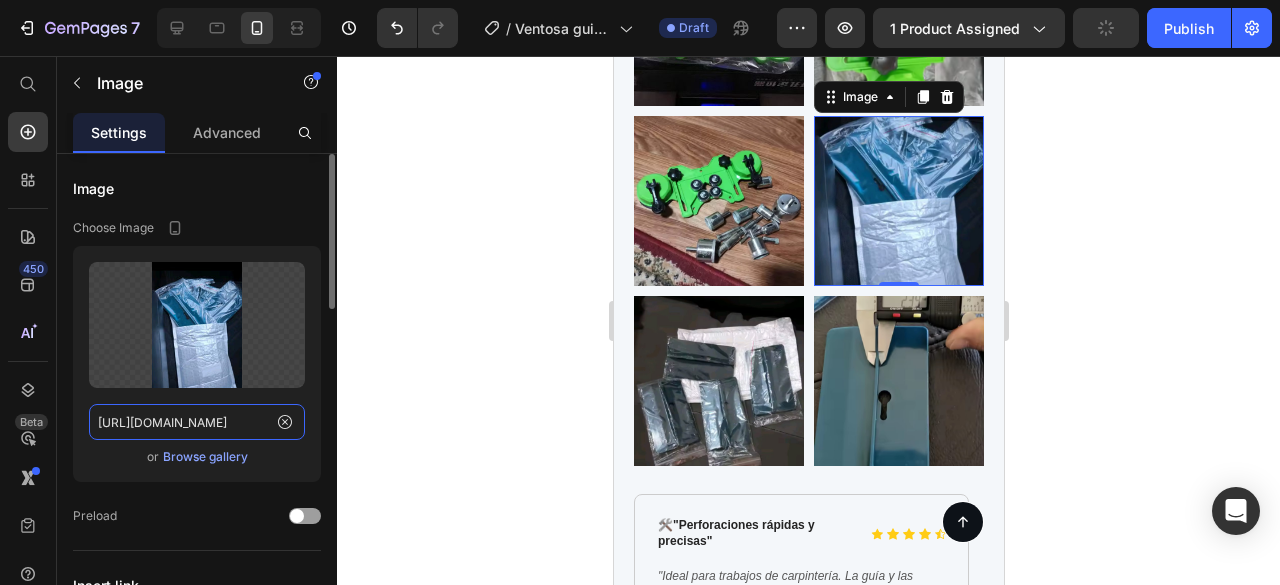 click on "[URL][DOMAIN_NAME]" 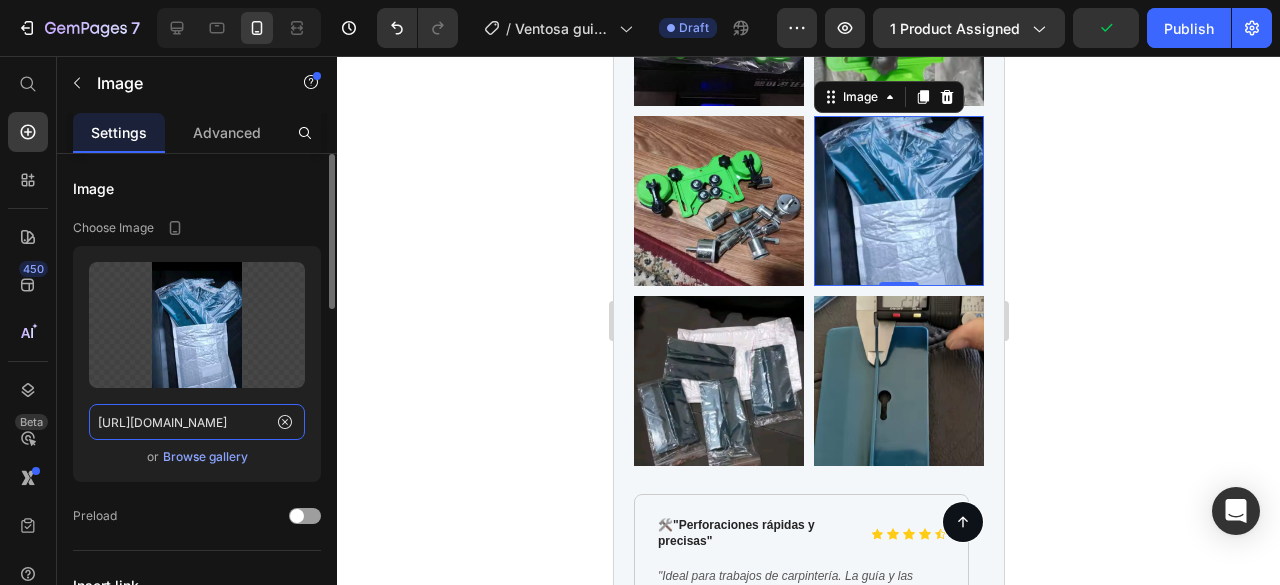 paste on "a05c10cc-98a4-46e2-87e5-7fd7b3a58135" 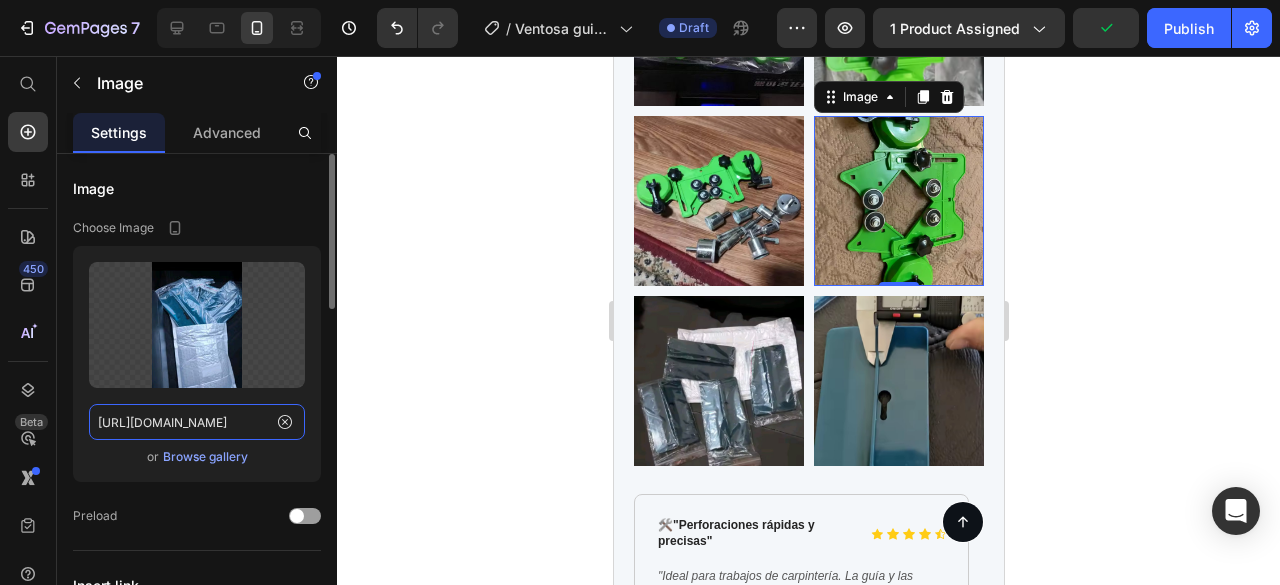 scroll, scrollTop: 0, scrollLeft: 603, axis: horizontal 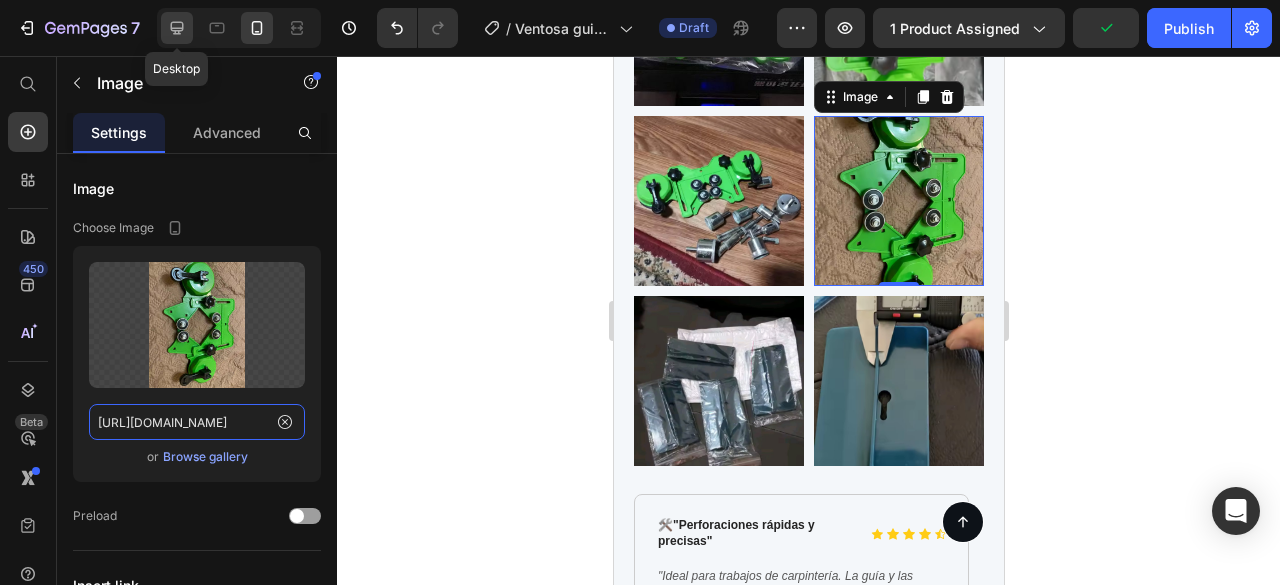 type on "[URL][DOMAIN_NAME]" 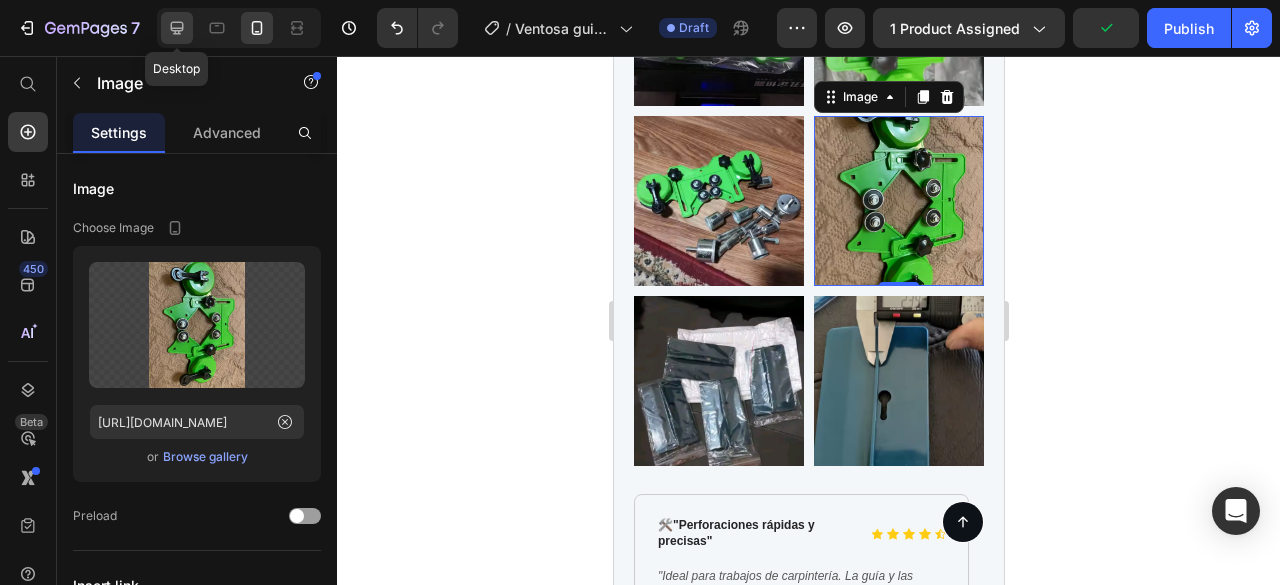 scroll, scrollTop: 0, scrollLeft: 0, axis: both 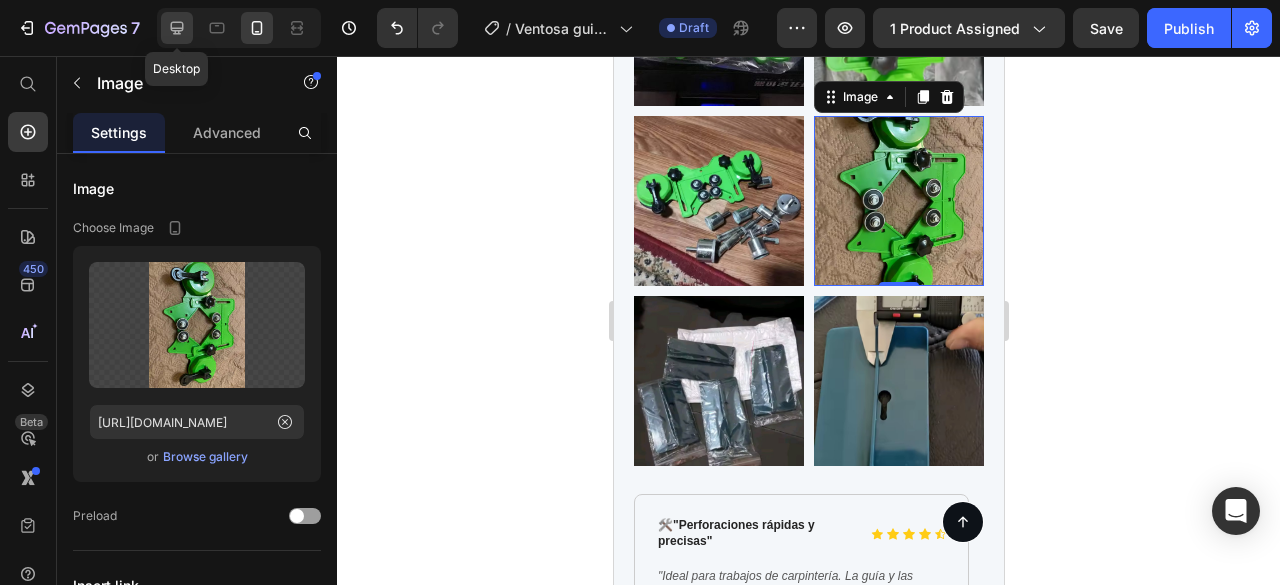 click 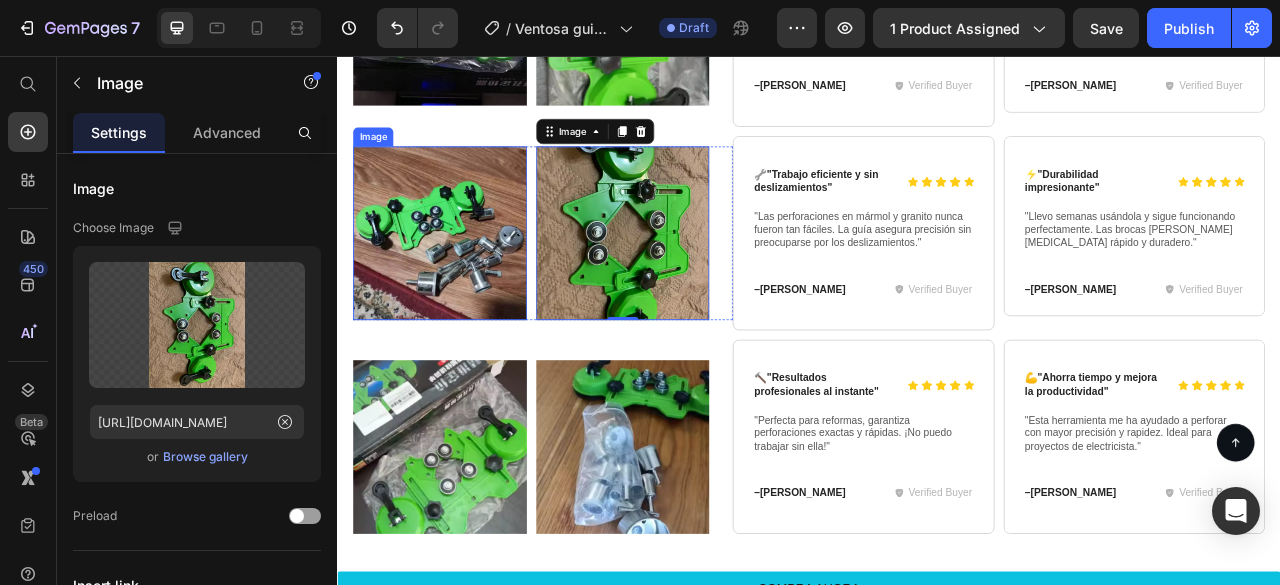 scroll, scrollTop: 6998, scrollLeft: 0, axis: vertical 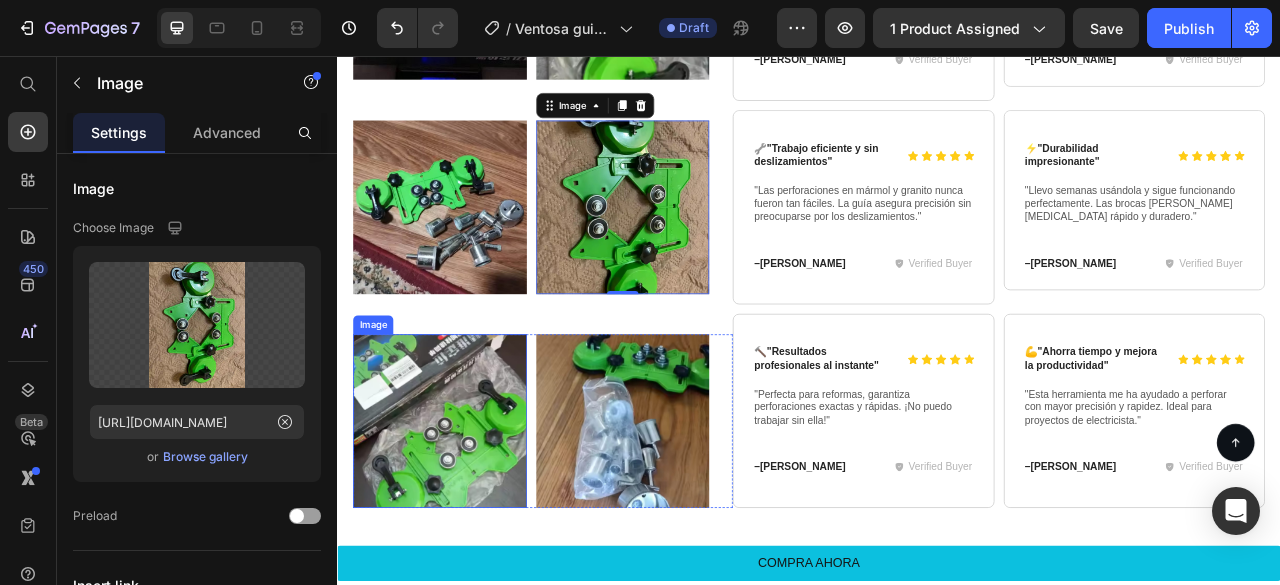 click at bounding box center (467, 520) 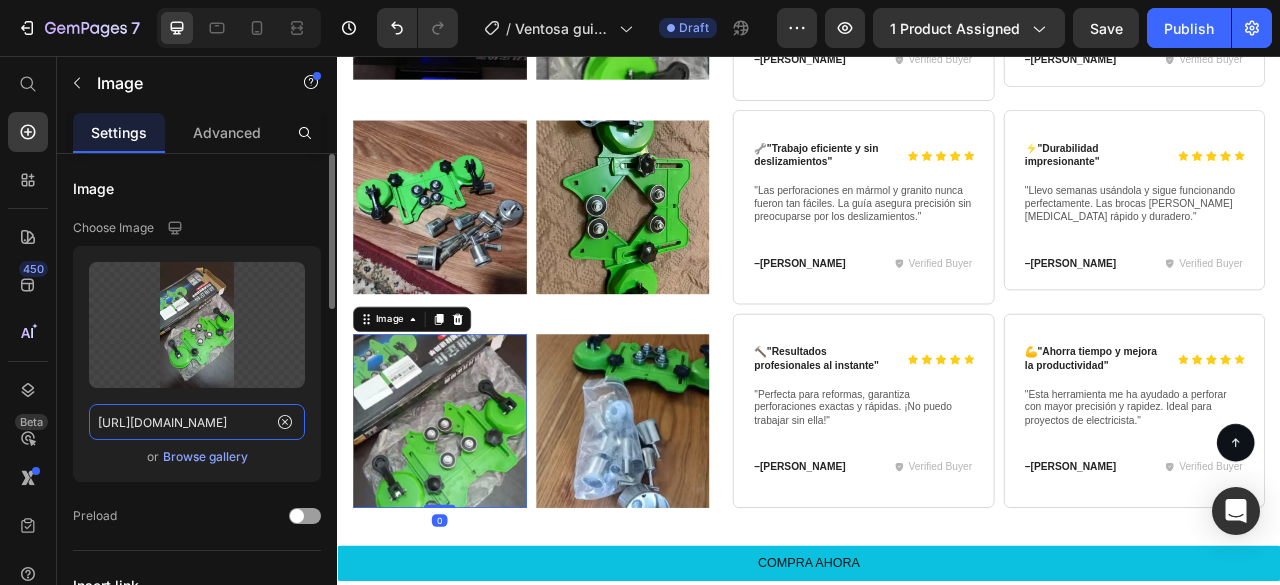 click on "[URL][DOMAIN_NAME]" 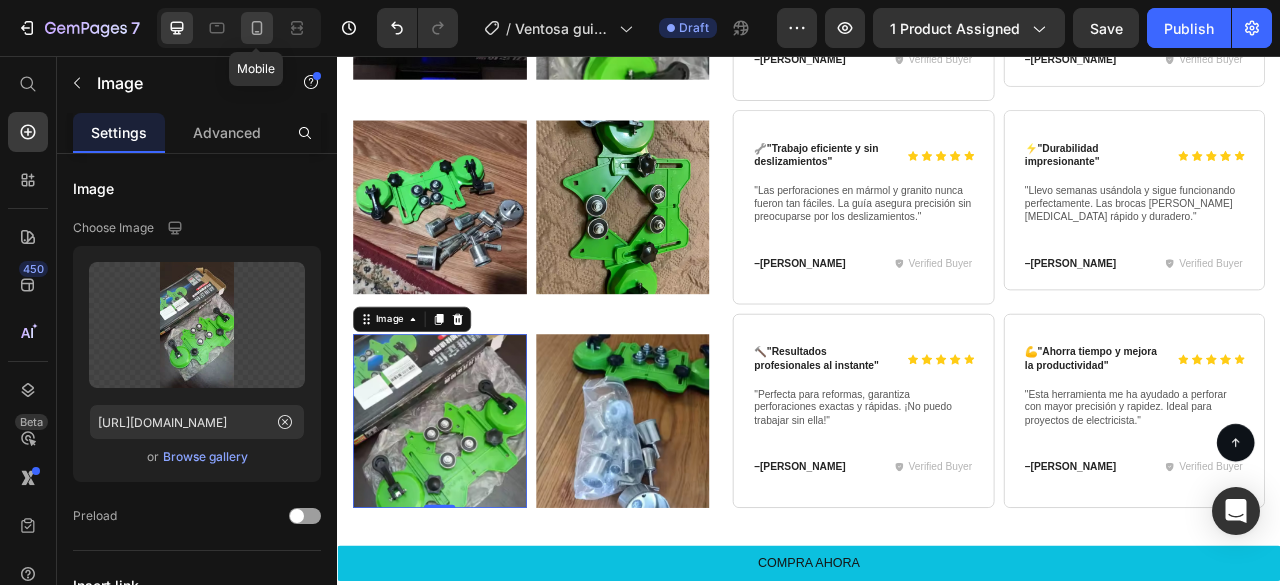 click 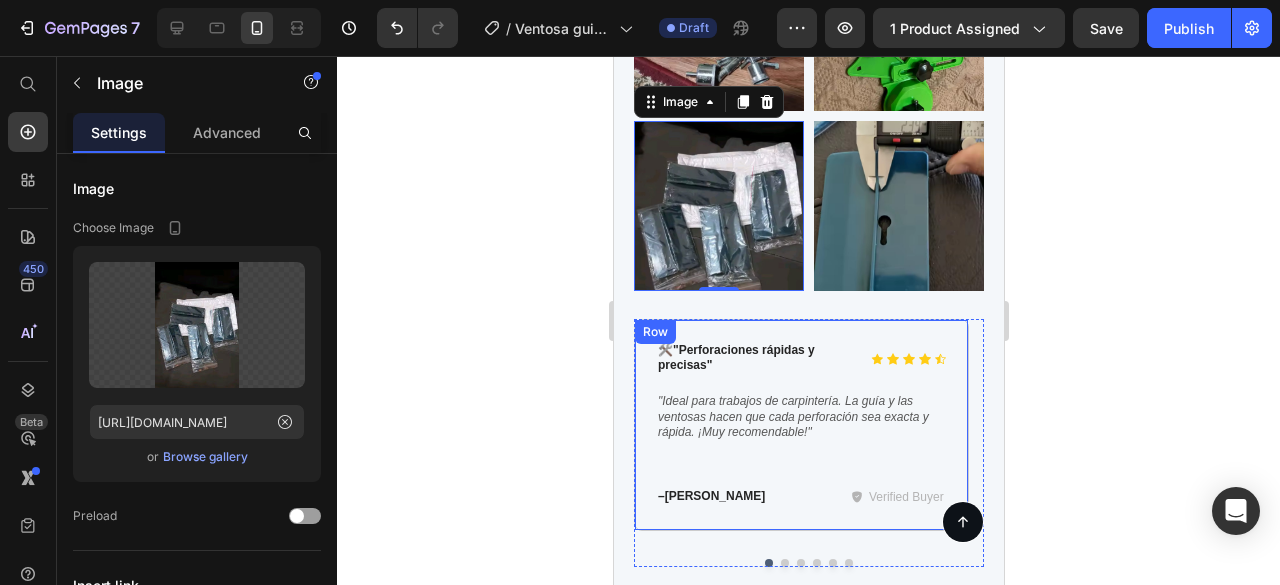 scroll, scrollTop: 6650, scrollLeft: 0, axis: vertical 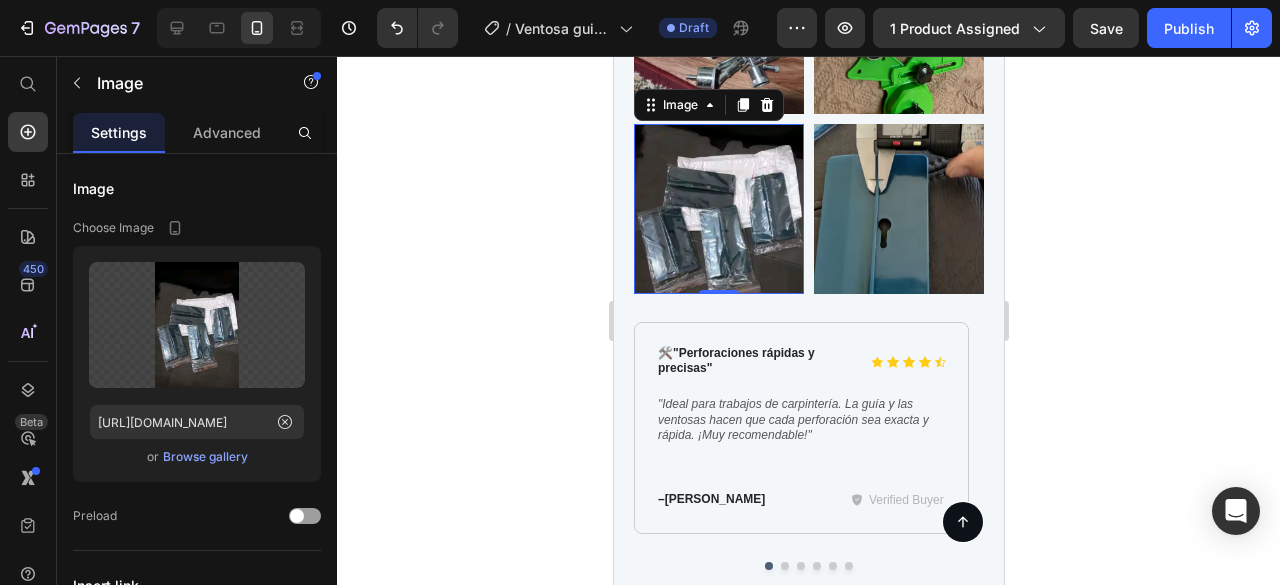 click at bounding box center (718, 209) 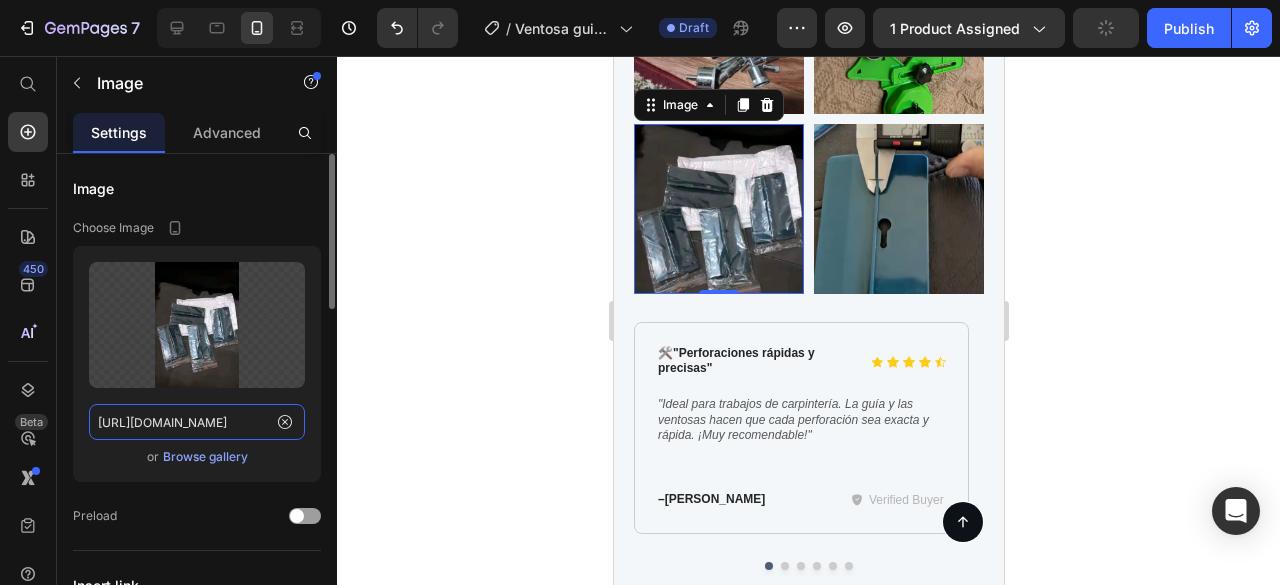 click on "[URL][DOMAIN_NAME]" 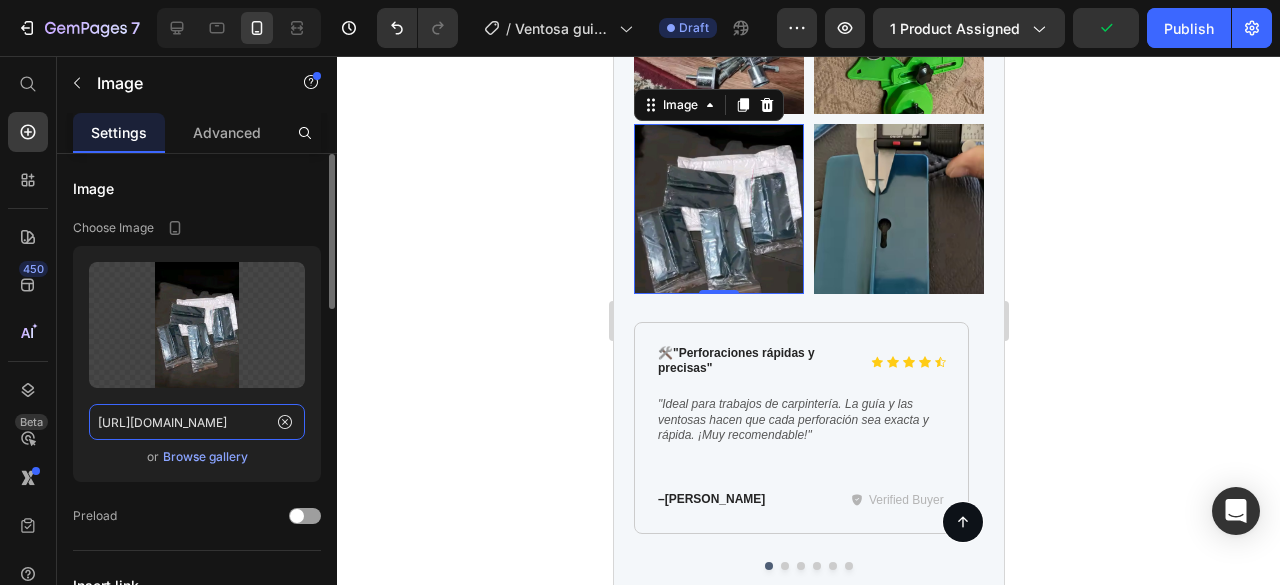 paste on "b6a218c0-59d6-4ebd-a749-979309dbc3d9" 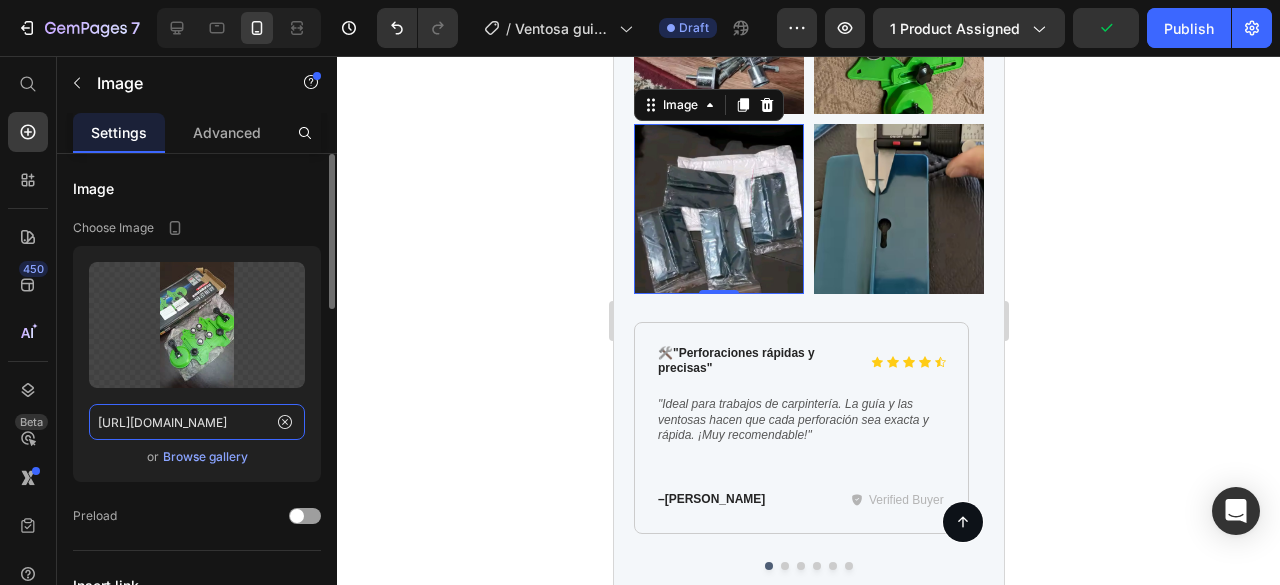 scroll, scrollTop: 0, scrollLeft: 612, axis: horizontal 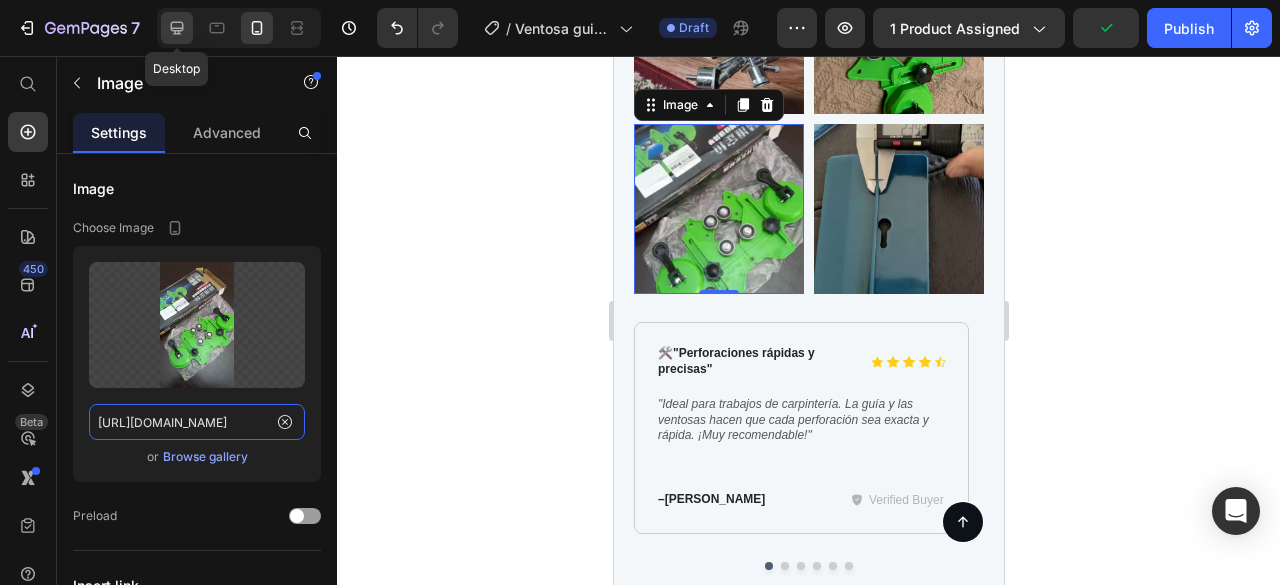 type on "[URL][DOMAIN_NAME]" 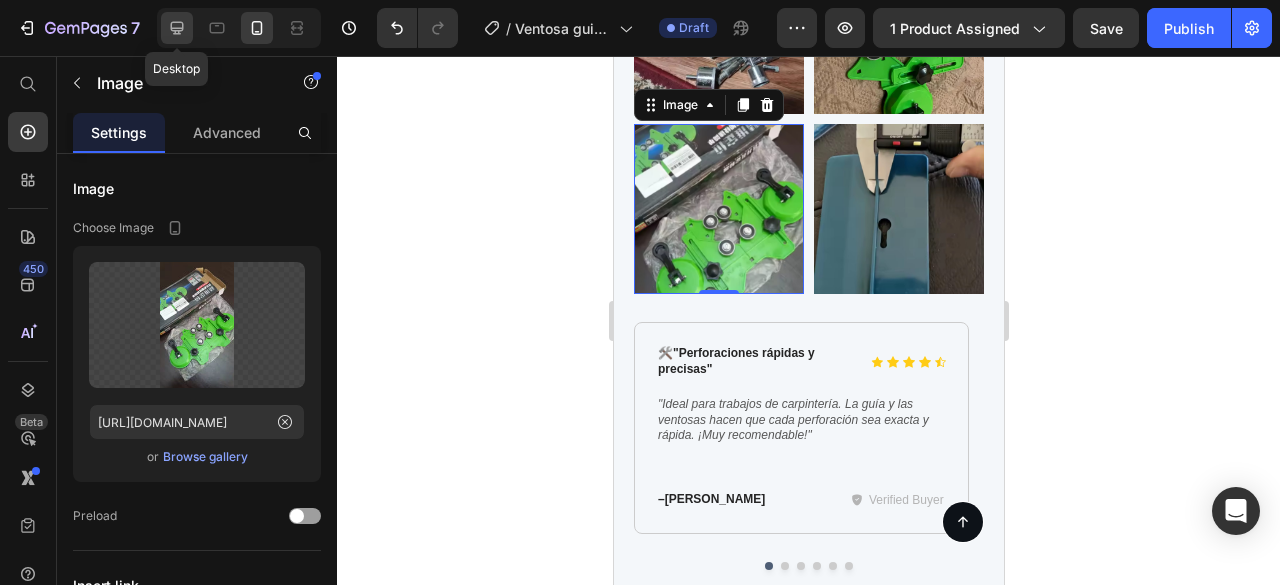scroll, scrollTop: 0, scrollLeft: 0, axis: both 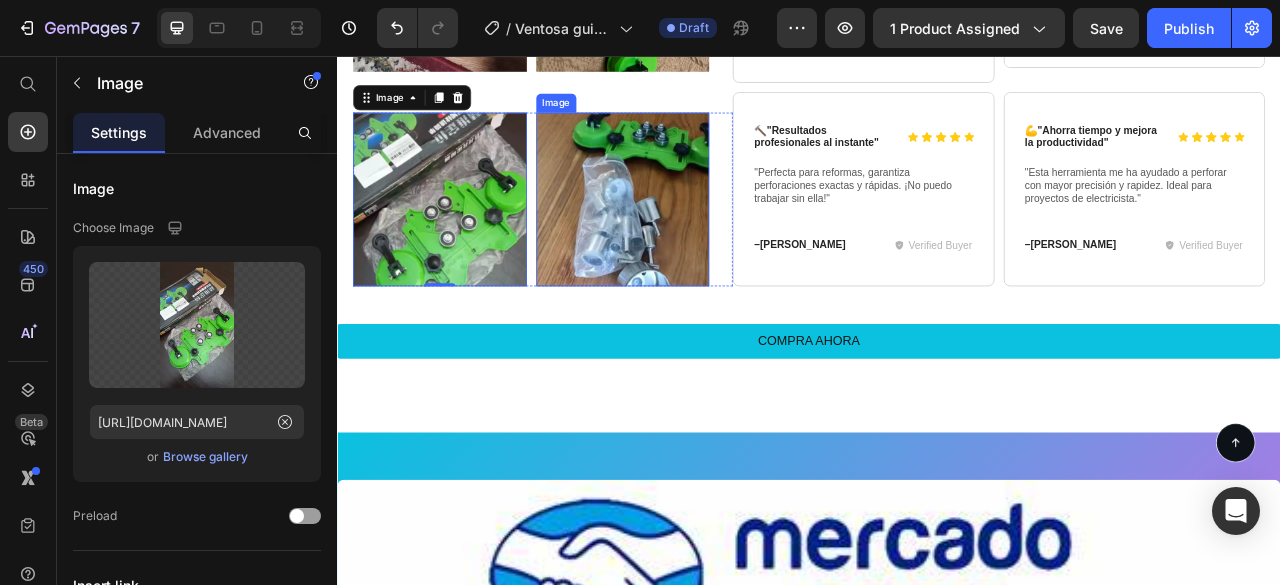 click at bounding box center [700, 238] 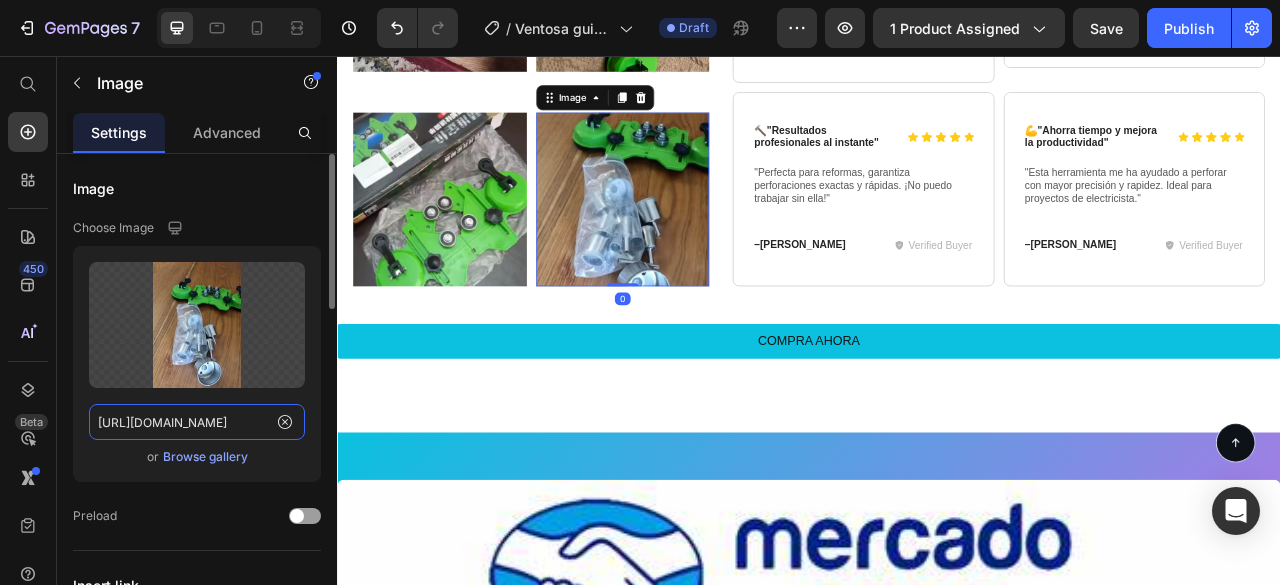 click on "[URL][DOMAIN_NAME]" 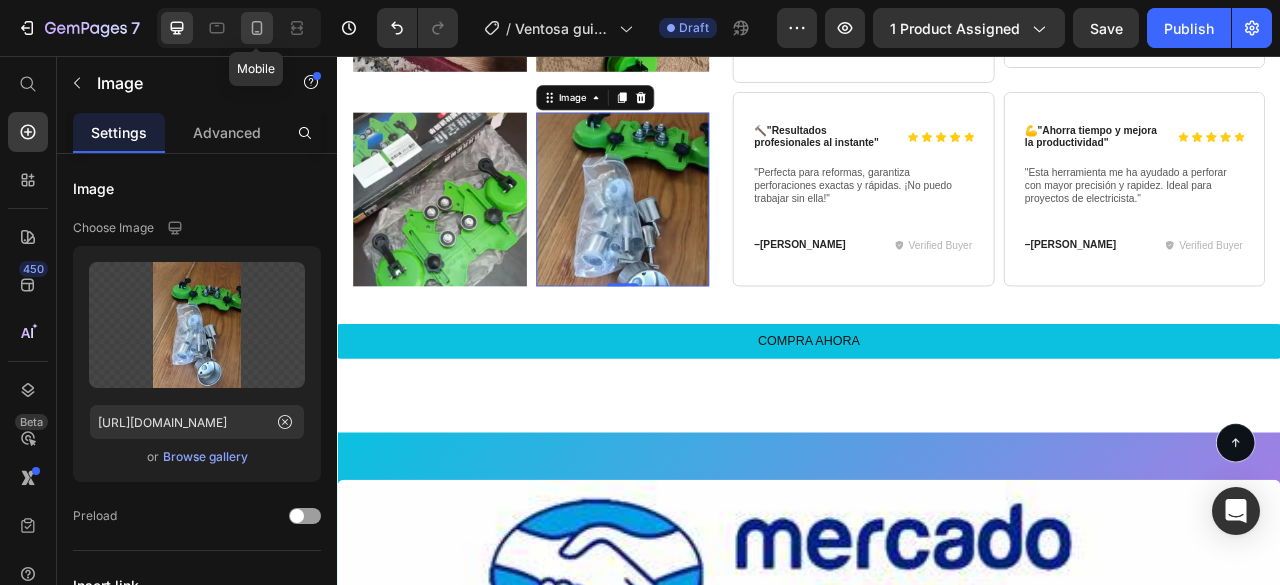 click 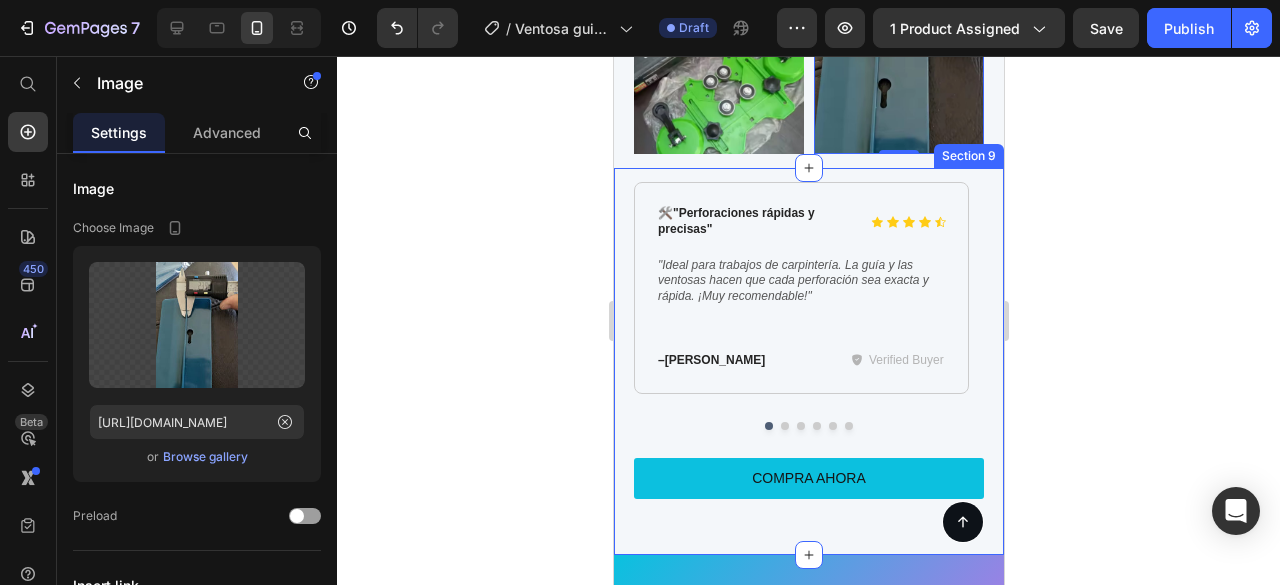 scroll, scrollTop: 6650, scrollLeft: 0, axis: vertical 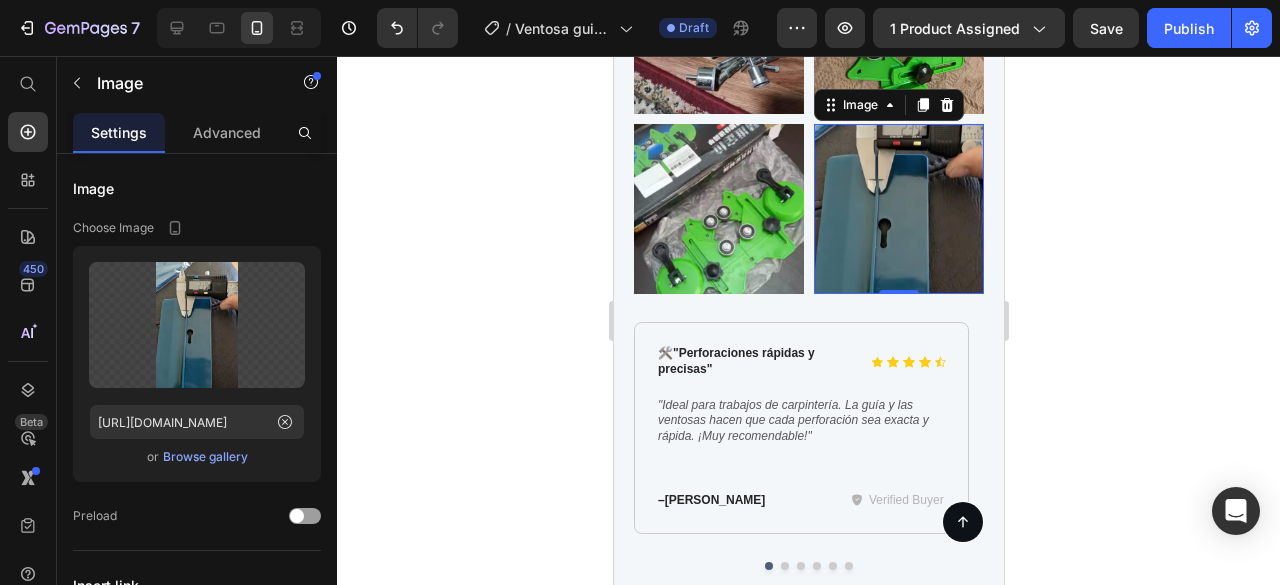 click at bounding box center [898, 209] 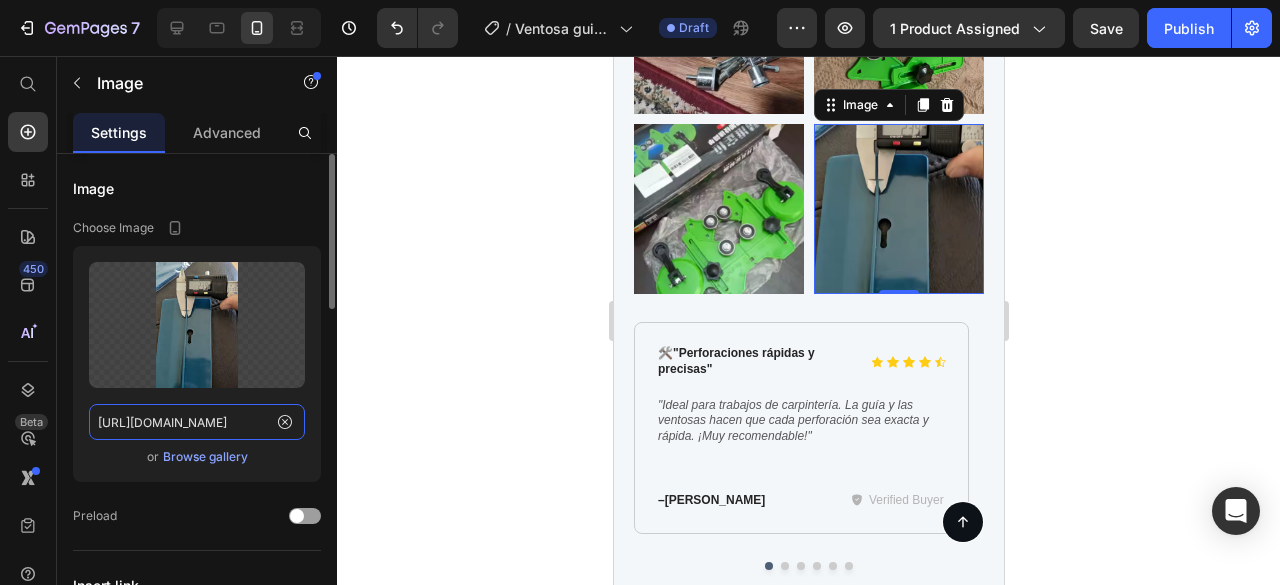 click on "[URL][DOMAIN_NAME]" 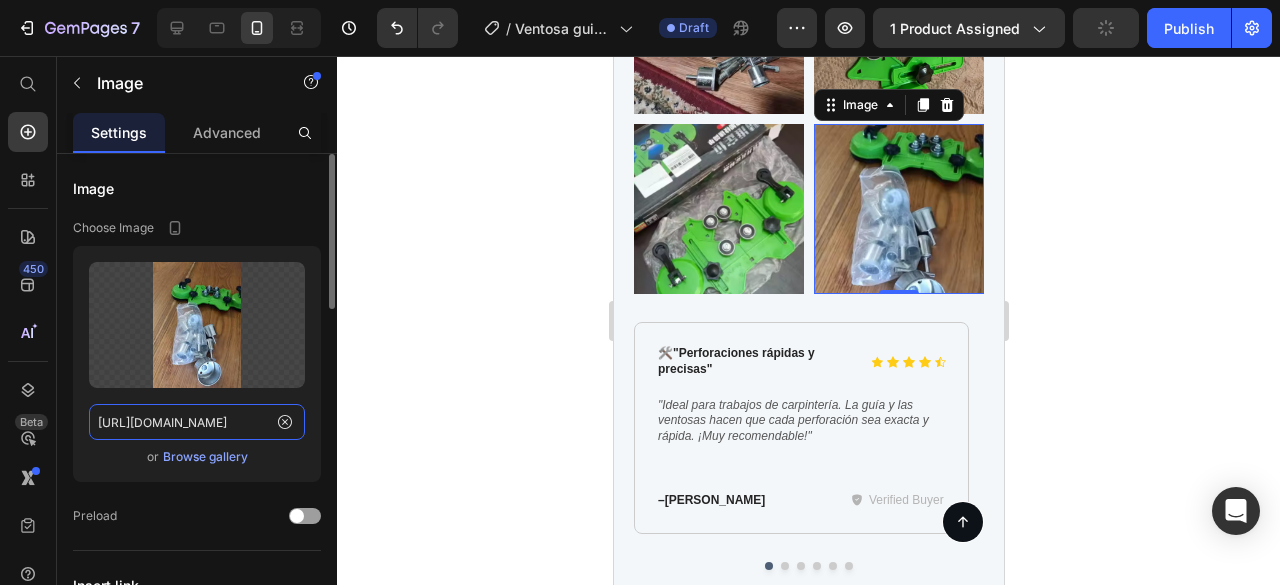scroll, scrollTop: 0, scrollLeft: 607, axis: horizontal 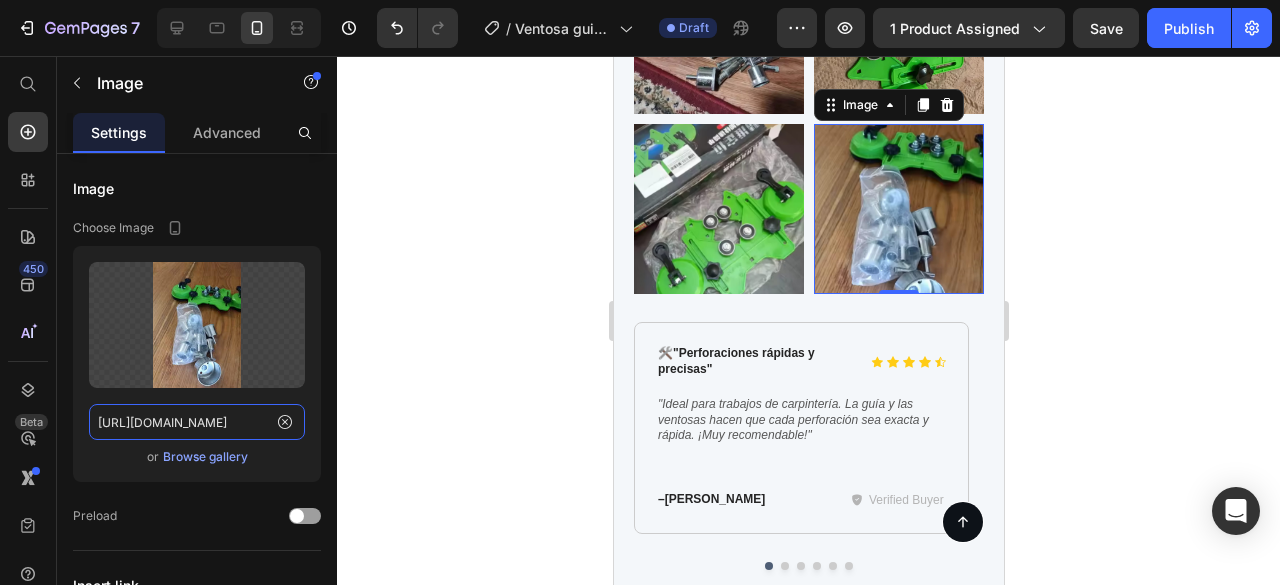 type on "[URL][DOMAIN_NAME]" 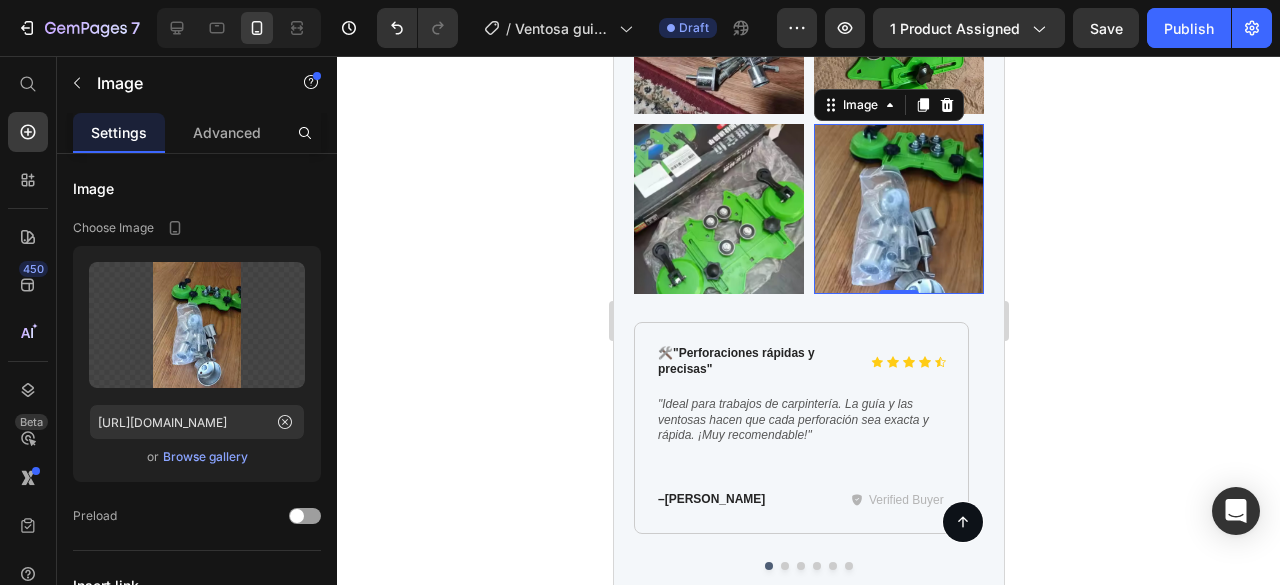 scroll, scrollTop: 0, scrollLeft: 0, axis: both 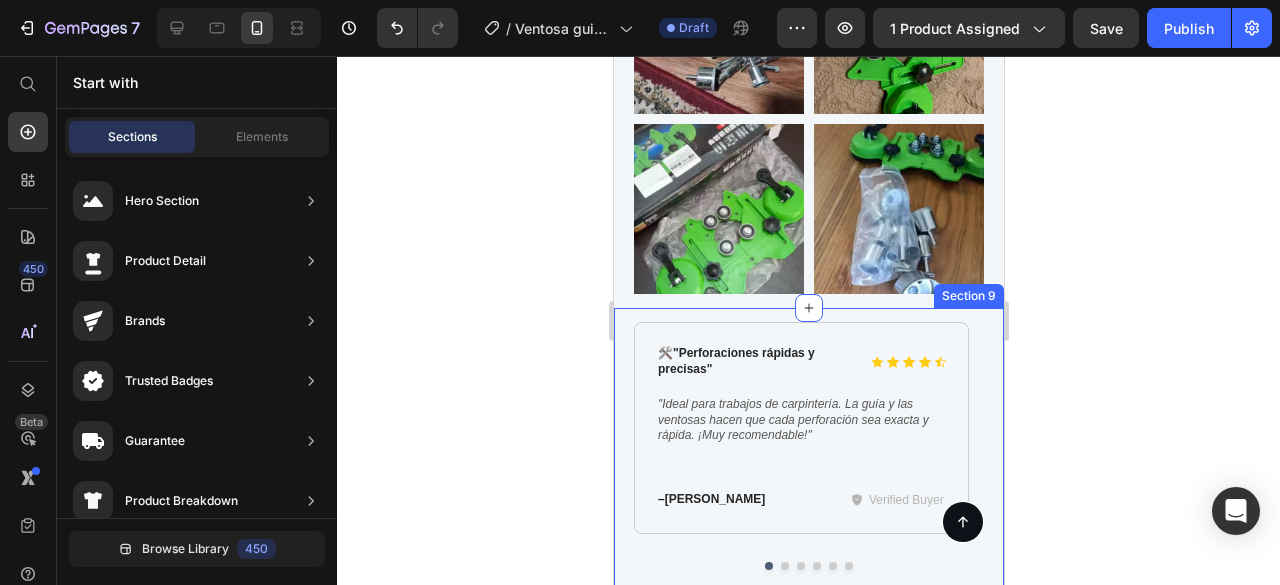 click on "Icon Icon Icon Icon
Icon Icon List 🛠️  "Perforaciones rápidas y precisas" Text Block Row "Ideal para trabajos de carpintería. La guía y las ventosas hacen que cada perforación sea exacta y rápida. ¡Muy recomendable!" Text Block –  Carlos M. Text Block
Verified Buyer Item List Row Row
Icon Icon Icon Icon
Icon Icon List 🔩  "Perfecta para cerámica y vidrio" Text Block Row "Excelente herramienta para perforar materiales delicados. Las ventosas mantienen todo en su lugar, garantizando precisión." Text Block –  Luis R. Text Block
Verified Buyer Item List Row Row
Icon Icon Icon Icon
Icon Icon List 🔧  "Trabajo eficiente y sin deslizamientos" Text Block Row "Las perforaciones en mármol y granito nunca fueron tan fáciles. La guía asegura precisión sin preocuparse por los deslizamientos." Text Block –  José T. Text Block
Item List" at bounding box center [808, 501] 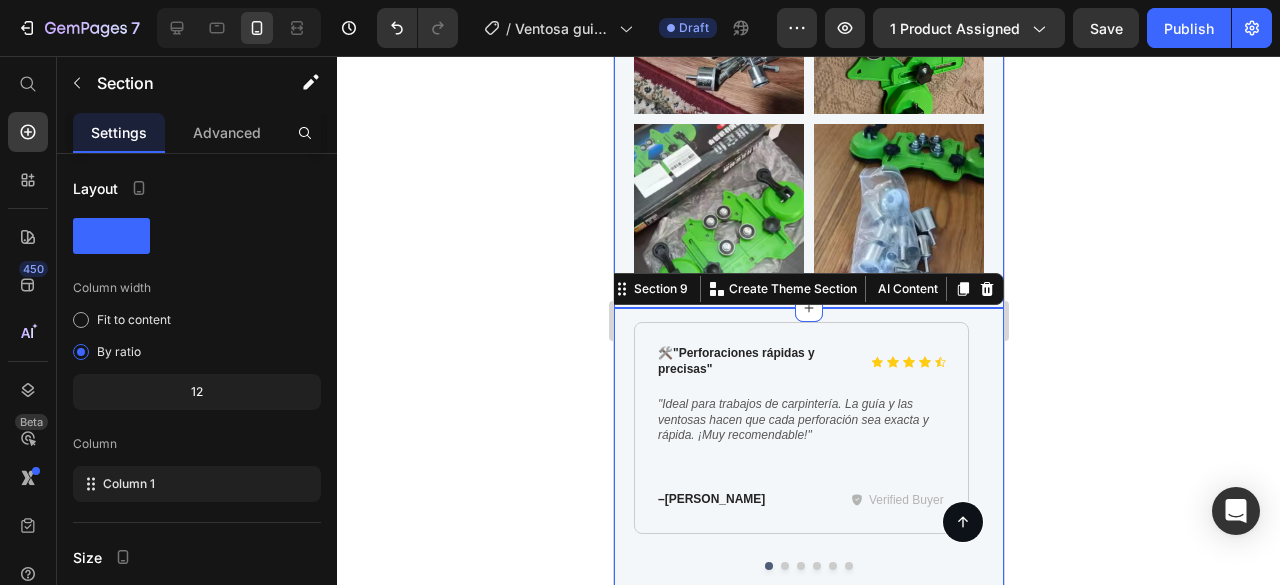 click on "QUE DICEN NUESTROS CLIENTES Heading Comentarios aleatorios que dicen nuestros clientes acerca de nuestro excepcional producto Text Block Row Image Image Row Image Image Row Image Image Row
Icon Icon Icon Icon
Icon Icon List 🛠️  "Perforaciones rápidas y precisas" Text Block Row "Ideal para trabajos de carpintería. La guía y las ventosas hacen que cada perforación sea exacta y rápida. ¡Muy recomendable!" Text Block Row –  Carlos M. Text Block
Verified Buyer Item List Row Hero Banner
Icon Icon Icon Icon
Icon Icon List 🔩  "Perfecta para cerámica y vidrio" Text Block Row "Excelente herramienta para perforar materiales delicados. Las ventosas mantienen todo en su lugar, garantizando precisión." Text Block Row –  Luis R. Text Block
Verified Buyer Item List Row Hero Banner Row
Icon Icon Icon Icon
Icon Icon List 🔧  "Trabajo eficiente y sin deslizamientos" Row" at bounding box center (808, -74) 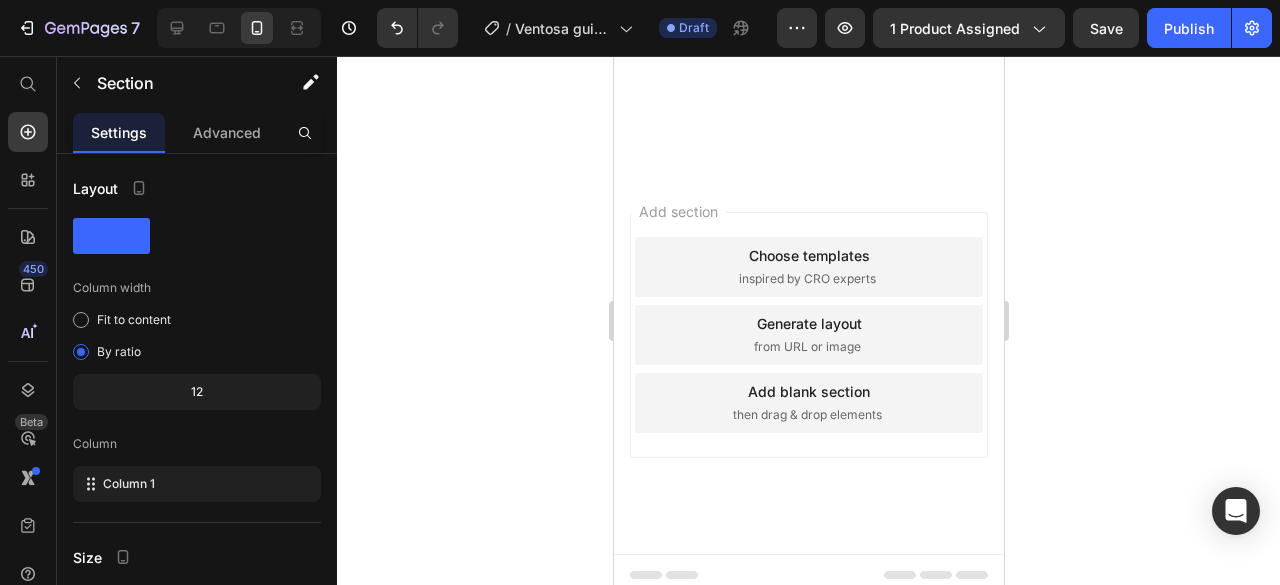 scroll, scrollTop: 5781, scrollLeft: 0, axis: vertical 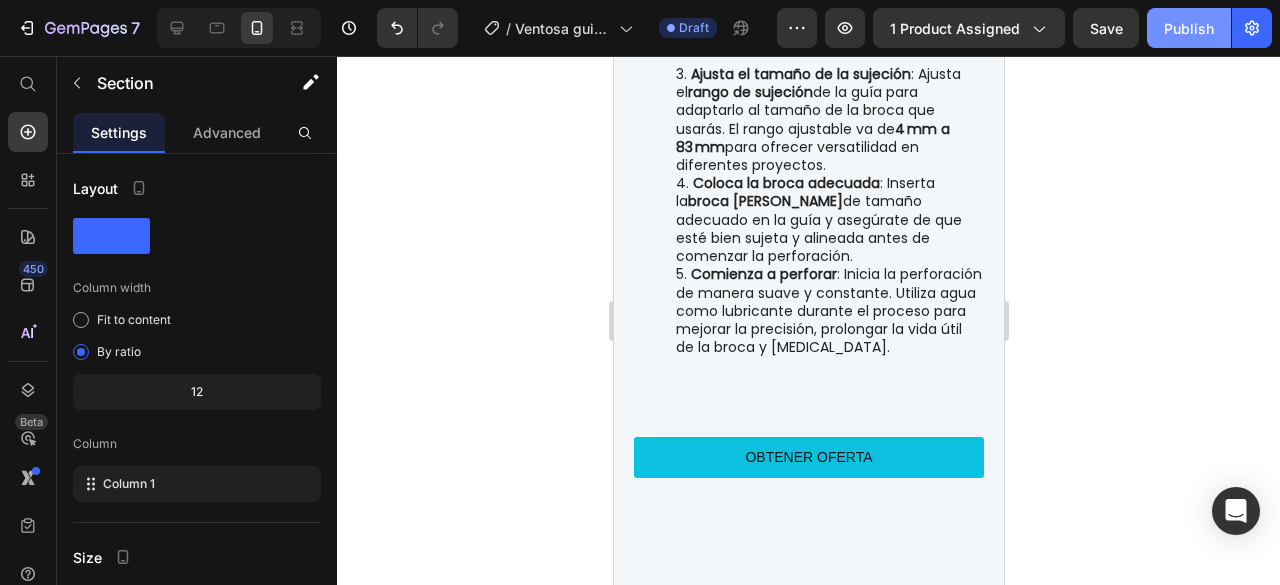 click on "Publish" at bounding box center [1189, 28] 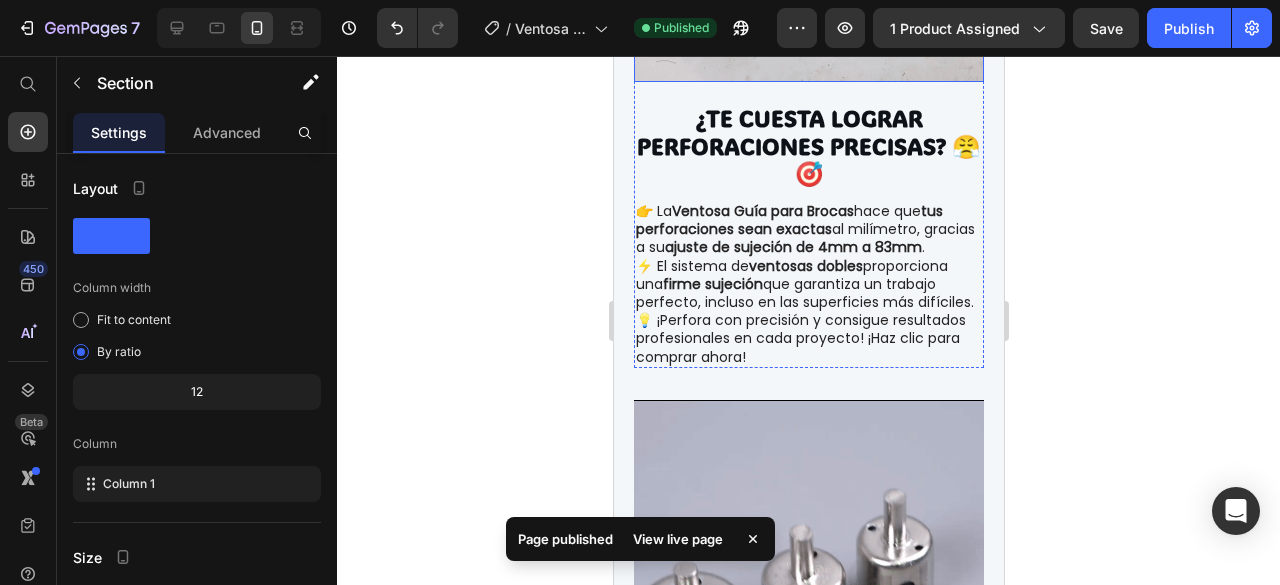 scroll, scrollTop: 2481, scrollLeft: 0, axis: vertical 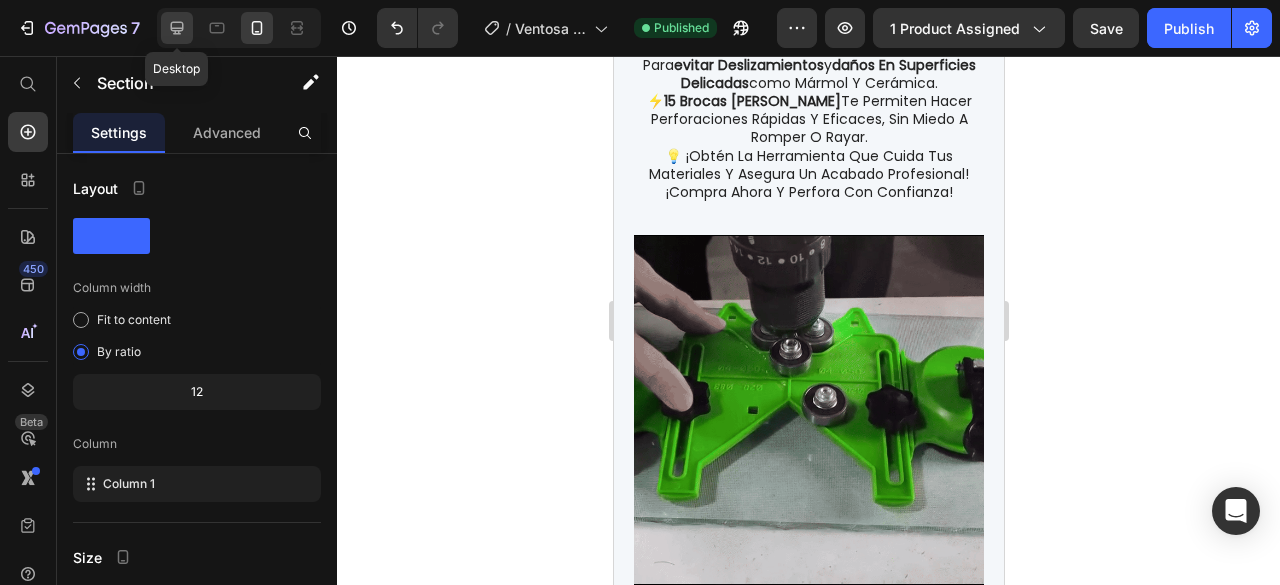 click 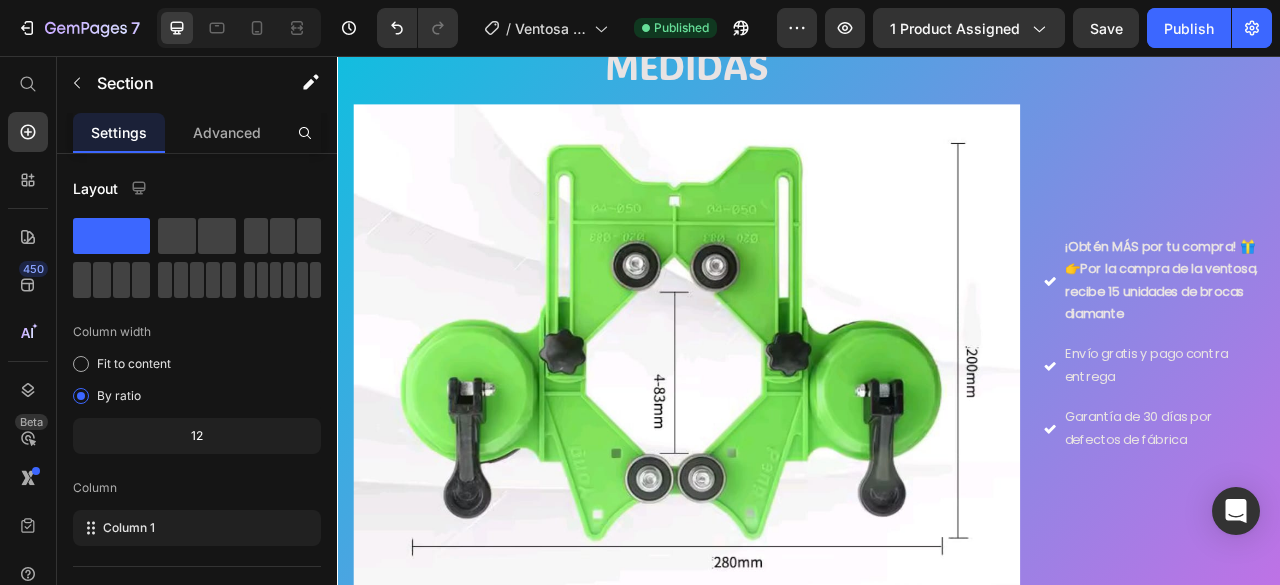 scroll, scrollTop: 3326, scrollLeft: 0, axis: vertical 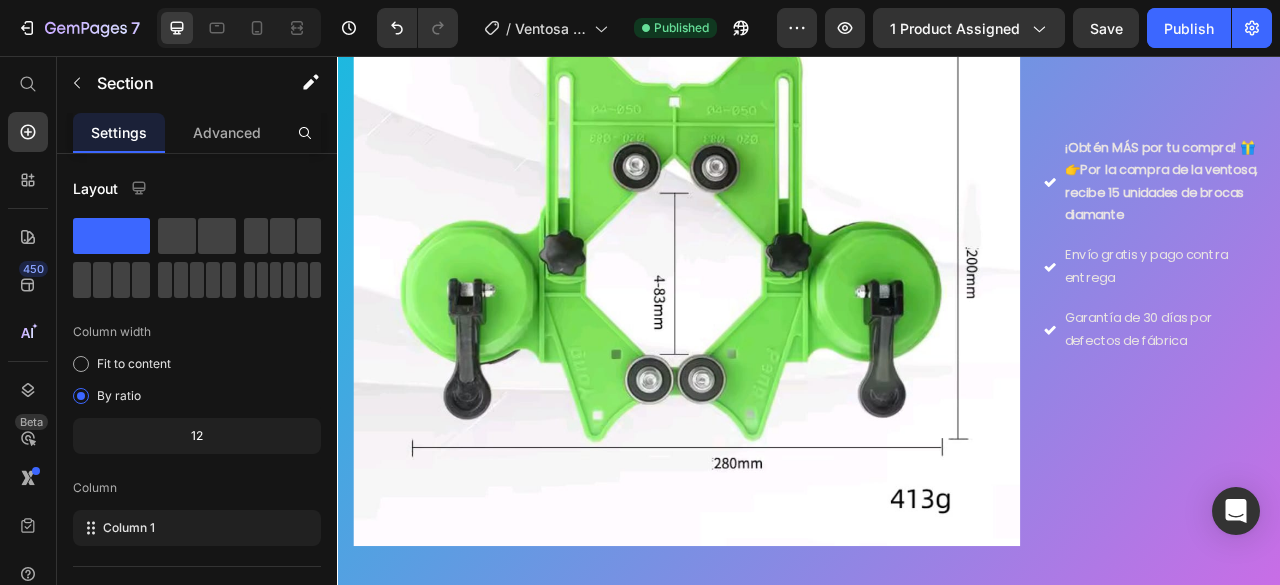 click at bounding box center [781, 336] 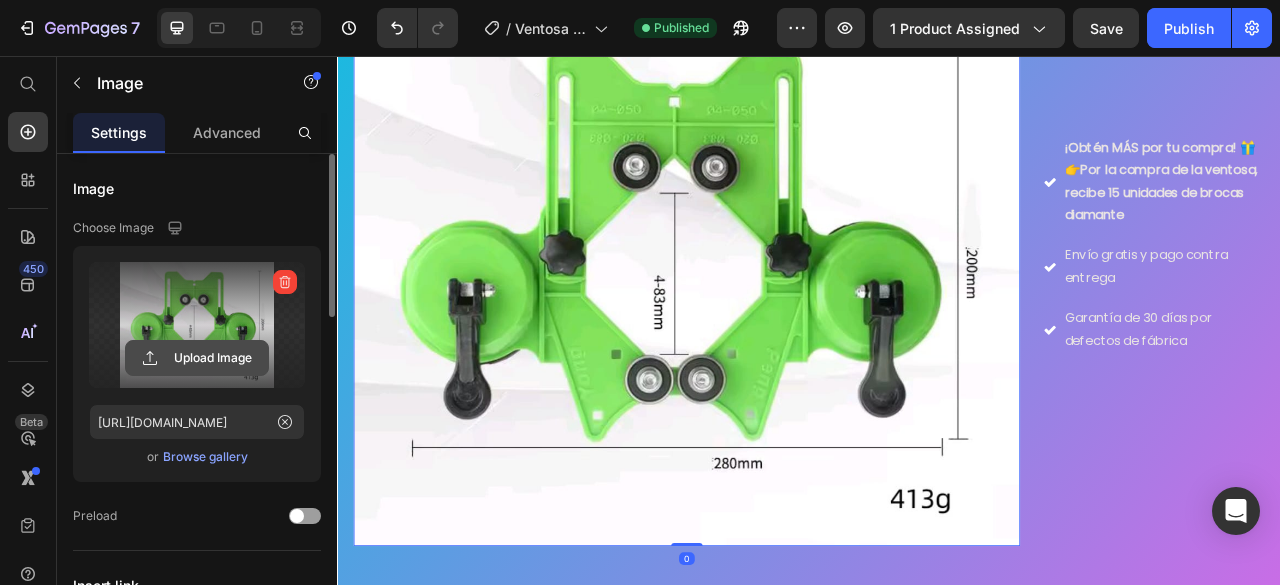 click 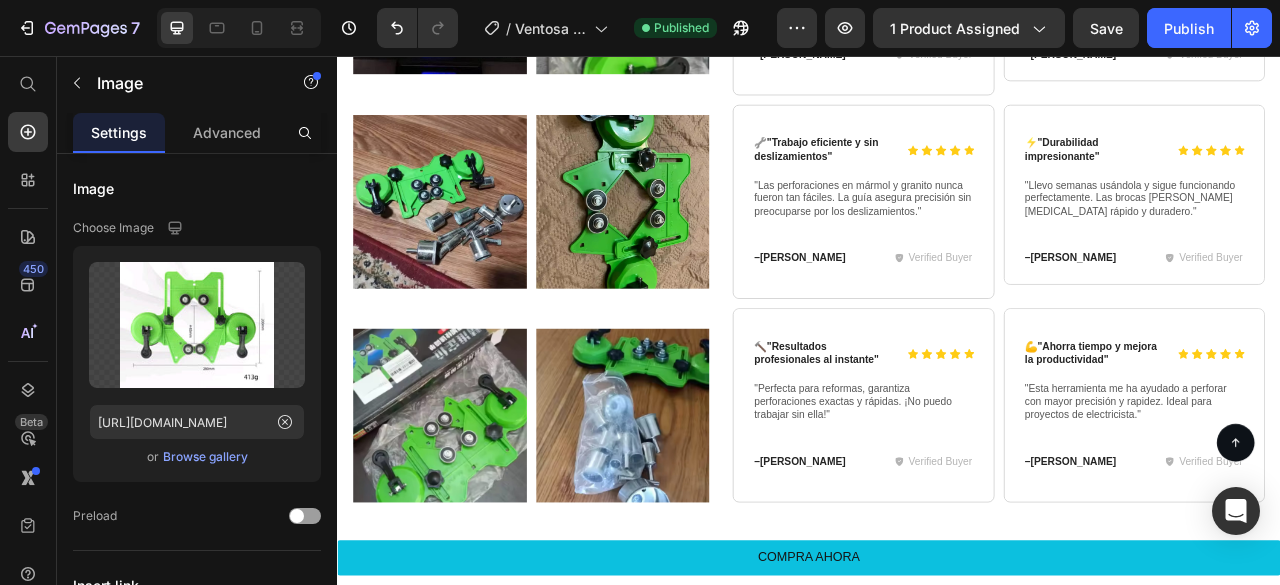 scroll, scrollTop: 6300, scrollLeft: 0, axis: vertical 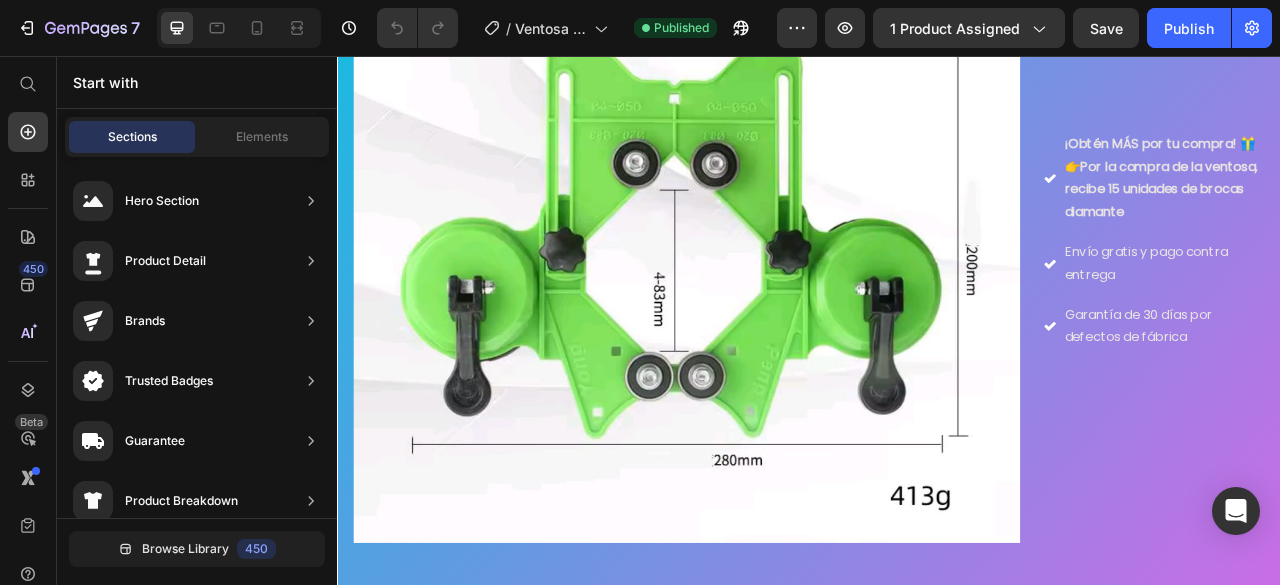click at bounding box center [781, 331] 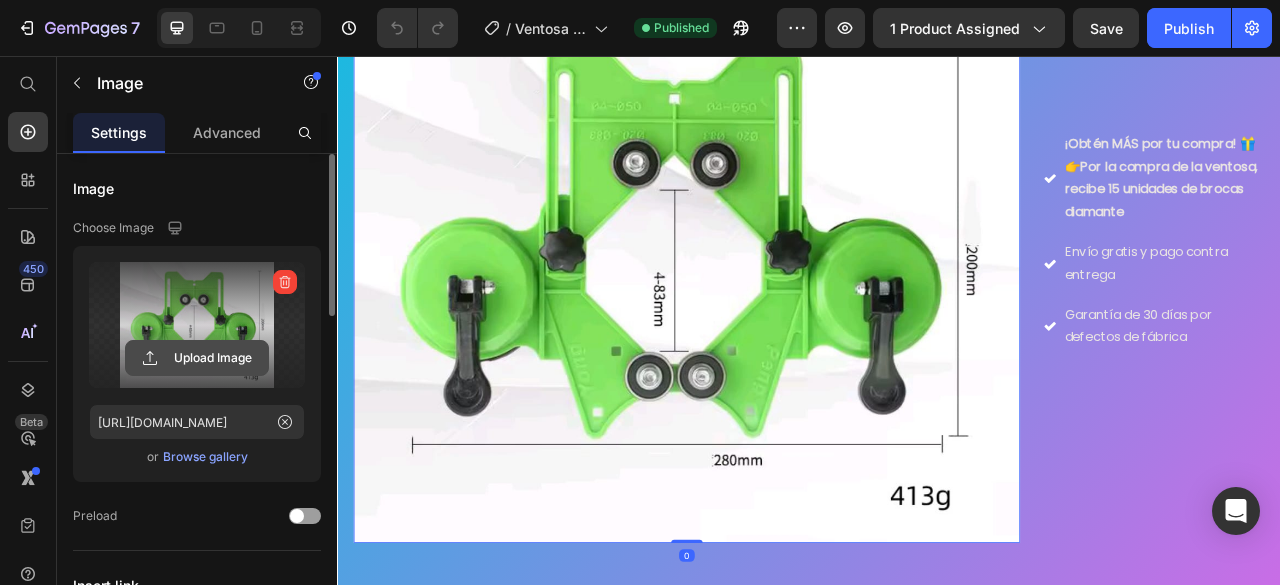 click 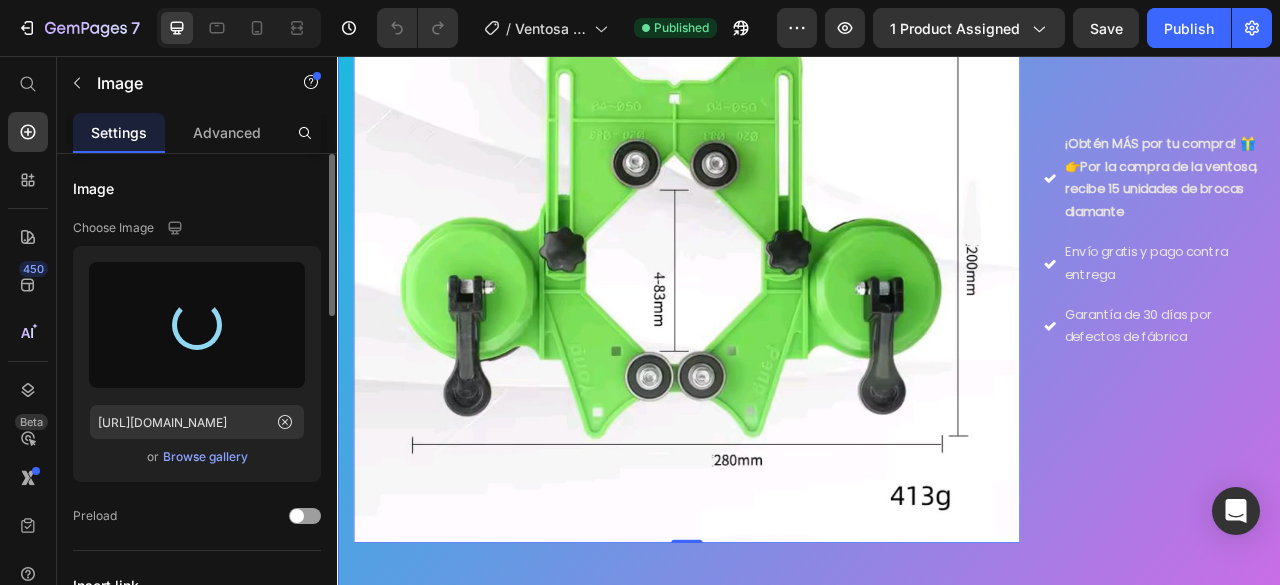 type on "https://cdn.shopify.com/s/files/1/0801/0186/7830/files/gempages_536470552496309228-dd1159a3-8f21-4a62-b247-7d7c986a38ab.jpg" 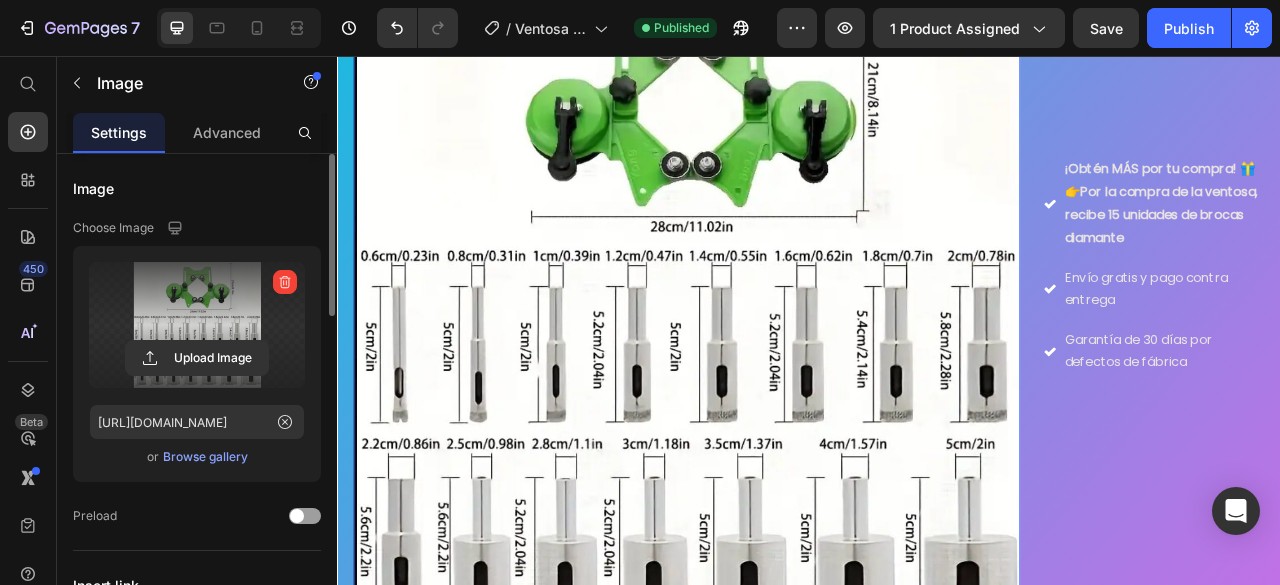 scroll, scrollTop: 3000, scrollLeft: 0, axis: vertical 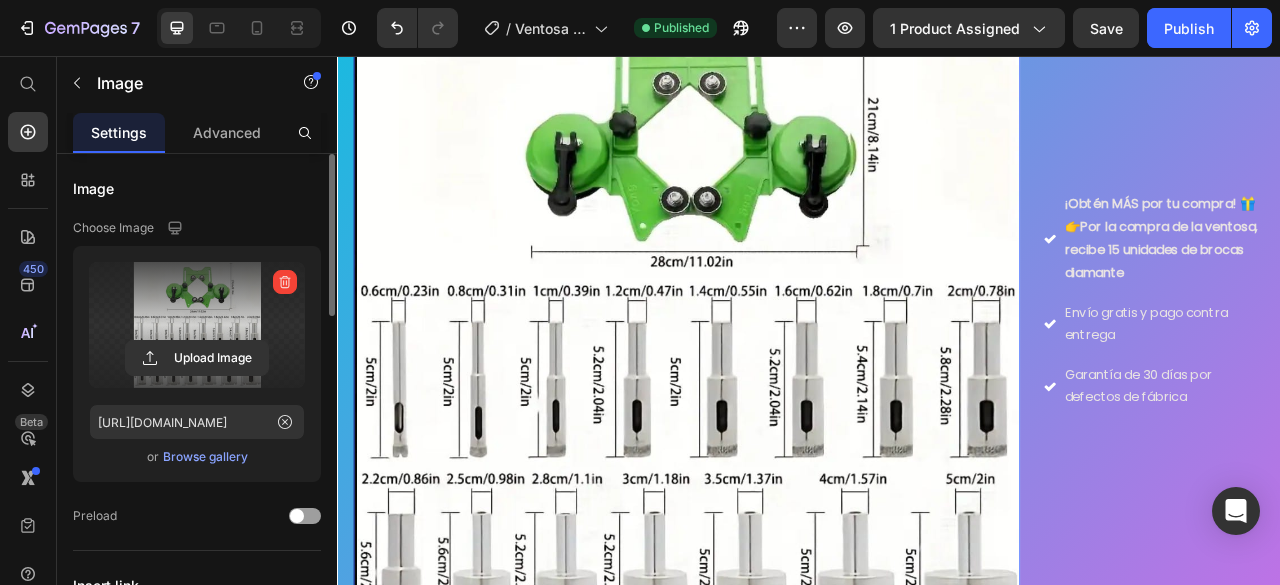 click at bounding box center [781, 407] 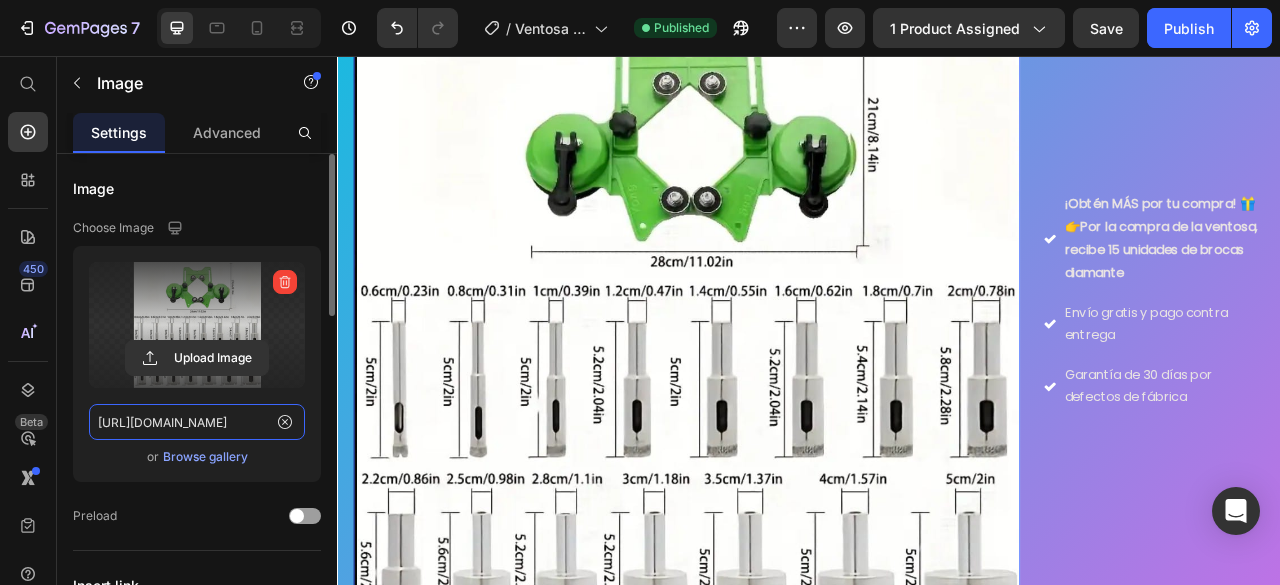 click on "https://cdn.shopify.com/s/files/1/0801/0186/7830/files/gempages_536470552496309228-dd1159a3-8f21-4a62-b247-7d7c986a38ab.jpg" 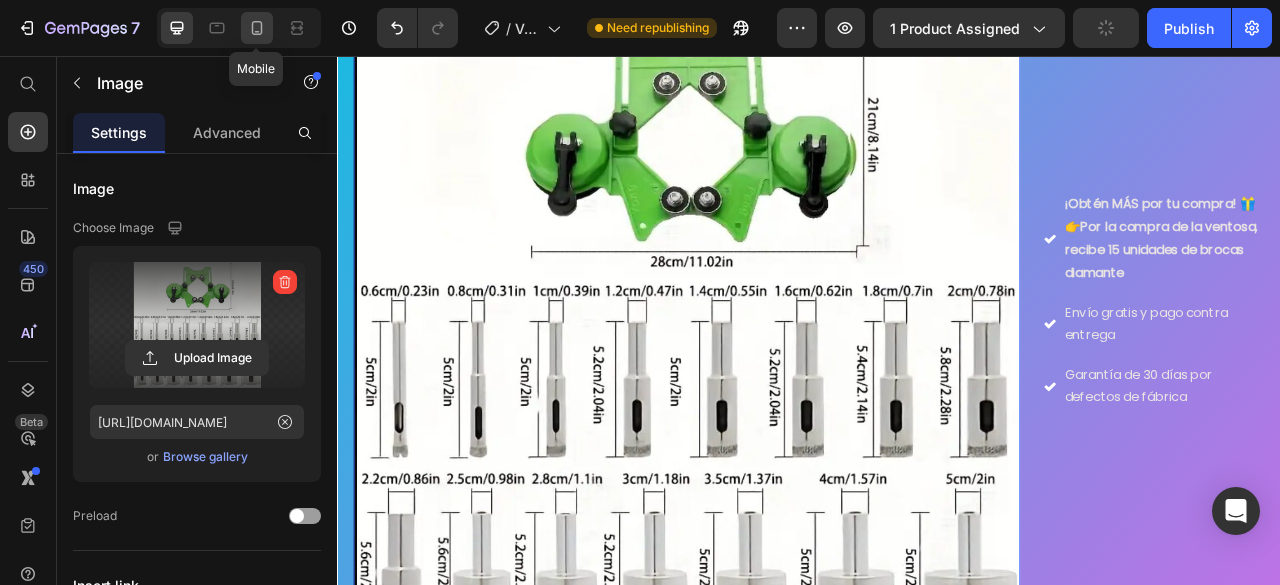 click 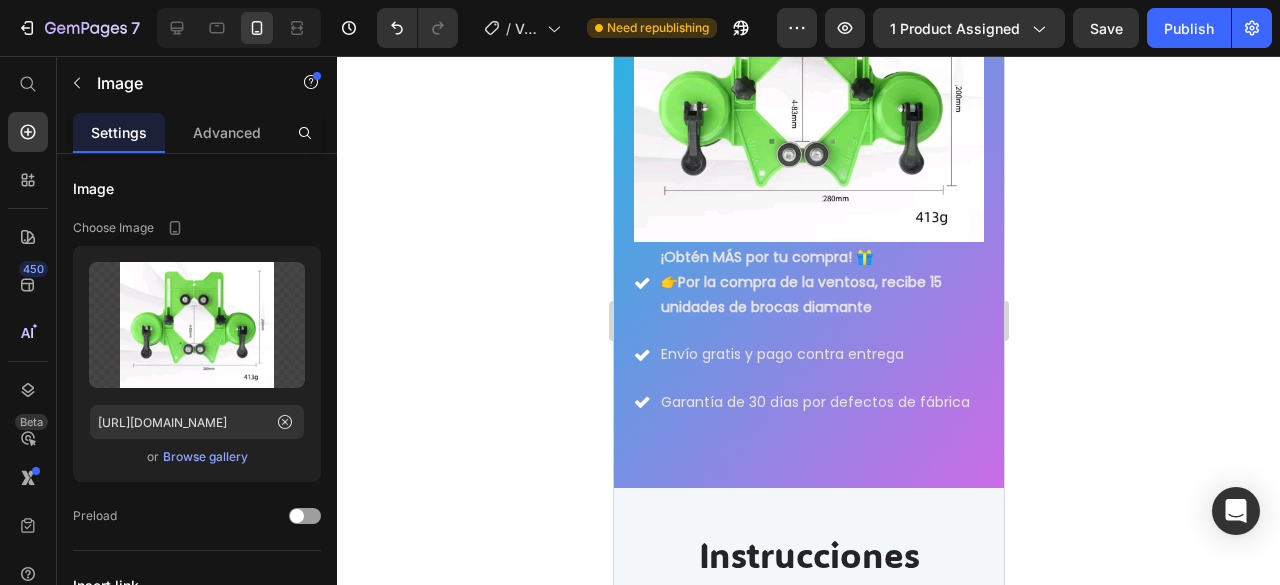 scroll, scrollTop: 4074, scrollLeft: 0, axis: vertical 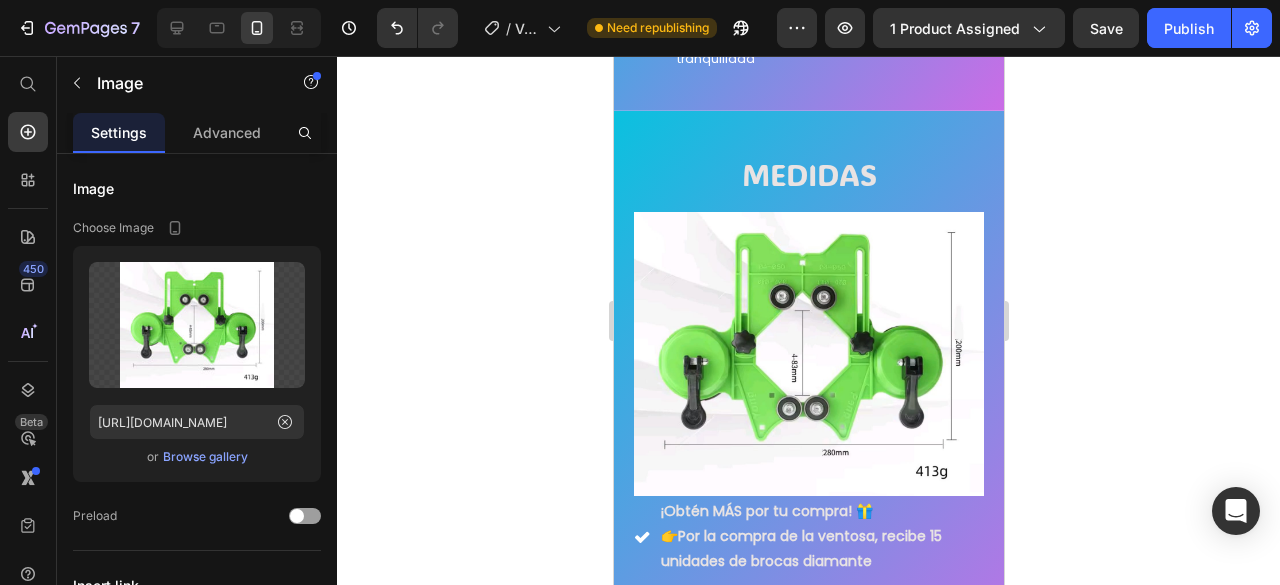 click at bounding box center (808, 354) 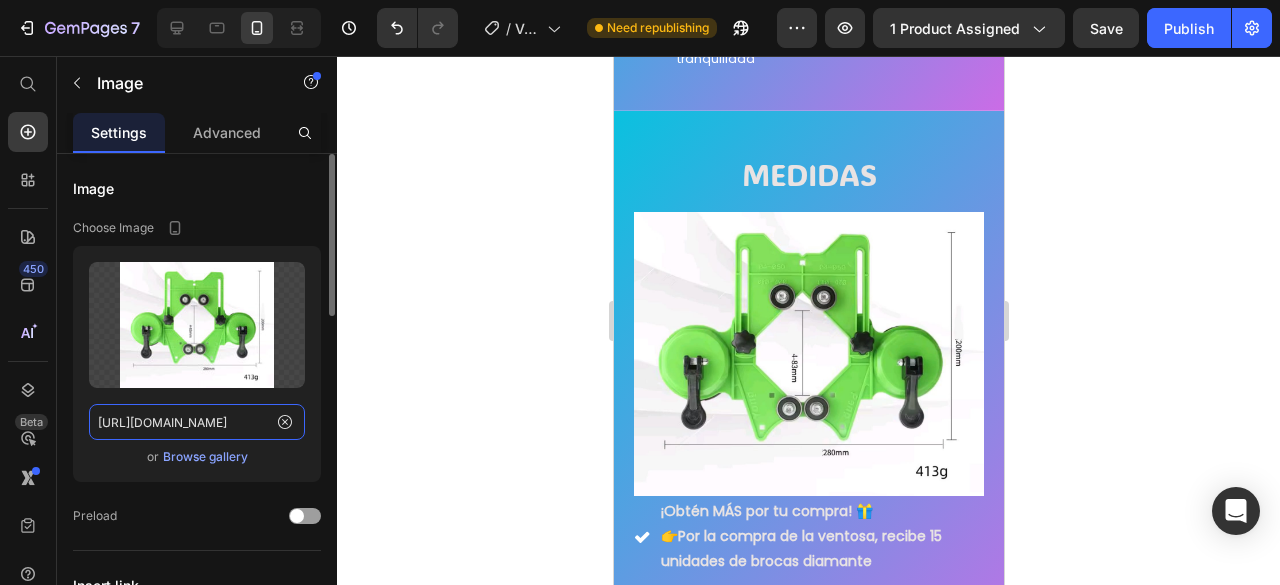click on "[URL][DOMAIN_NAME]" 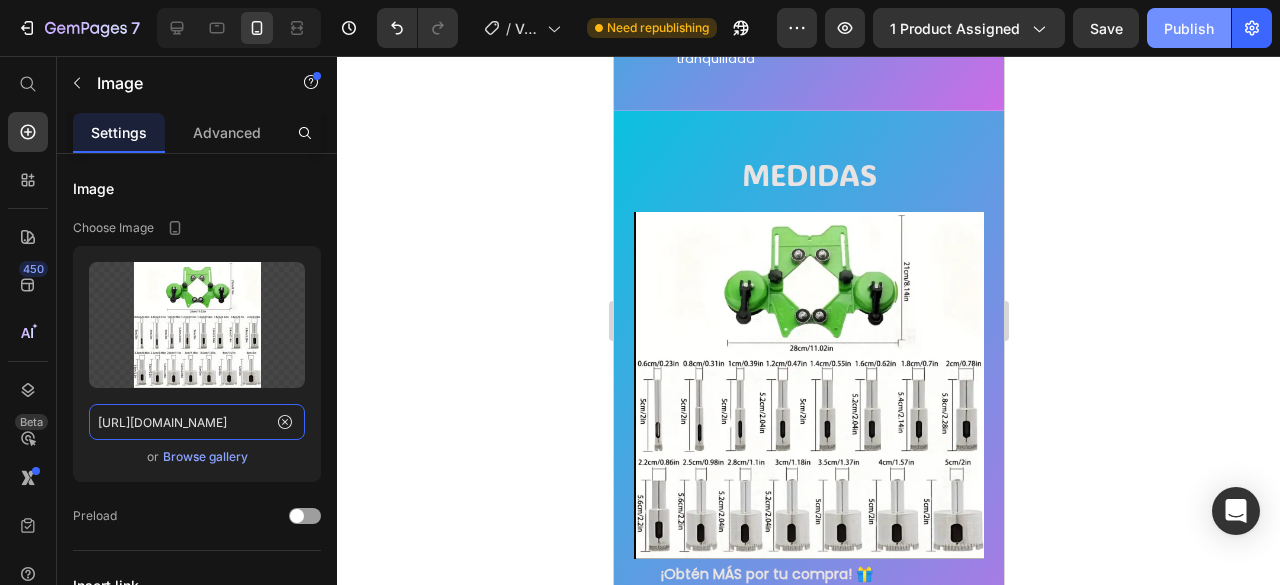 type on "https://cdn.shopify.com/s/files/1/0801/0186/7830/files/gempages_536470552496309228-dd1159a3-8f21-4a62-b247-7d7c986a38ab.jpg" 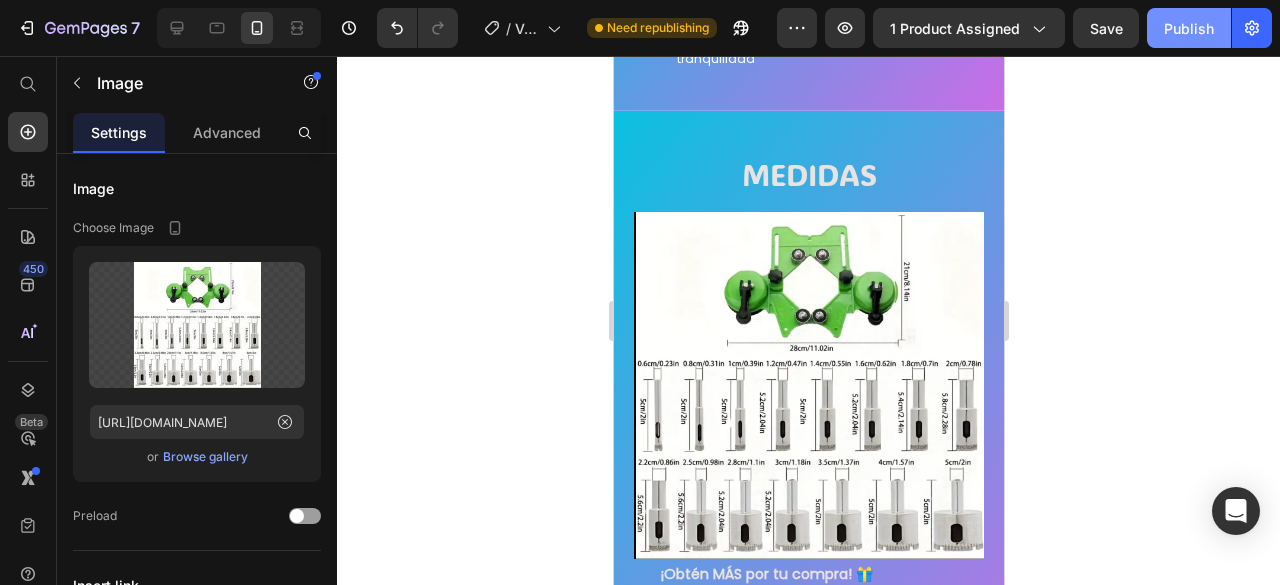 scroll, scrollTop: 0, scrollLeft: 0, axis: both 